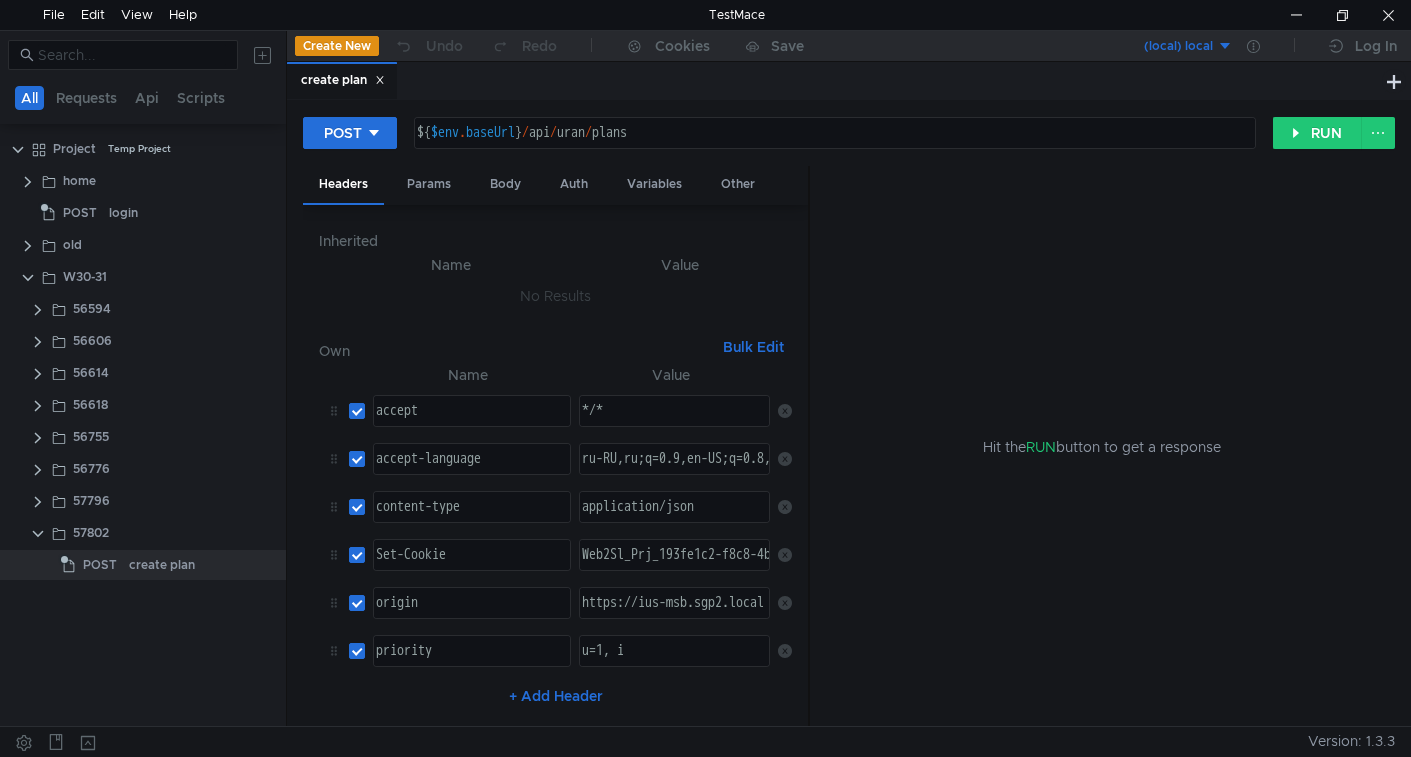 click on "create plan" 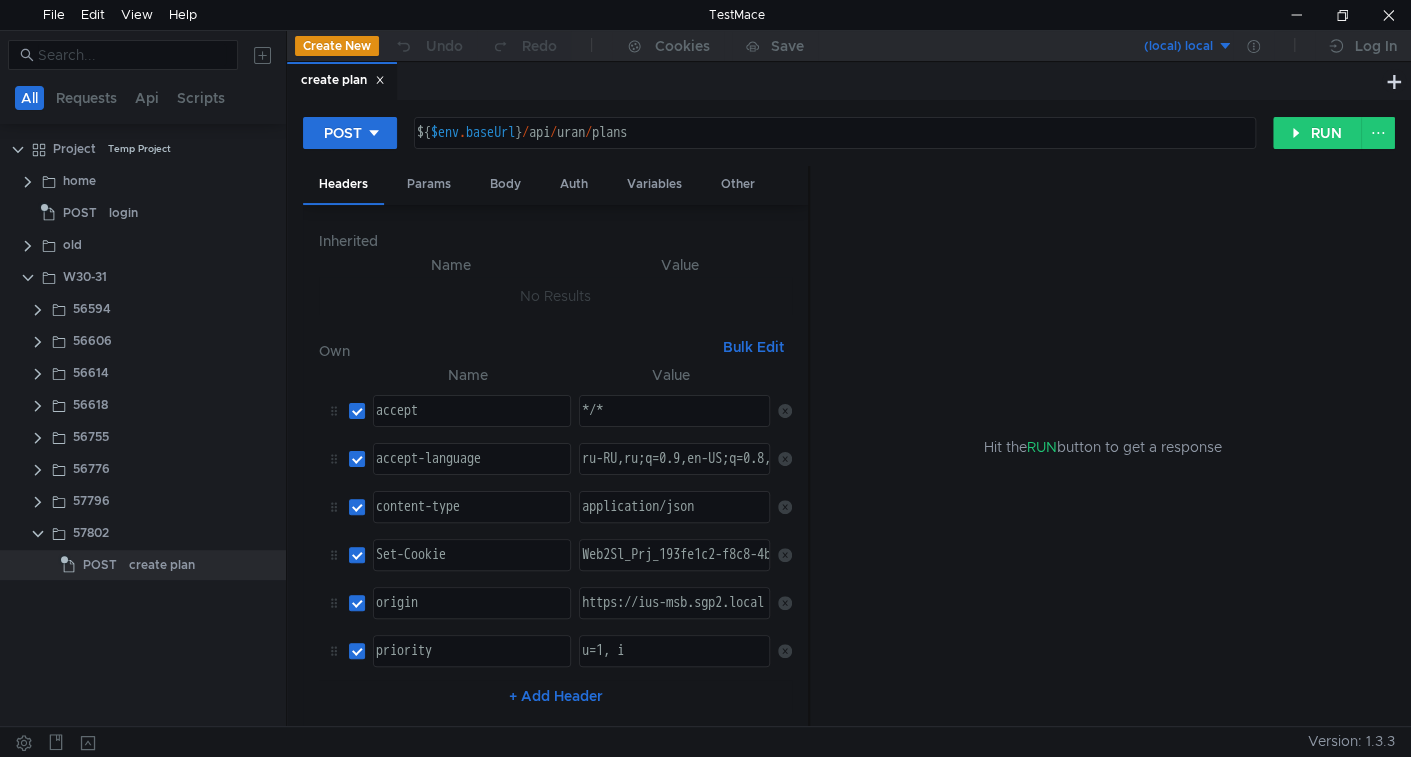 scroll, scrollTop: 0, scrollLeft: 0, axis: both 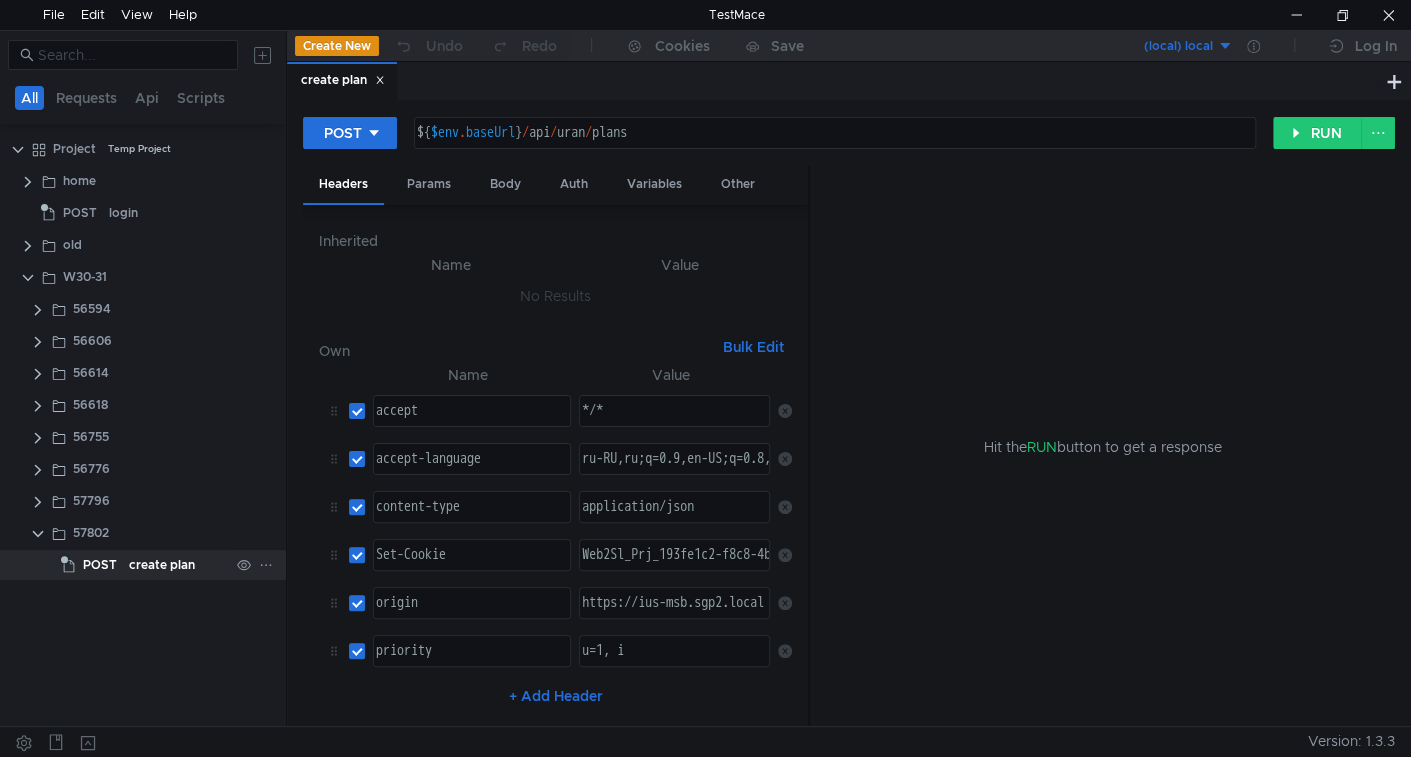 click on "create plan" 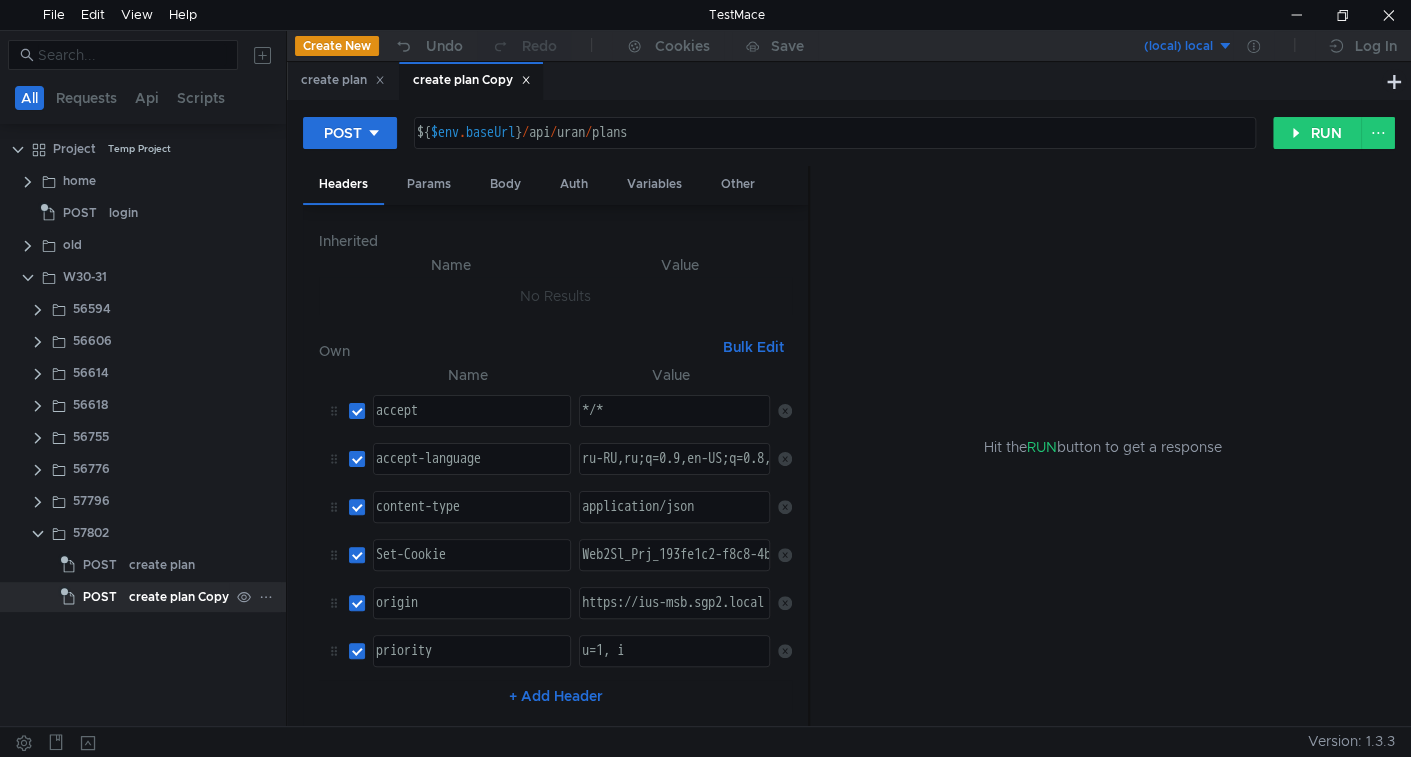 click on "create plan Copy" 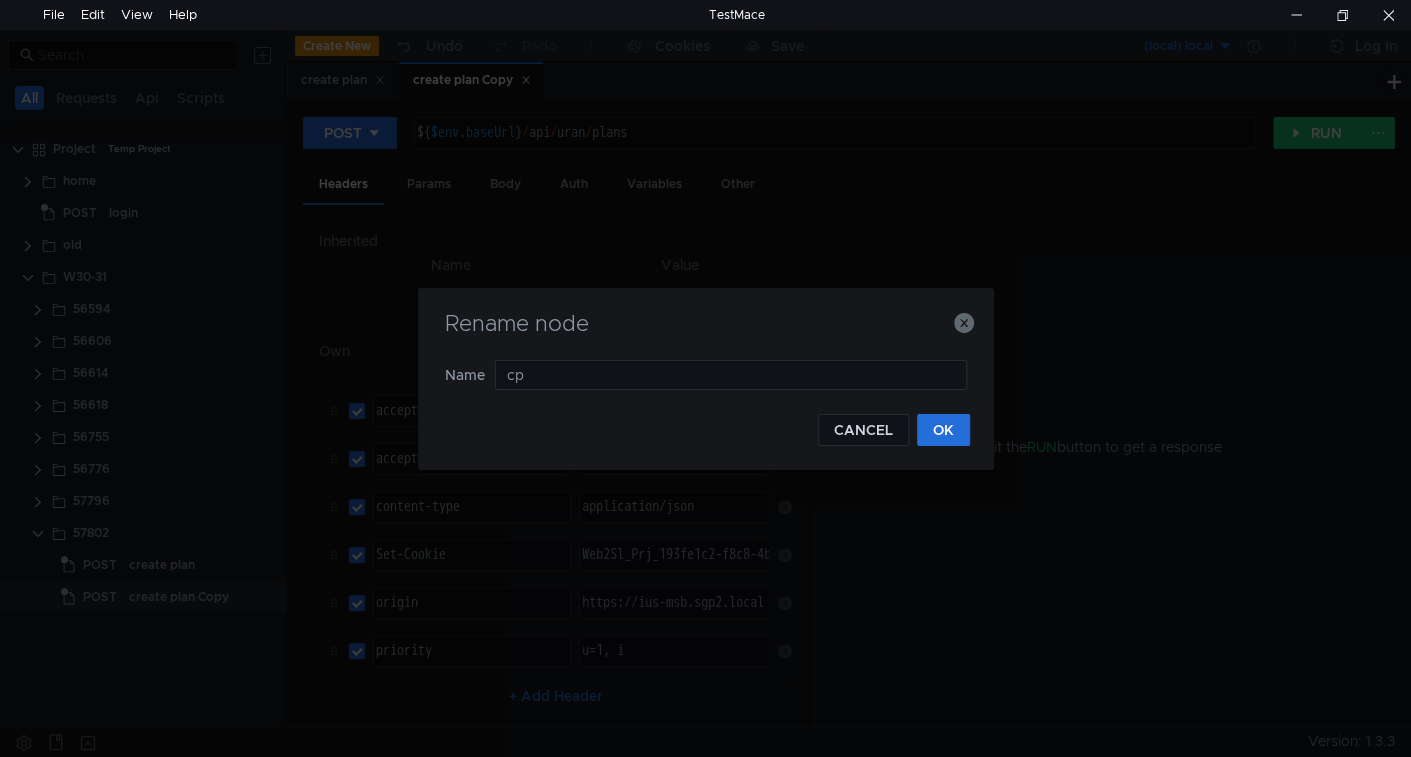 type on "c" 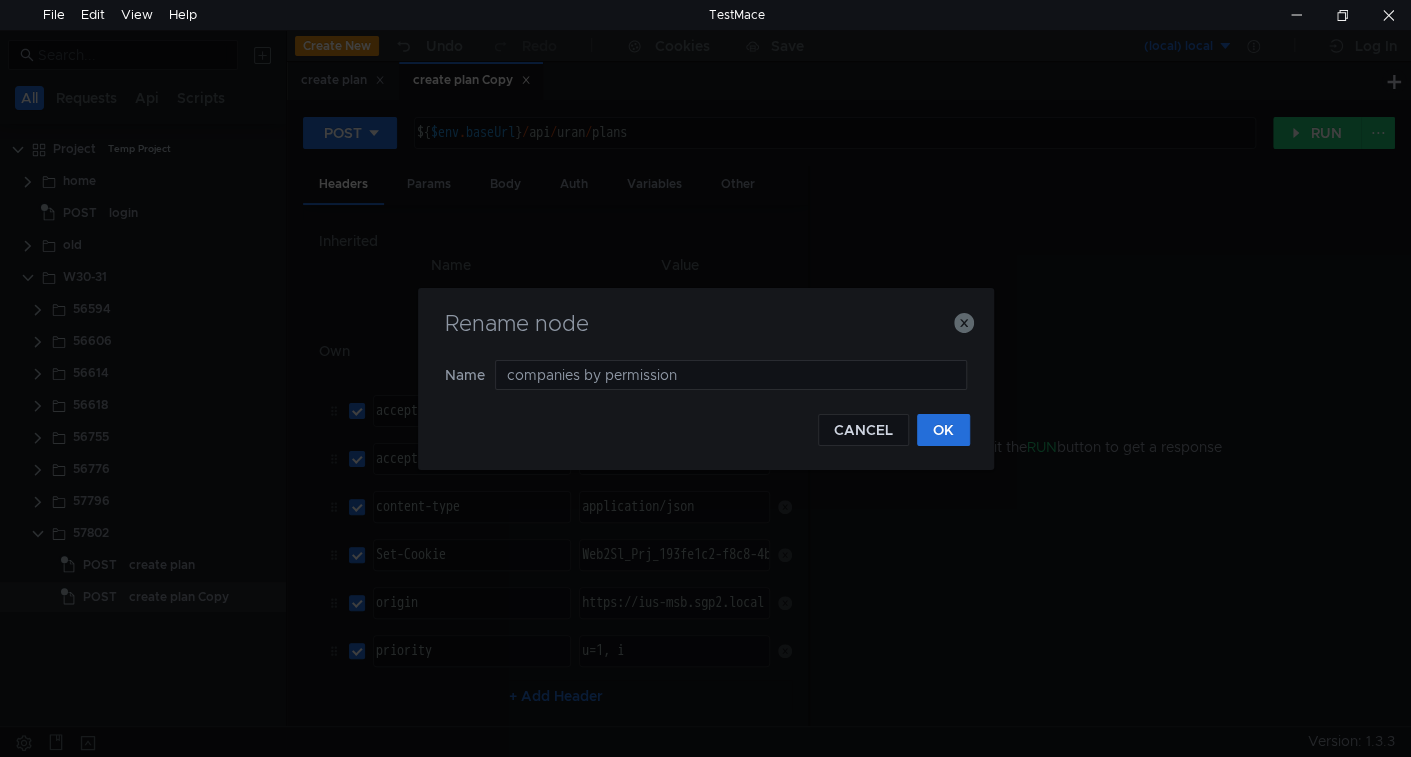 type on "companies by permissions" 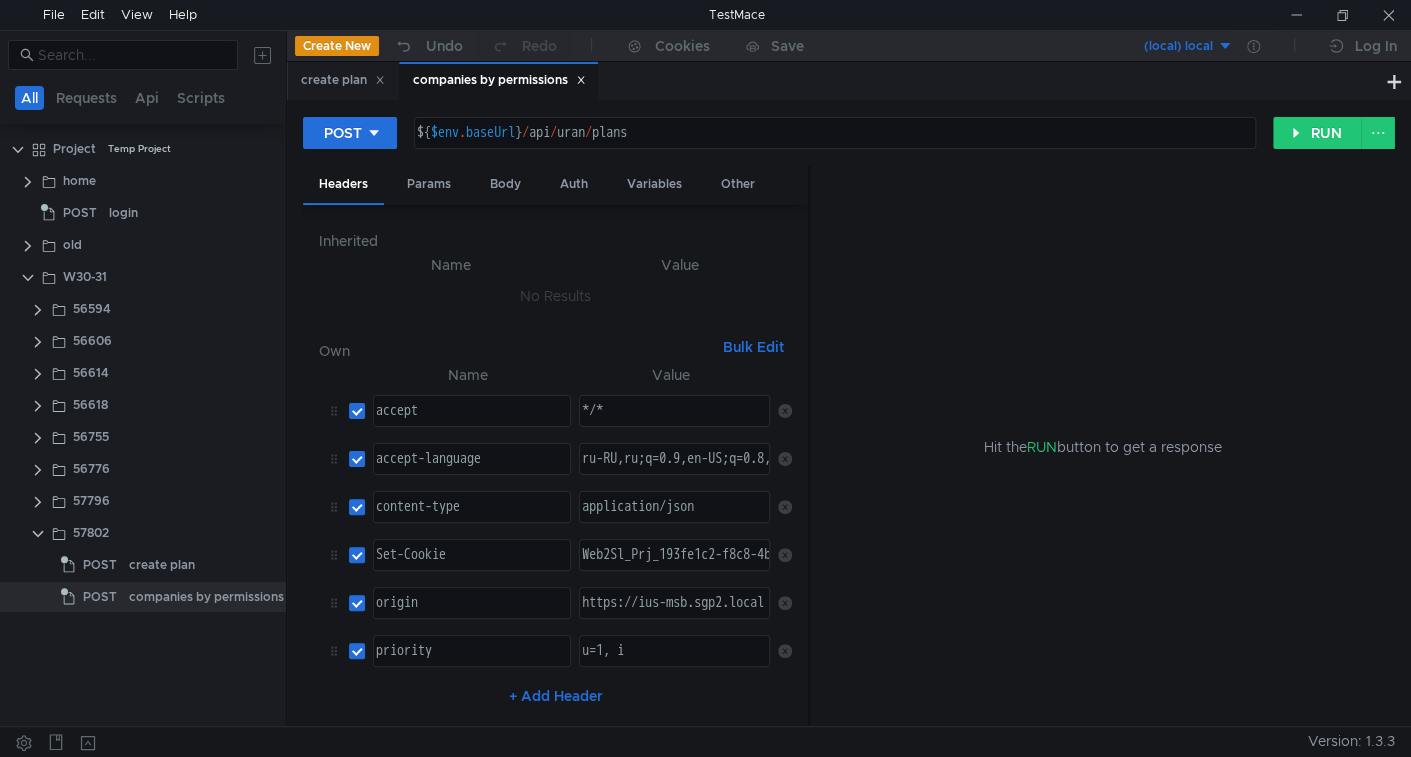 drag, startPoint x: 557, startPoint y: 134, endPoint x: 658, endPoint y: 133, distance: 101.00495 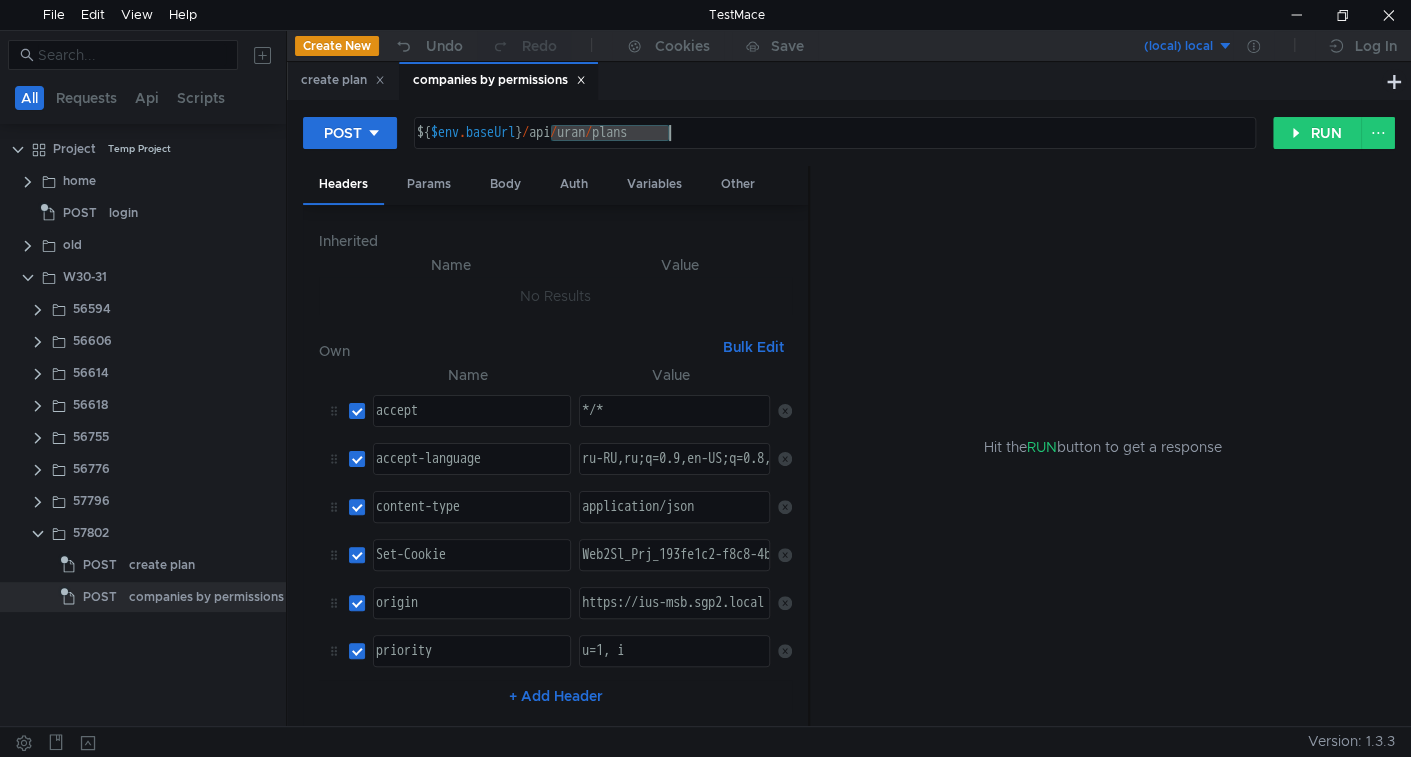 drag, startPoint x: 658, startPoint y: 133, endPoint x: 714, endPoint y: 131, distance: 56.0357 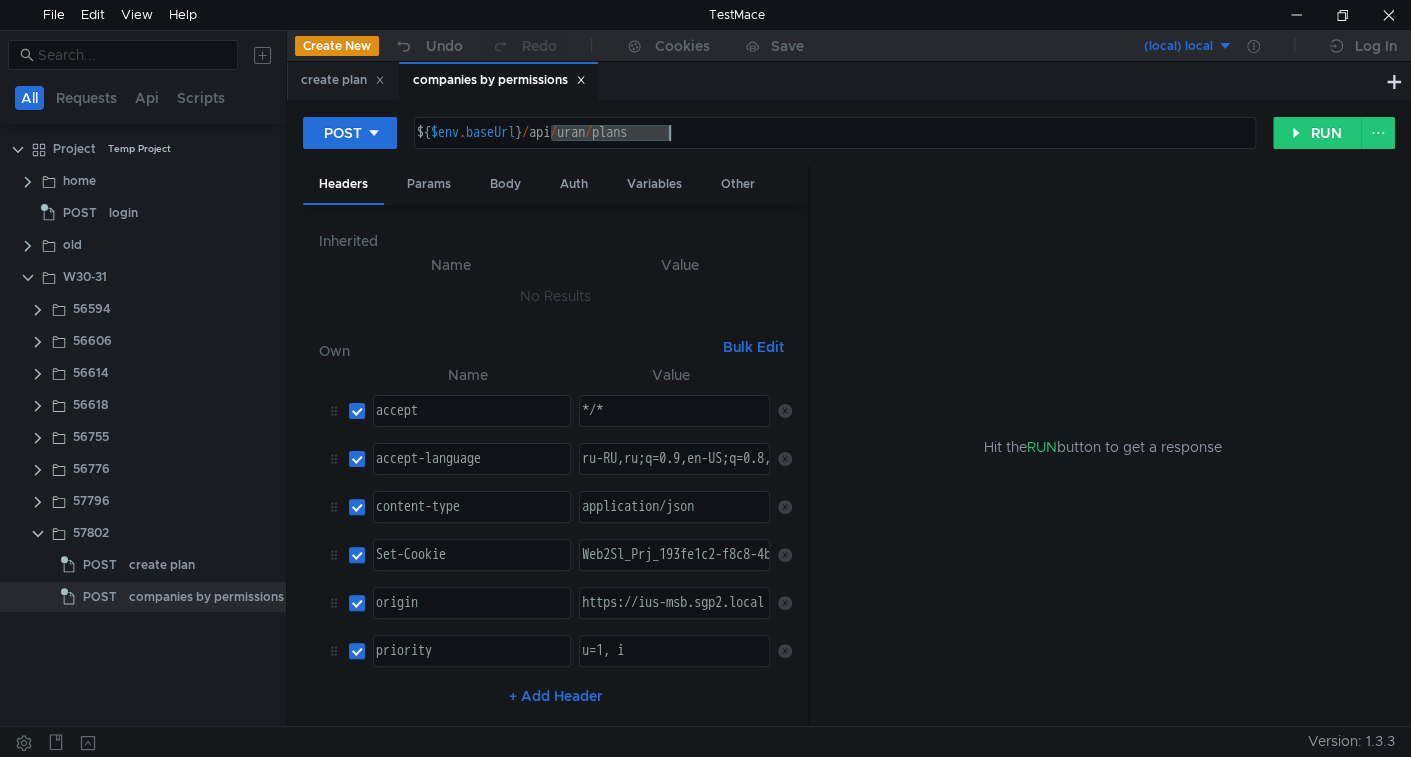 click on "${ $env . baseUrl } / api / uran / plans" at bounding box center (833, 149) 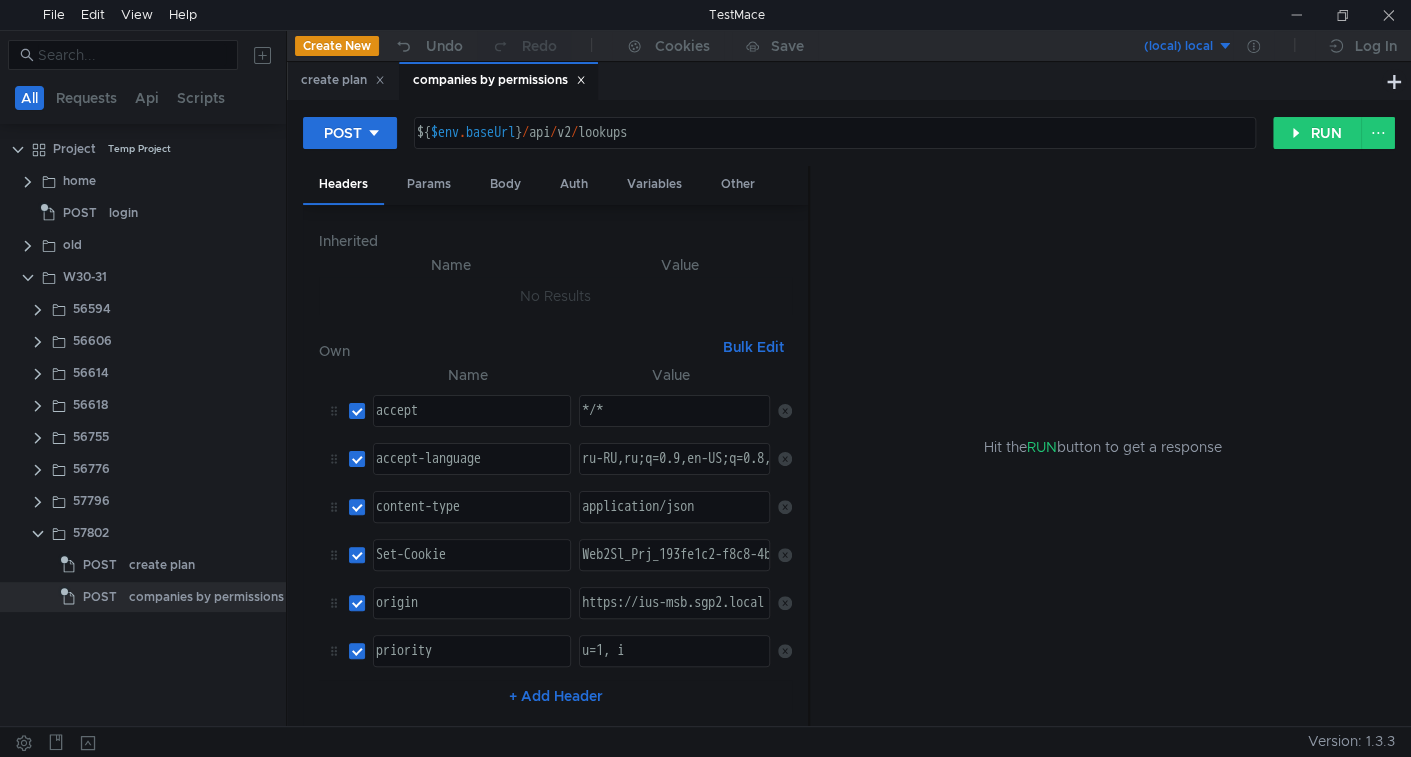 click on "${ $env . baseUrl } / api / v2 / lookups" at bounding box center (833, 149) 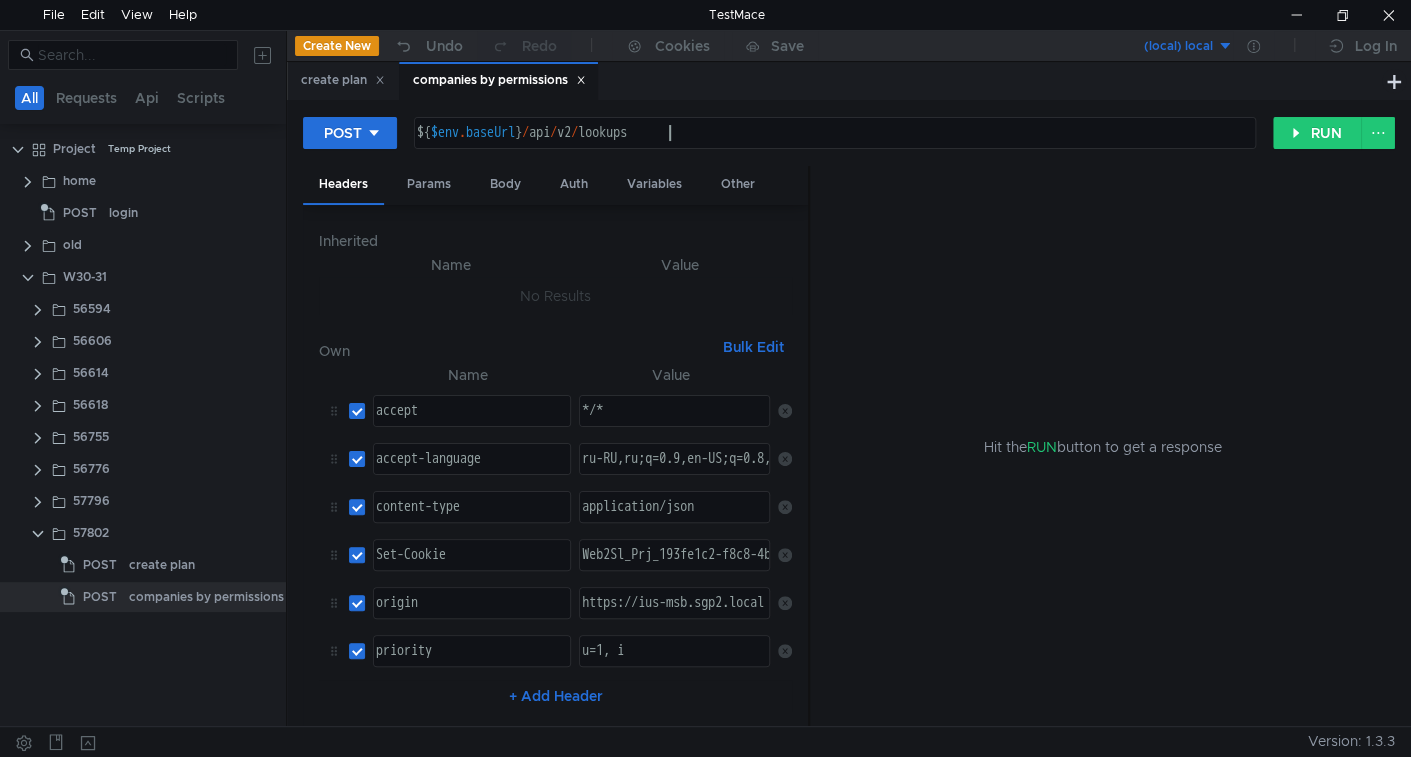 paste on "companies-by-permissions" 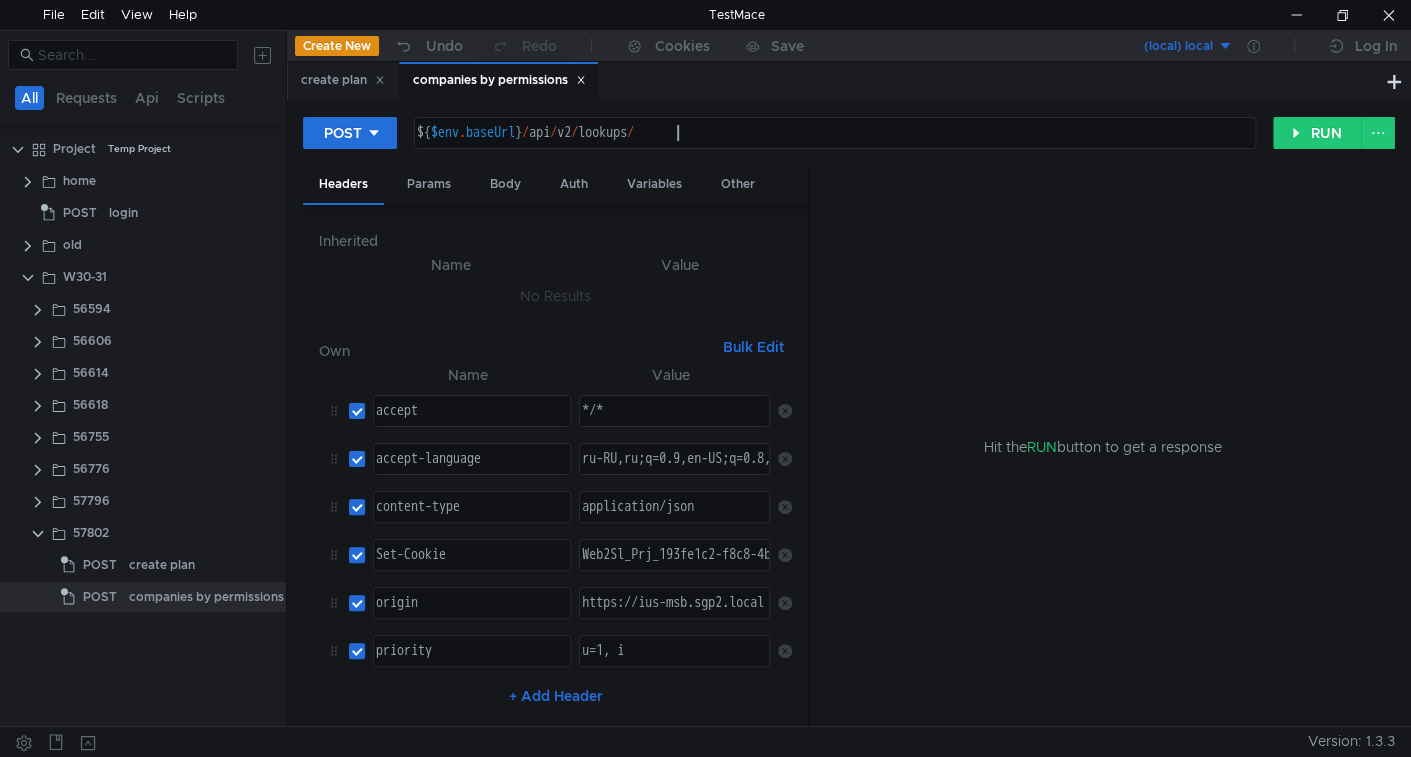 scroll, scrollTop: 0, scrollLeft: 16, axis: horizontal 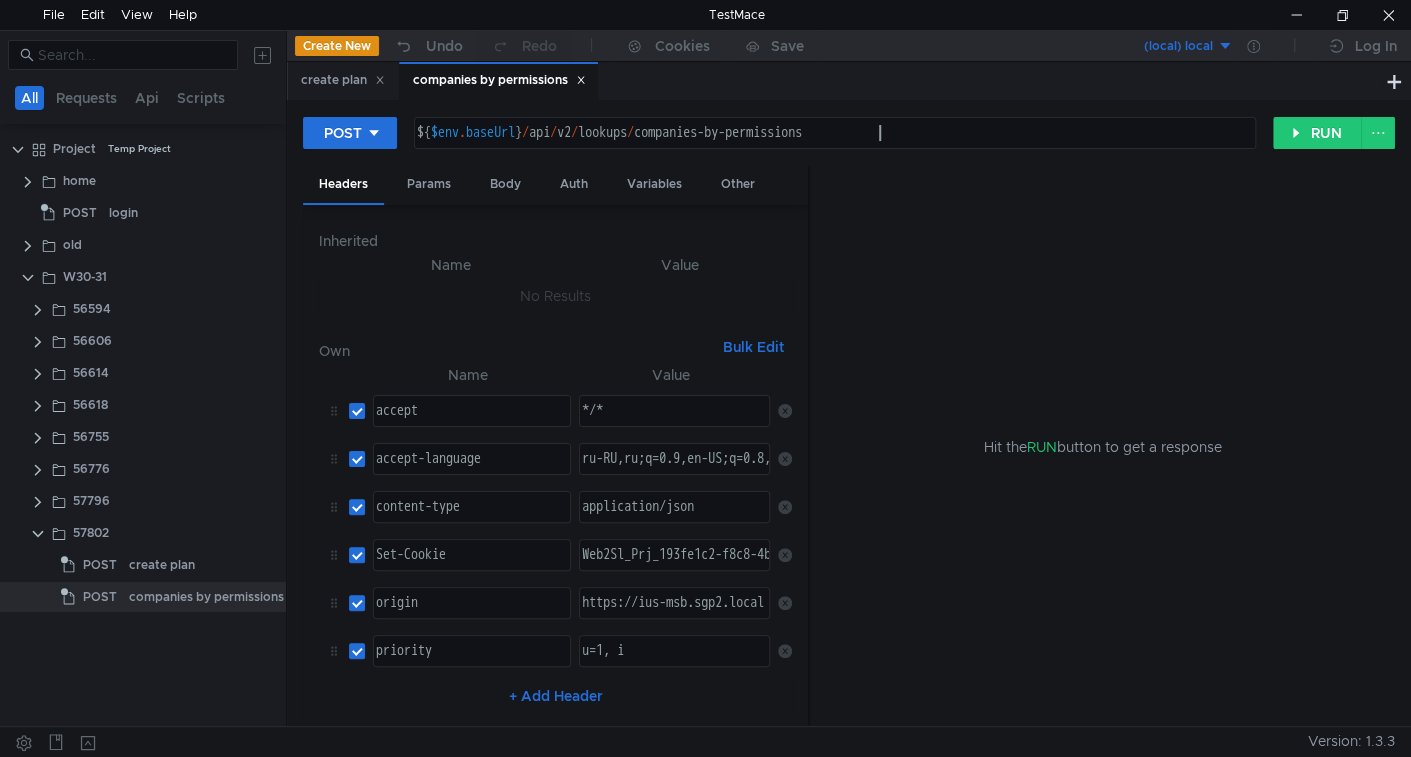 type on "${$env.baseUrl}/api/v2/lookups/companies-by-permissions" 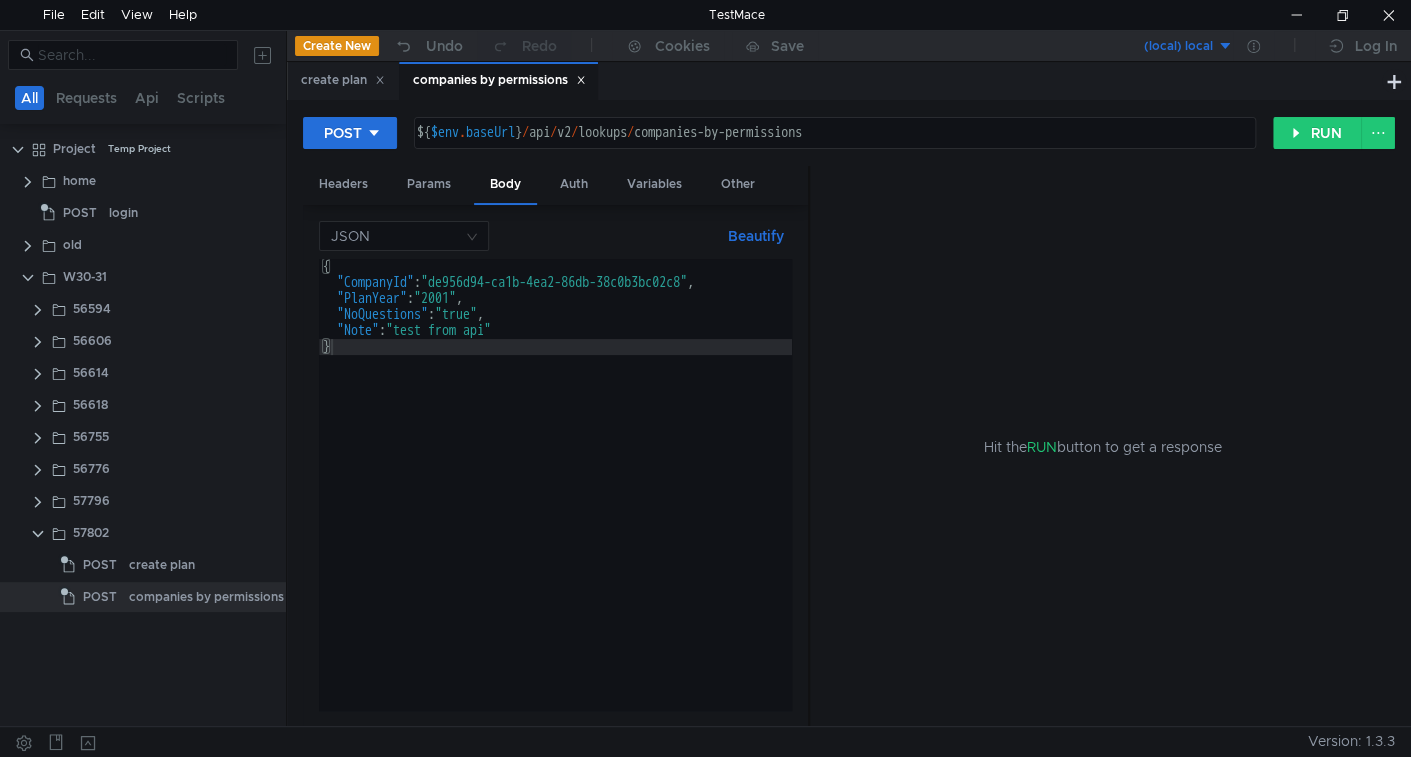 click on "{    "CompanyId" :  "de956d94-ca1b-4ea2-86db-38c0b3bc02c8" ,    "PlanYear" :  "2001" ,    "NoQuestions" :  "true" ,    "Note" :  "test from api" }" at bounding box center [555, 500] 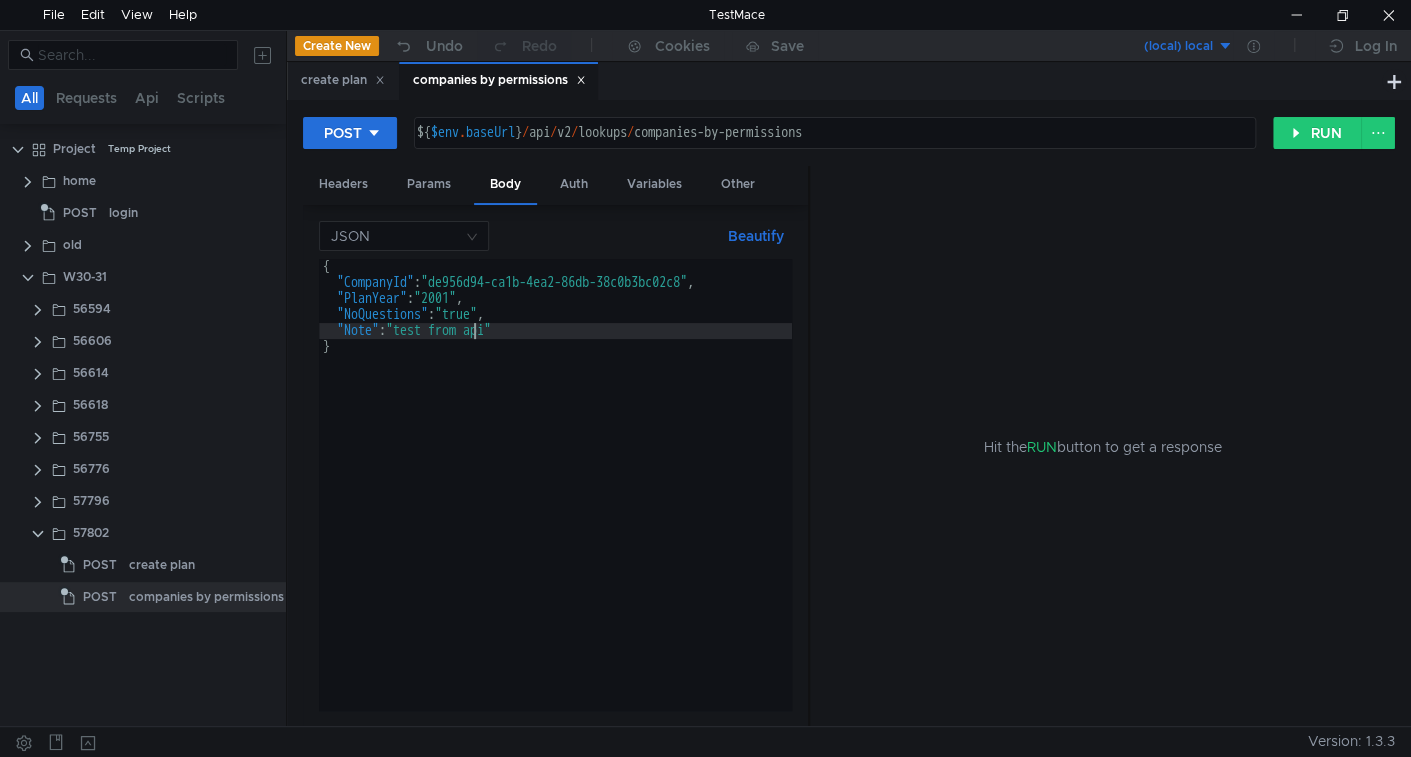 type on ""Note": "test from api"
}" 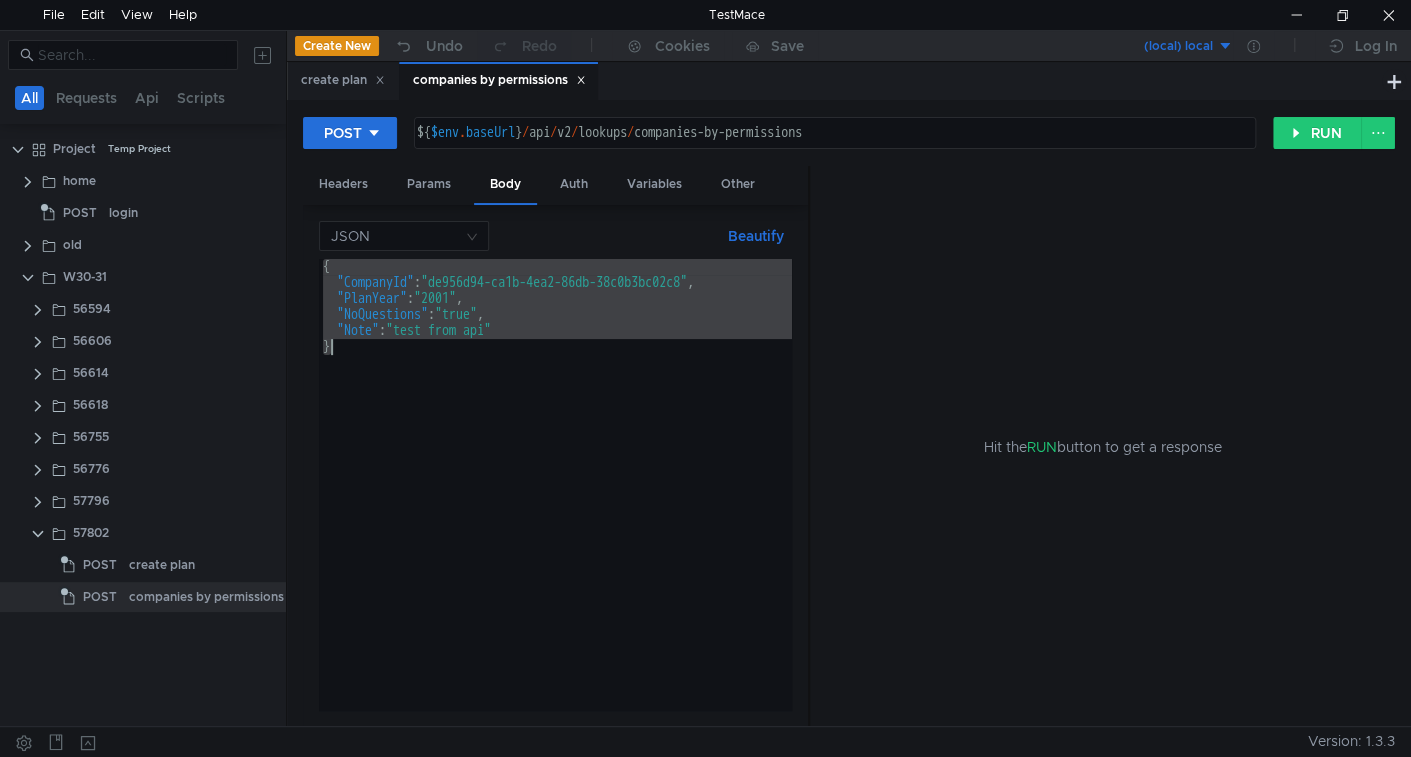 type 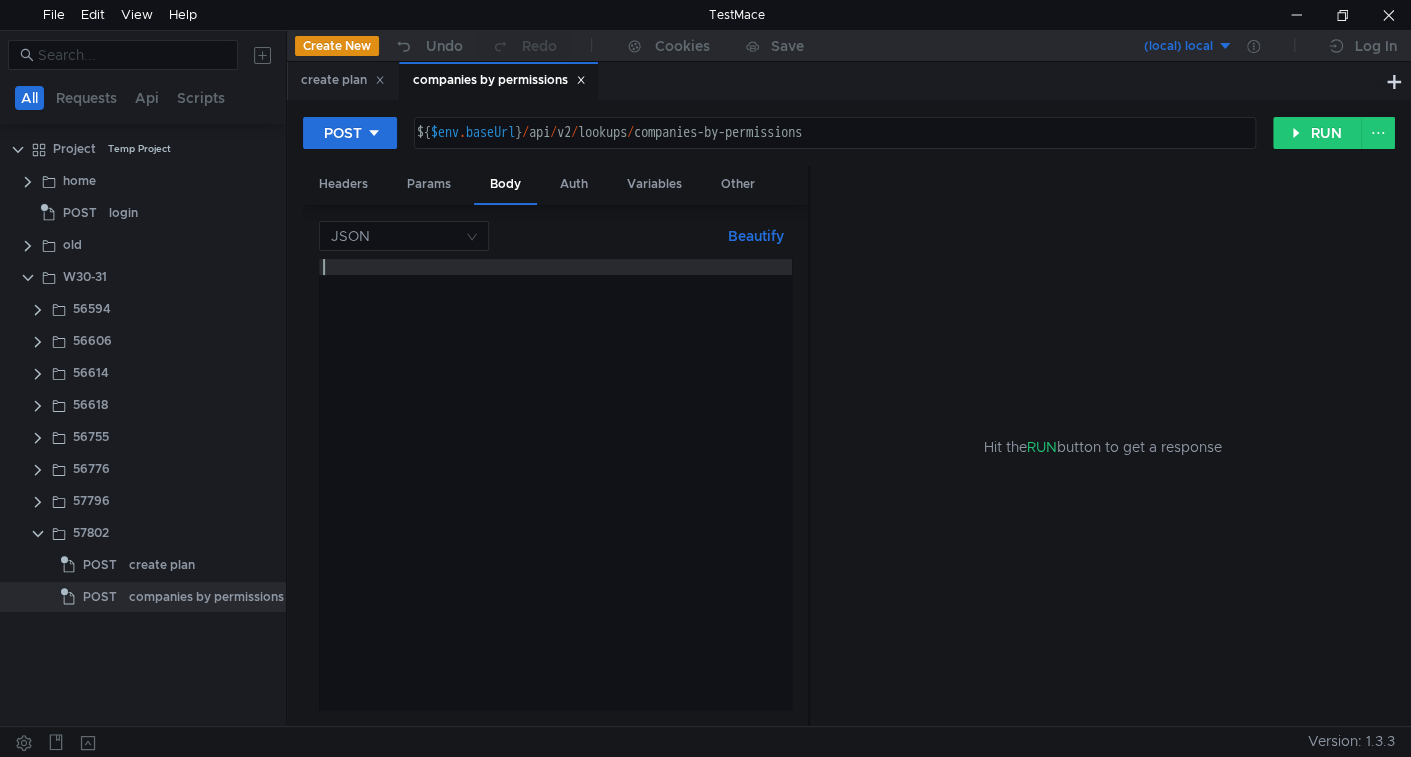 click on "POST ${$env.baseUrl}/api/v2/lookups/companies-by-permissions ${ $env . baseUrl } / api / v2 / lookups / companies-by-permissions     הההההההההההההההההההההההההההההההההההההההההההההההההההההההההההההההההההההההההההההההההההההההההההההההההההההההההההההההההההההההההההההההההההההההההההההההההההההההההההההההההההההההההההההההההההההההההההההההההההההההההההההההההההההההההההההההההההההההההההההההההההההההההההההההה XXXXXXXXXXXXXXXXXXXXXXXXXXXXXXXXXXXXXXXXXXXXXXXXXXXXXXXXXXXXXXXXXXXXXXXXXXXXXXXXXXXXXXXXXXXXXXXXXXXXXXXXXXXXXXXXXXXXXXXXXXXXXXXXXXXXXXXXXXXXXXXXXXXXXXXXXXXXXXXXXXXXXXXXXXXXXXXXXXXXXXXXXXXXXXXXXXXXXXXXXXXXXXXXXXXXXXXXXXXXXXXXXXXXXXXXXXXXXXXXXXXXXXXXXXXXXXXX" at bounding box center (788, 133) 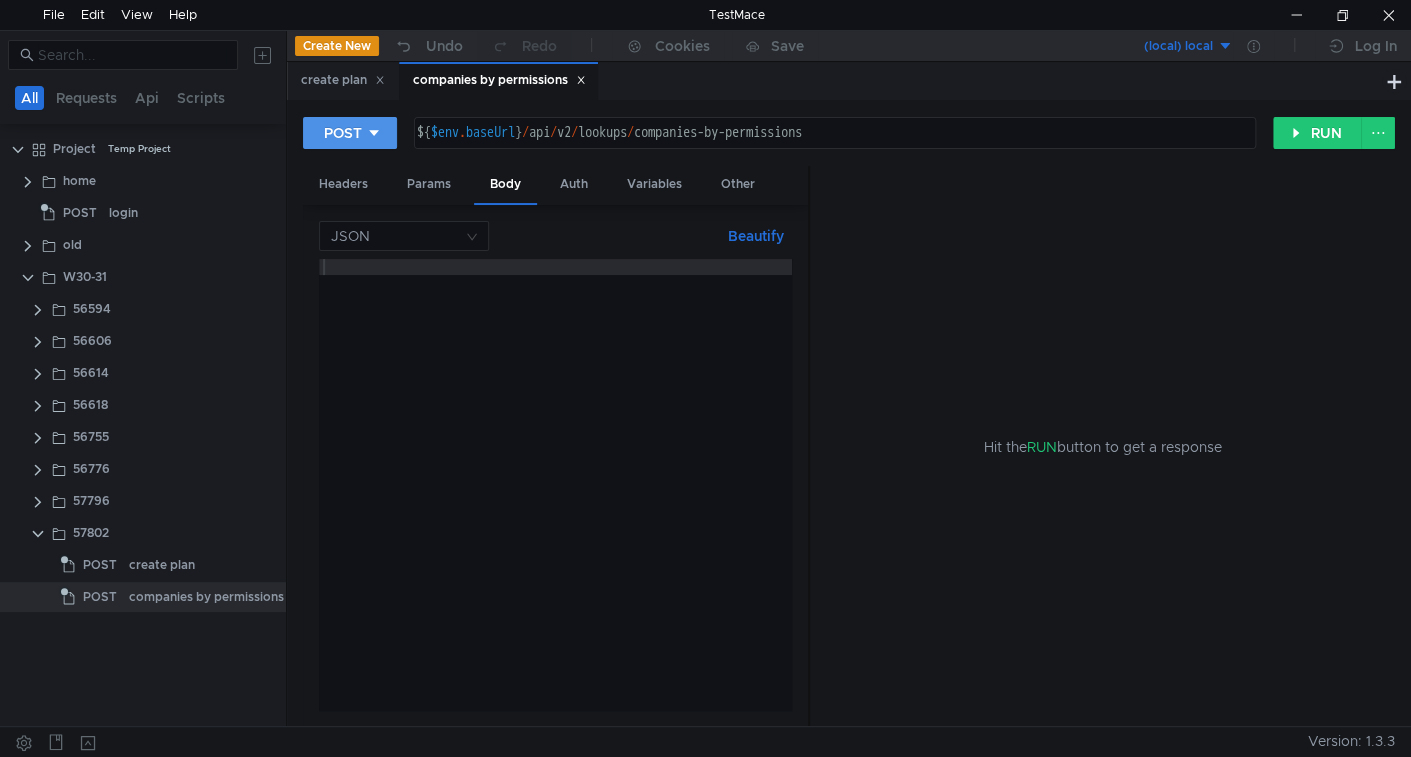 click on "POST" at bounding box center [343, 133] 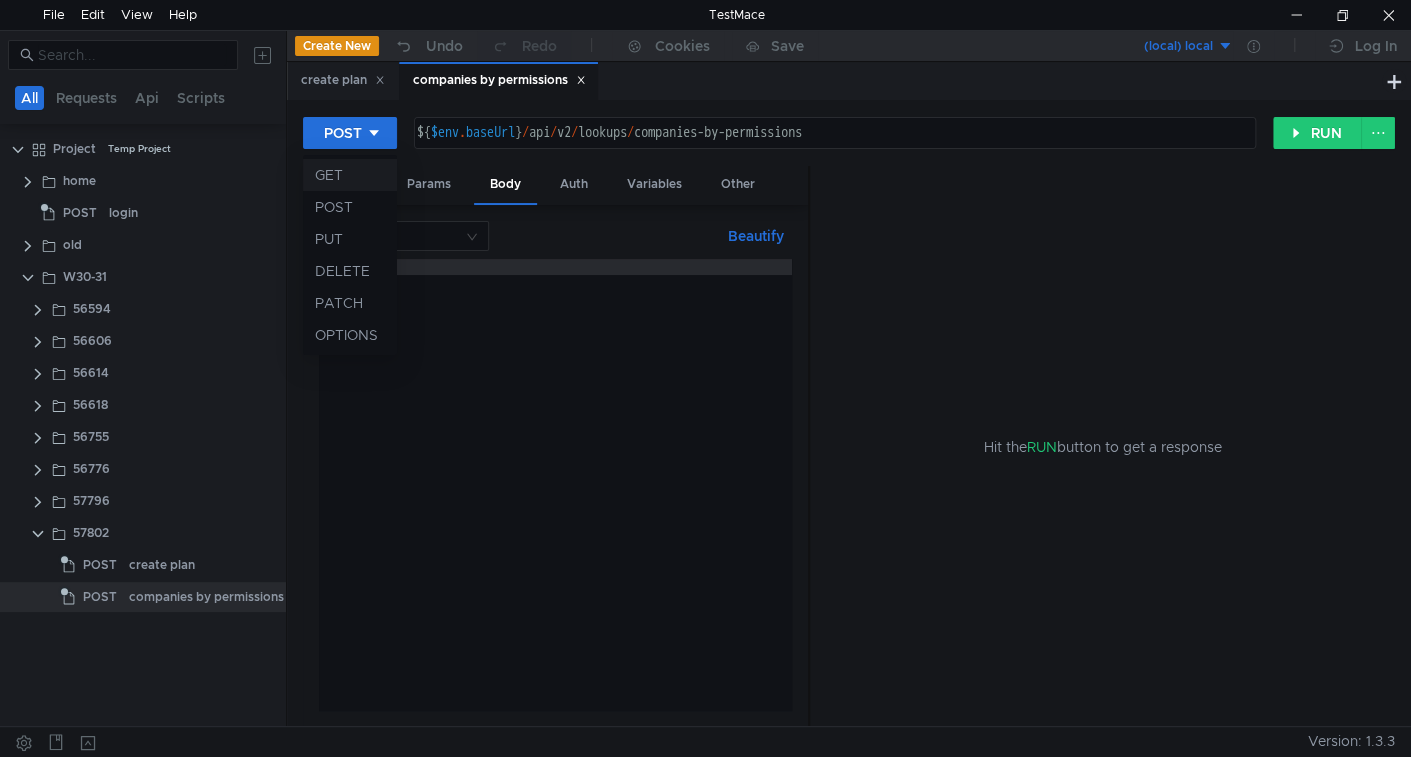 click on "GET" at bounding box center (350, 175) 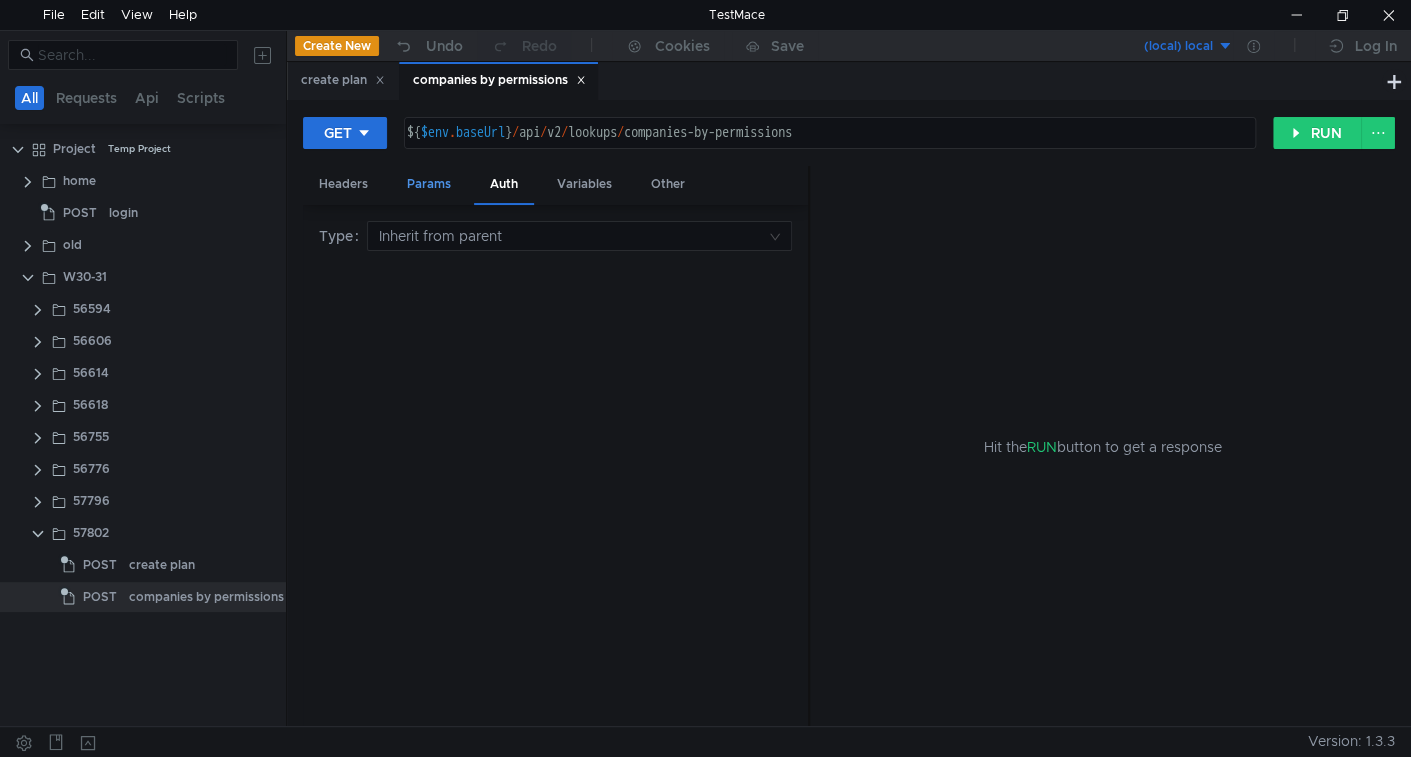 click on "Params" at bounding box center (429, 184) 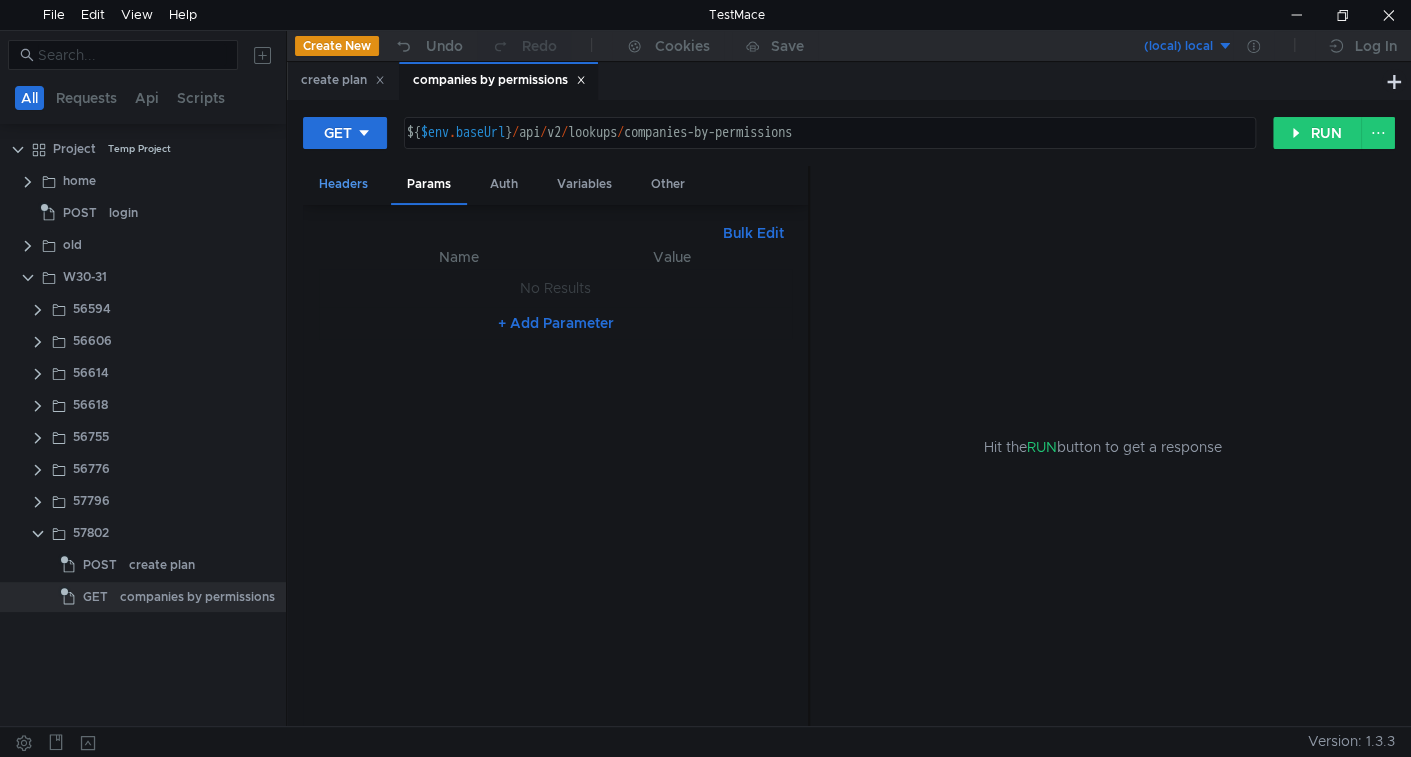 drag, startPoint x: 365, startPoint y: 187, endPoint x: 380, endPoint y: 186, distance: 15.033297 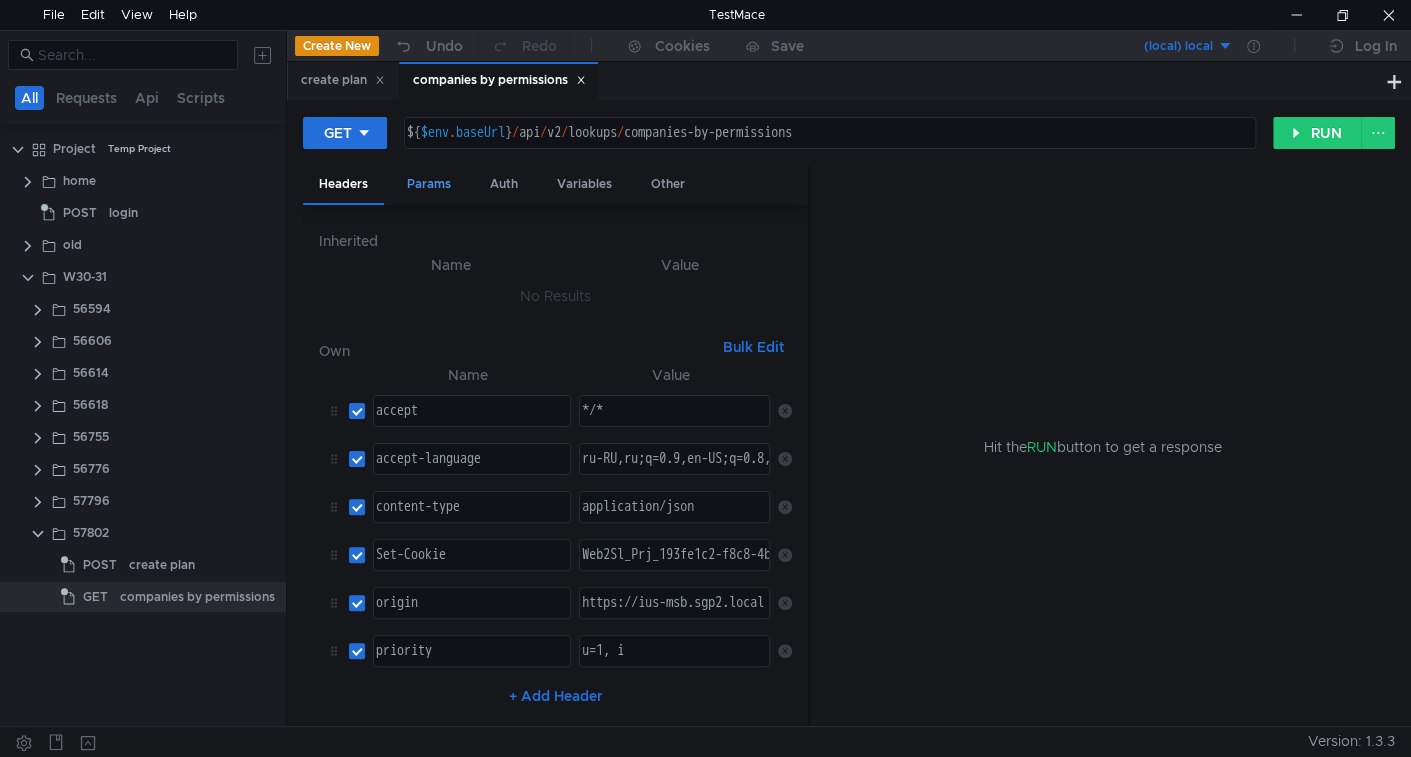 click on "Params" at bounding box center (429, 184) 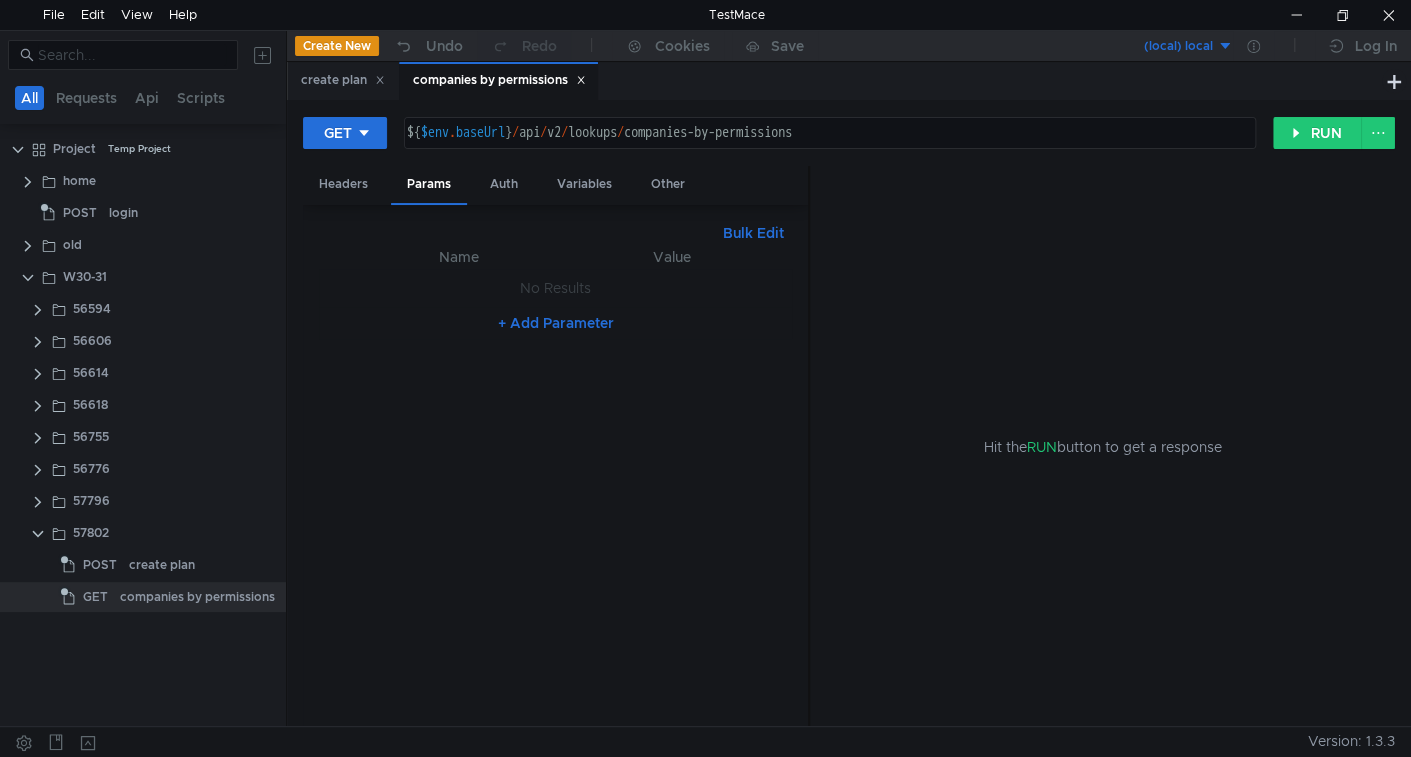 click on "Bulk Edit" at bounding box center [753, 233] 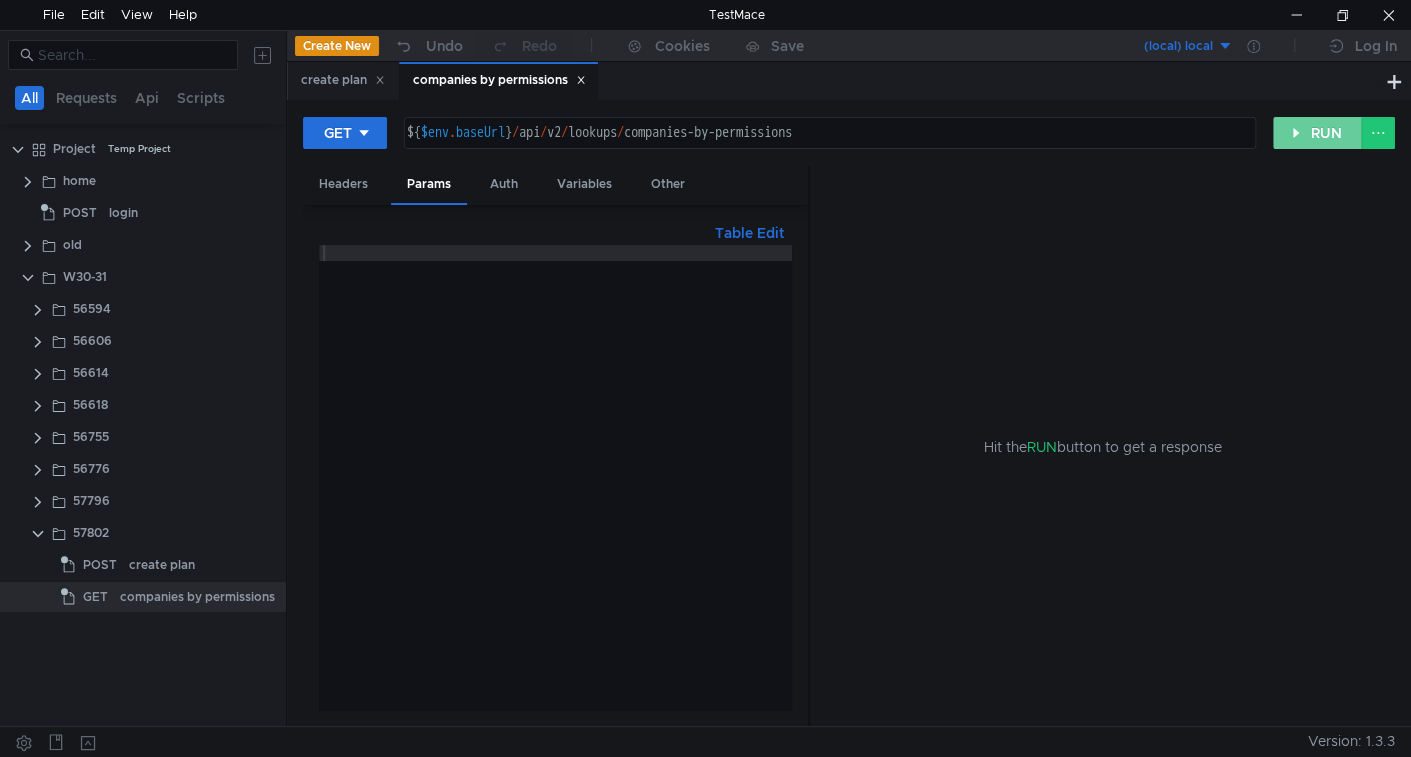 click on "RUN" 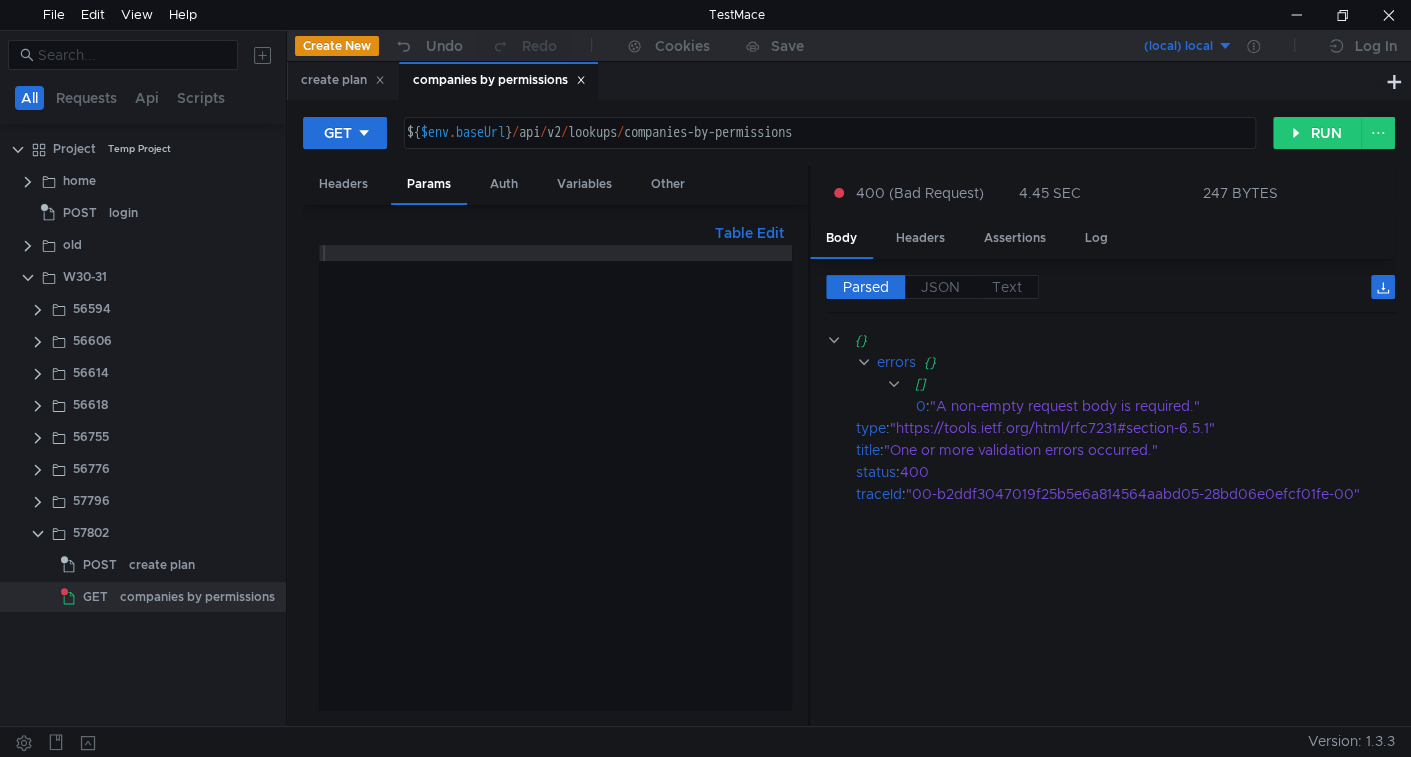 click at bounding box center [555, 493] 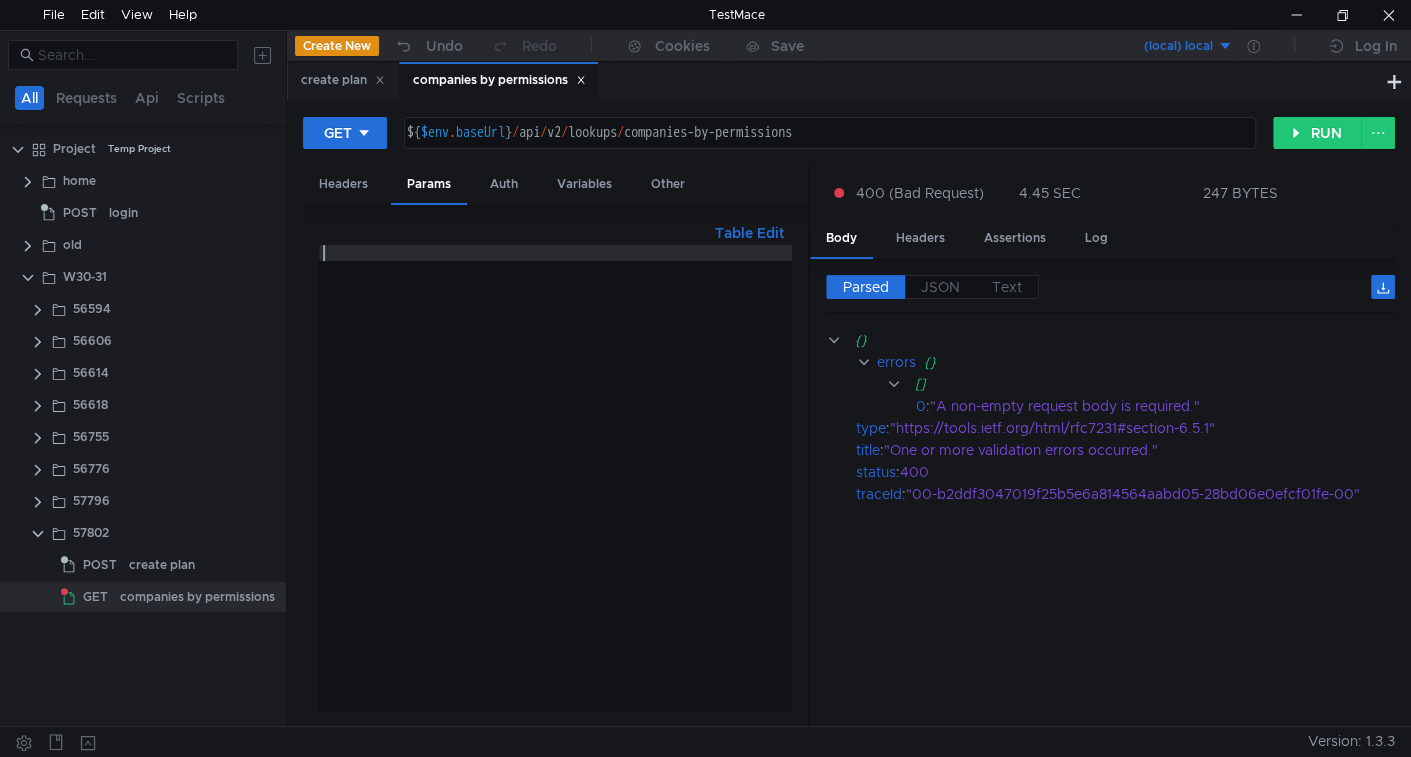 click at bounding box center [555, 493] 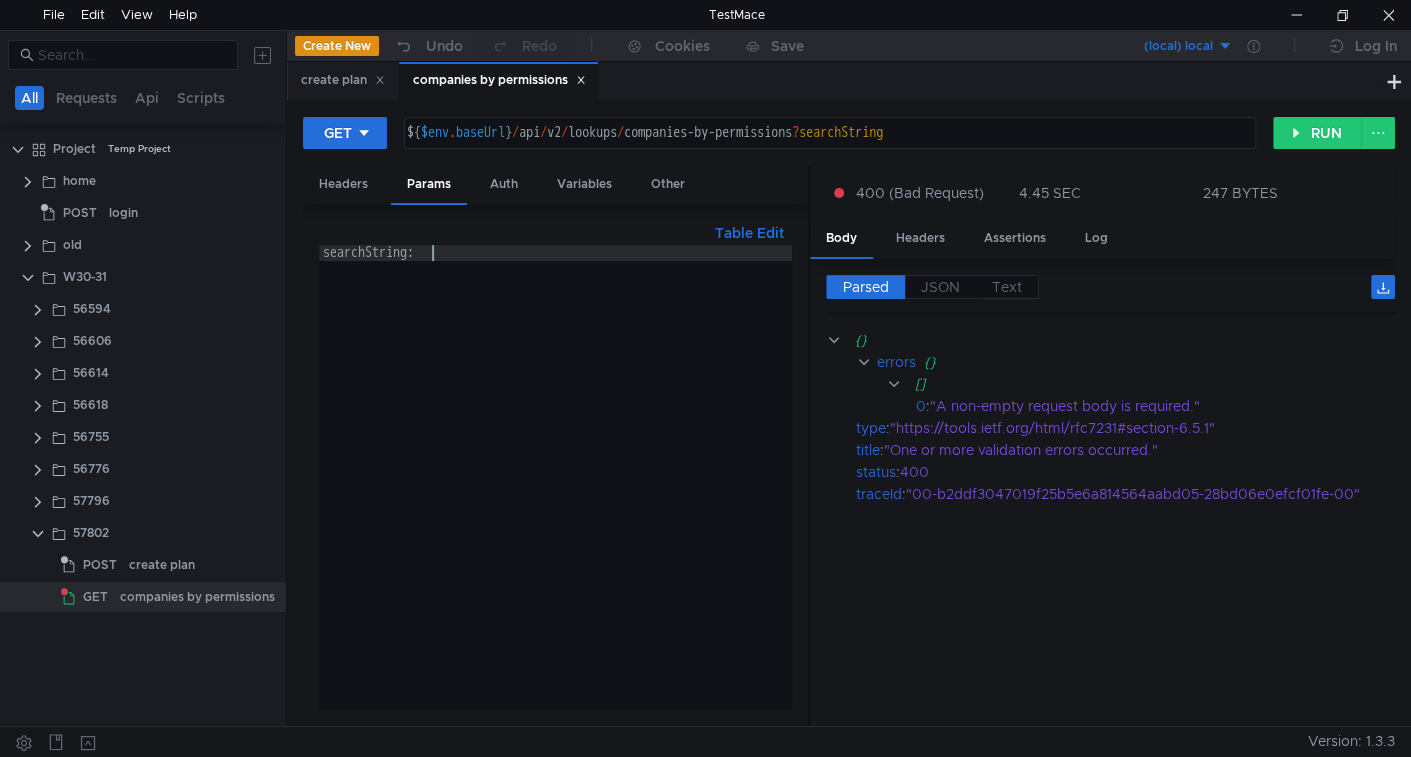 scroll, scrollTop: 0, scrollLeft: 7, axis: horizontal 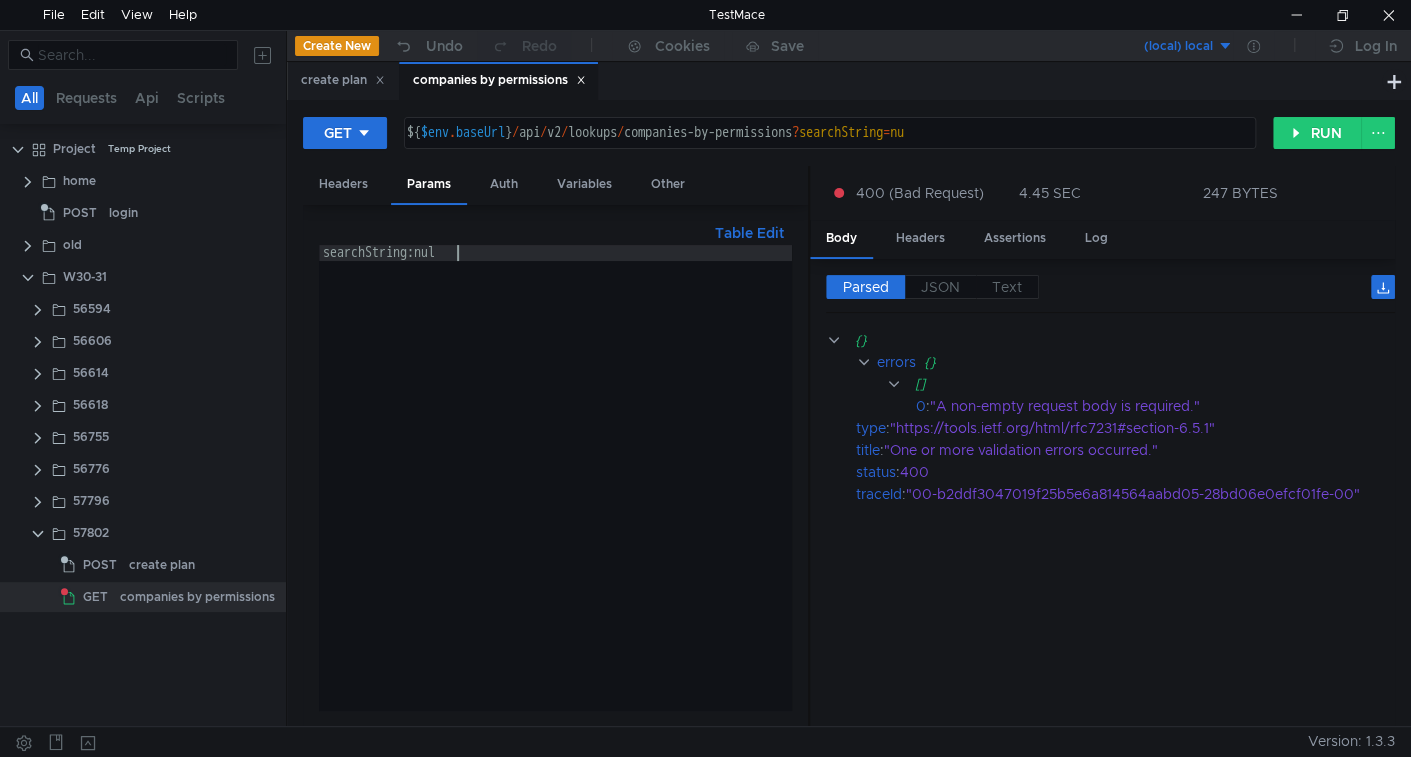 type on "searchString:null" 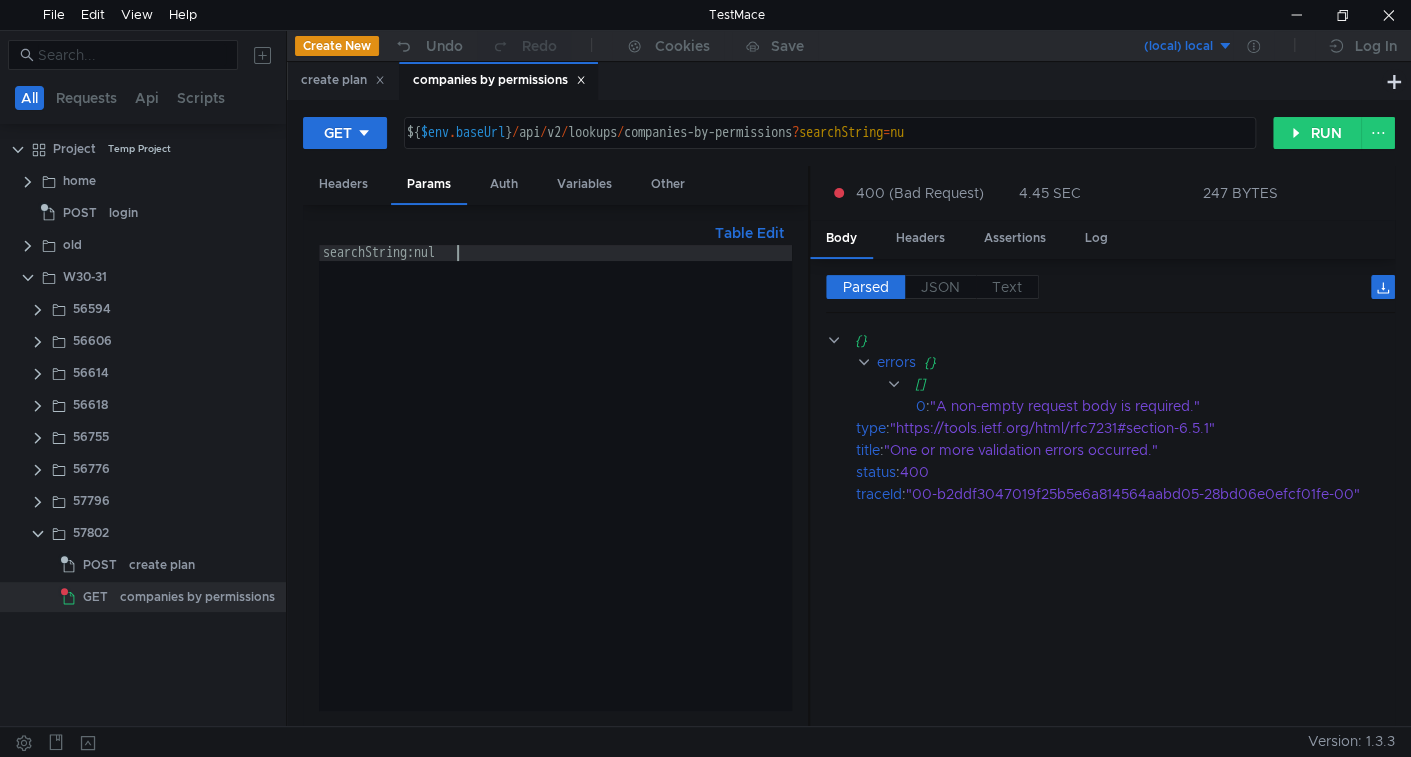 scroll, scrollTop: 0, scrollLeft: 8, axis: horizontal 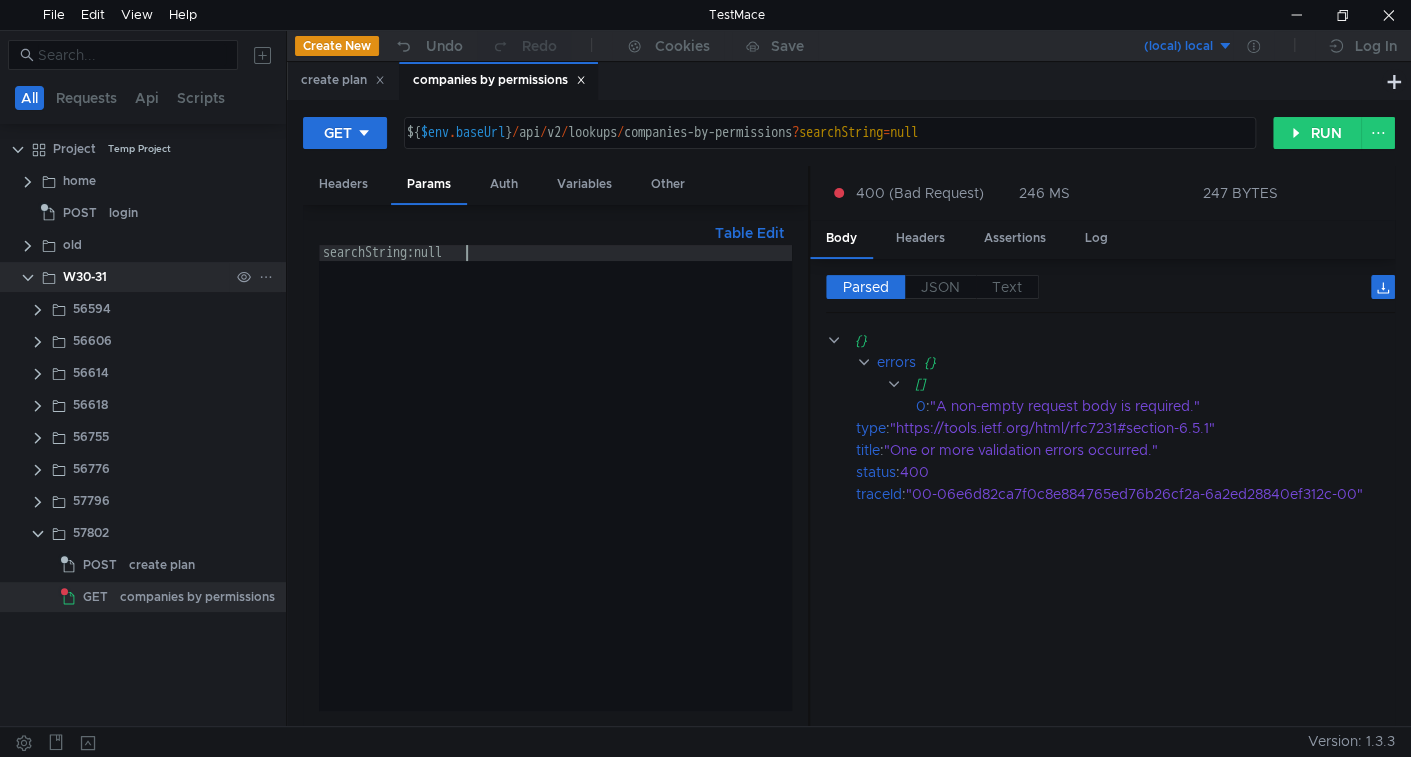 drag, startPoint x: 540, startPoint y: 267, endPoint x: 206, endPoint y: 283, distance: 334.38303 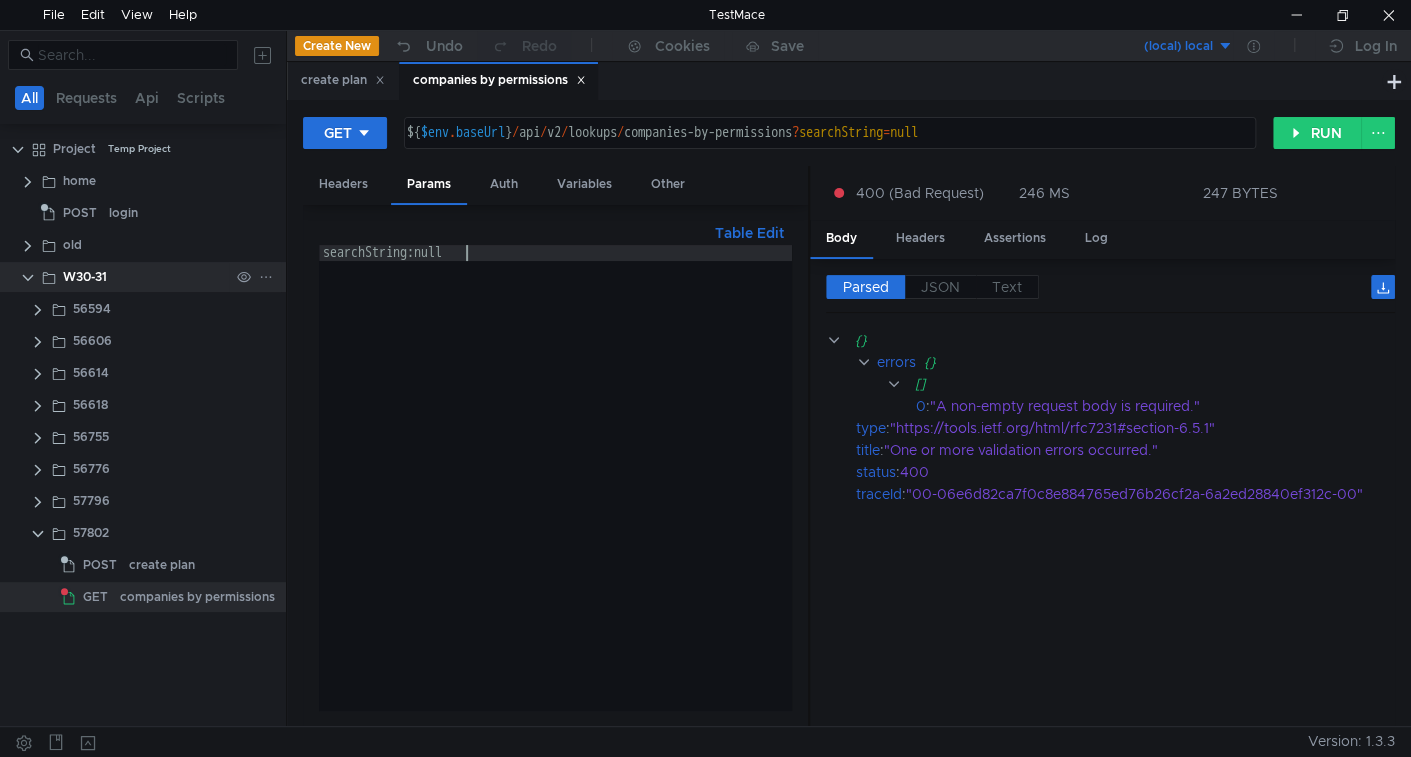 click on "All Requests Api Scripts
Project  Temp Project
home
POST  login
old
W30-31
56594
56606" at bounding box center (705, 378) 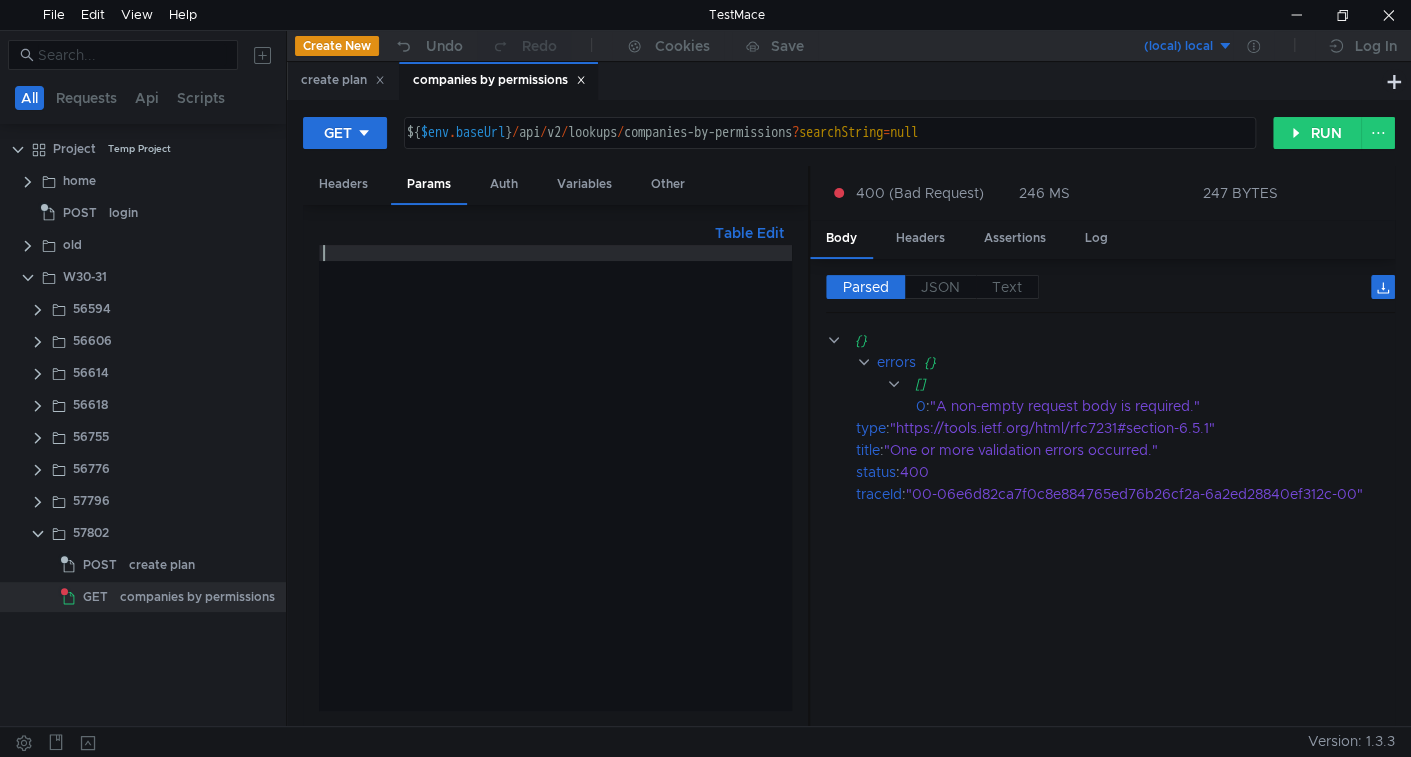 scroll, scrollTop: 0, scrollLeft: 0, axis: both 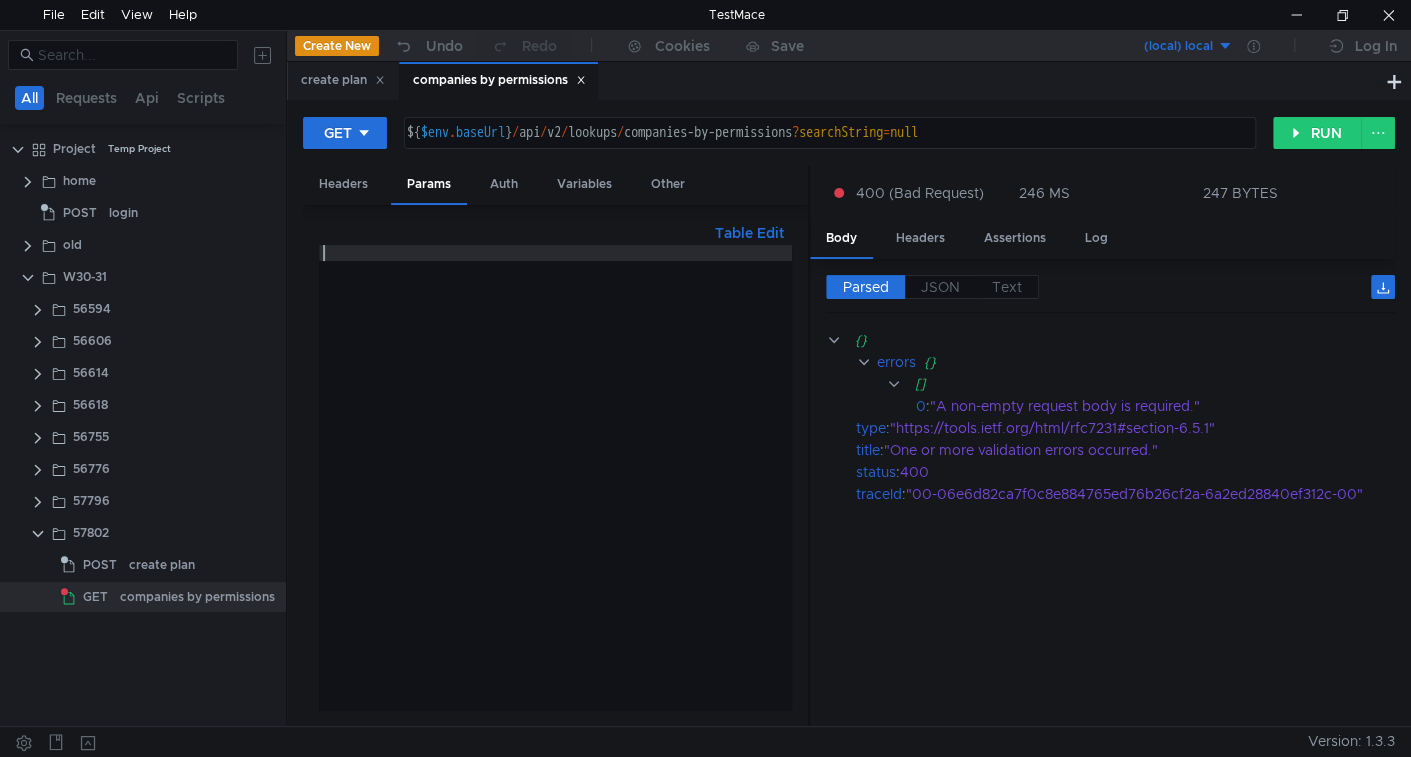 type 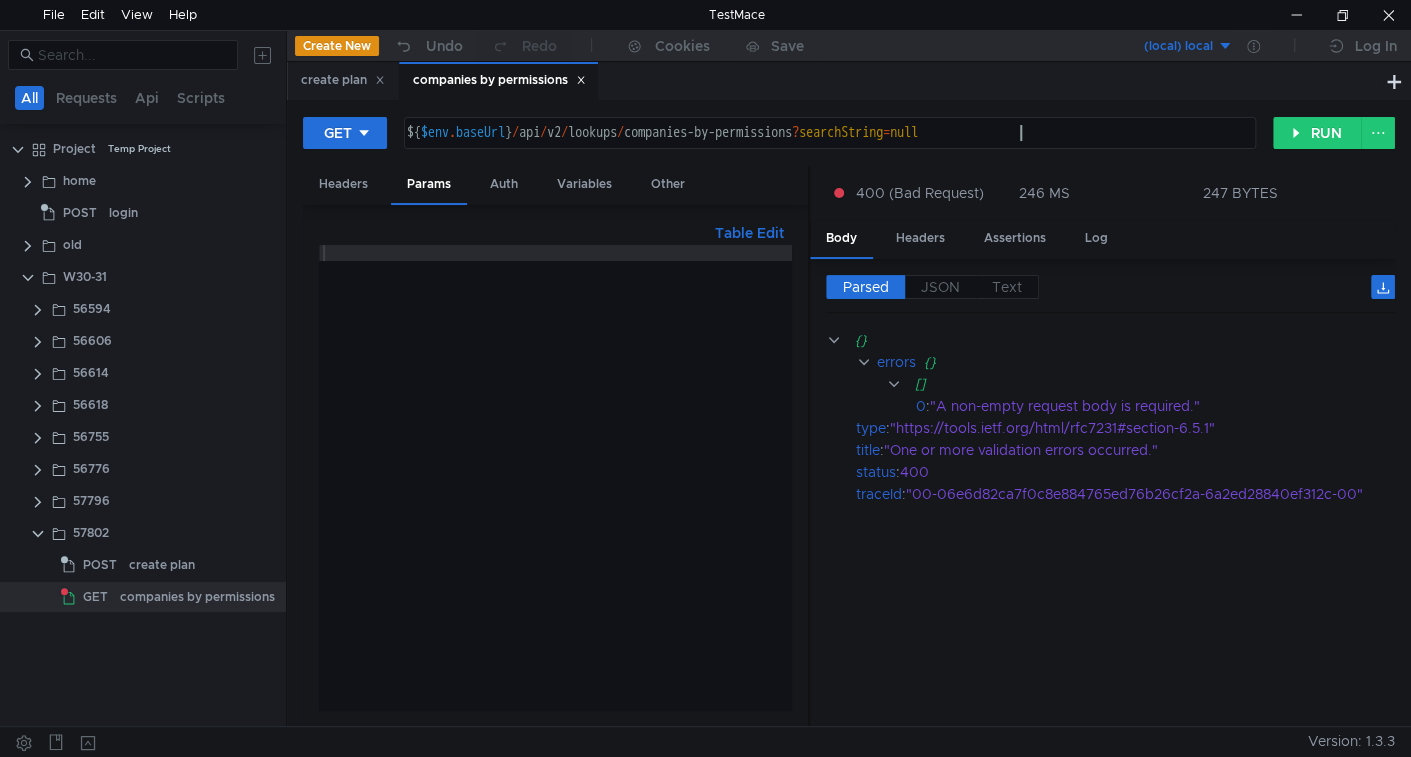 click on "${ $env . baseUrl } / api / v2 / lookups / companies-by-permissions ? searchString = null" at bounding box center [828, 149] 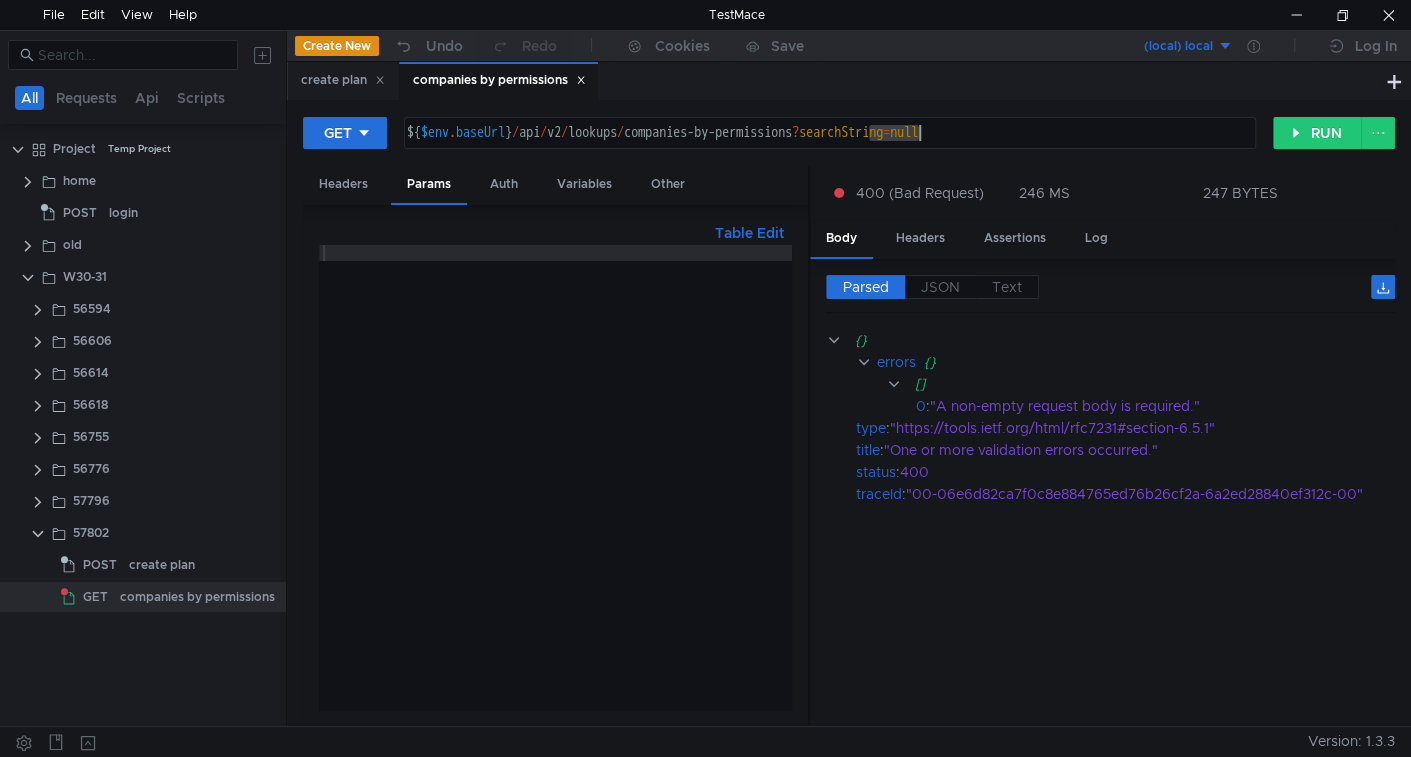 drag, startPoint x: 873, startPoint y: 137, endPoint x: 1221, endPoint y: 139, distance: 348.00574 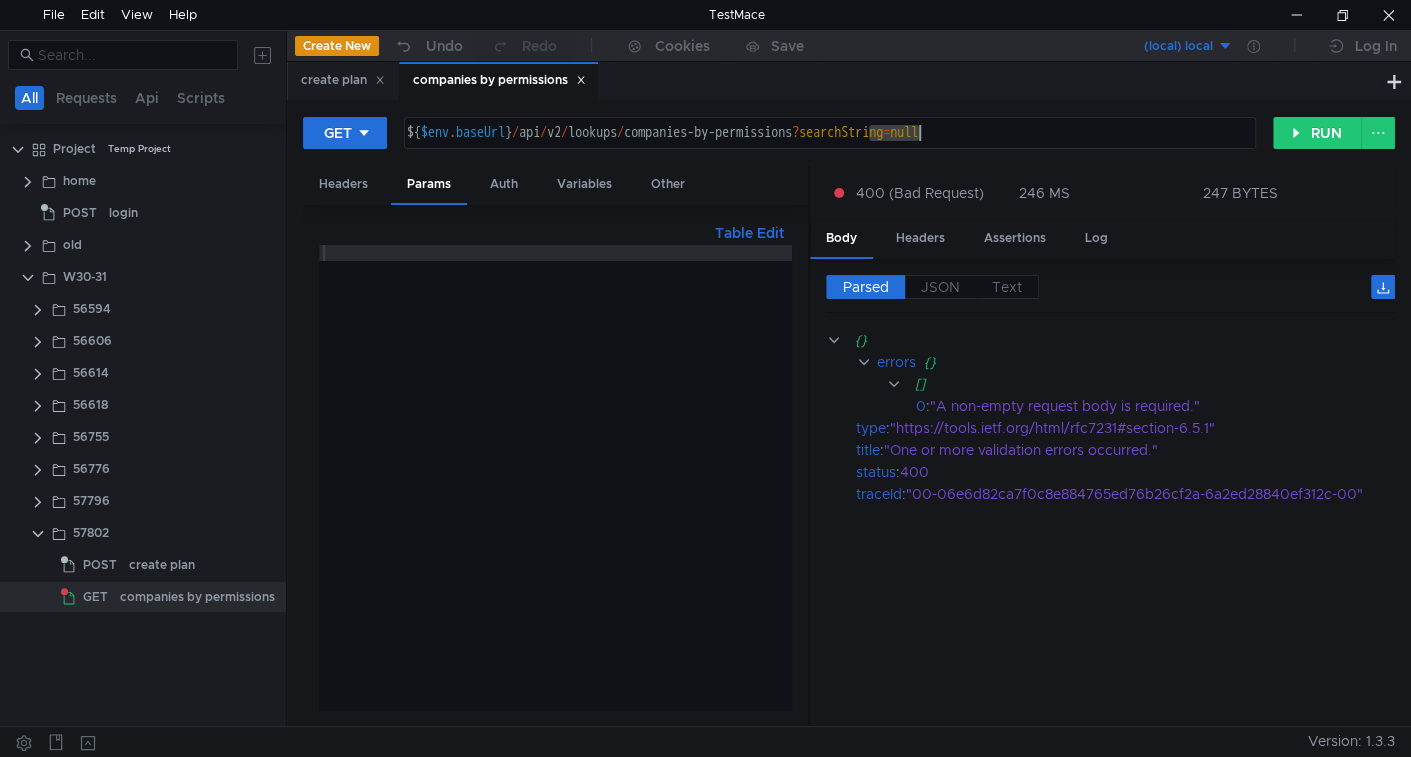 click on "${ $env . baseUrl } / api / v2 / lookups / companies-by-permissions ? searchString = null" at bounding box center [828, 149] 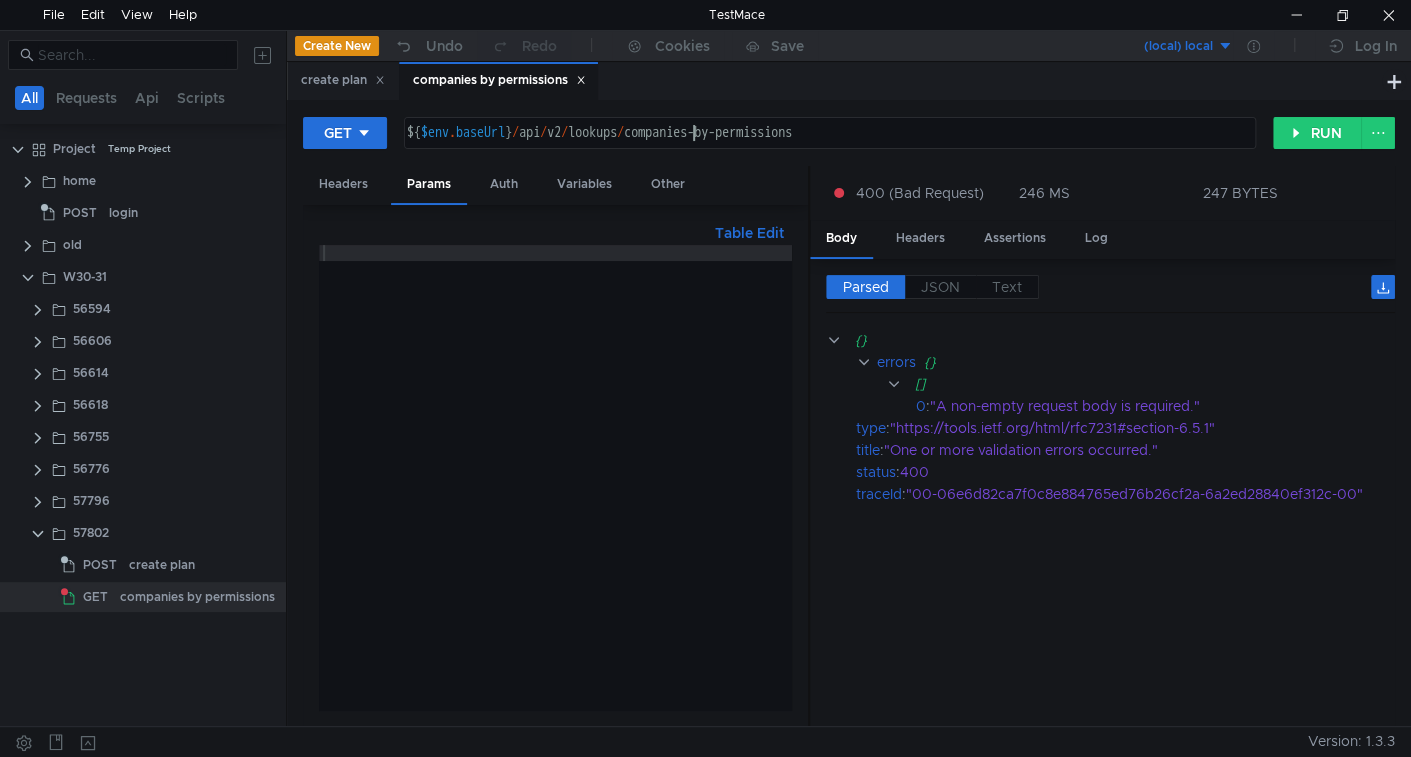 click on "${ $env . baseUrl } / api / v2 / lookups / companies-by-permissions" at bounding box center [828, 149] 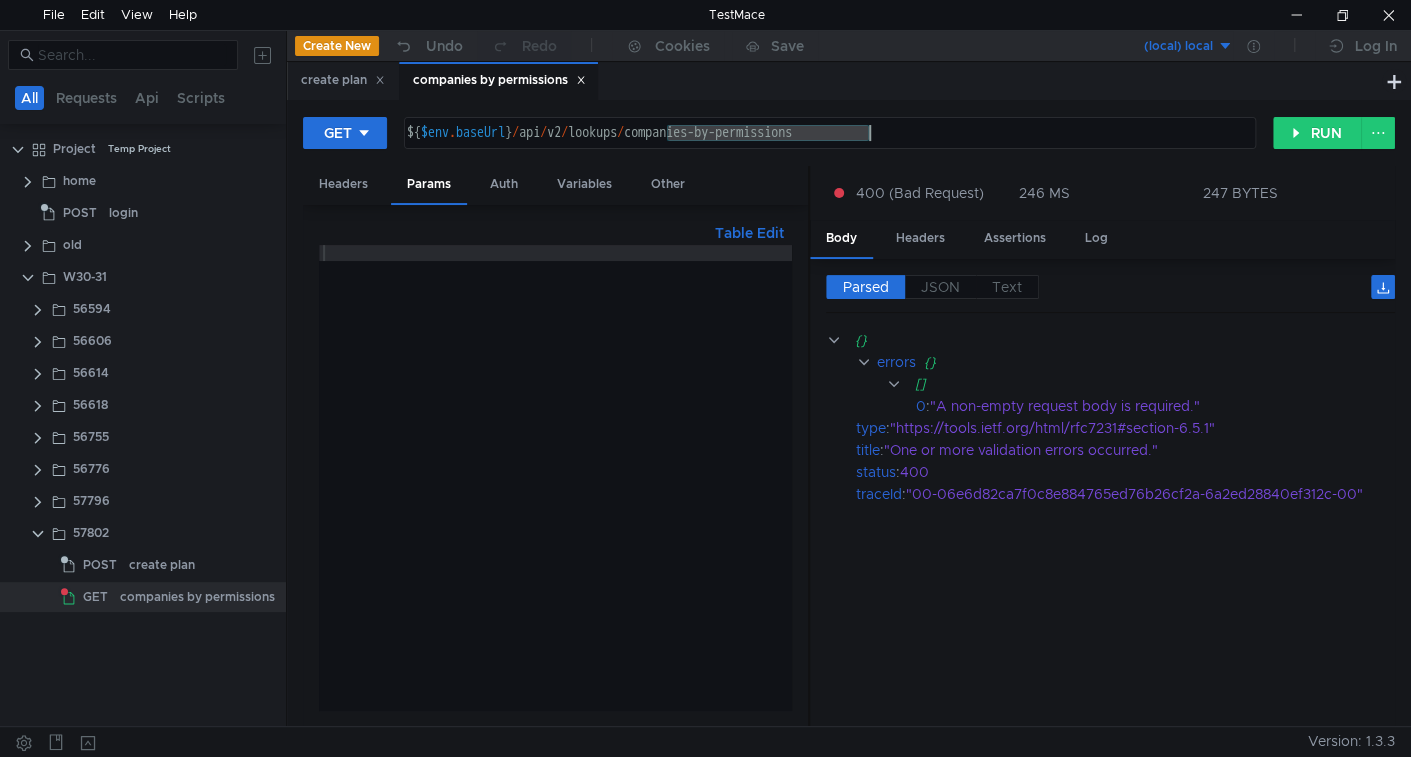 drag, startPoint x: 694, startPoint y: 132, endPoint x: 915, endPoint y: 129, distance: 221.02036 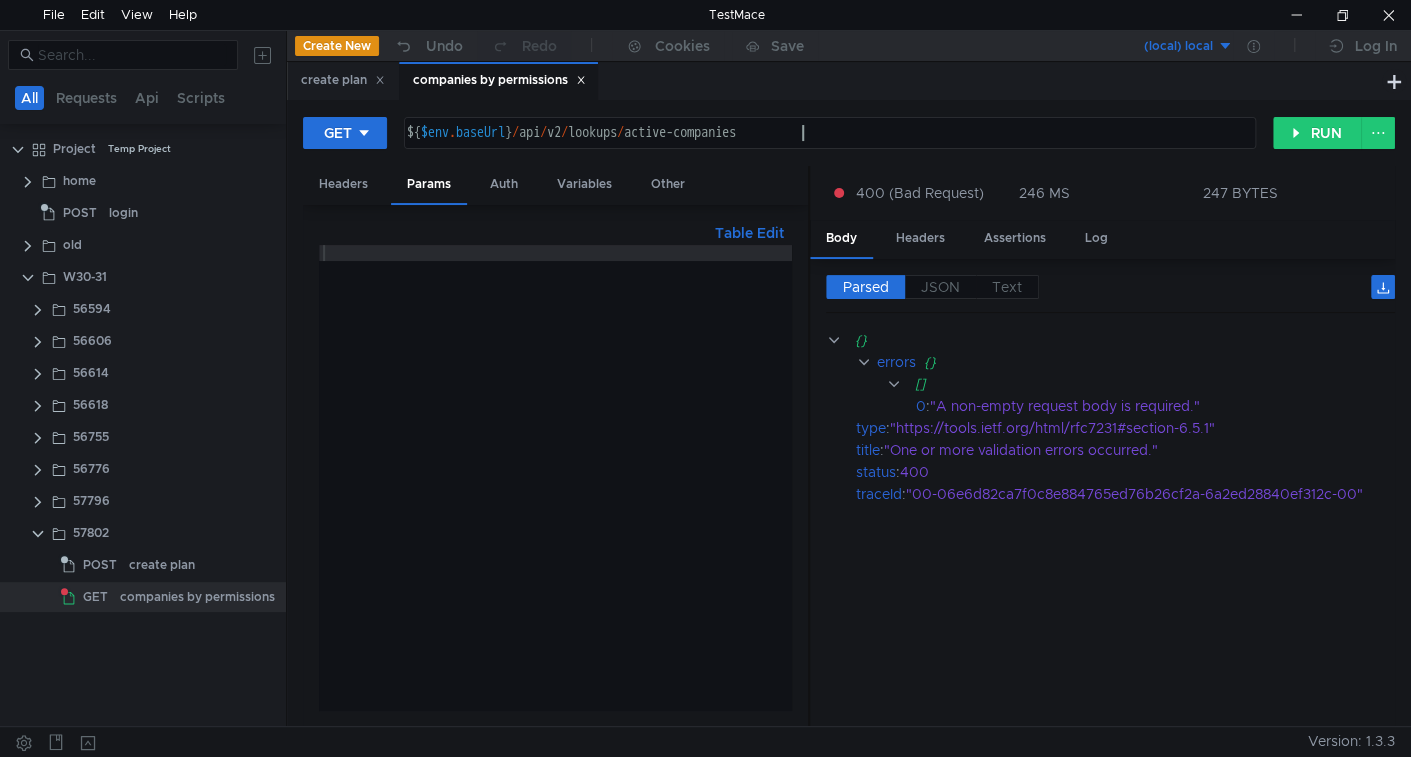 type on "${$env.baseUrl}/api/v2/lookups/active-companies" 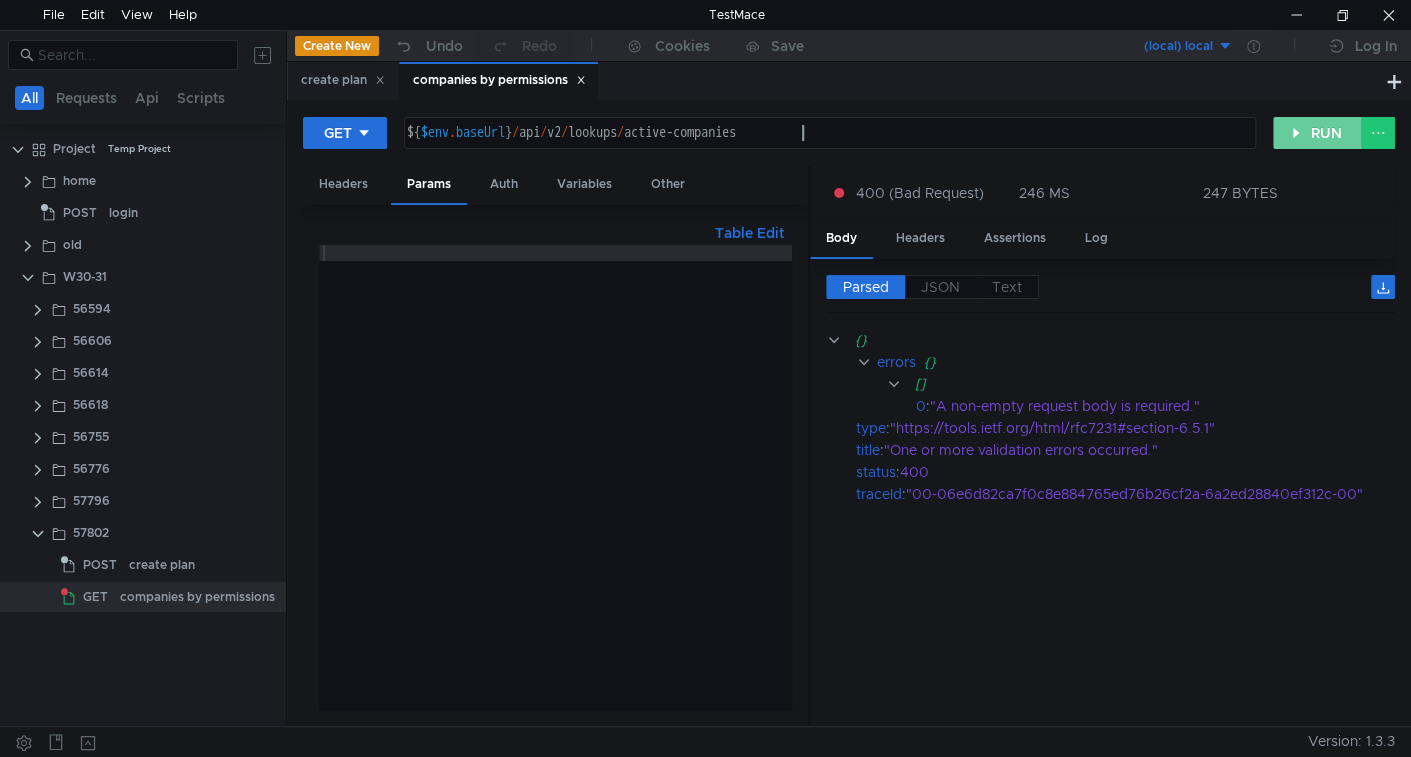 click on "RUN" 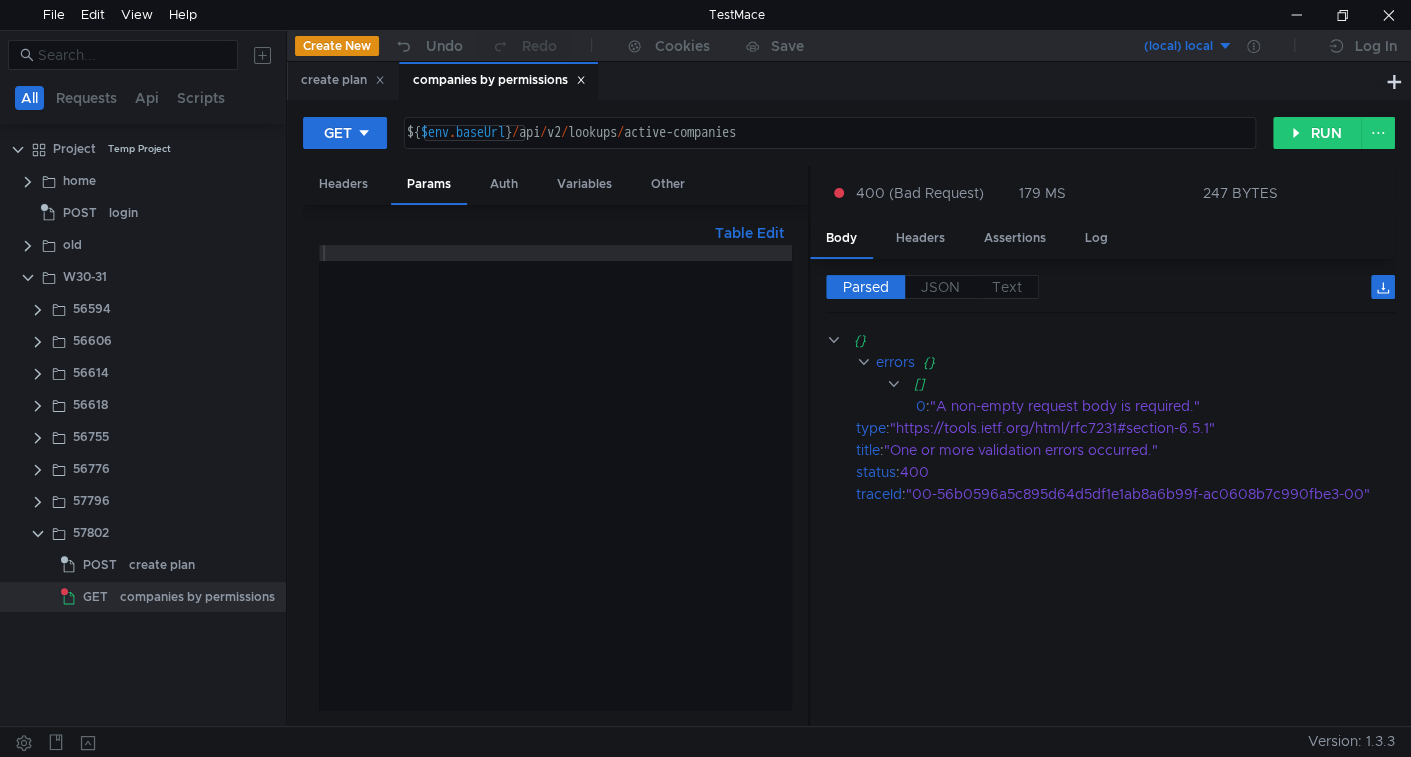 click on "${ $env . baseUrl } / api / v2 / lookups / active-companies" at bounding box center [828, 149] 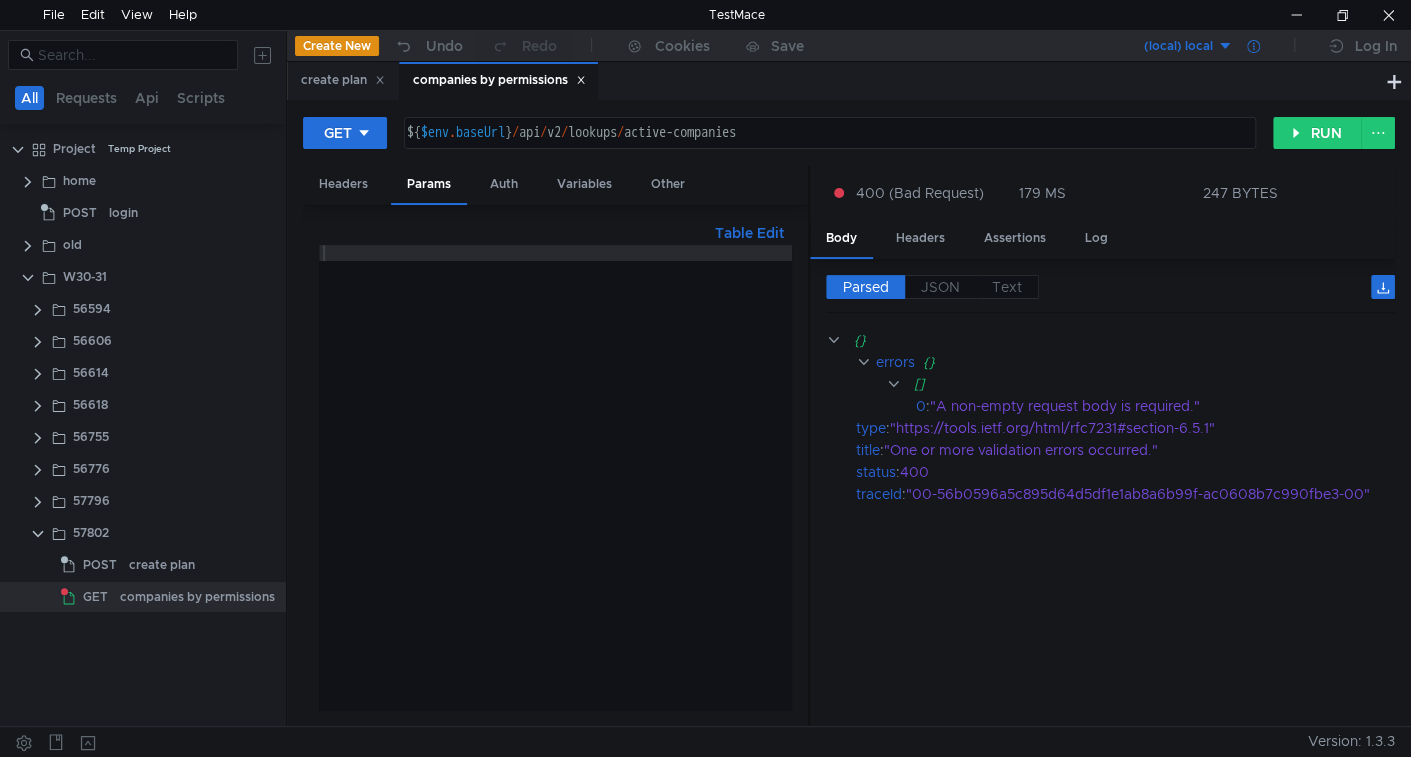 click 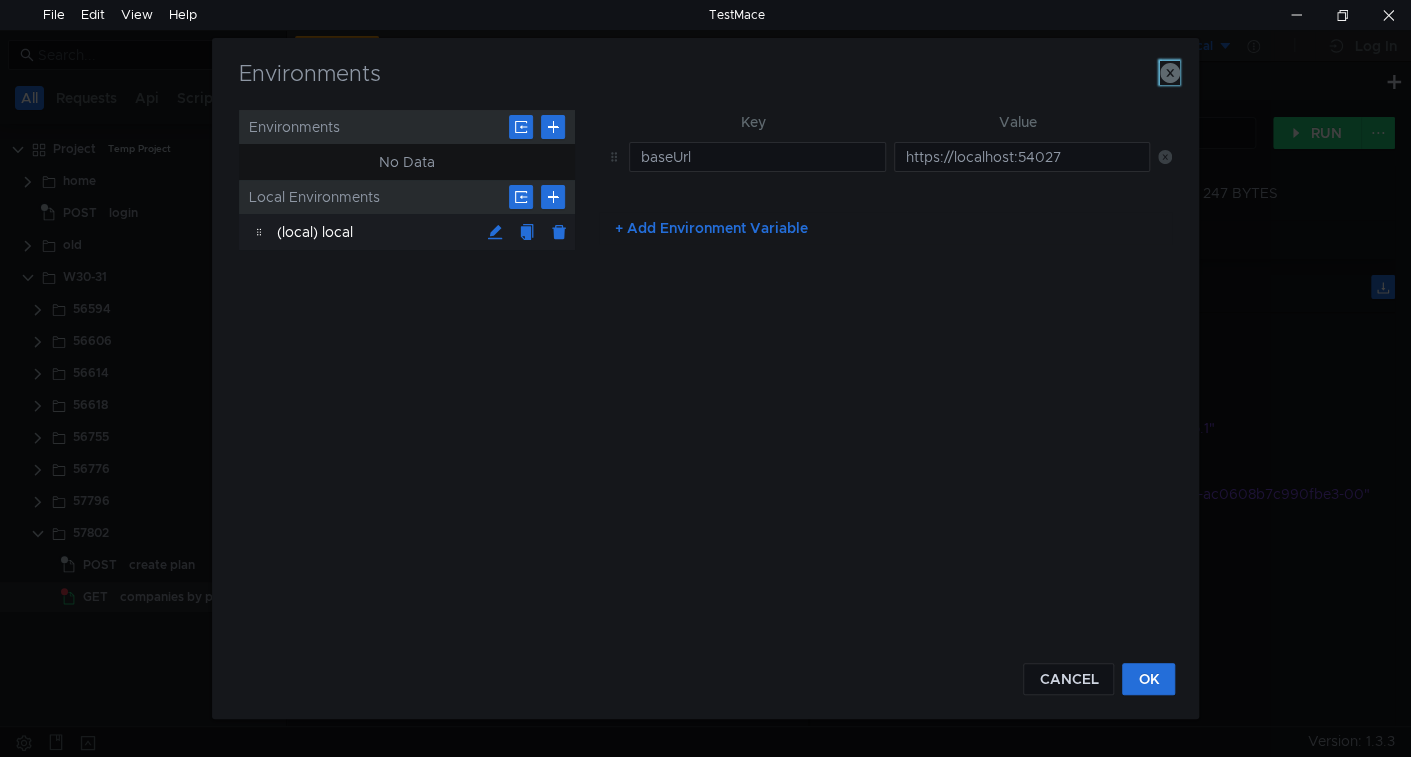 click 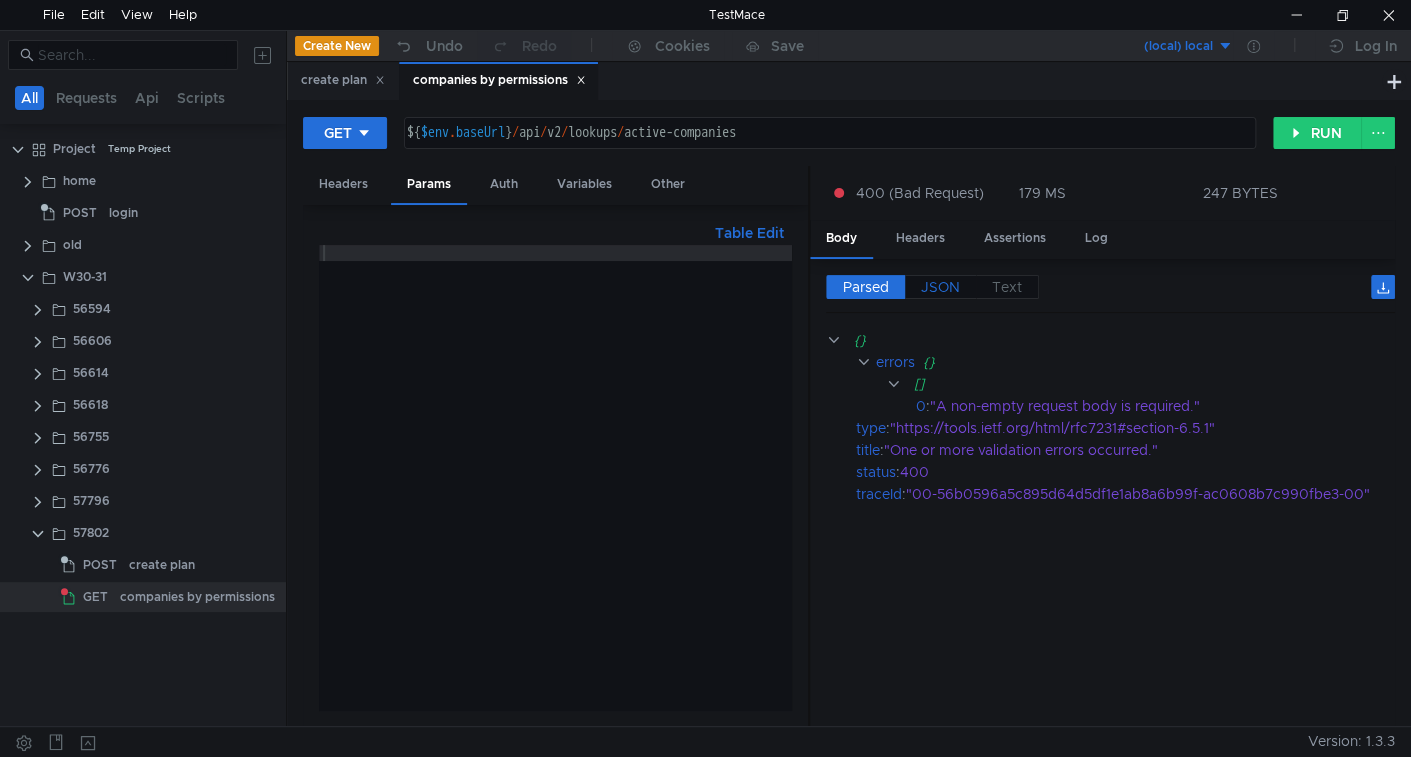 click on "JSON" at bounding box center [940, 287] 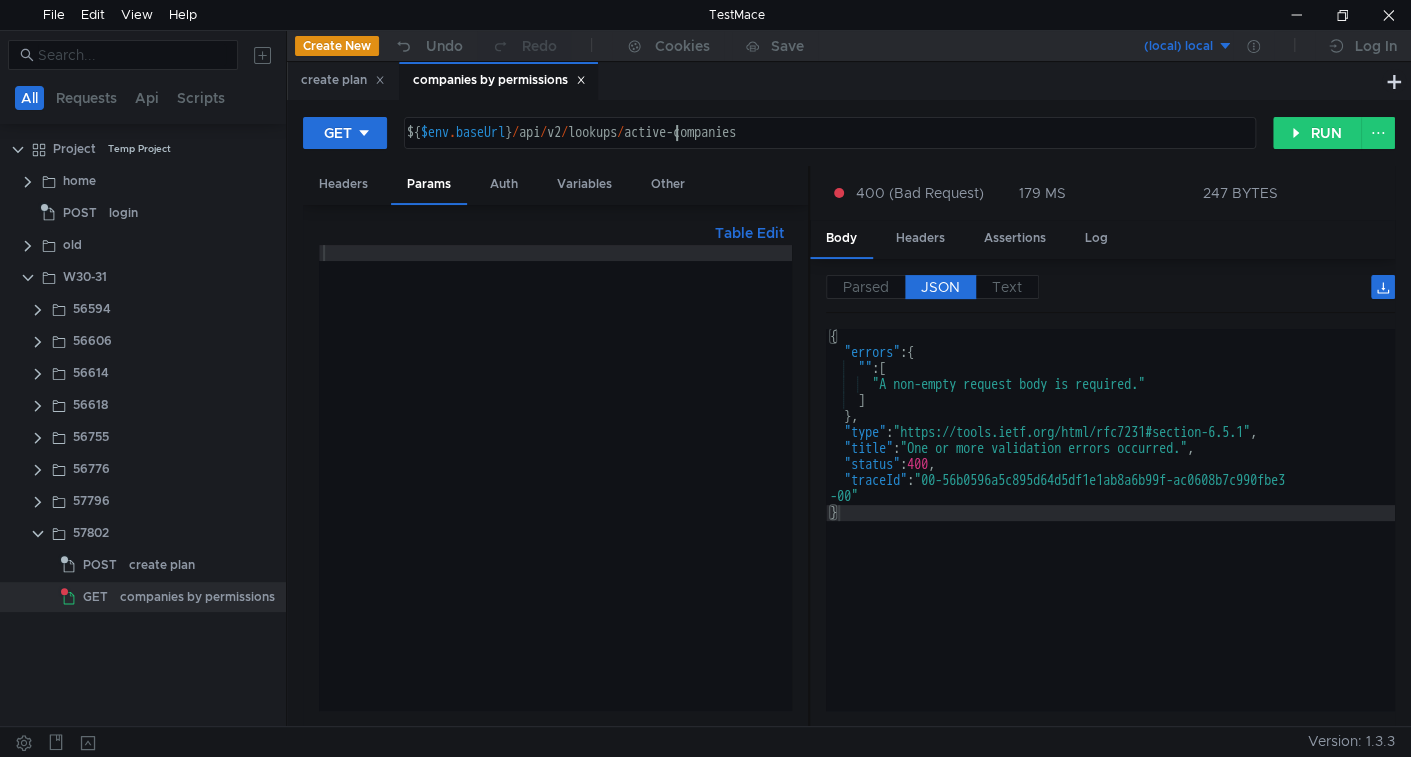 click on "${ $env . baseUrl } / api / v2 / lookups / active-companies" at bounding box center [828, 149] 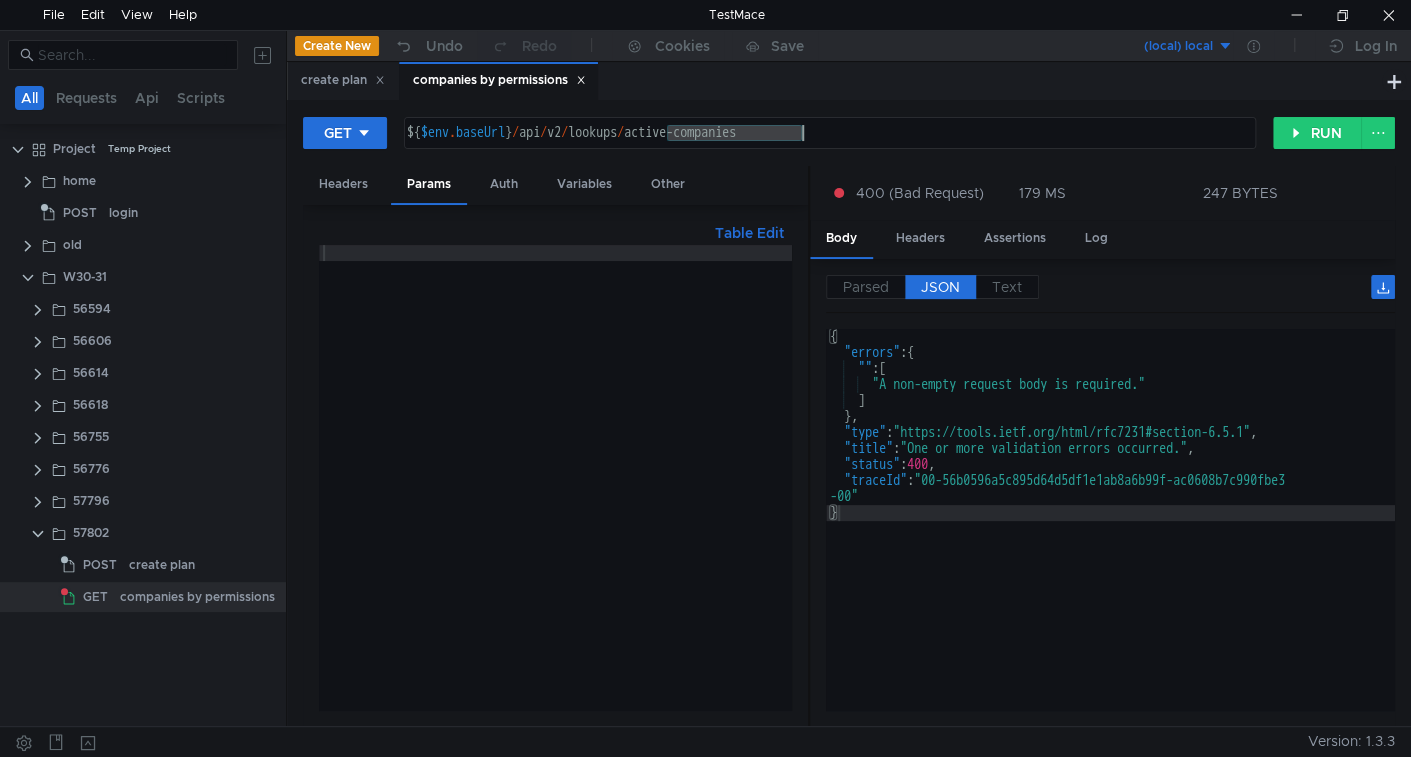 drag, startPoint x: 674, startPoint y: 135, endPoint x: 810, endPoint y: 135, distance: 136 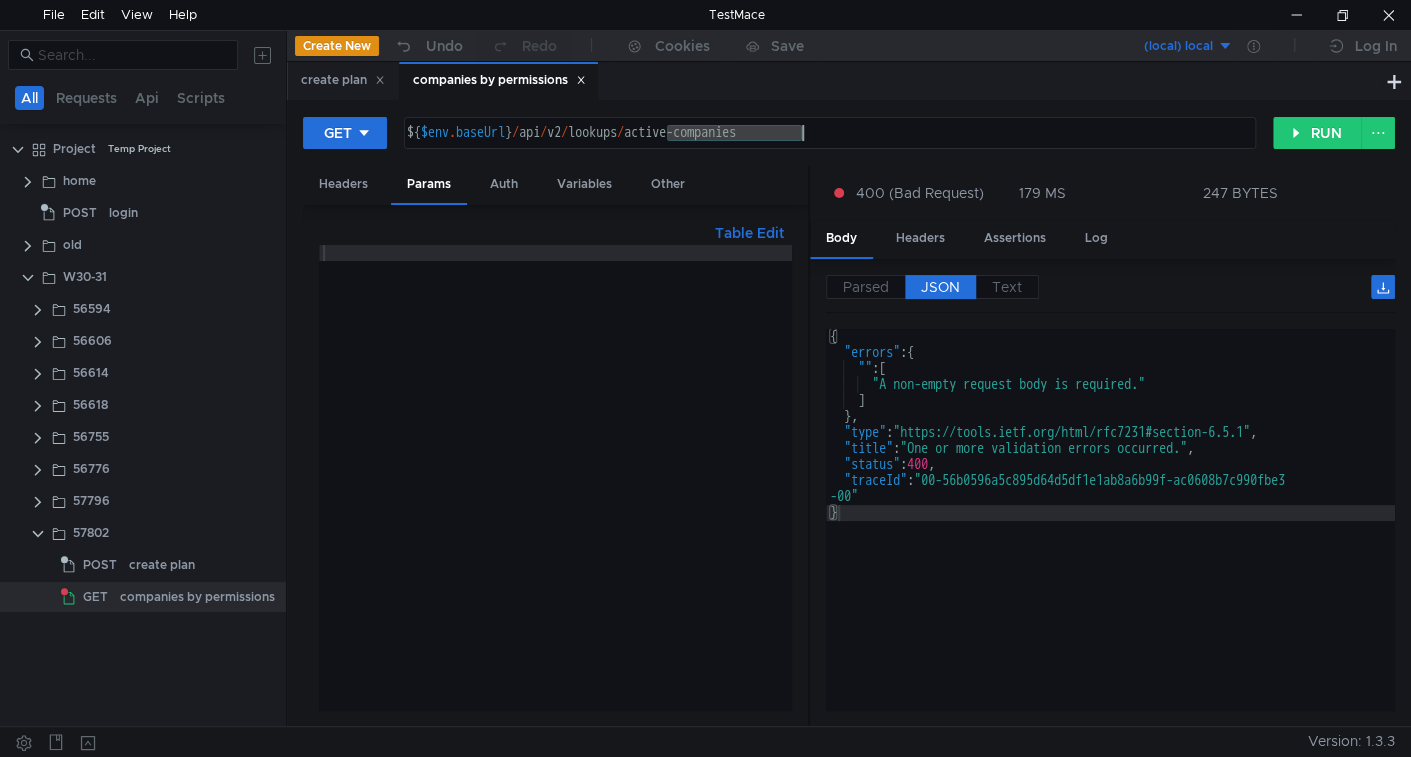 click on "${ $env . baseUrl } / api / v2 / lookups / active-companies" at bounding box center (828, 149) 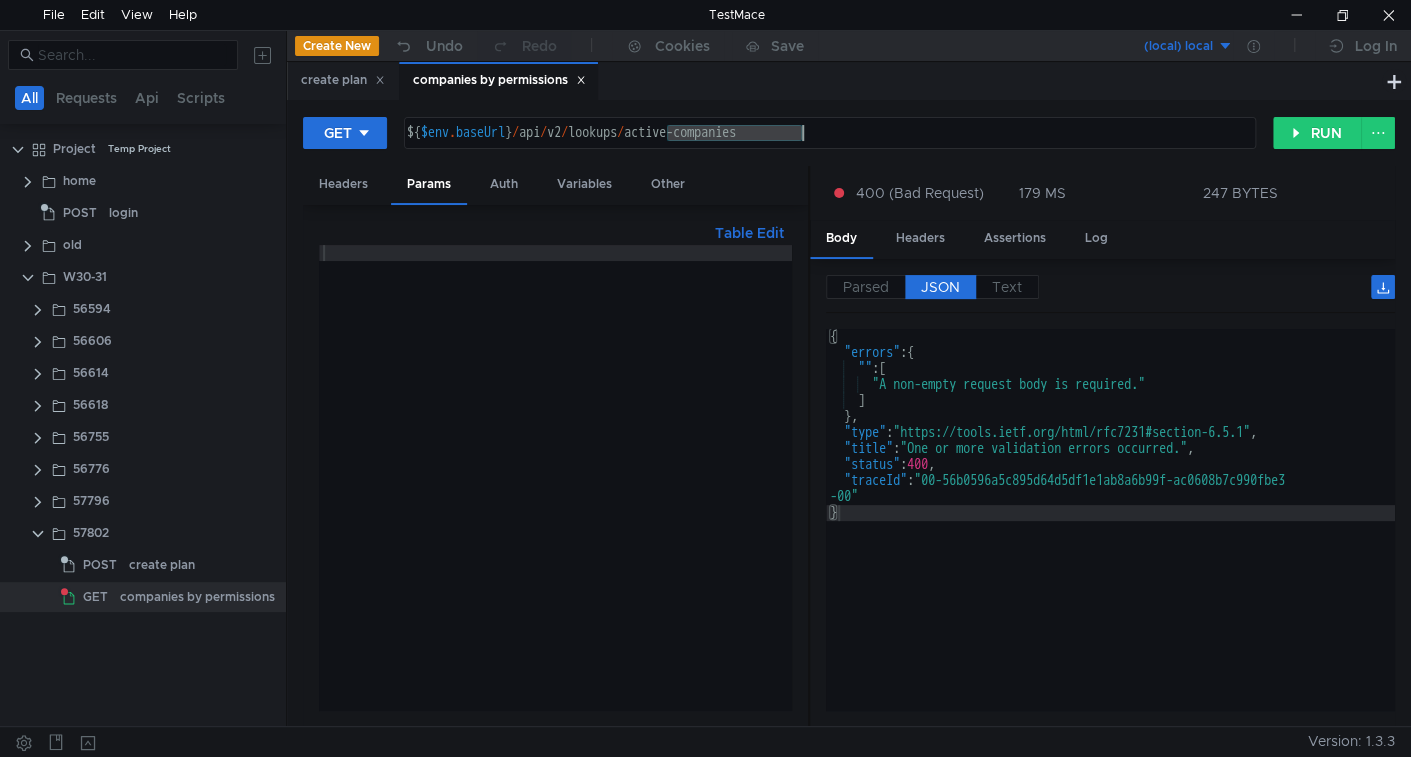 drag, startPoint x: 667, startPoint y: 137, endPoint x: 841, endPoint y: 146, distance: 174.2326 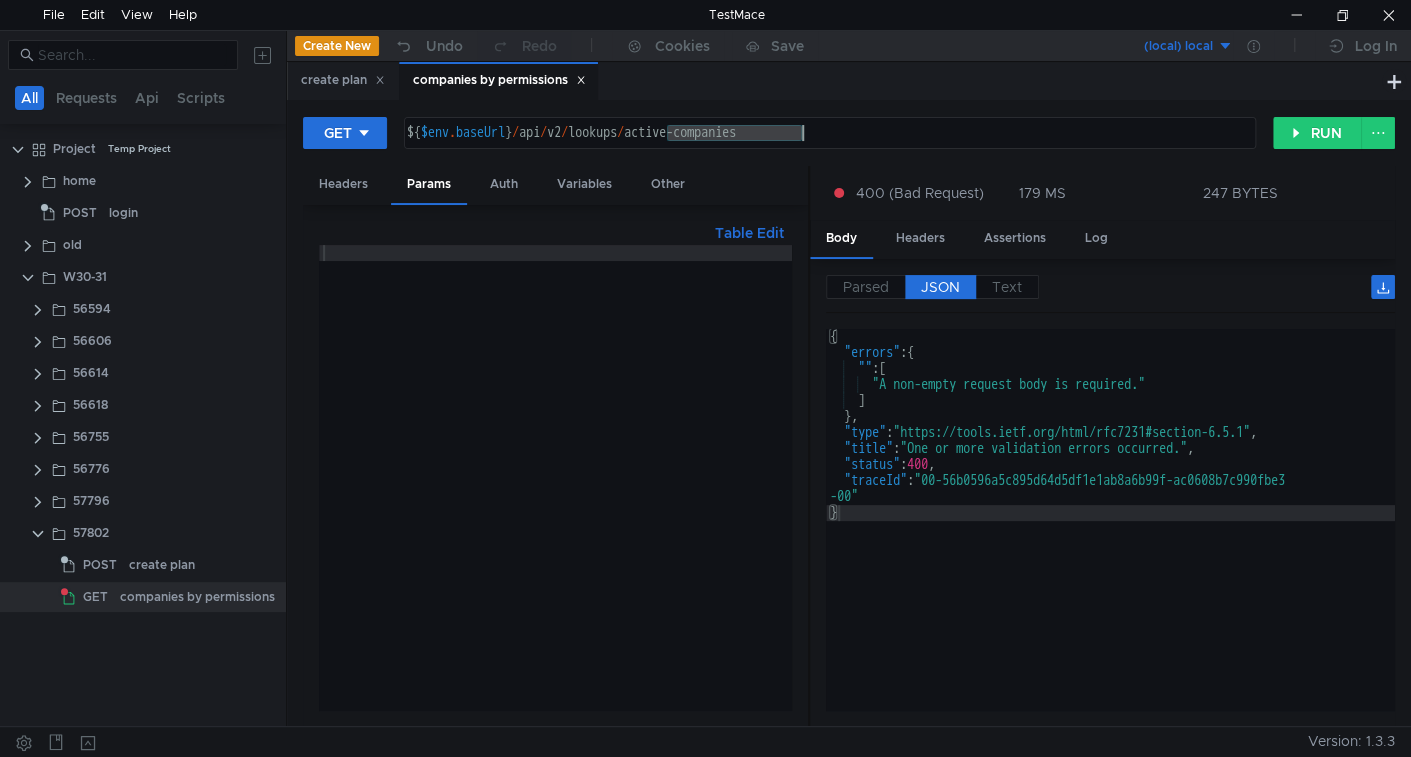 click on "${ $env . baseUrl } / api / v2 / lookups / active-companies" at bounding box center [828, 149] 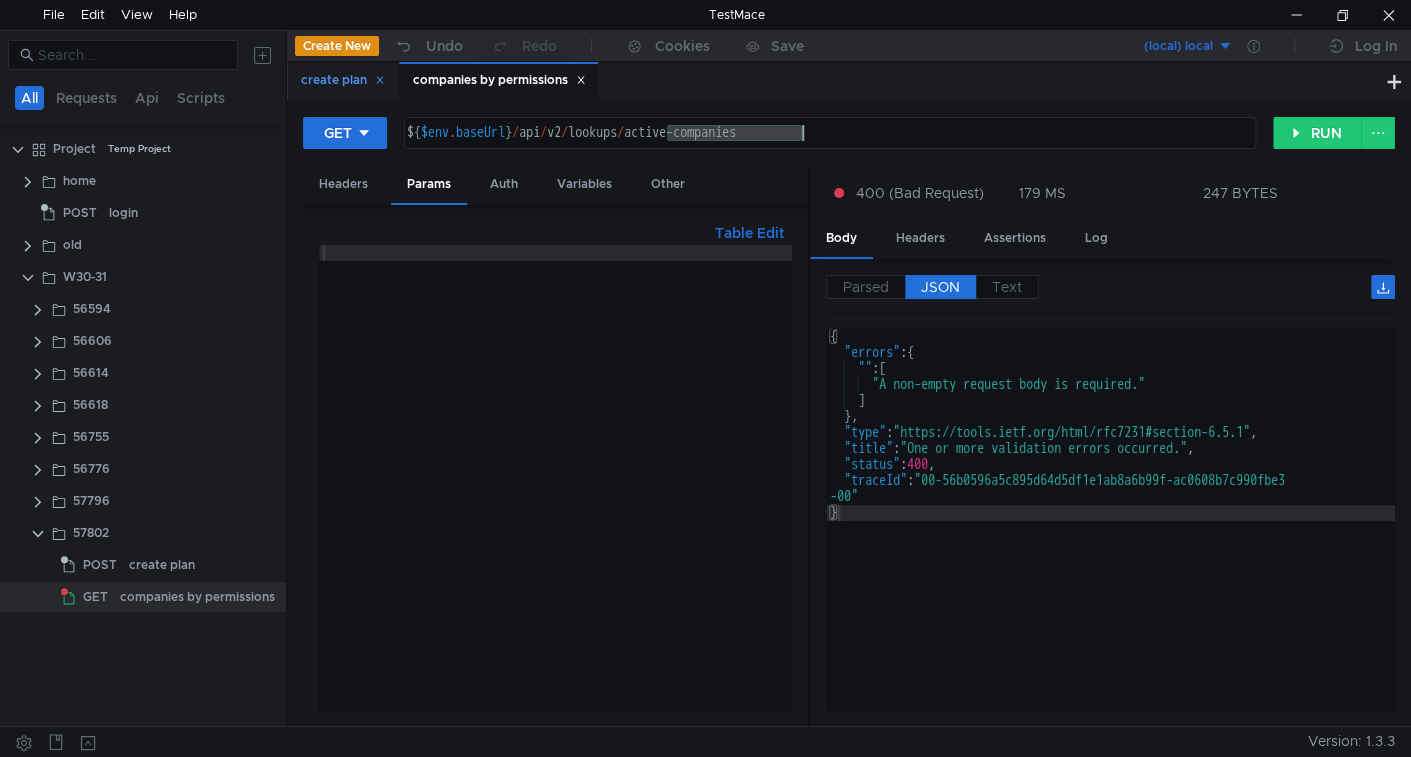 click on "create plan" at bounding box center [343, 80] 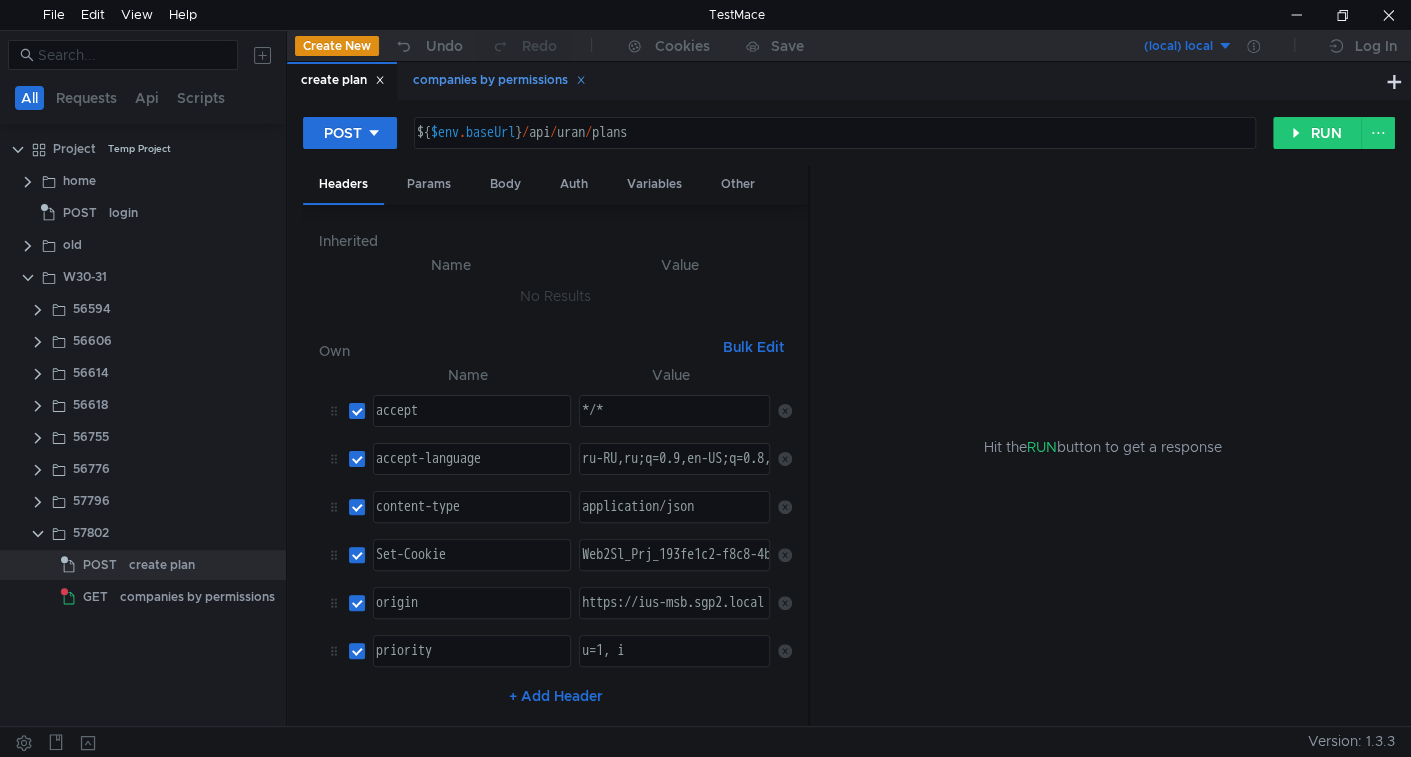 click on "companies by permissions" at bounding box center [499, 80] 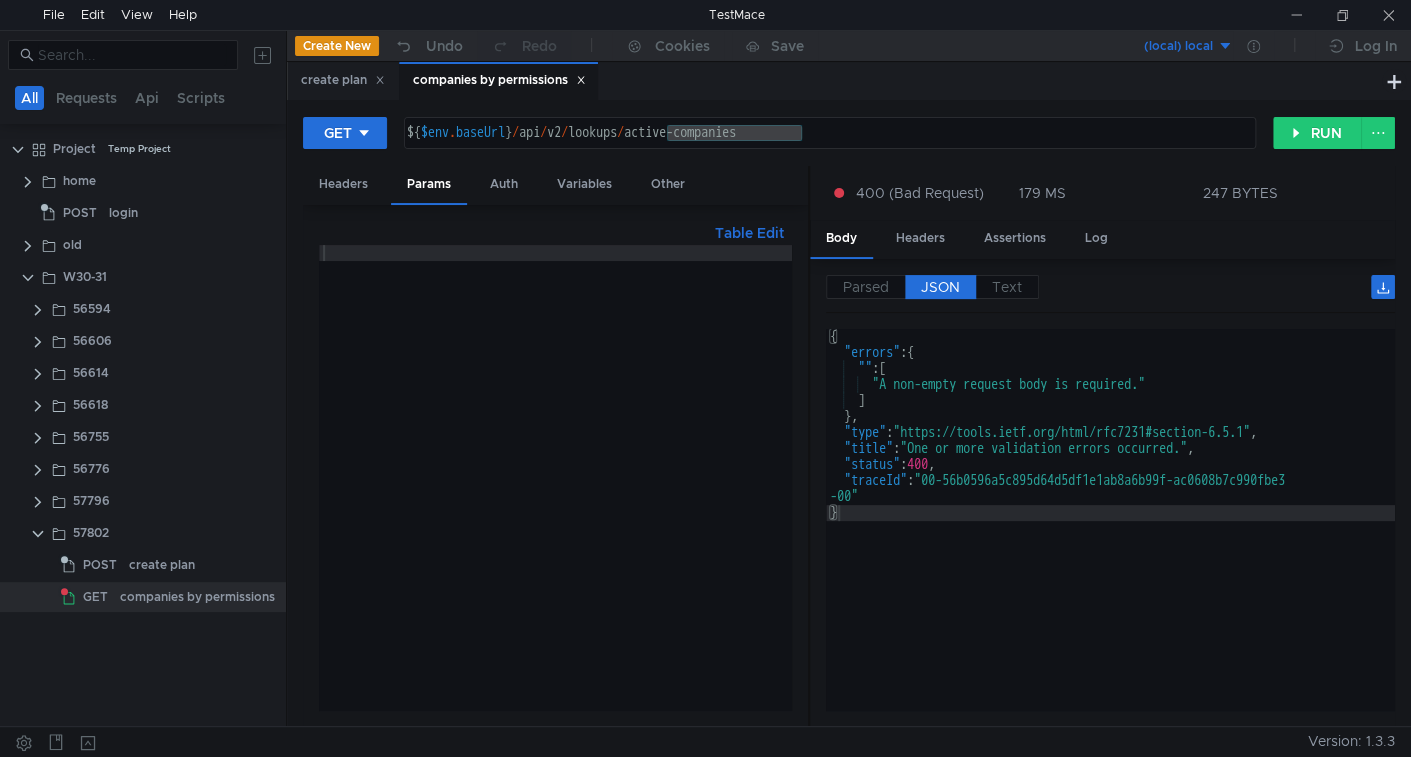 click on "${ $env . baseUrl } / api / v2 / lookups / active-companies" at bounding box center (830, 133) 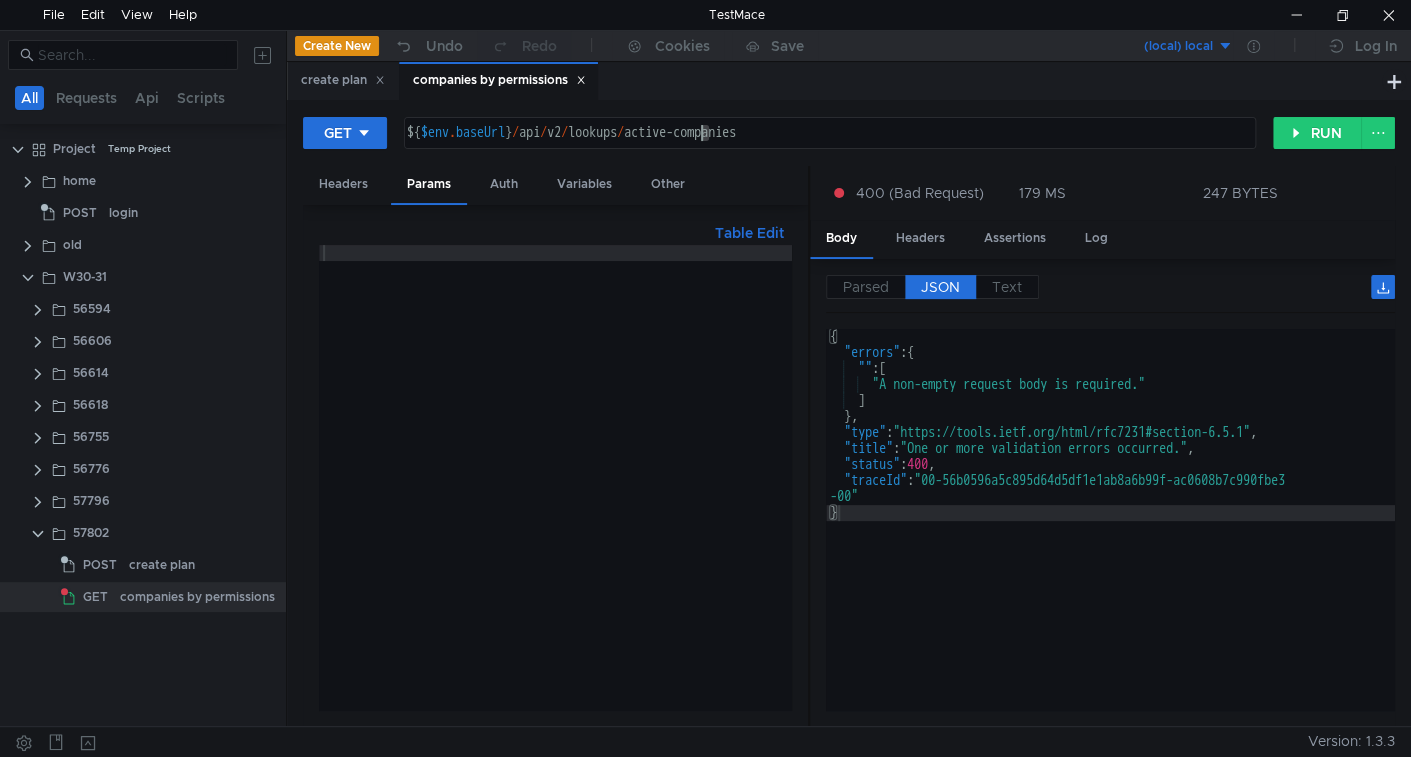 click on "${ $env . baseUrl } / api / v2 / lookups / active-companies" at bounding box center (828, 149) 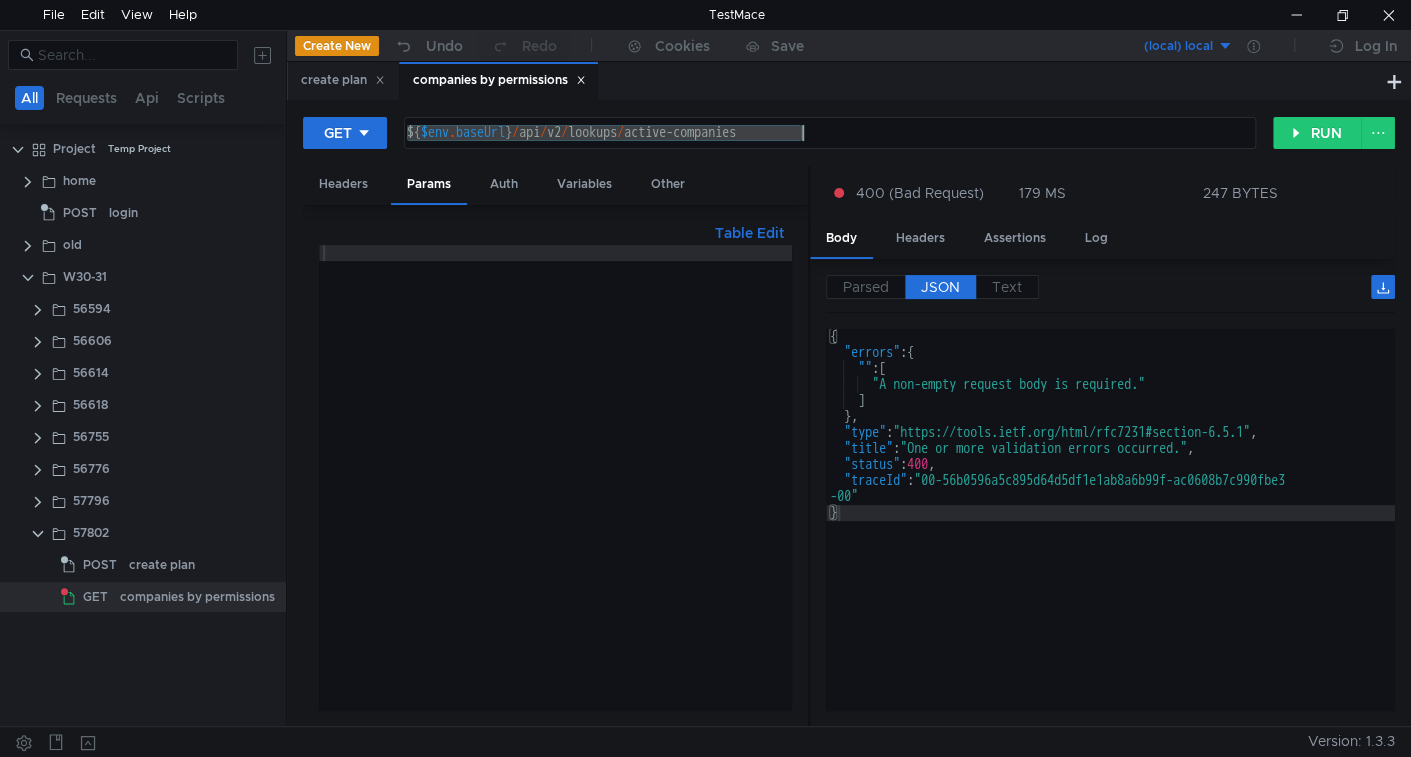 drag, startPoint x: 707, startPoint y: 128, endPoint x: 725, endPoint y: 131, distance: 18.248287 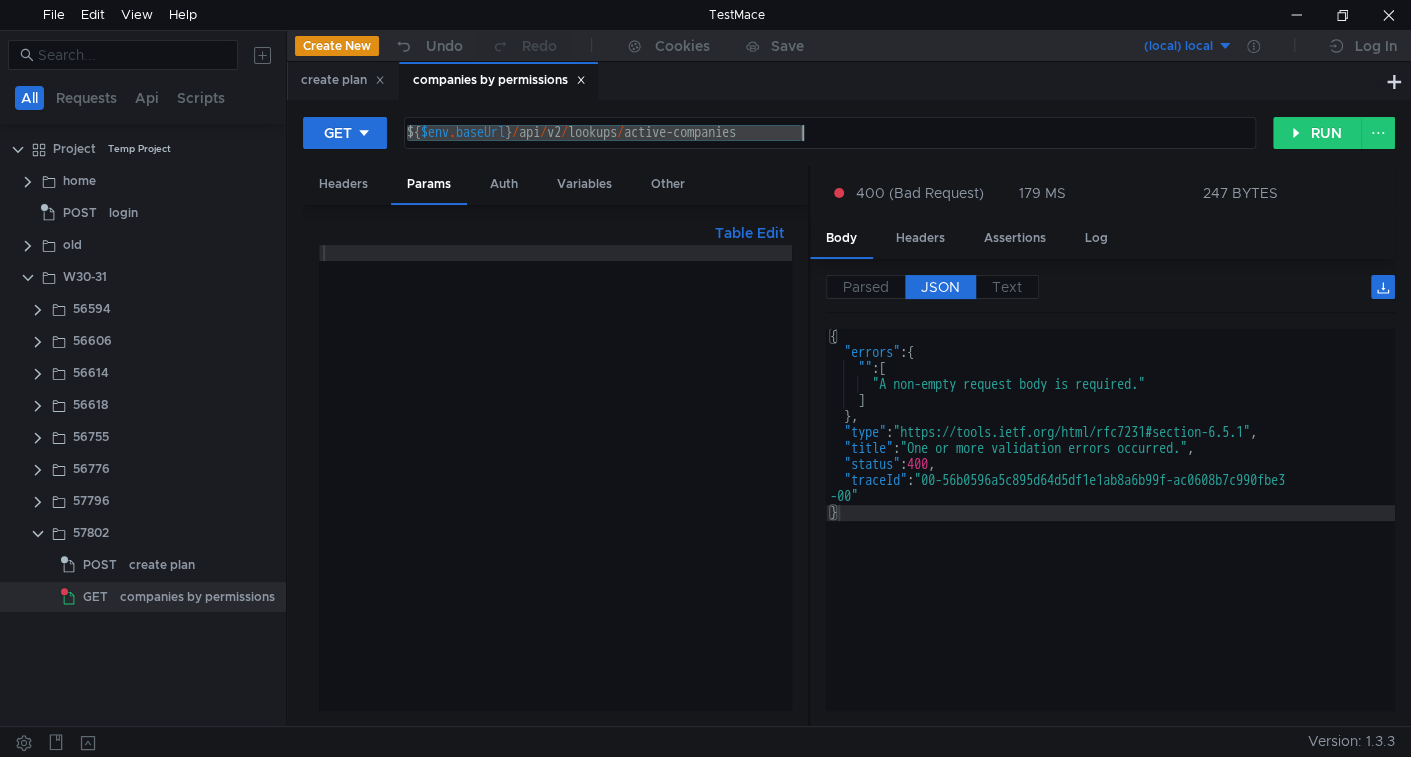 click on "${ $env . baseUrl } / api / v2 / lookups / active-companies" at bounding box center [828, 149] 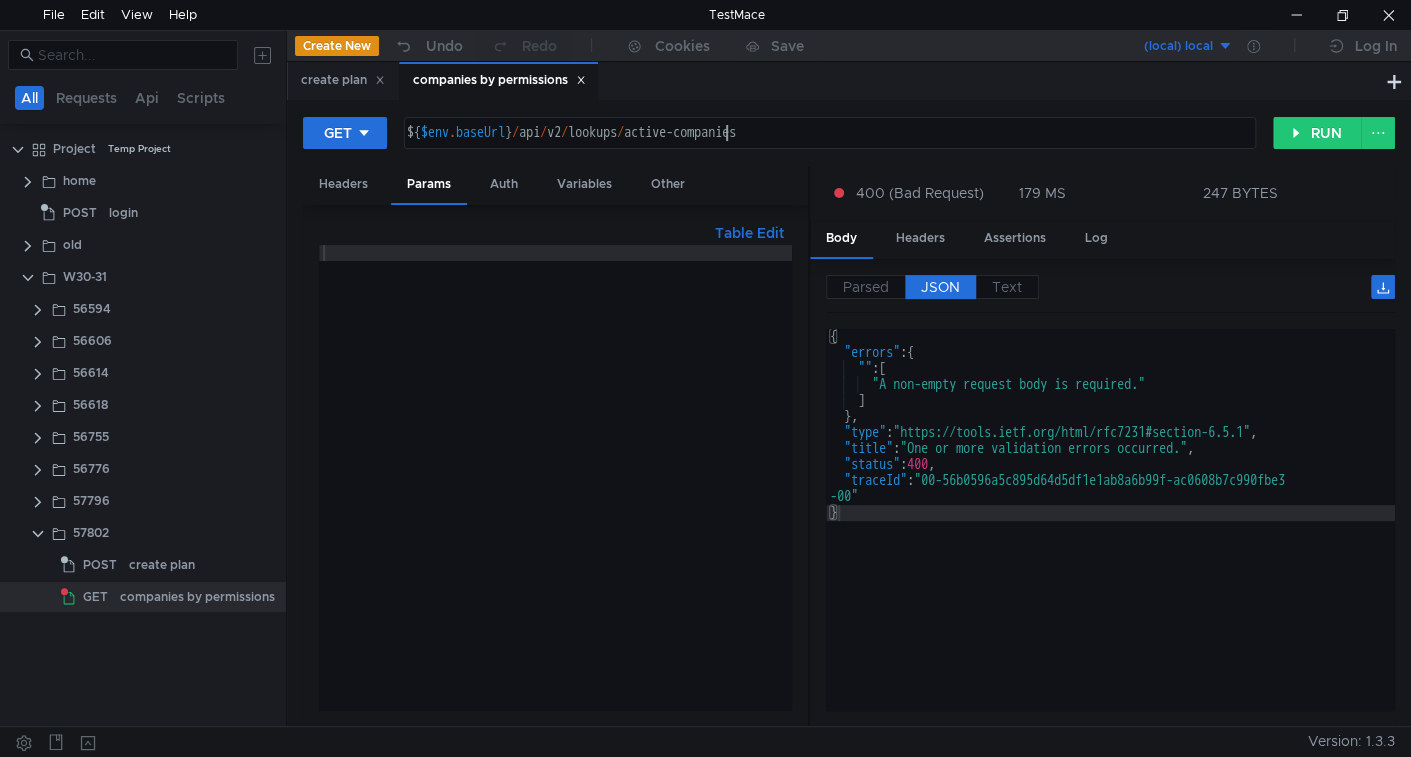 click on "${ $env . baseUrl } / api / v2 / lookups / active-companies" at bounding box center [828, 149] 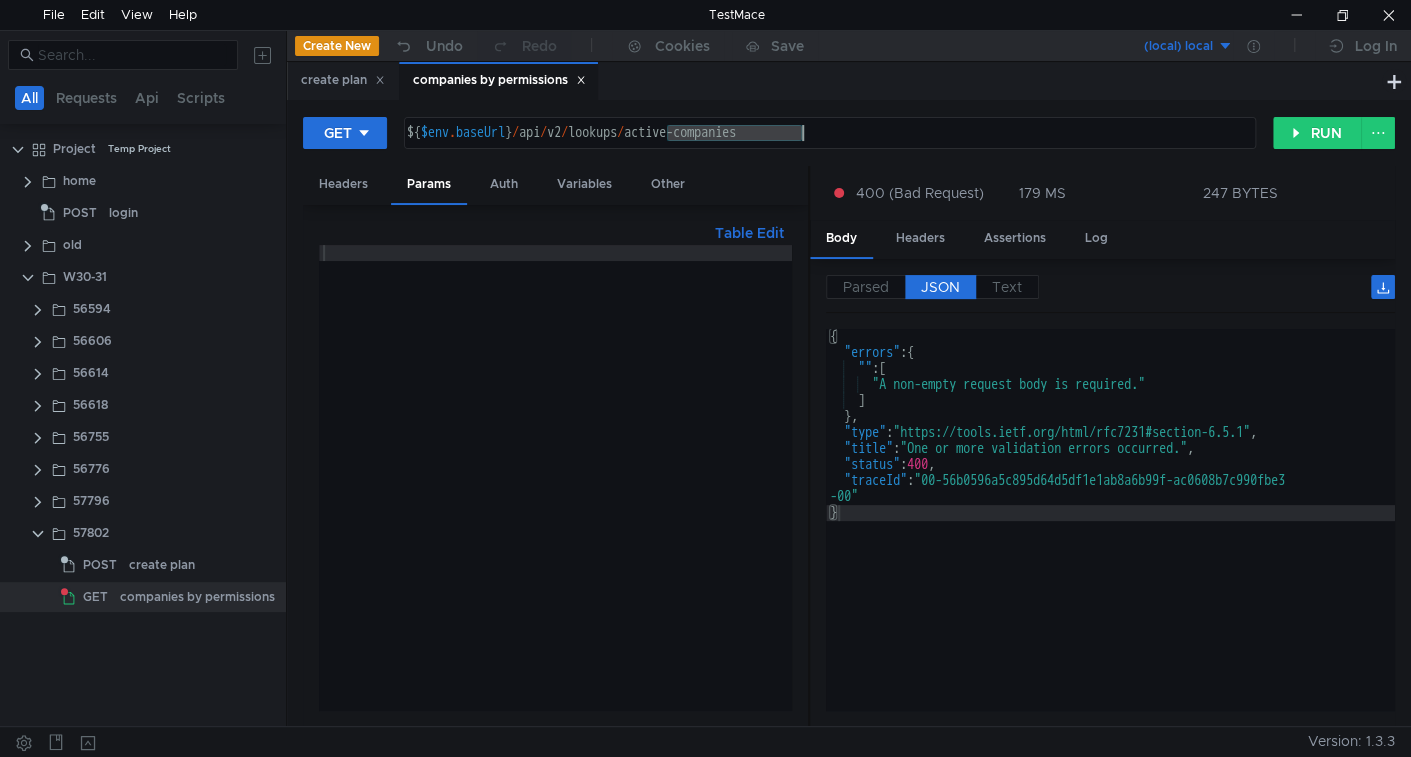 drag, startPoint x: 691, startPoint y: 133, endPoint x: 805, endPoint y: 129, distance: 114.07015 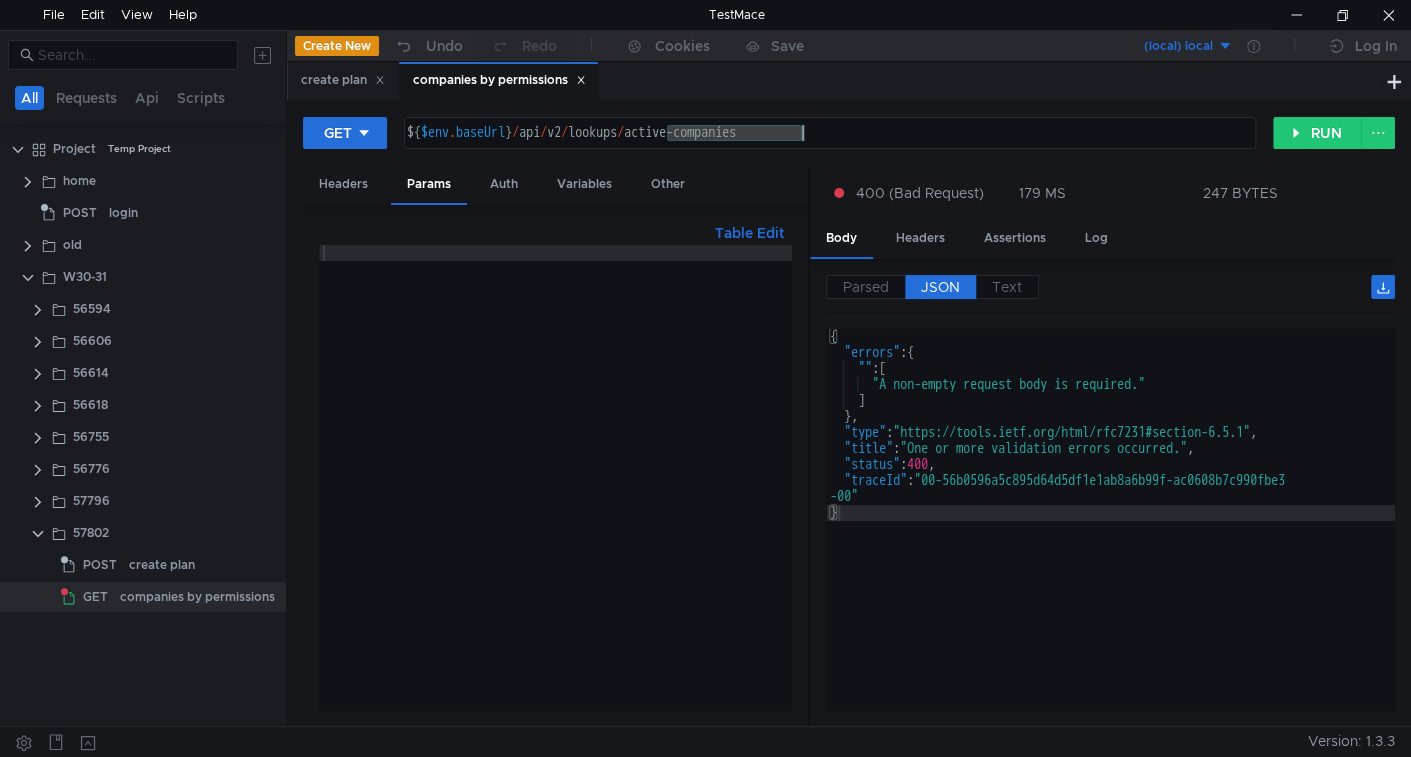 click on "${ $env . baseUrl } / api / v2 / lookups / active-companies" at bounding box center [828, 149] 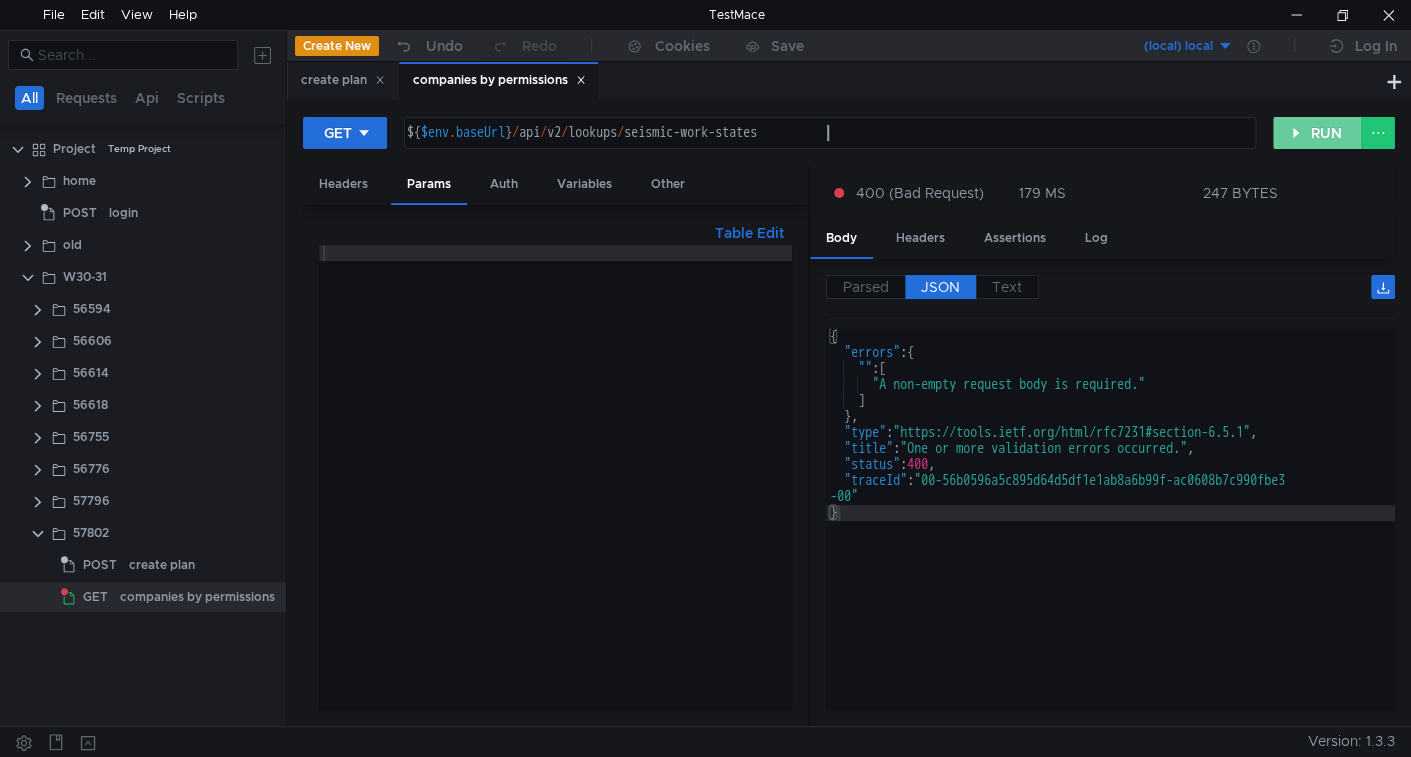 click on "RUN" 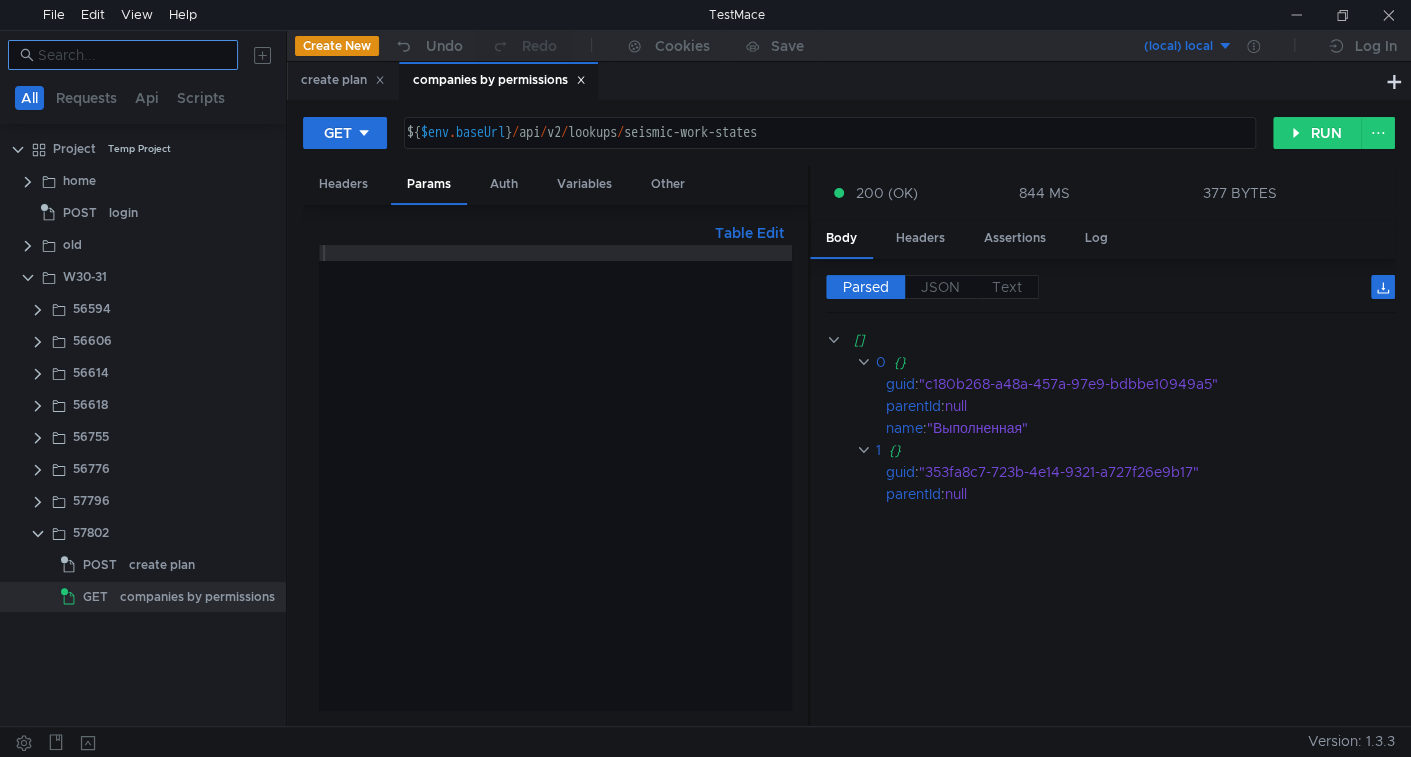 click at bounding box center [132, 55] 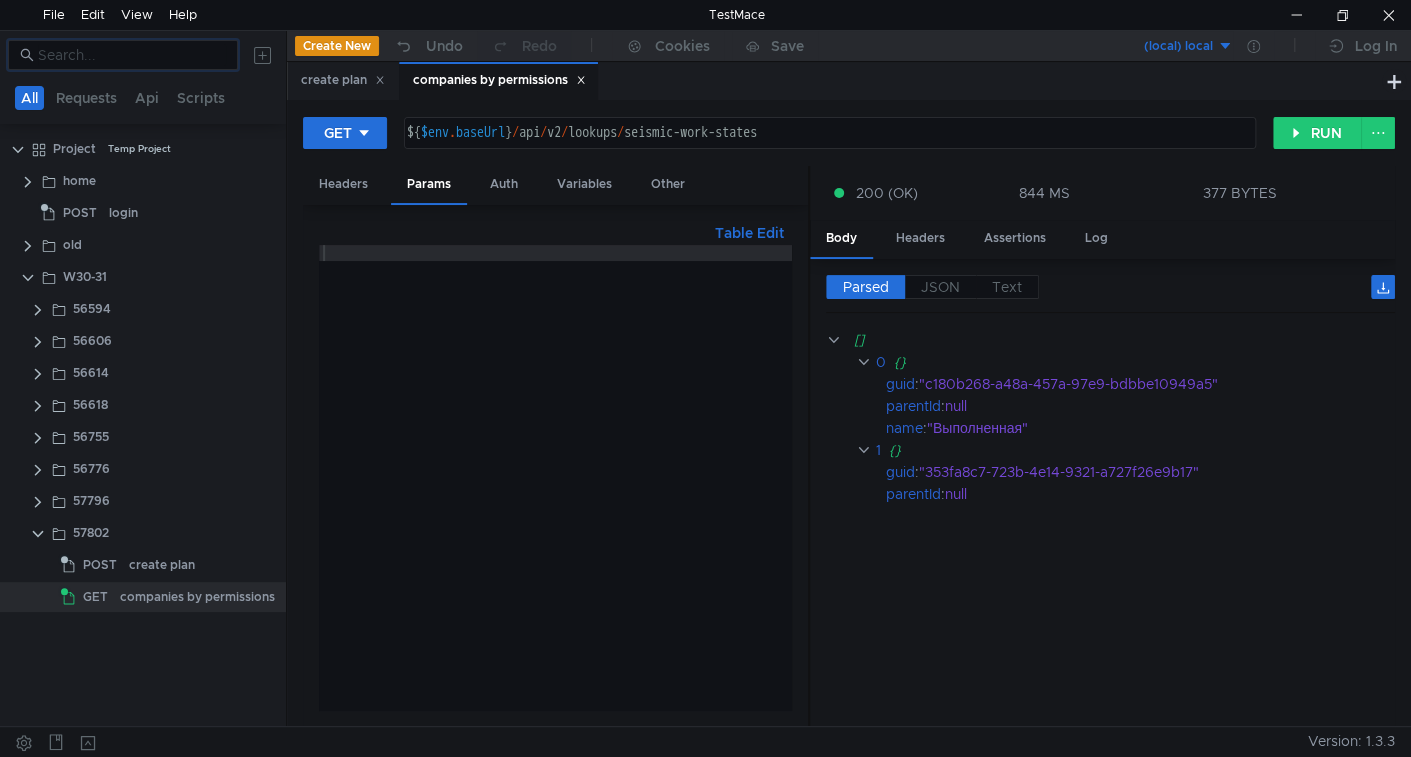paste on "active-companies" 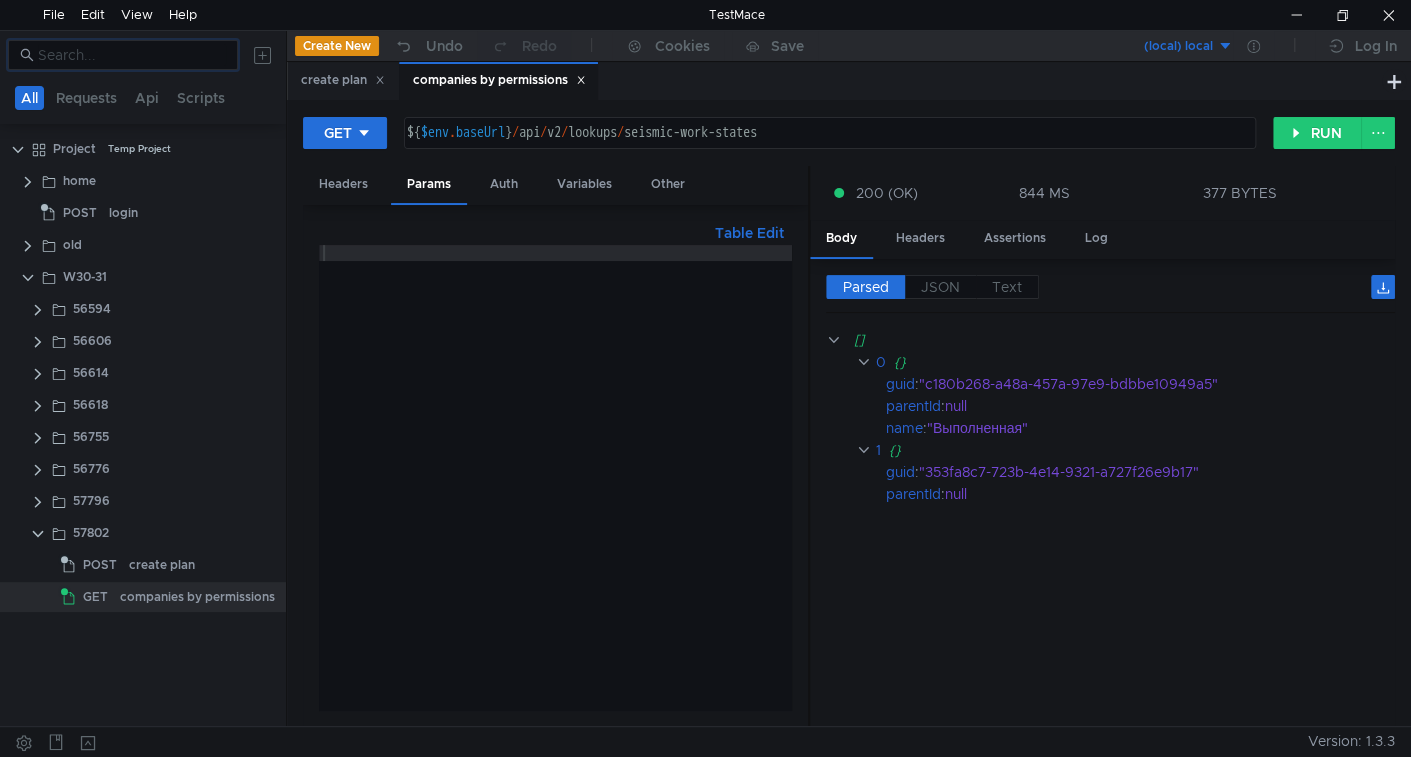 type on "active-companies" 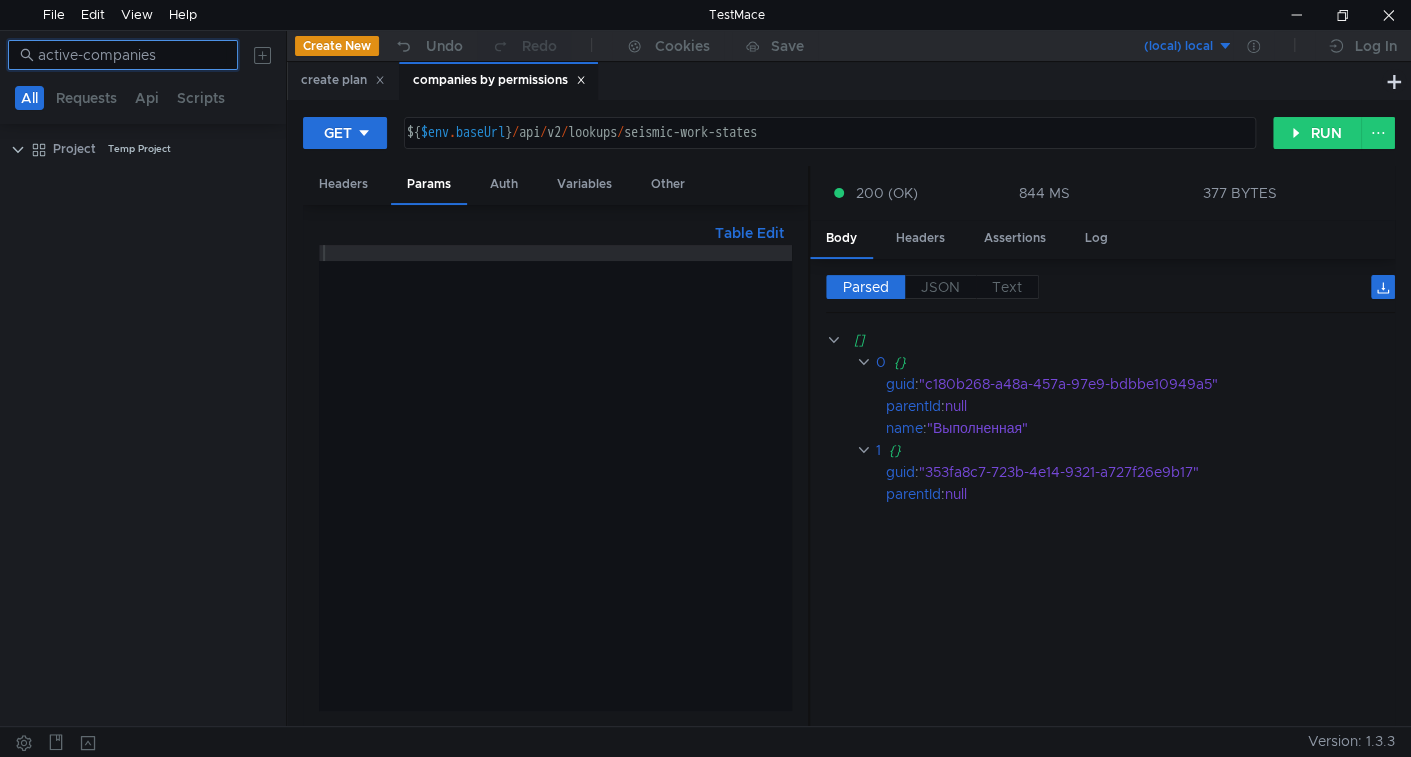 click on "active-companies" at bounding box center [132, 55] 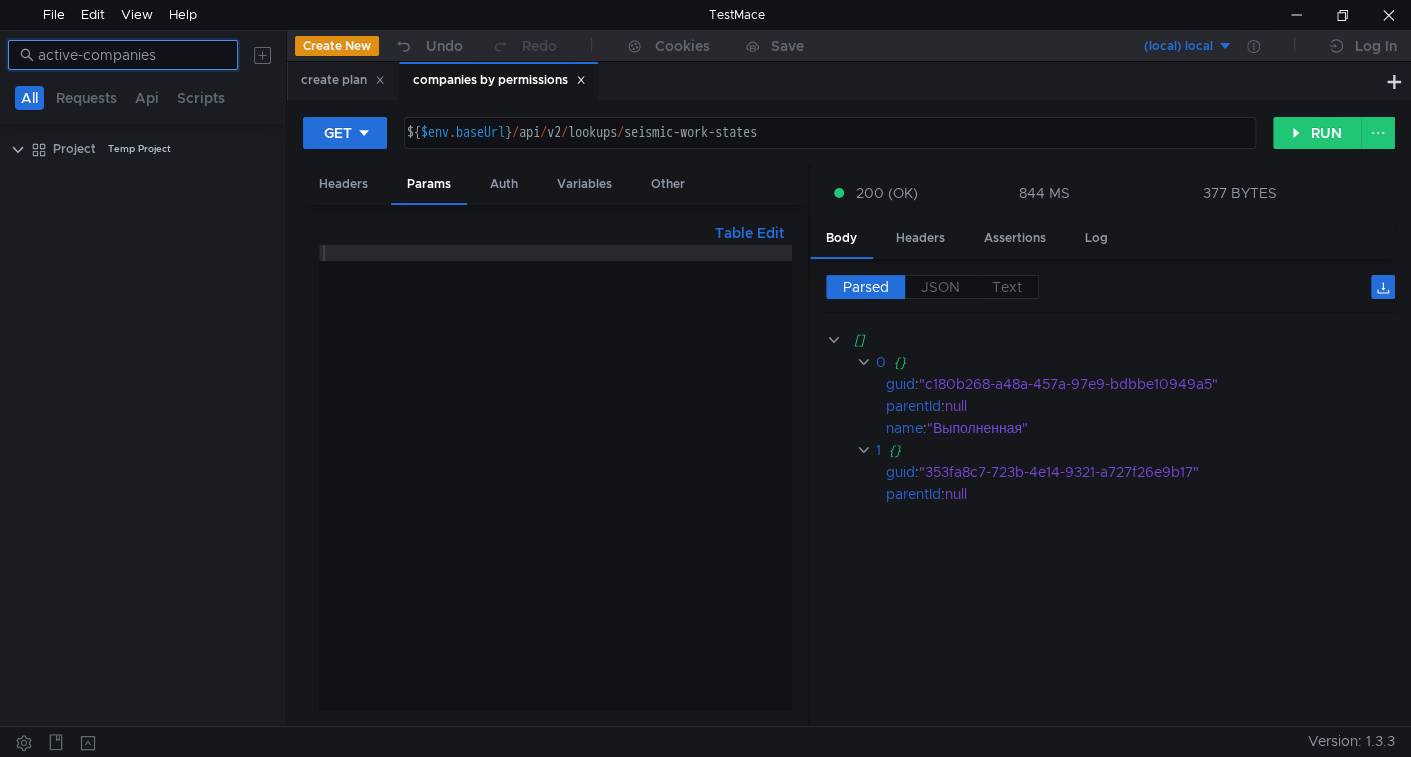 type 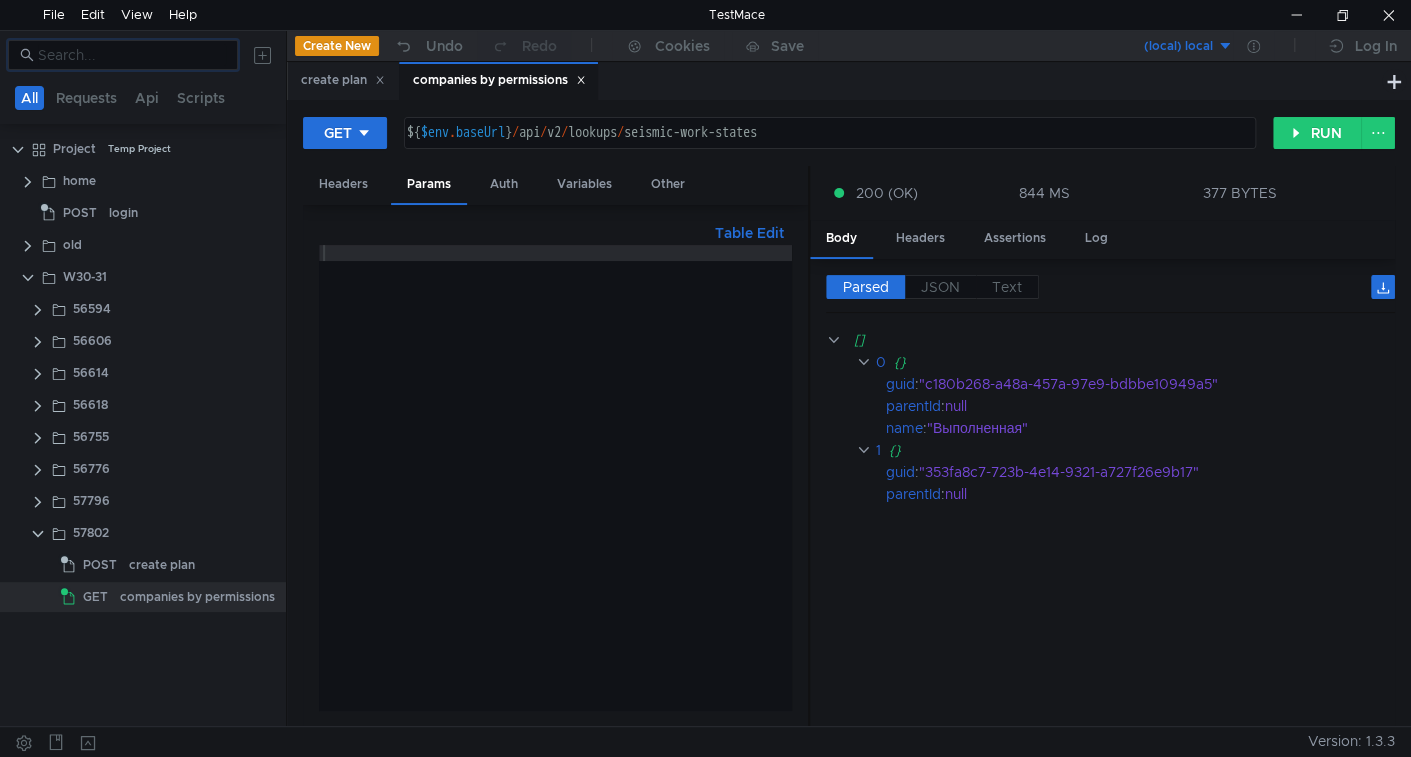 click at bounding box center [555, 493] 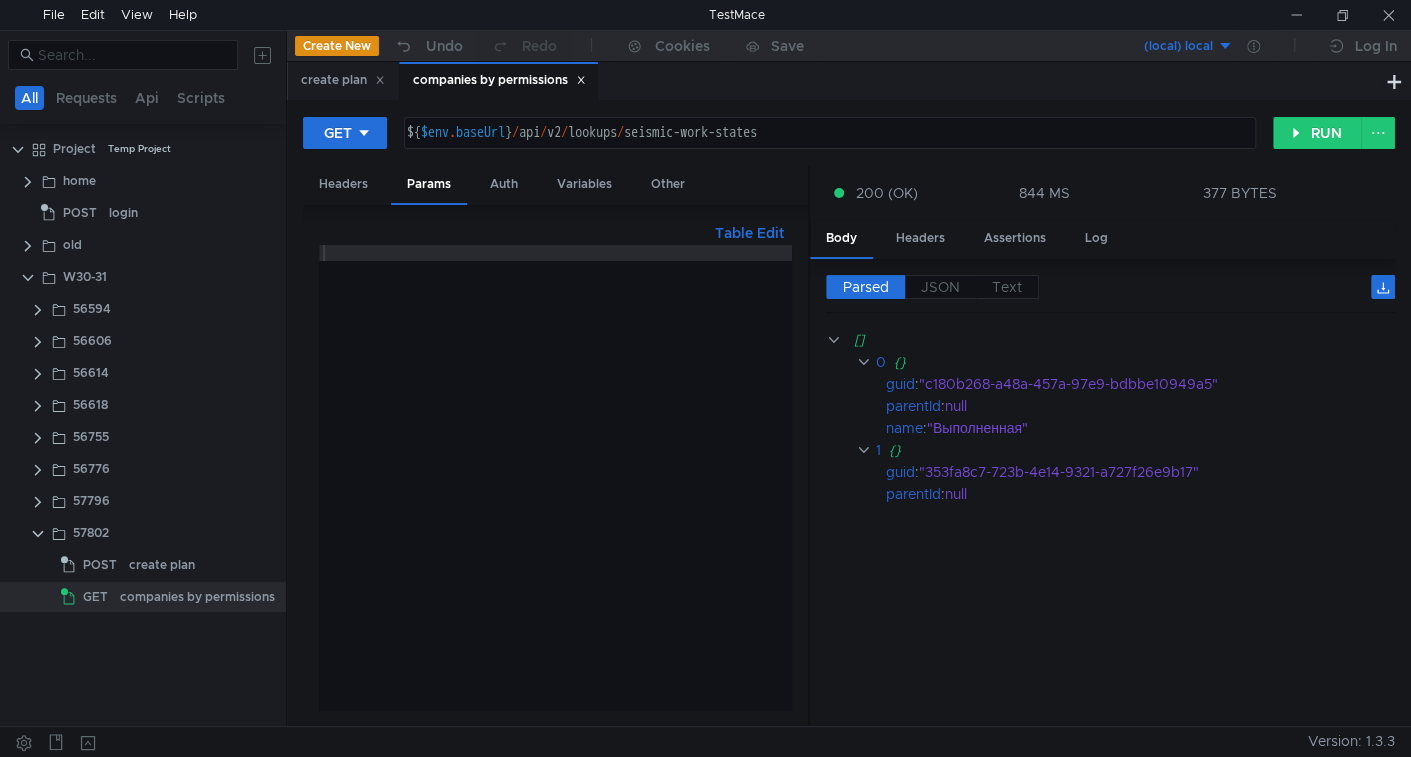 click on "${ $env . baseUrl } / api / v2 / lookups / seismic-work-states" at bounding box center (828, 149) 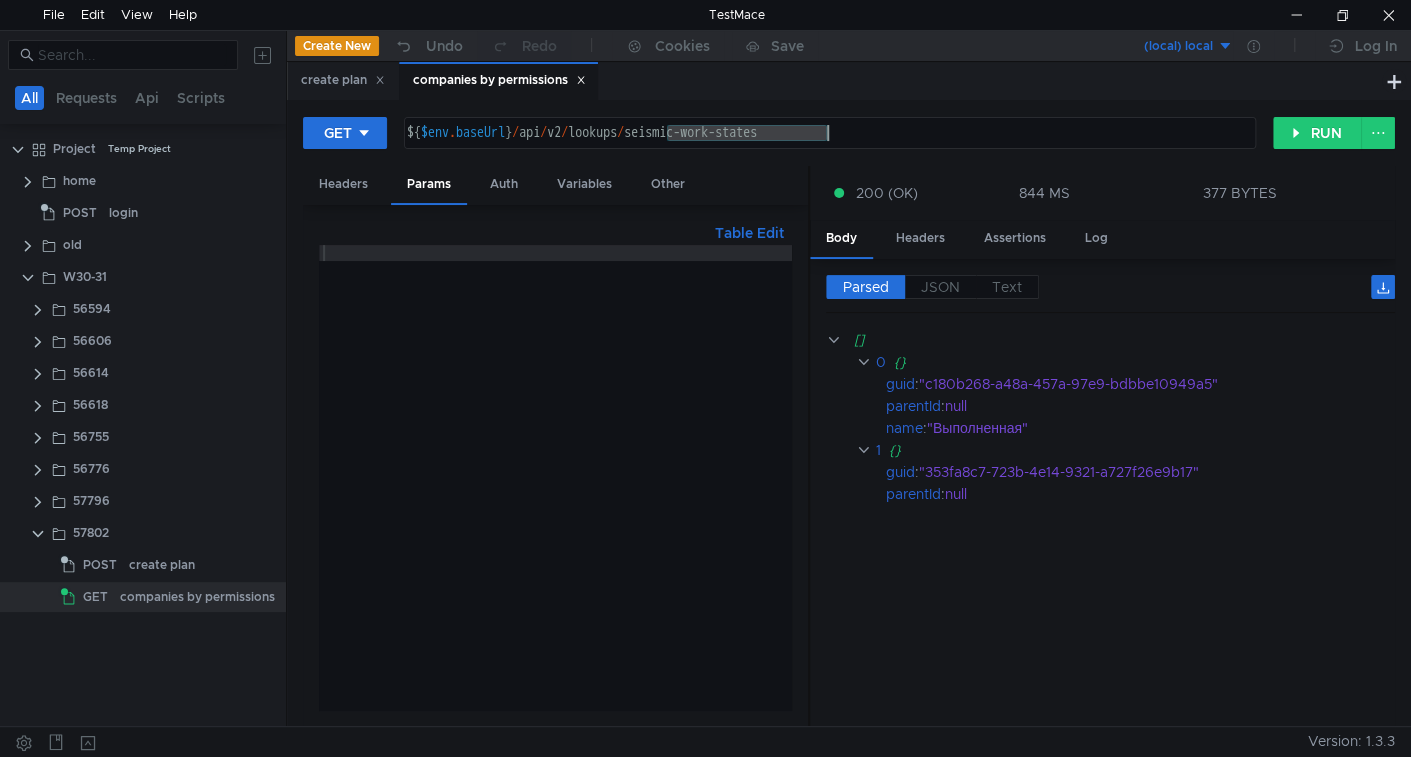 drag, startPoint x: 697, startPoint y: 125, endPoint x: 839, endPoint y: 120, distance: 142.088 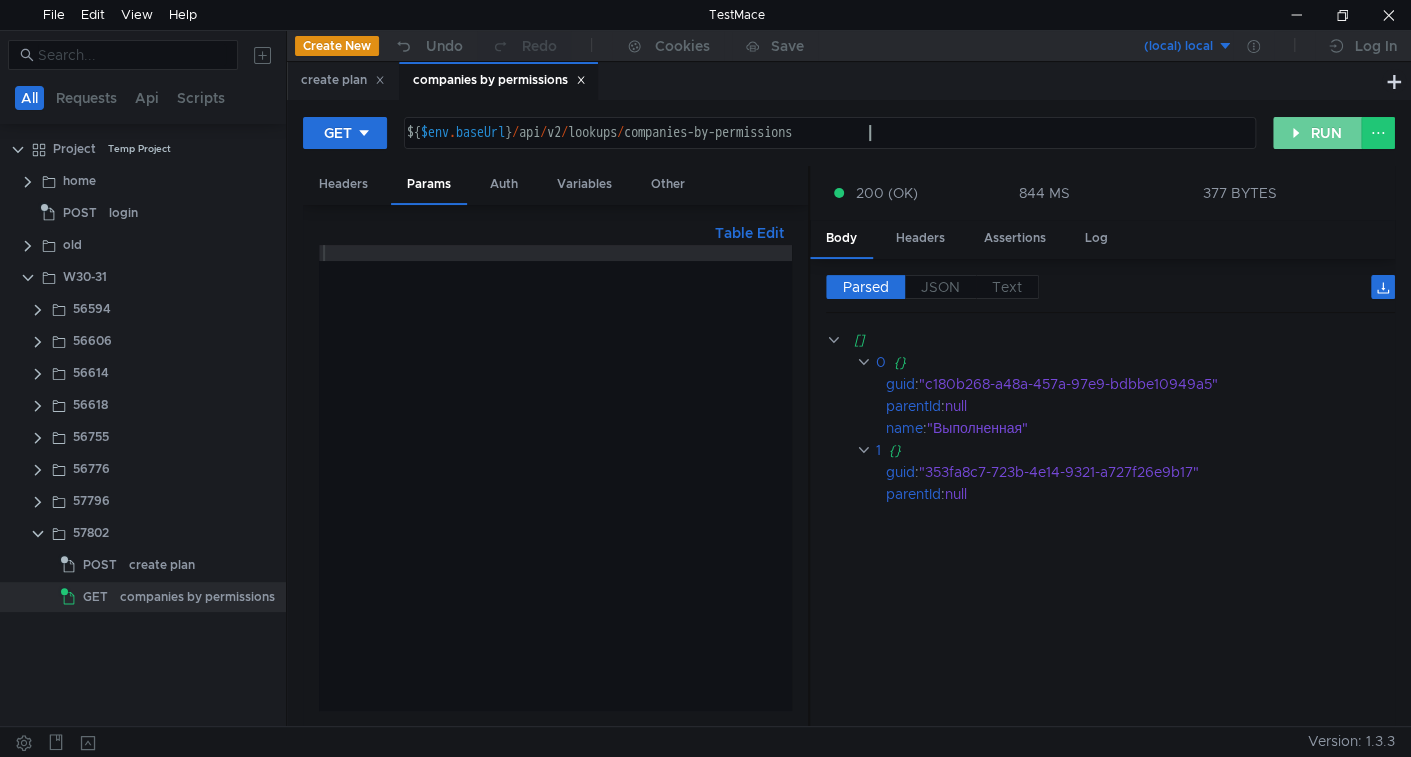 click on "RUN" 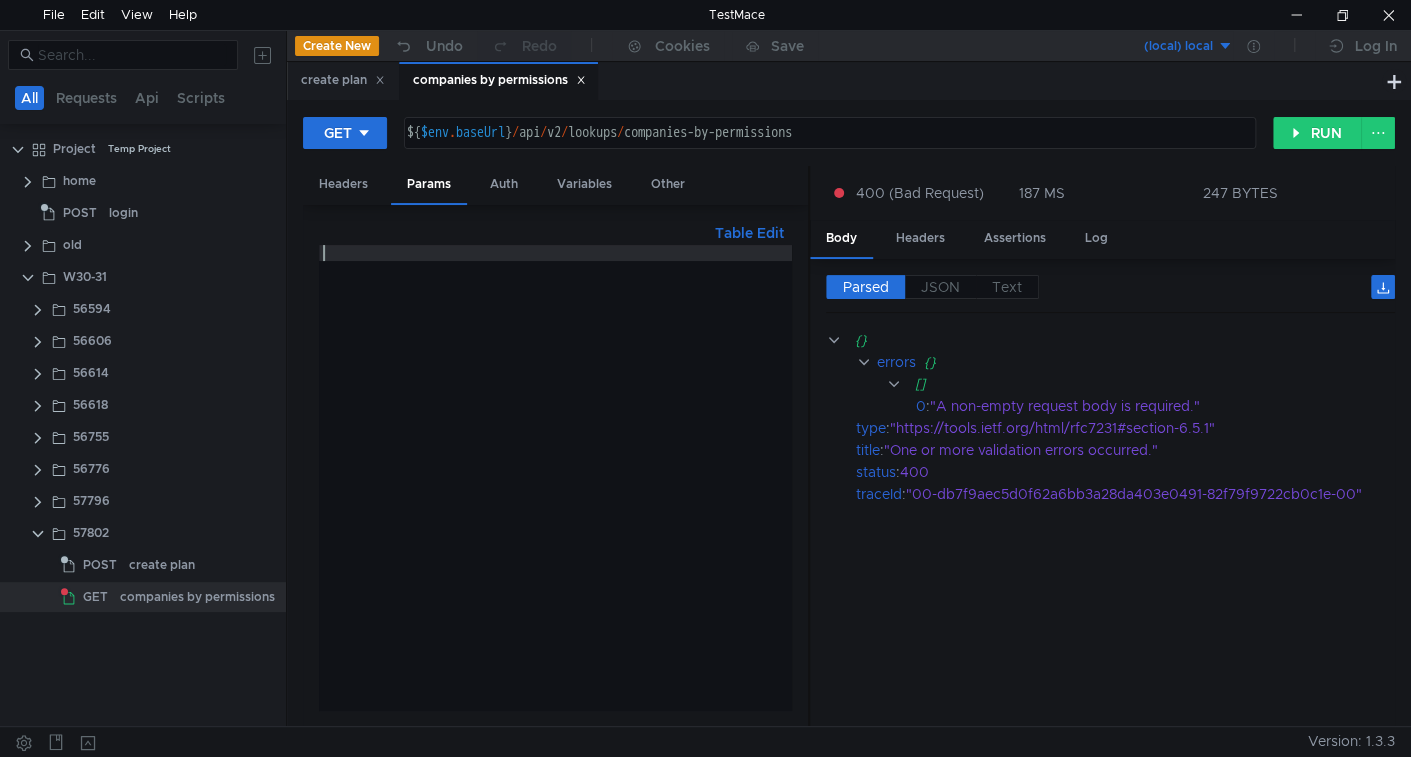 click at bounding box center [555, 493] 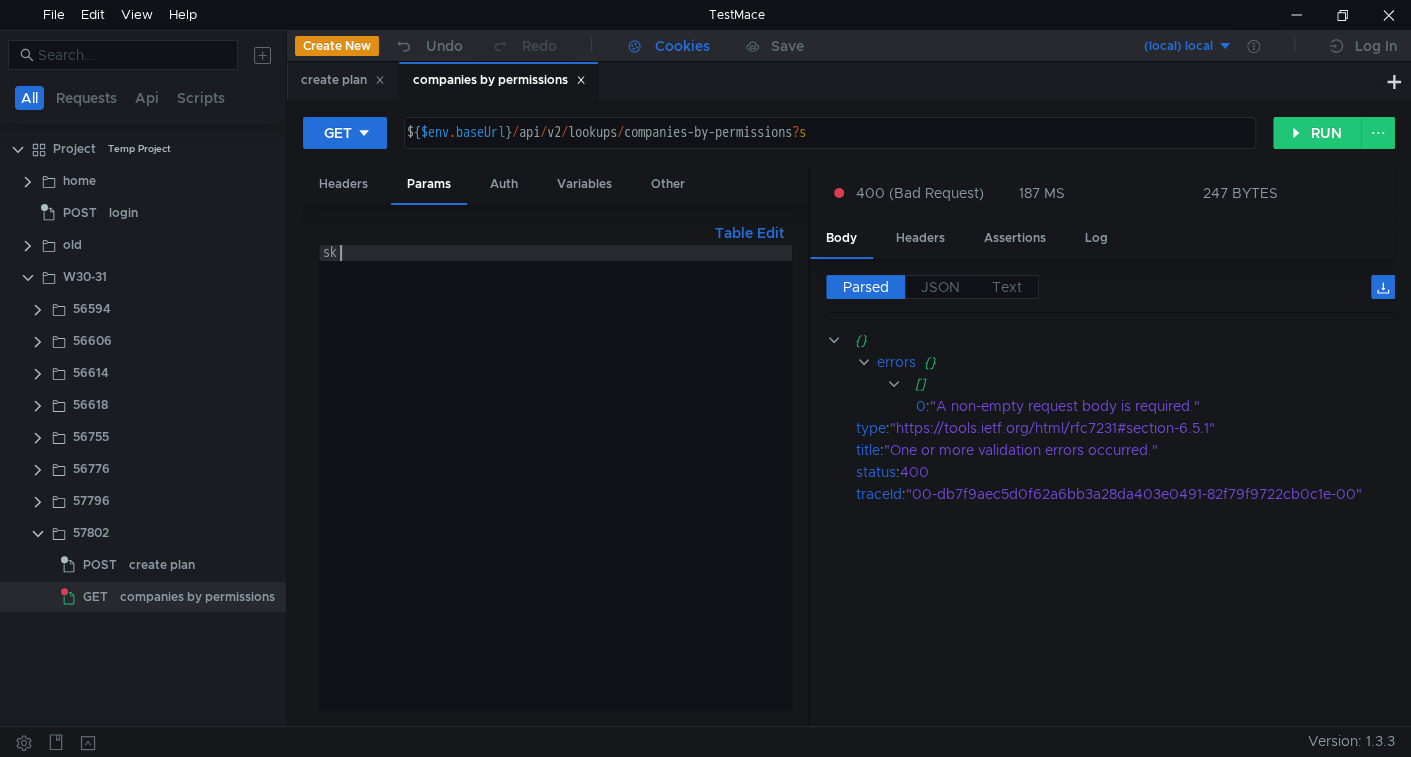 scroll, scrollTop: 0, scrollLeft: 0, axis: both 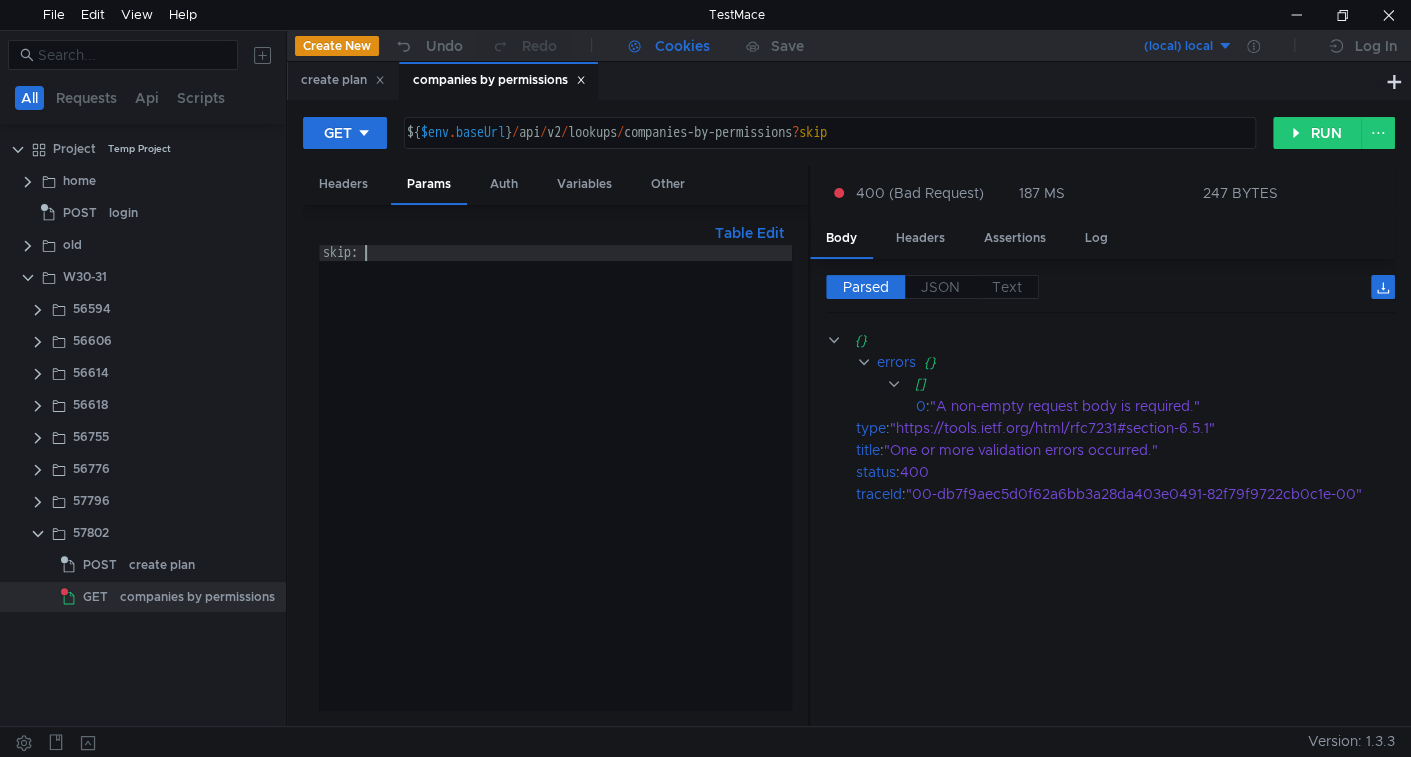 type on "skip:1" 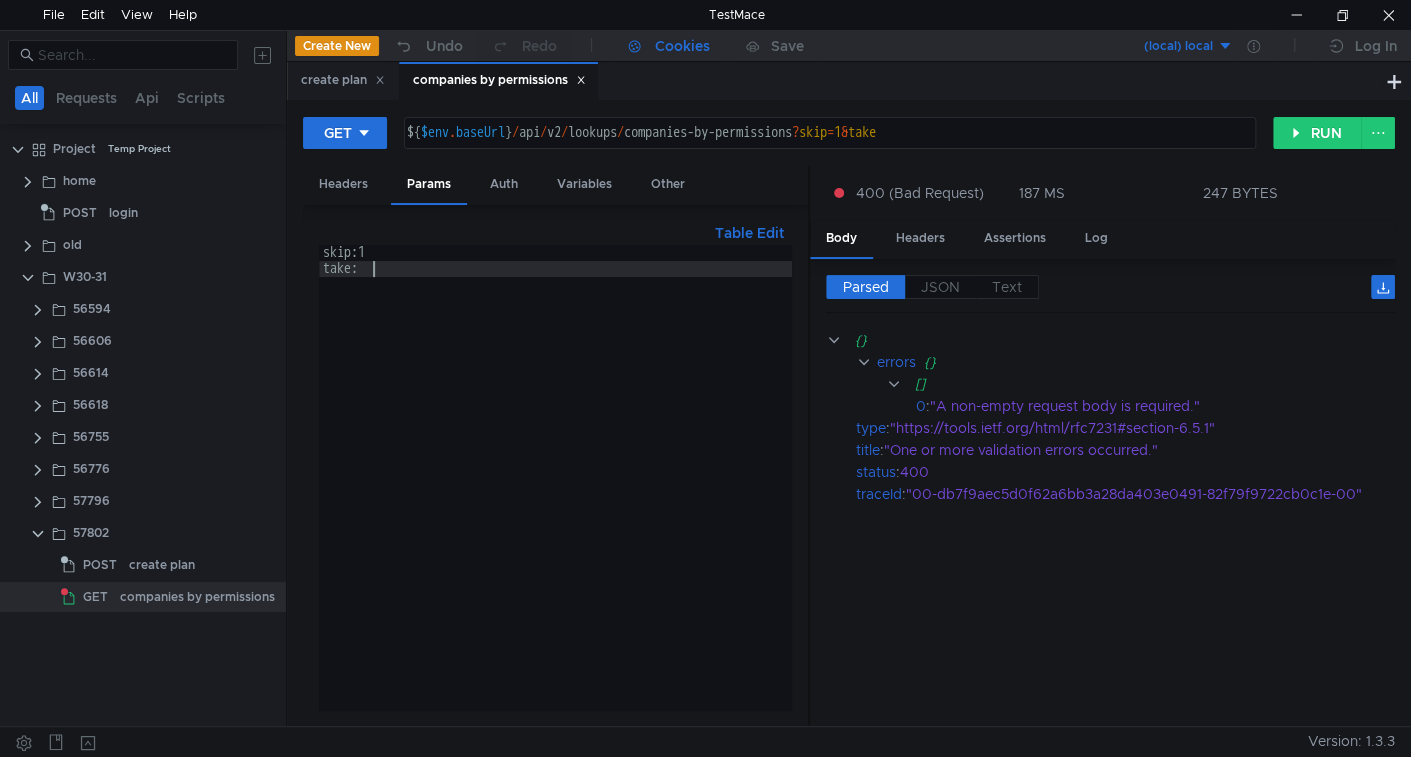 scroll, scrollTop: 0, scrollLeft: 2, axis: horizontal 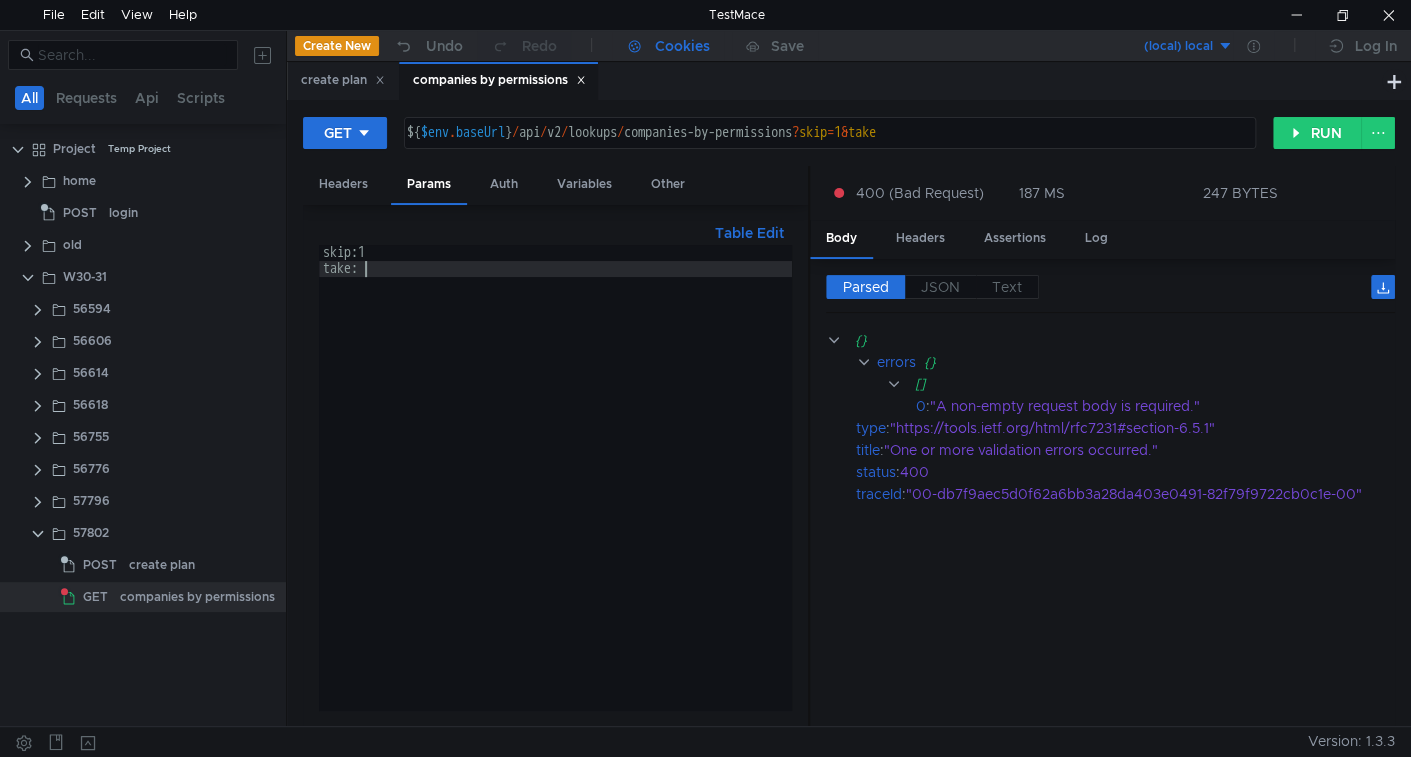 type on "take:1" 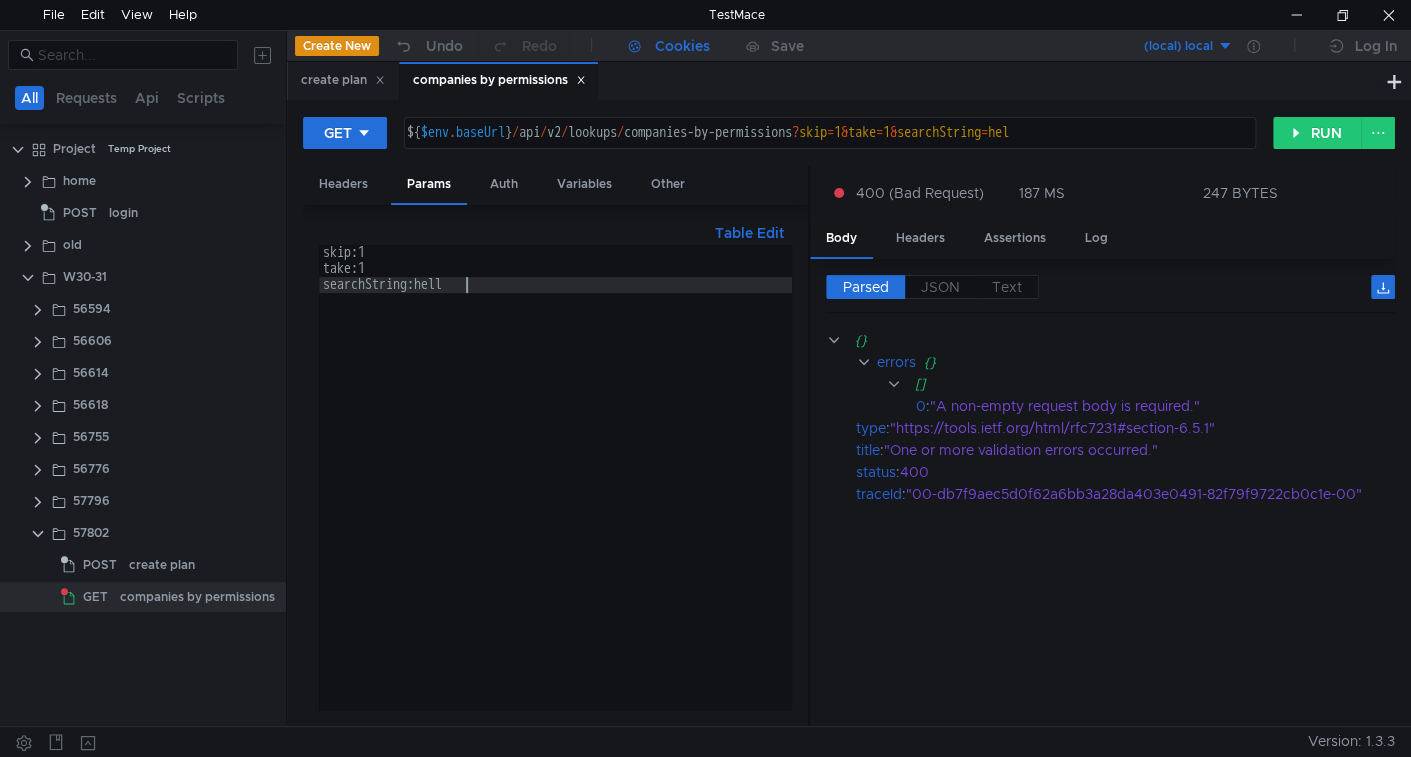 scroll, scrollTop: 0, scrollLeft: 9, axis: horizontal 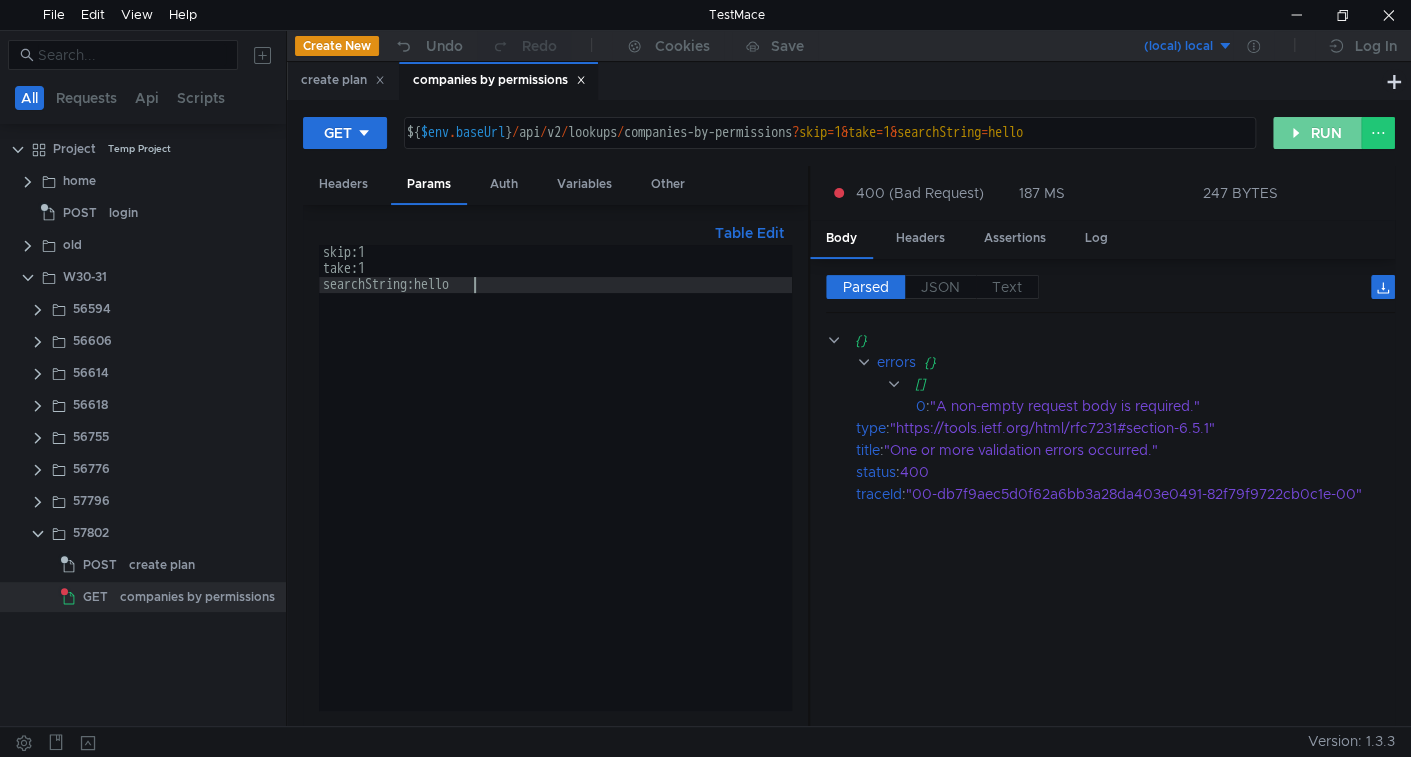 type on "searchString:hello" 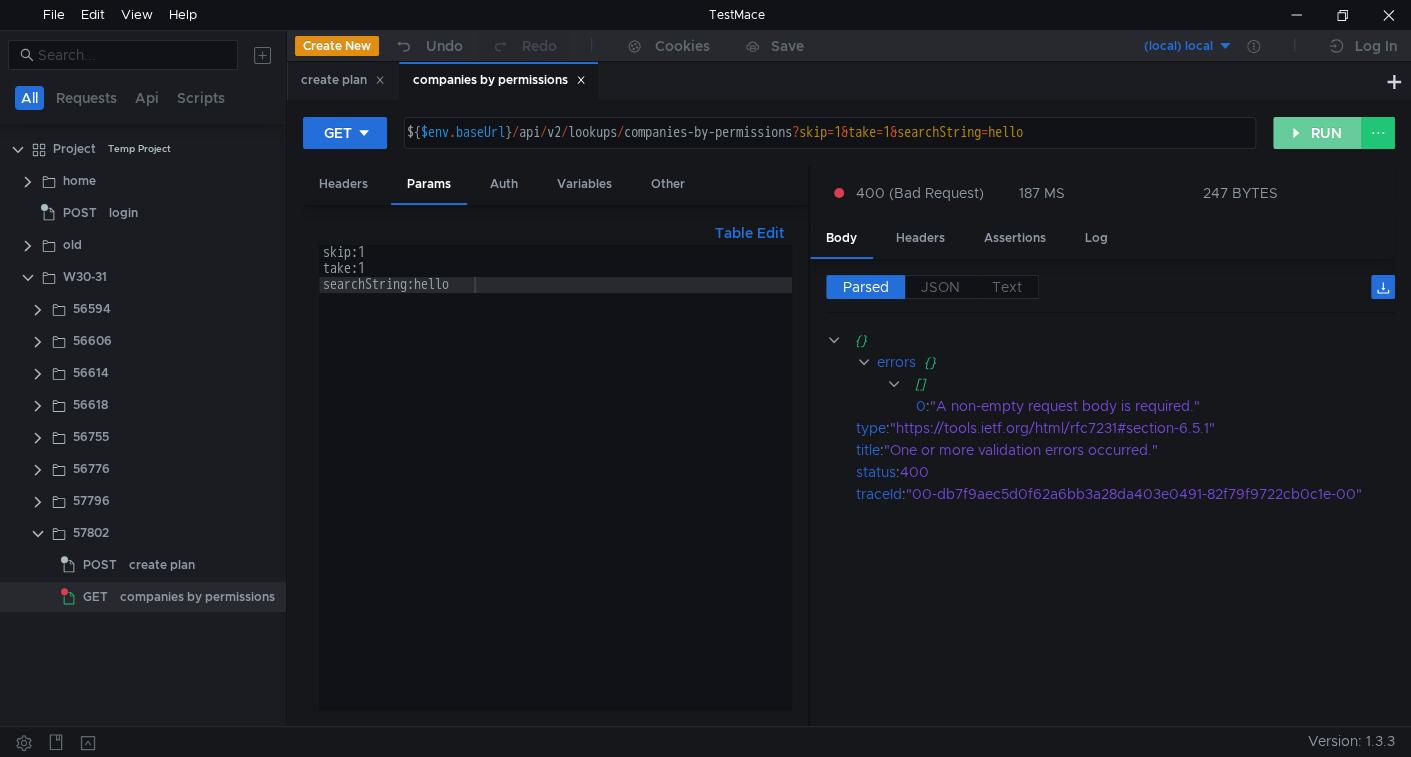 click on "RUN" 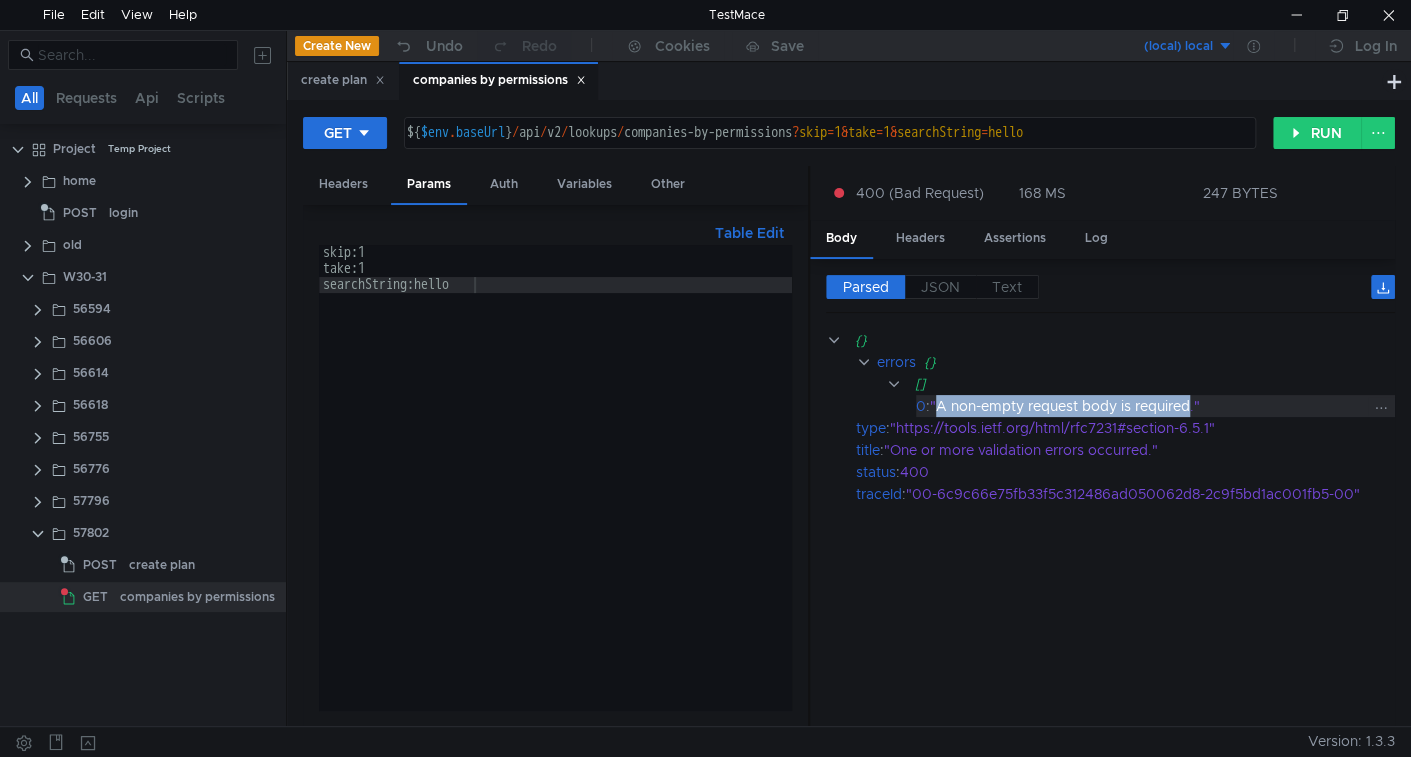 drag, startPoint x: 940, startPoint y: 402, endPoint x: 1195, endPoint y: 408, distance: 255.07057 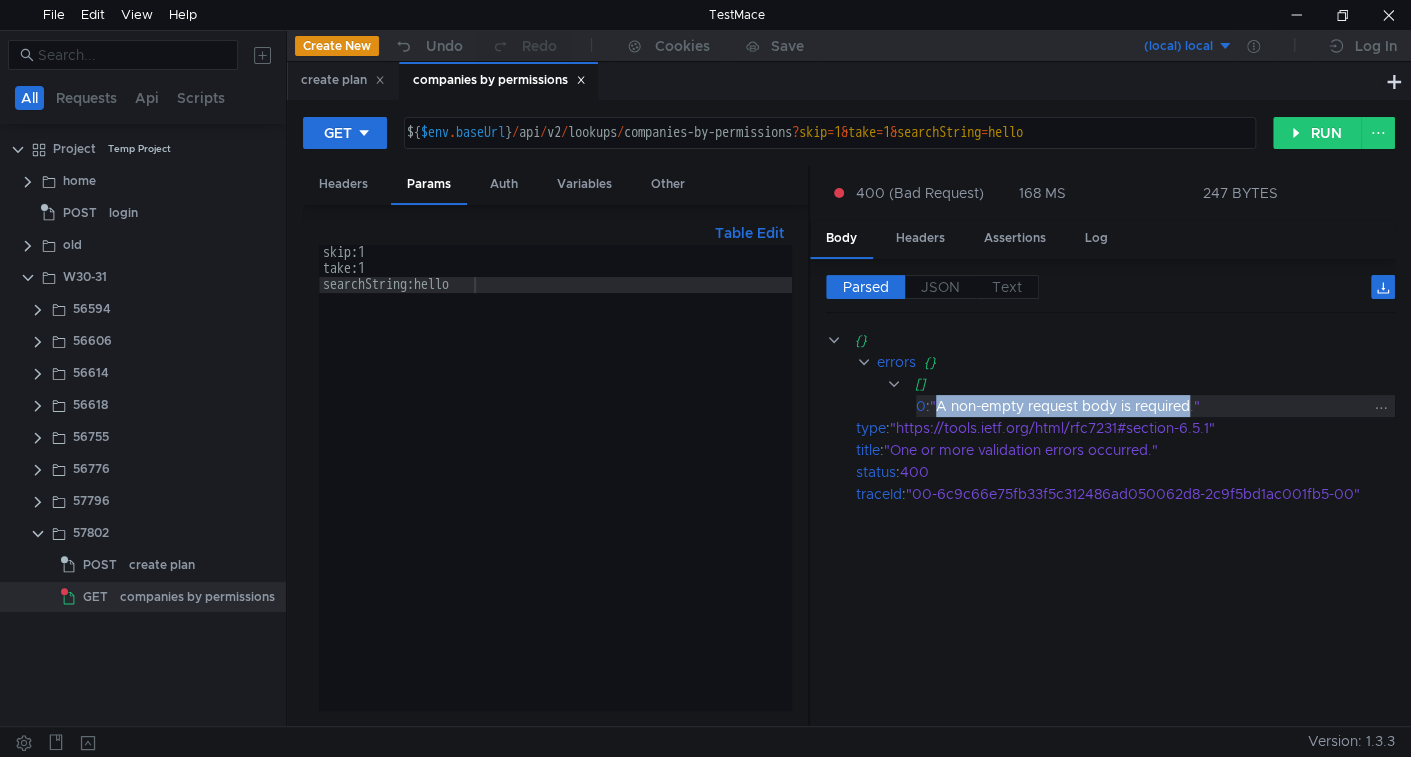 click on ""A non-empty request body is required."" at bounding box center (1149, 406) 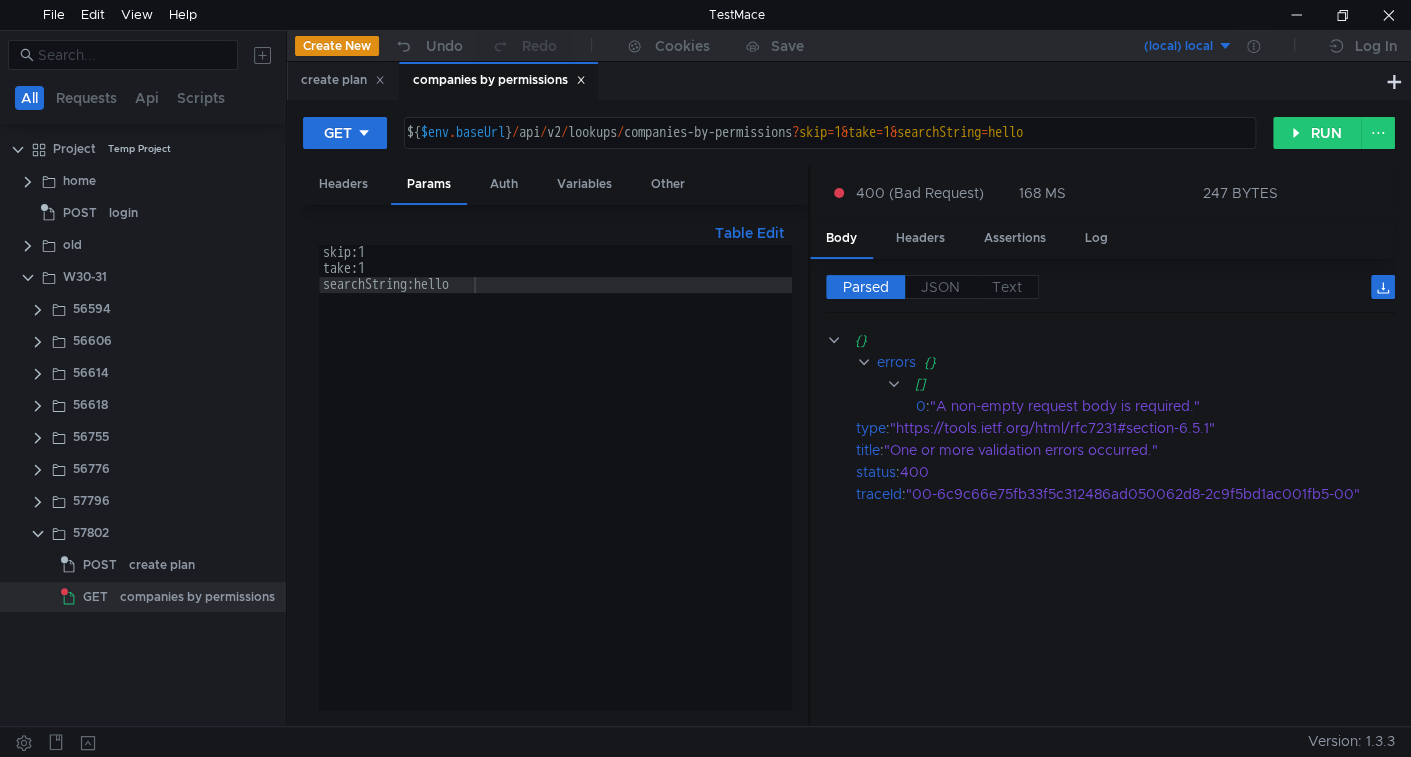 click on "skip:1 take:1 searchString:hello" at bounding box center [555, 493] 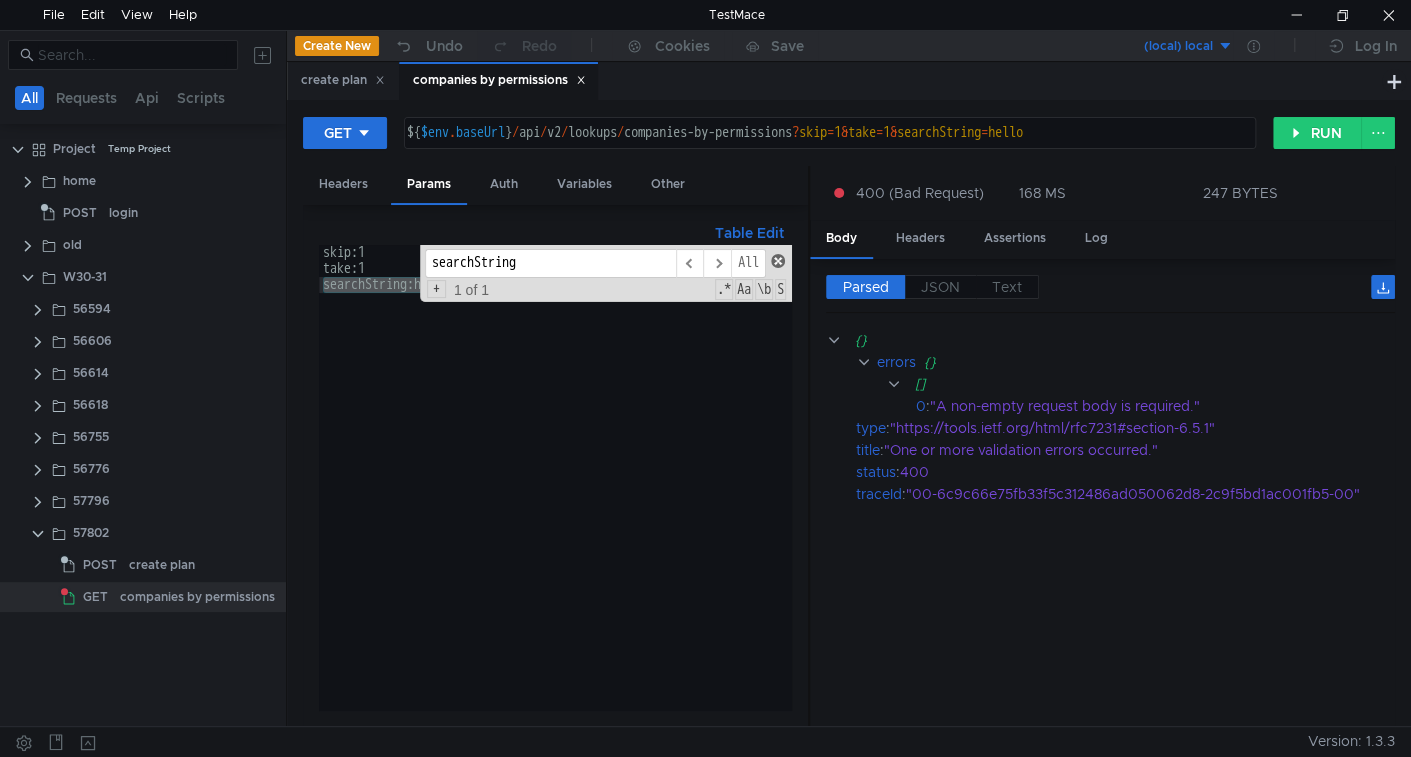 type on "searchString" 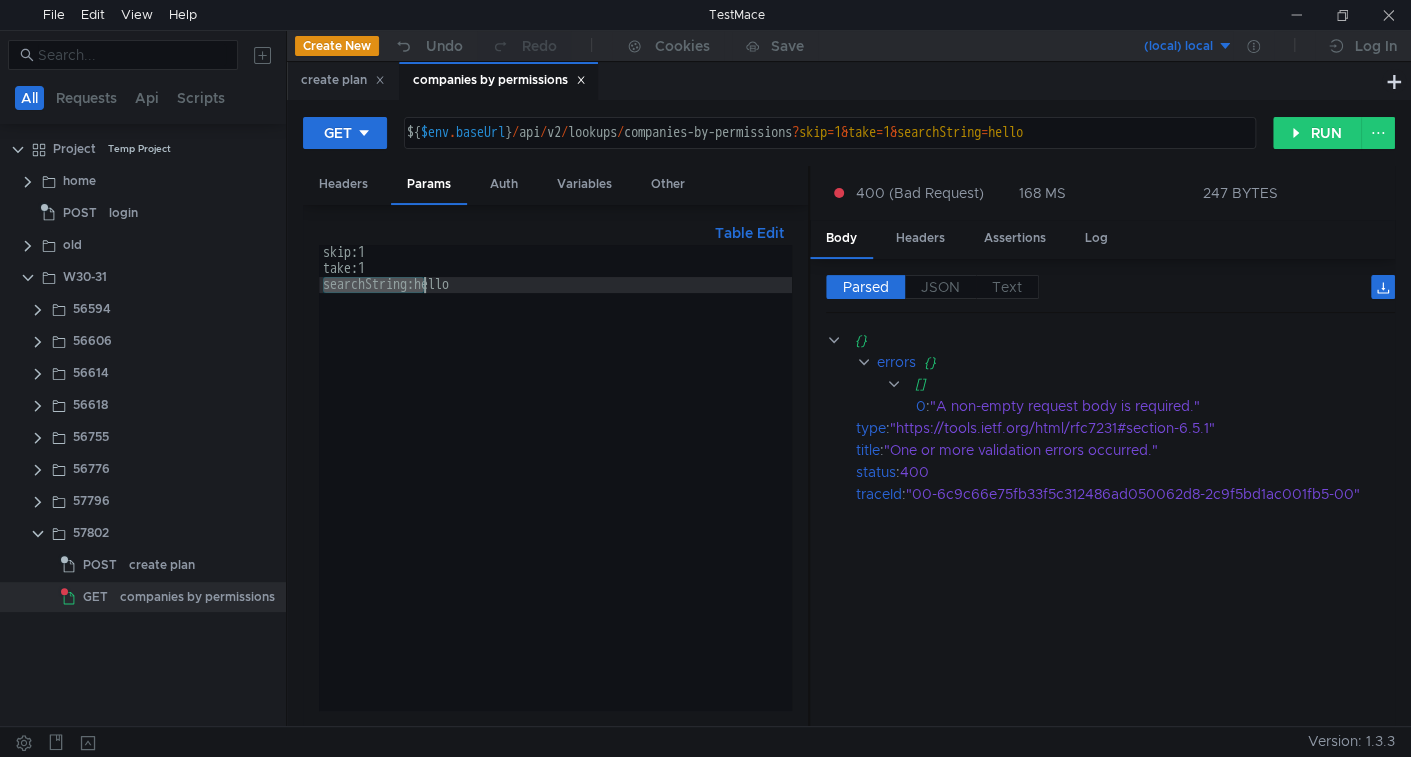 click on "skip:1 take:1 searchString:hello" at bounding box center [555, 493] 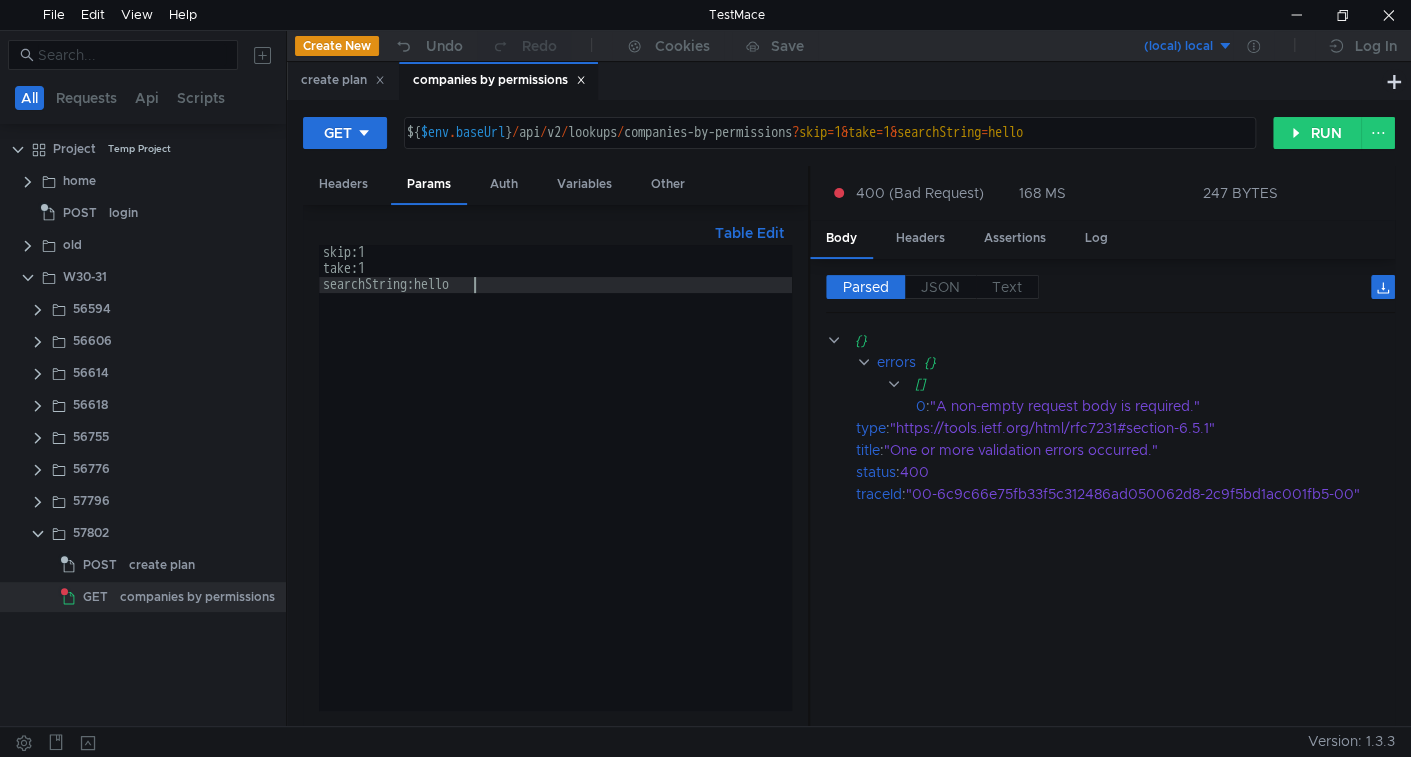 scroll, scrollTop: 0, scrollLeft: 0, axis: both 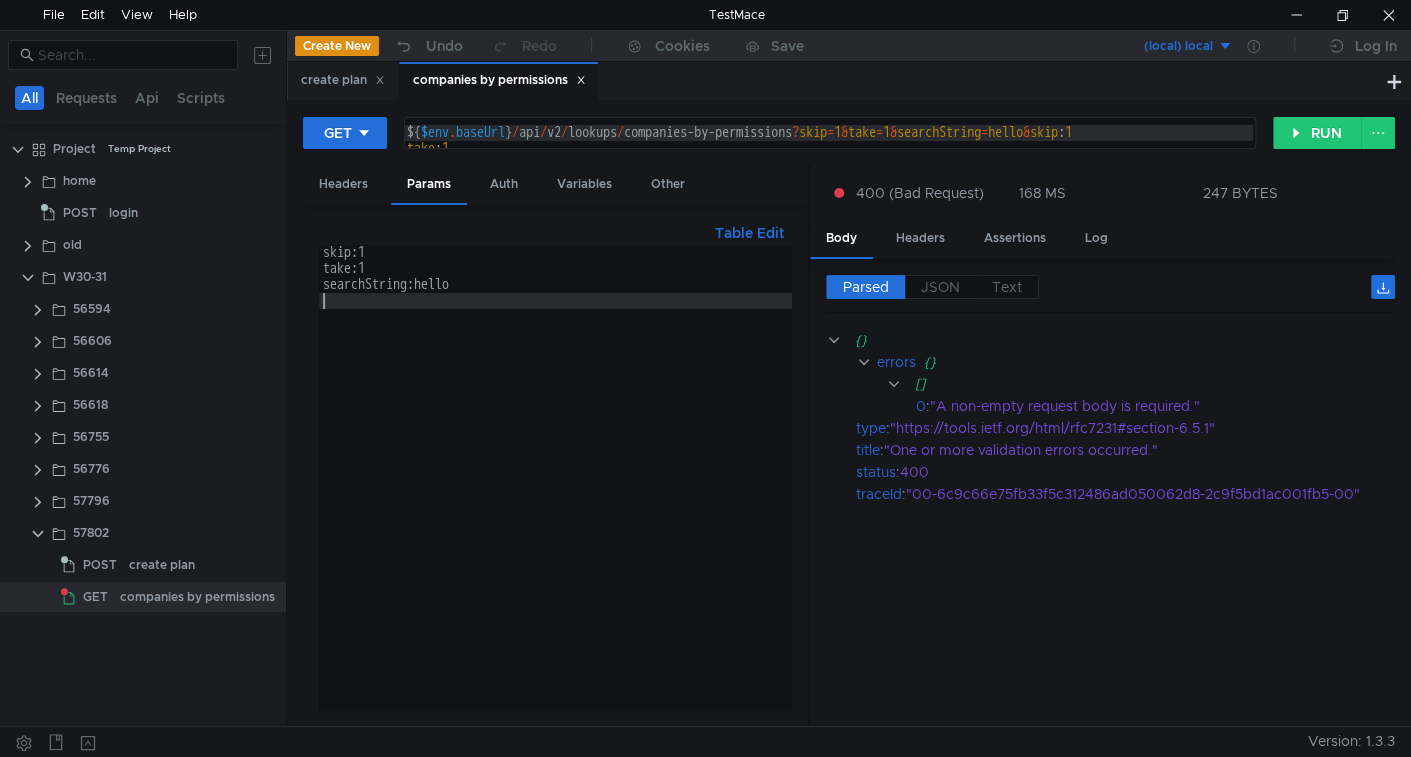 paste on "selectedCompanyIds" 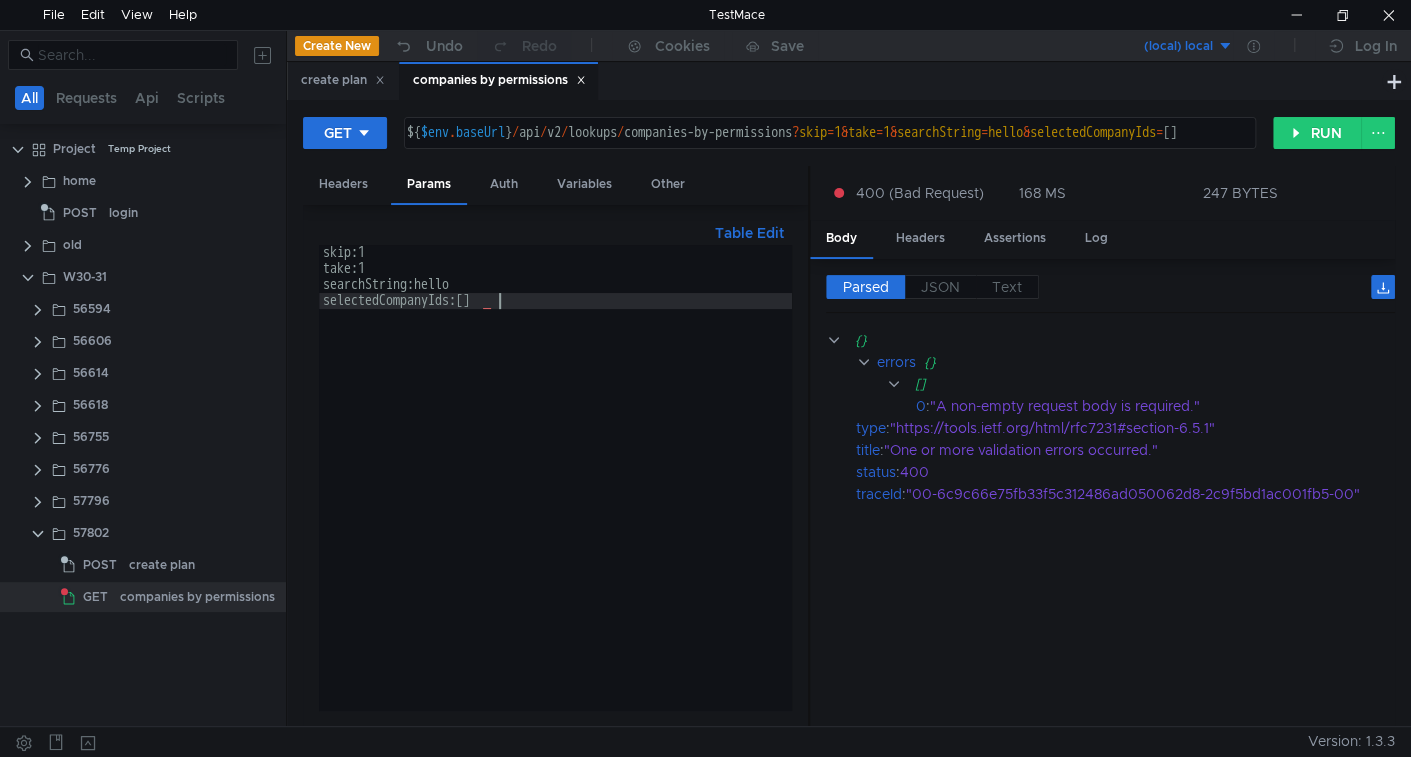 scroll, scrollTop: 0, scrollLeft: 11, axis: horizontal 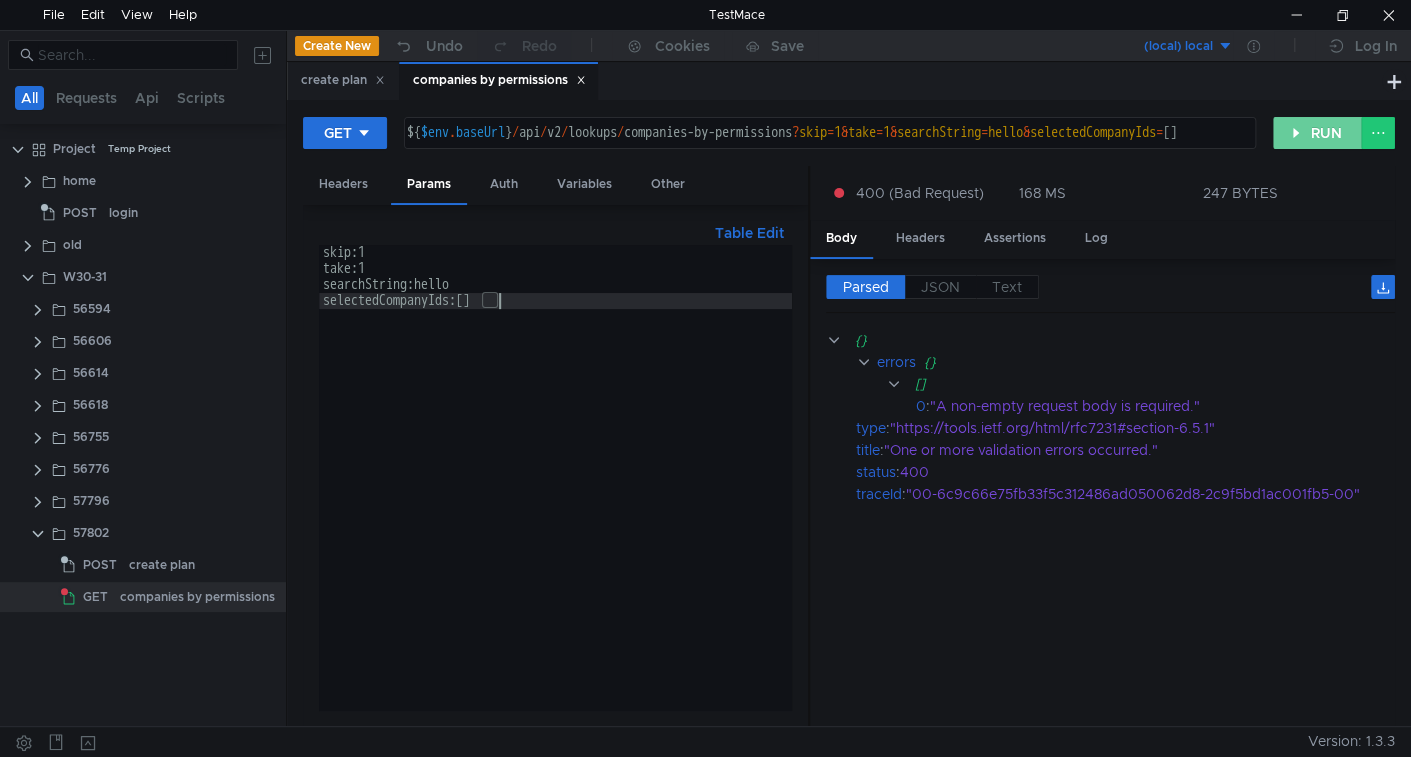 drag, startPoint x: 1317, startPoint y: 132, endPoint x: 1241, endPoint y: 151, distance: 78.339005 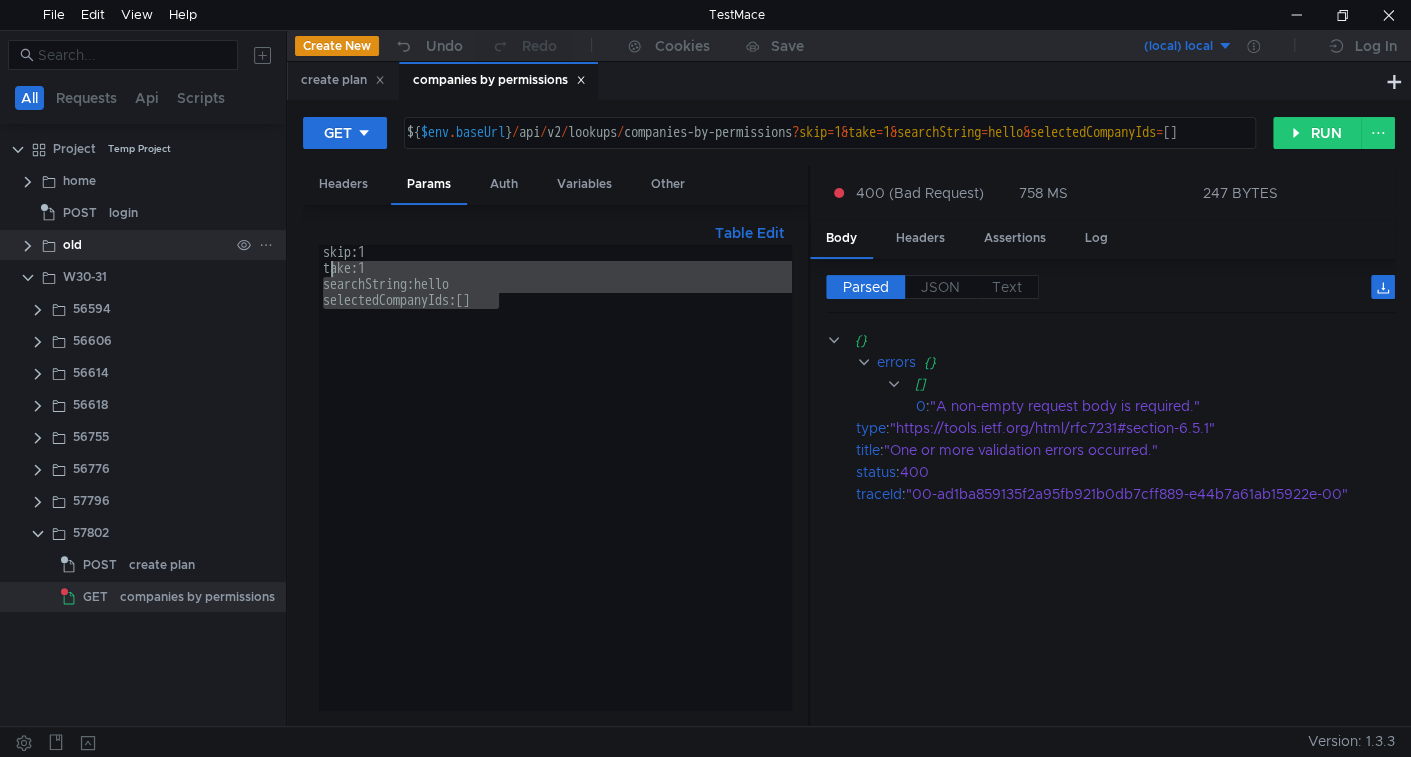 drag, startPoint x: 508, startPoint y: 308, endPoint x: 213, endPoint y: 237, distance: 303.4238 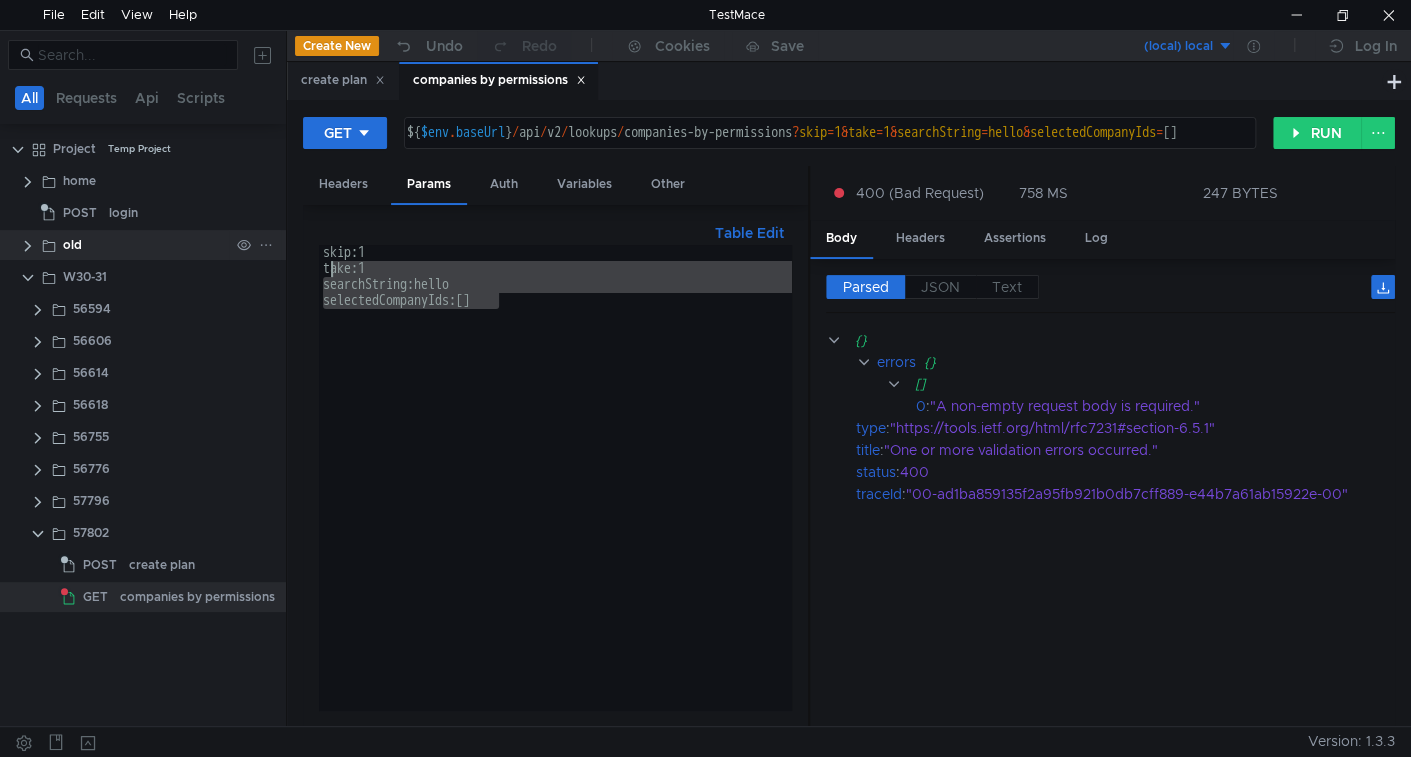 click on "All Requests Api Scripts
Project  Temp Project
home
POST  login
old
W30-31
56594
56606" at bounding box center [705, 378] 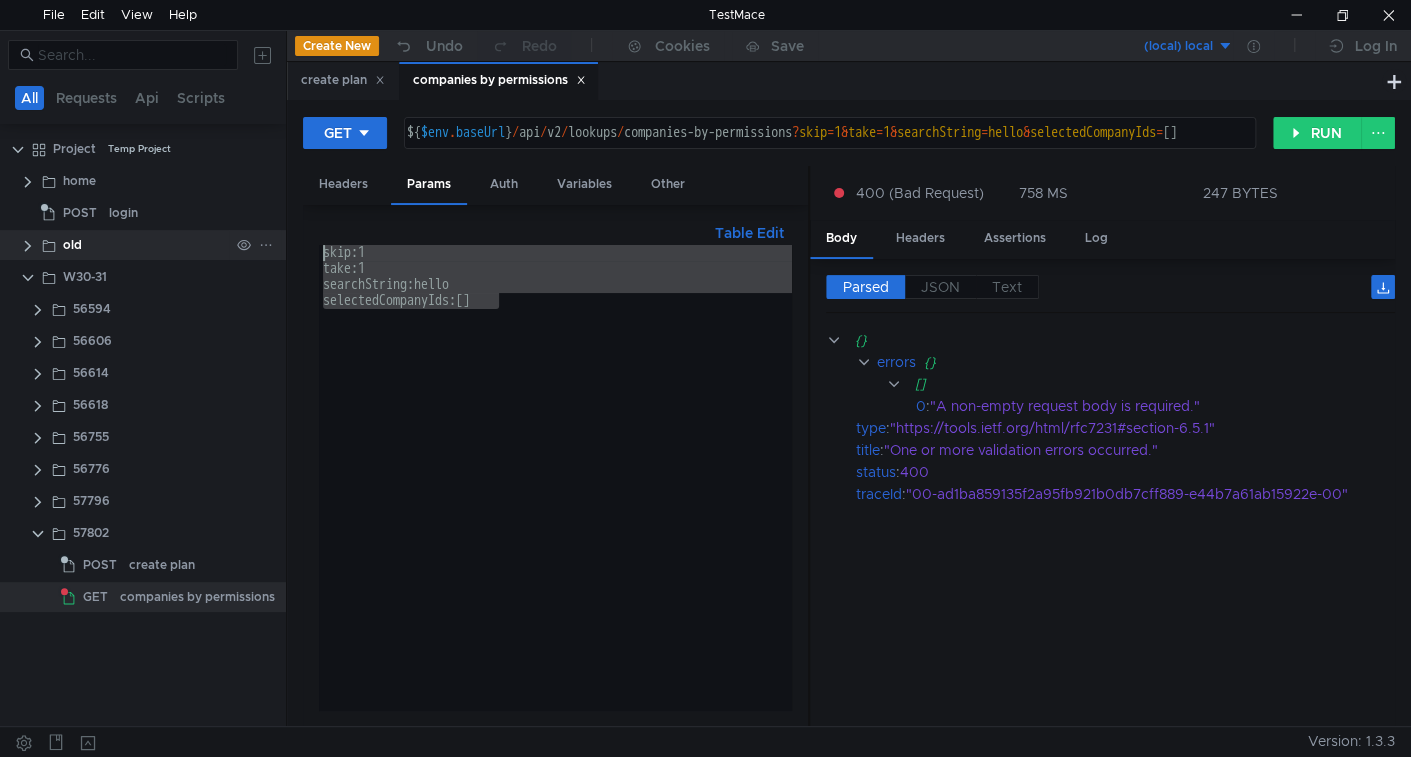 type on "skip:1
take:1" 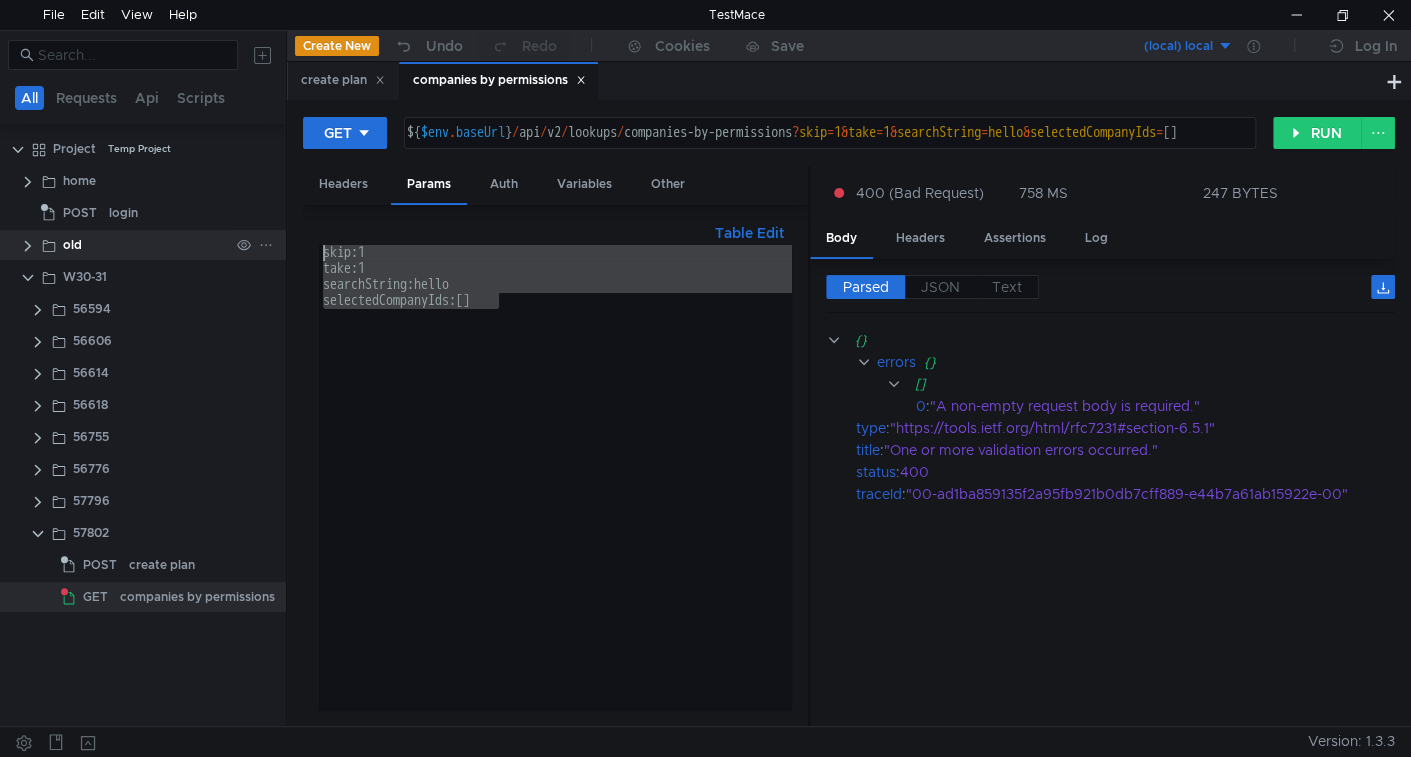 scroll, scrollTop: 0, scrollLeft: 2, axis: horizontal 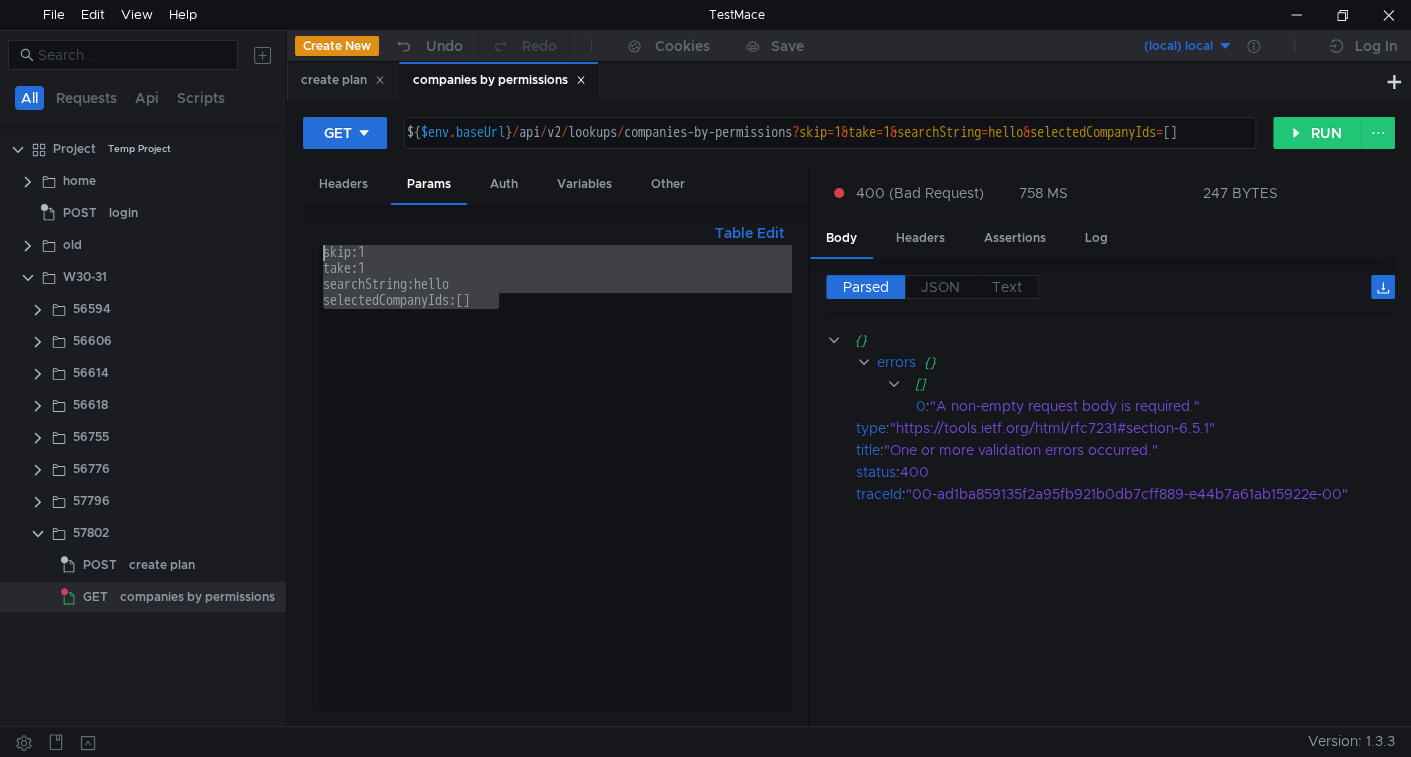 click on "${ $env . baseUrl } / api / v2 / lookups / companies-by-permissions ? skip = 1 & take = 1 & searchString = hello & selectedCompanyIds = []" at bounding box center [869, 149] 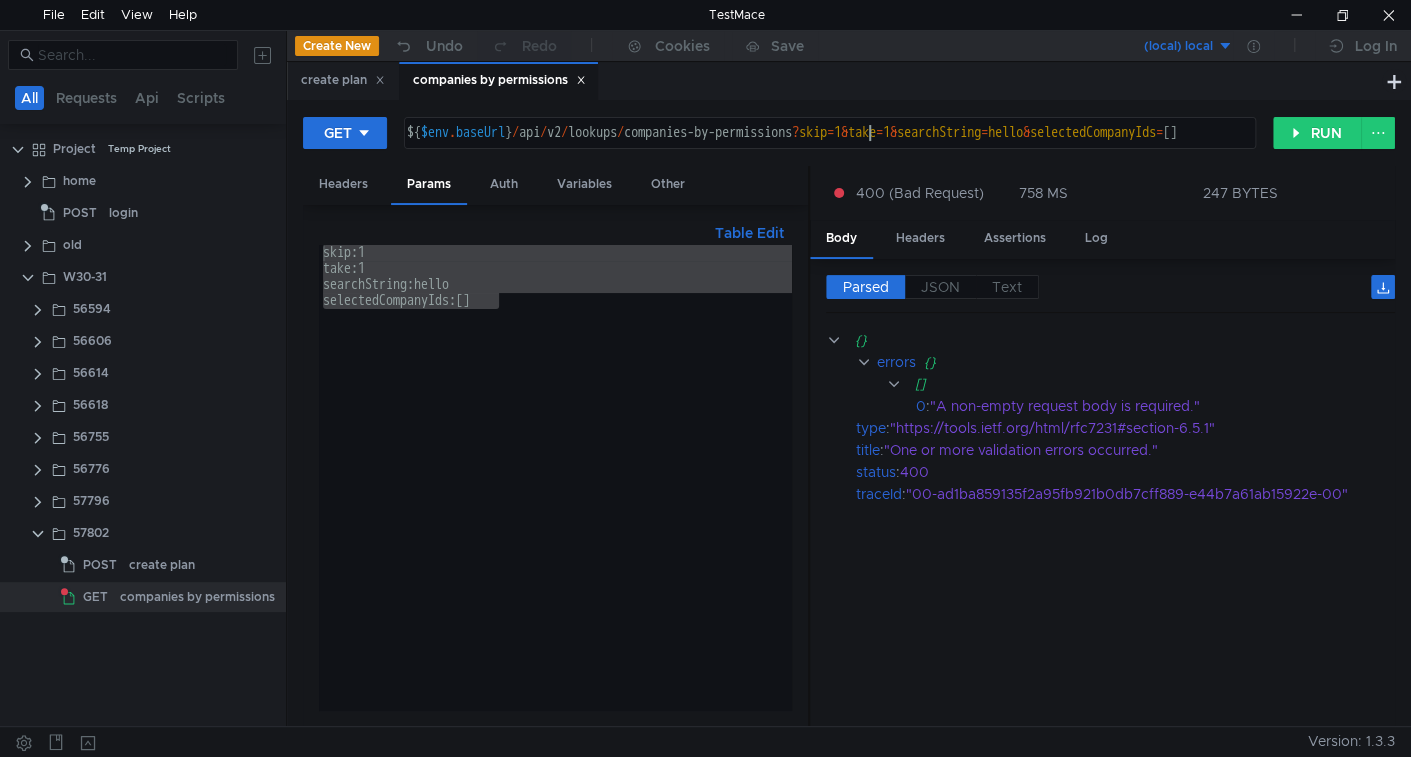 click on "Table Edit" at bounding box center (749, 233) 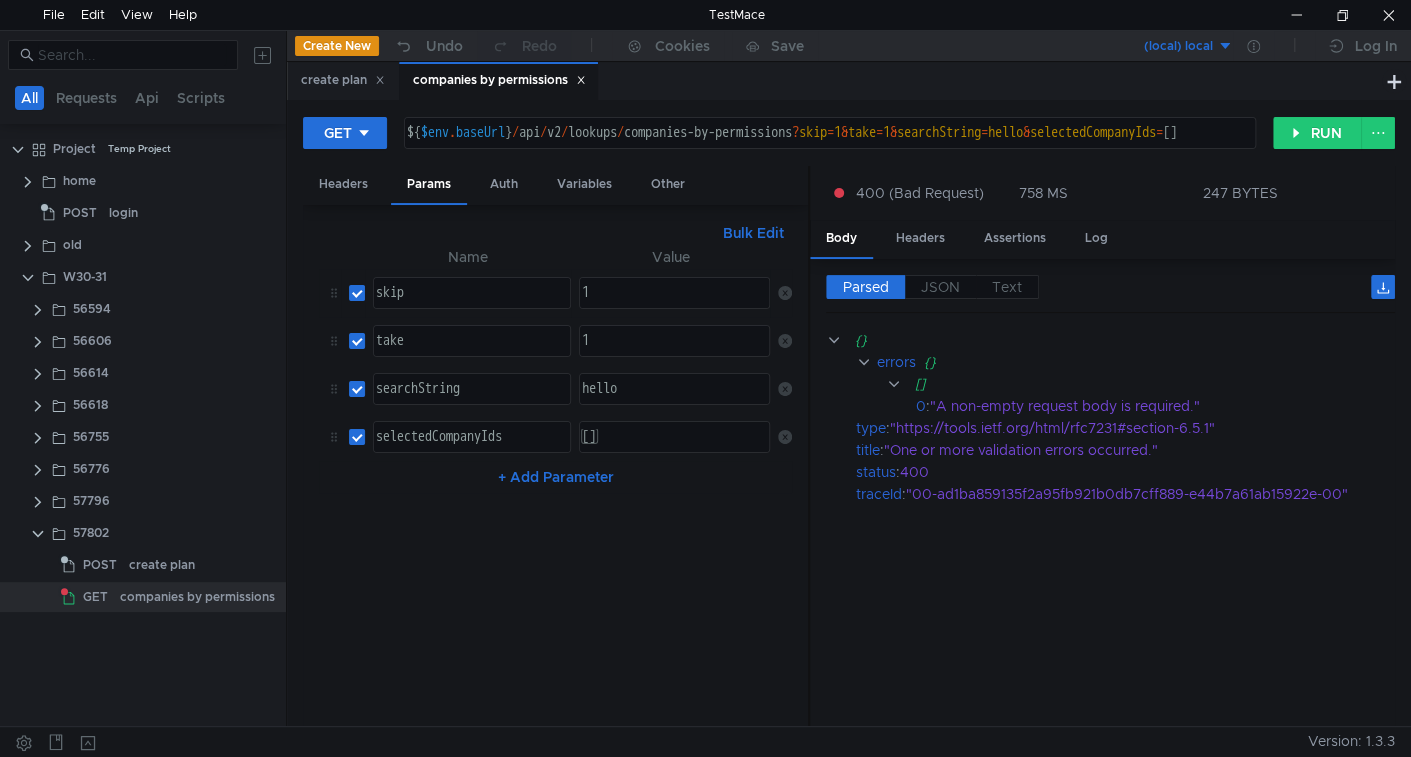 click 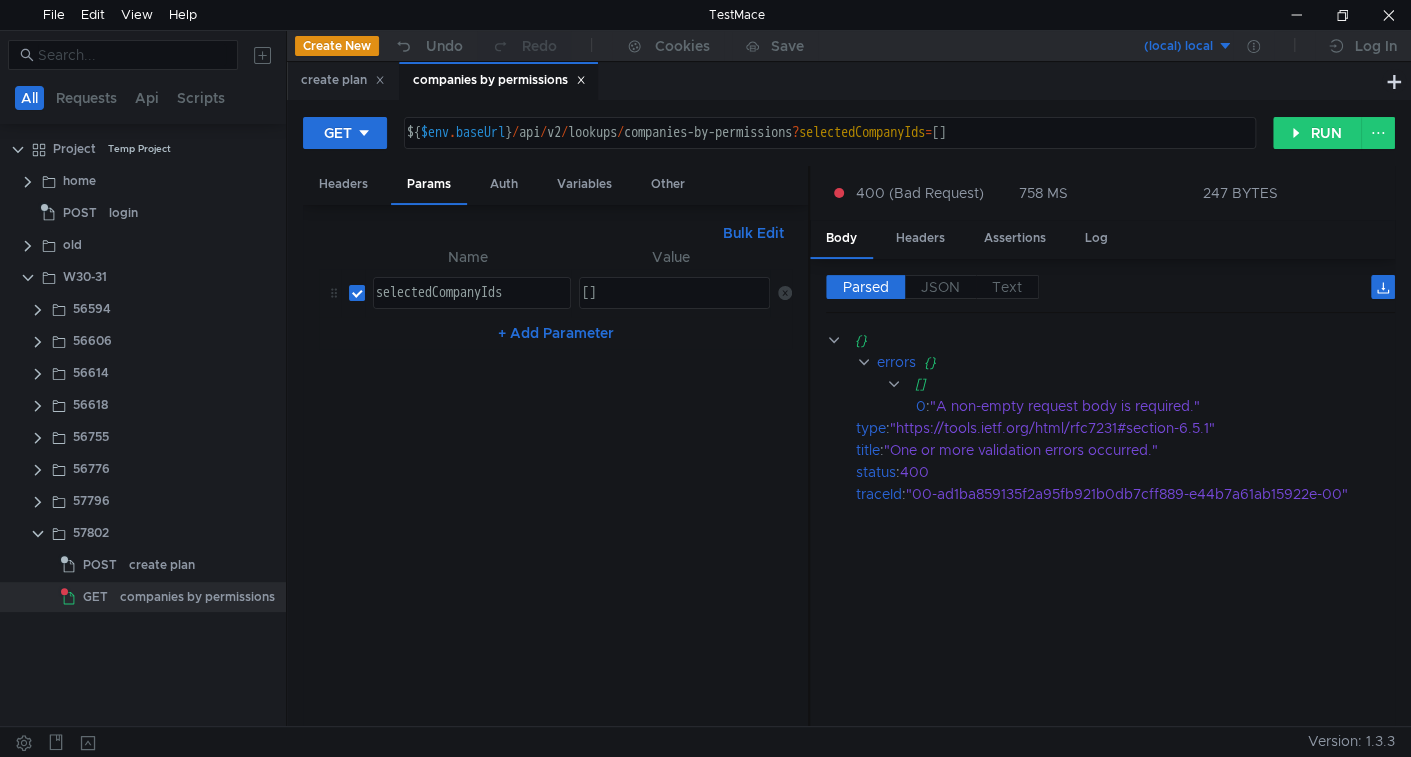 click 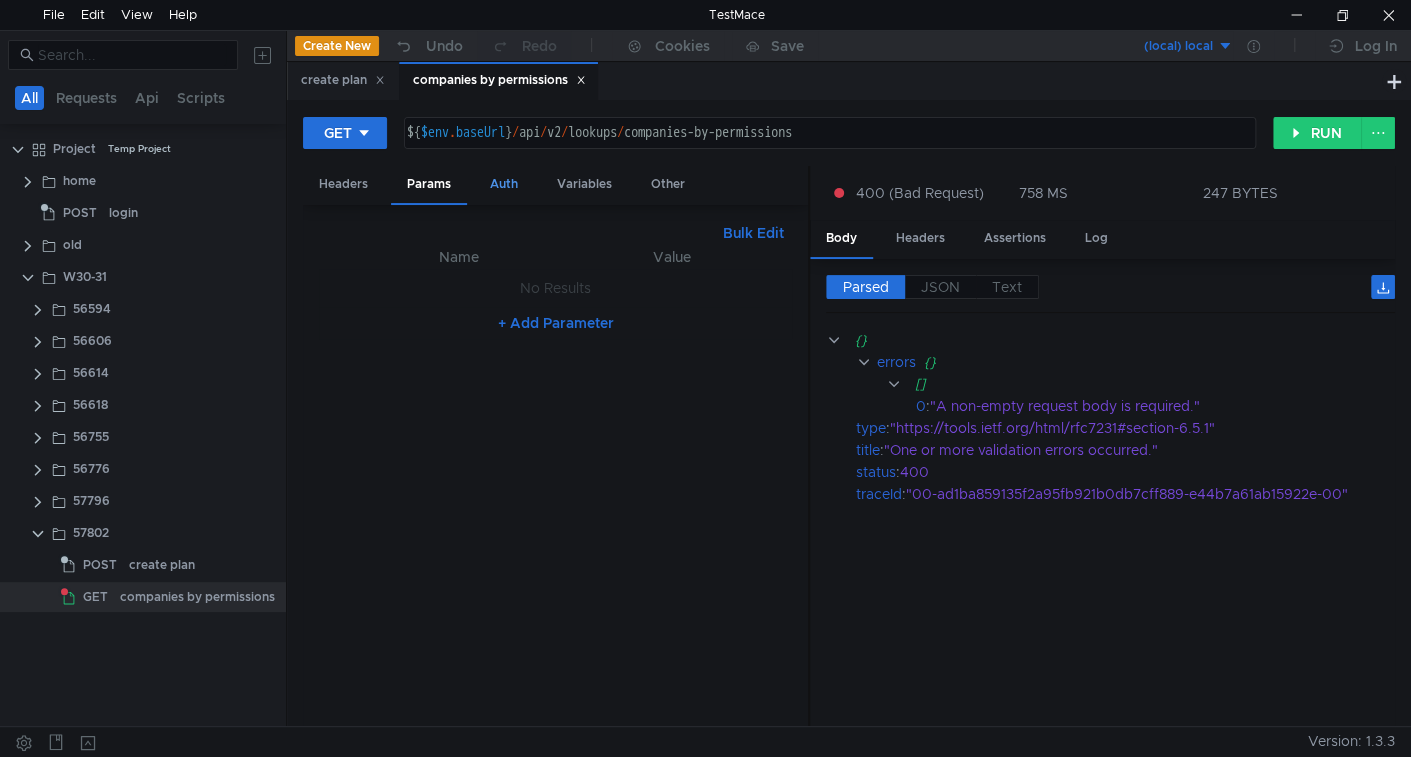 click on "Auth" at bounding box center [504, 184] 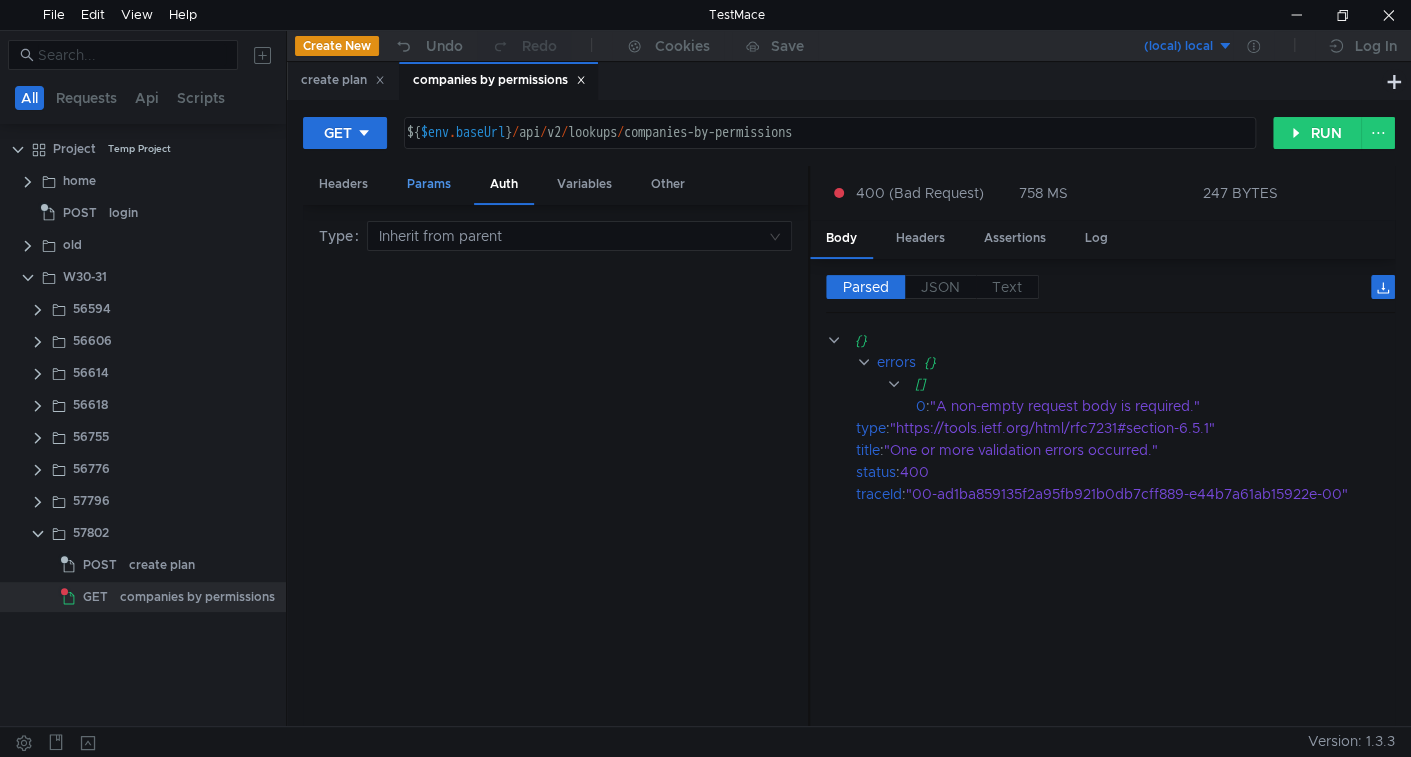 click on "Params" at bounding box center (429, 184) 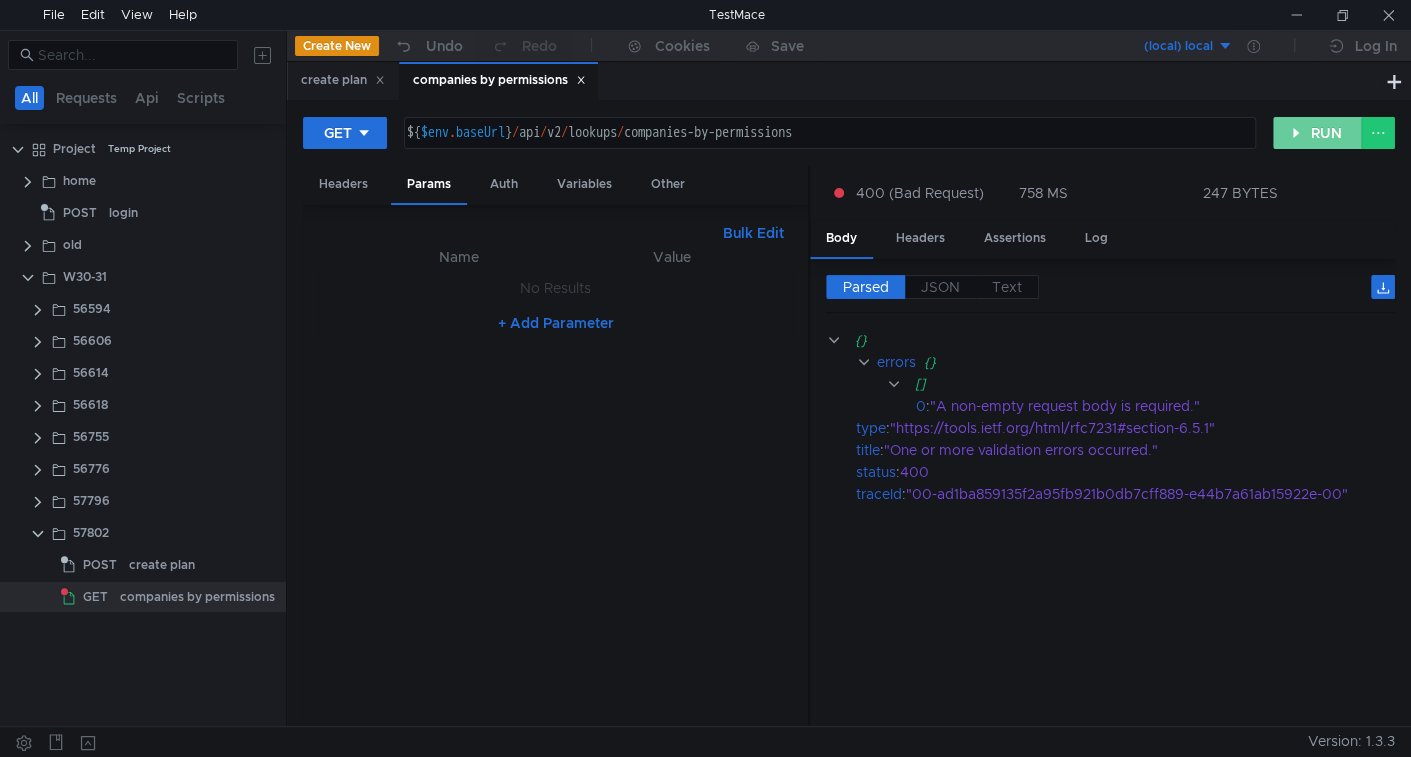 click on "RUN" 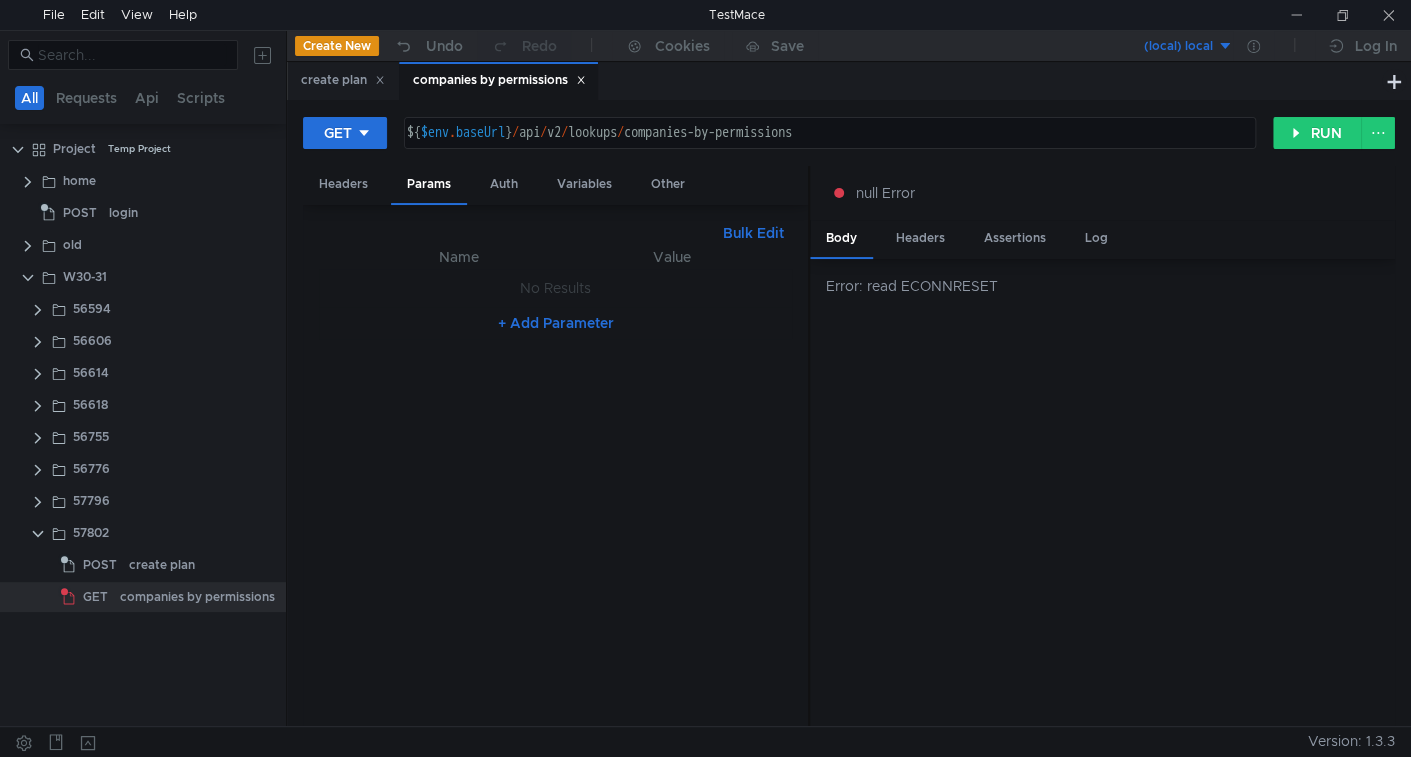 scroll, scrollTop: 0, scrollLeft: 0, axis: both 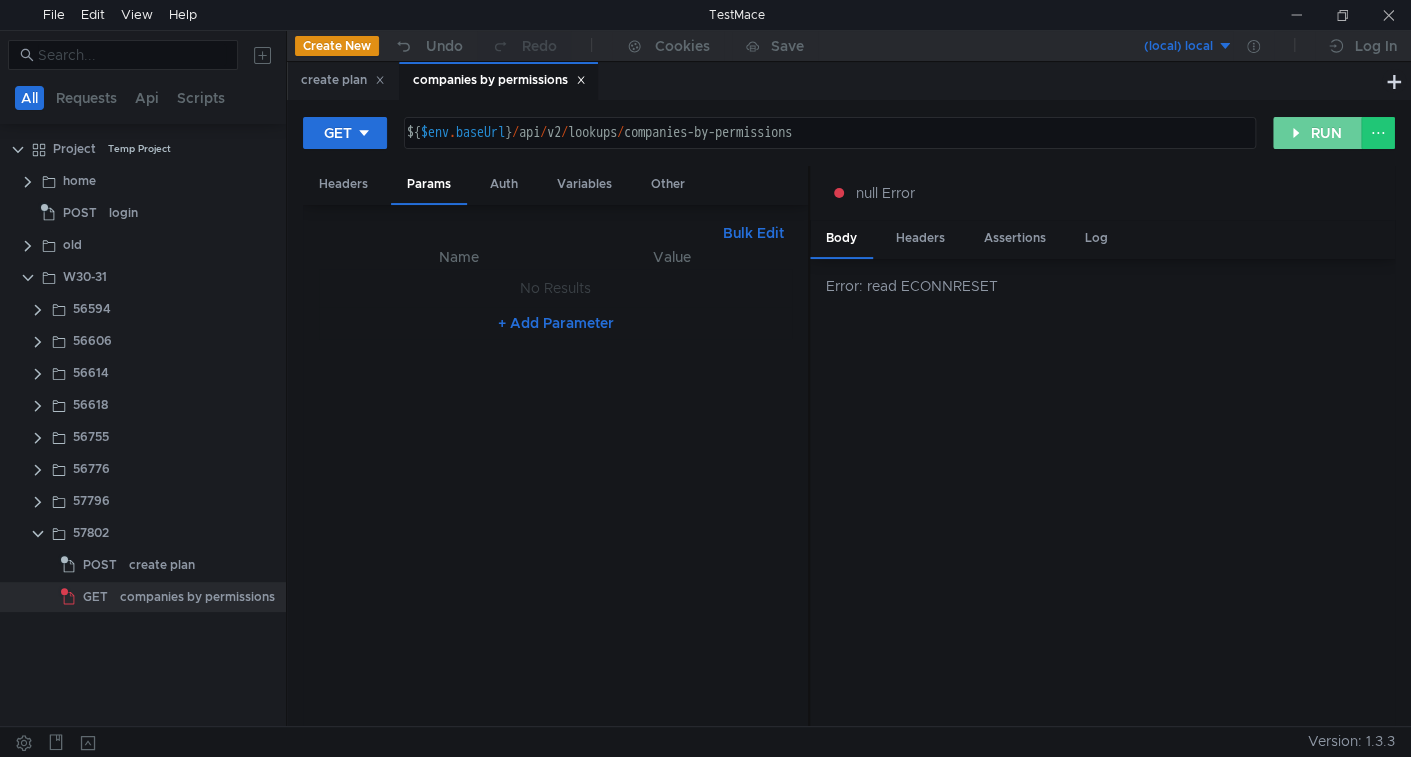 click on "RUN" 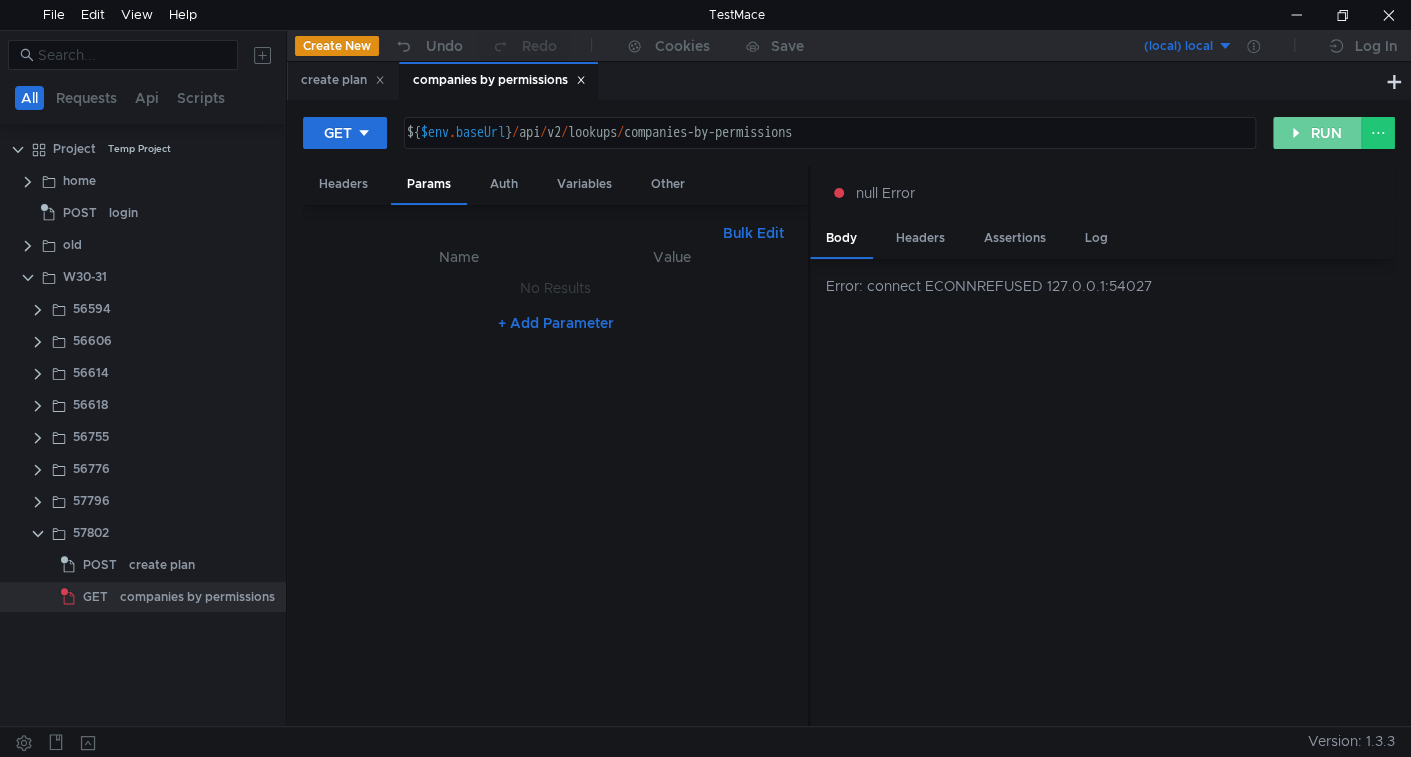 click on "RUN" 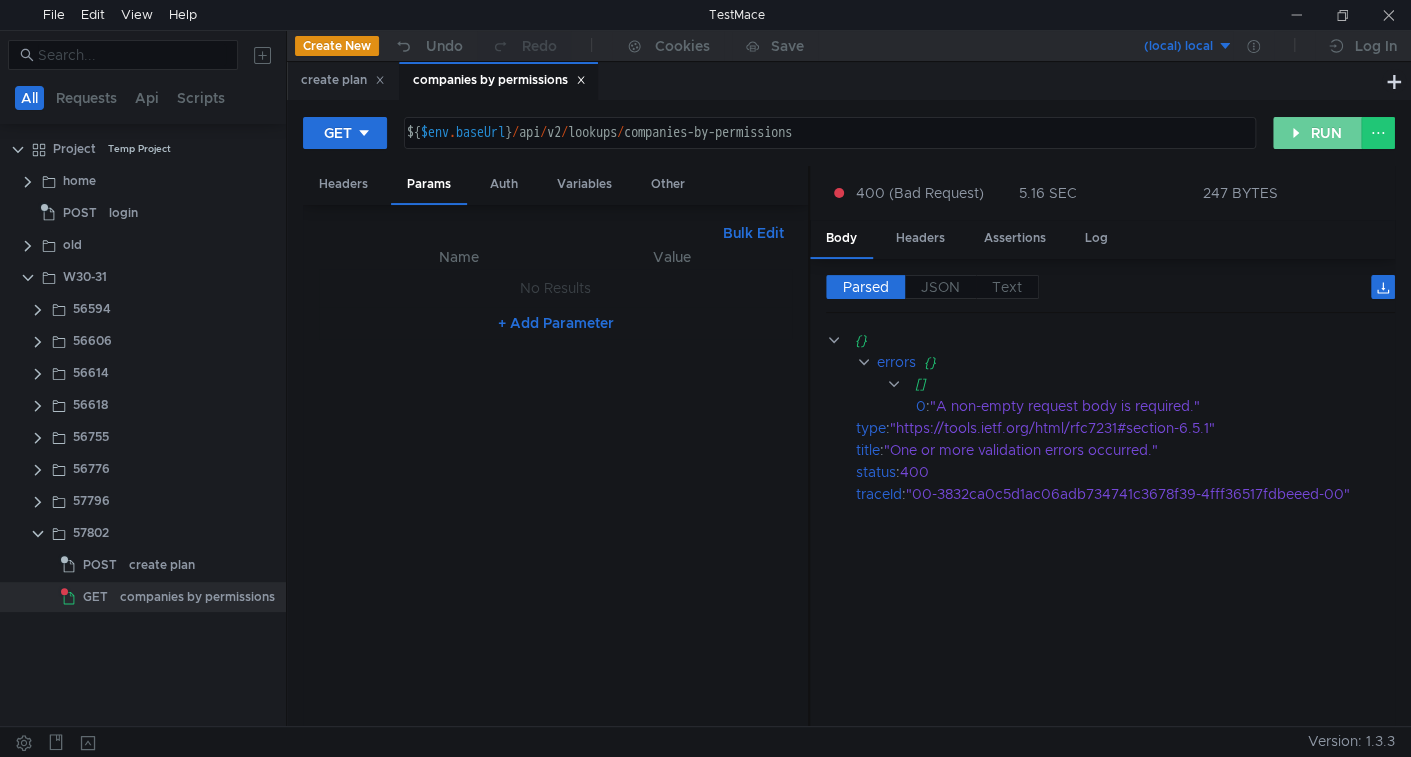 click on "RUN" 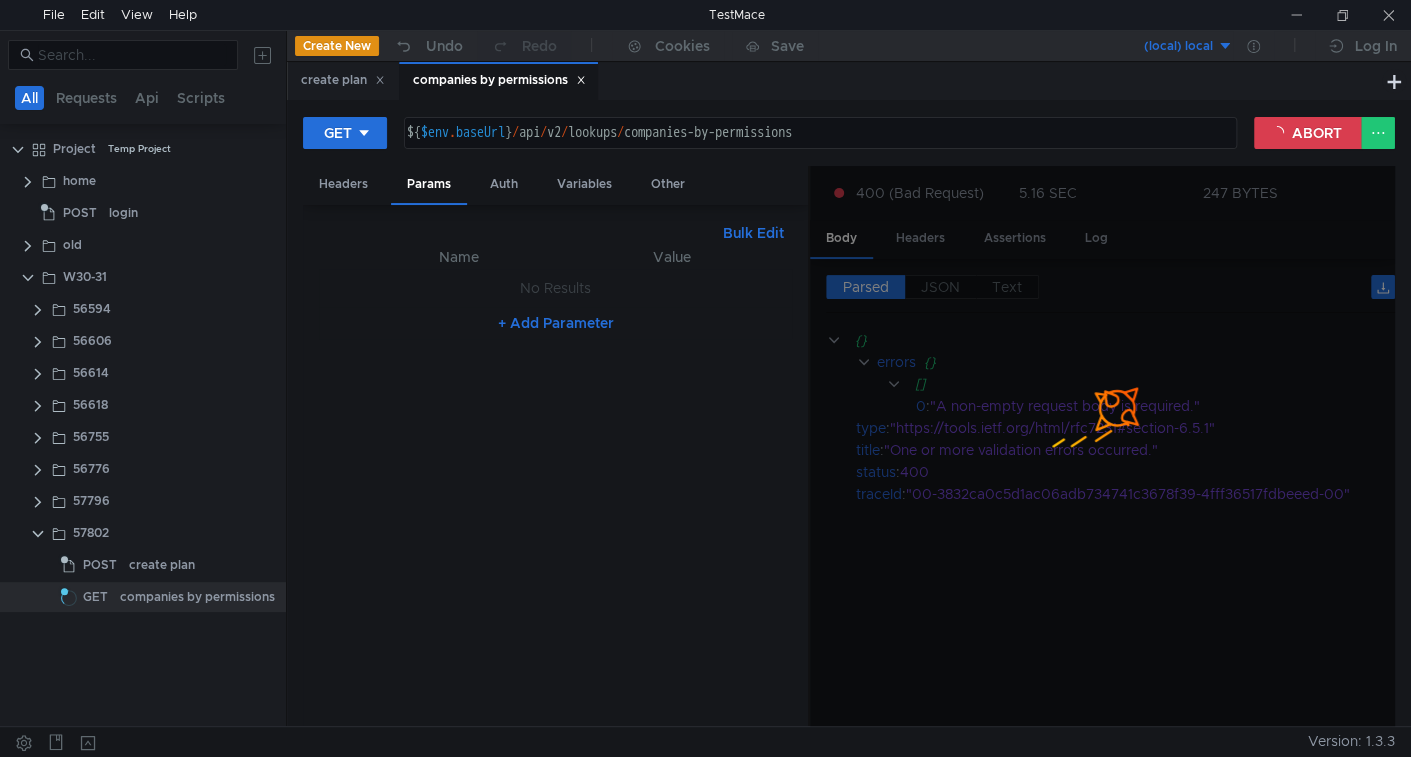 scroll, scrollTop: 0, scrollLeft: 0, axis: both 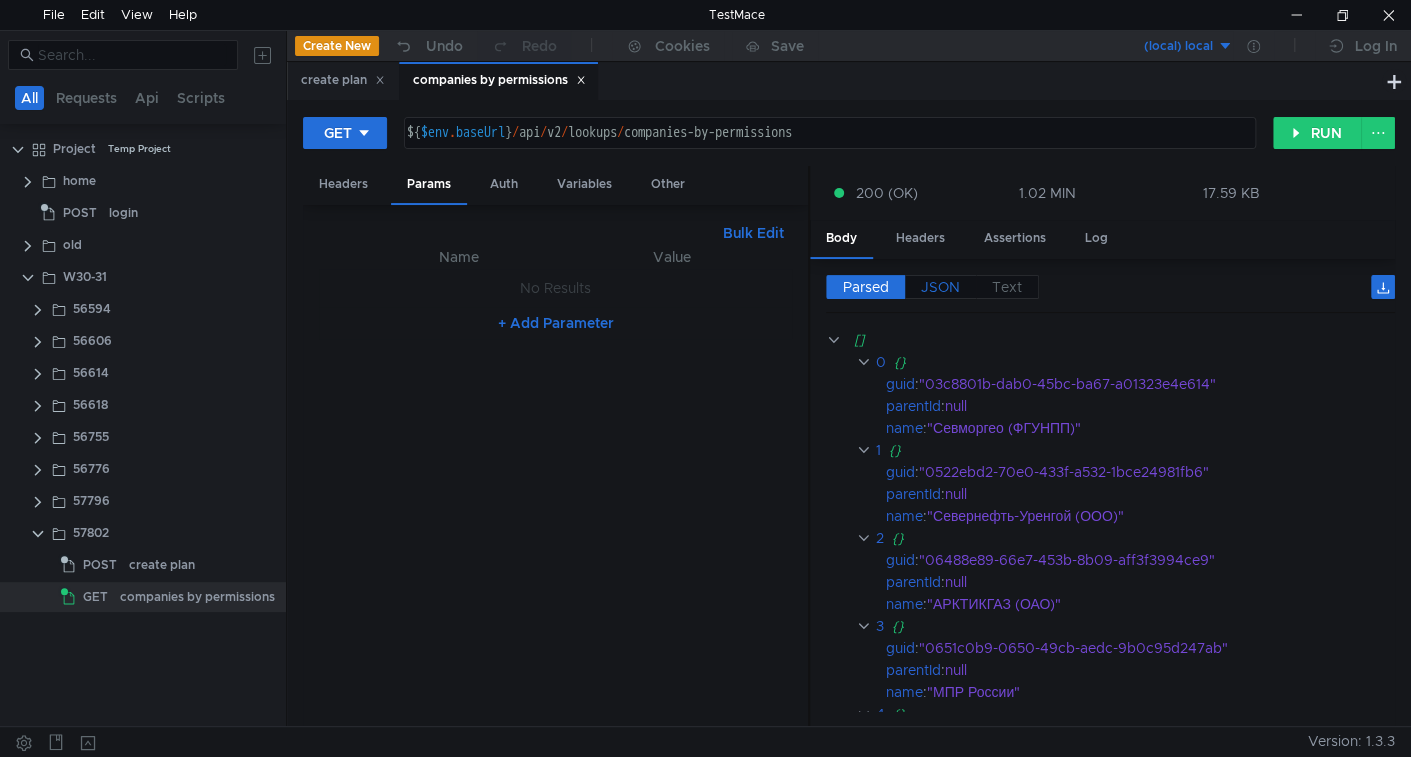 click on "JSON" at bounding box center [940, 287] 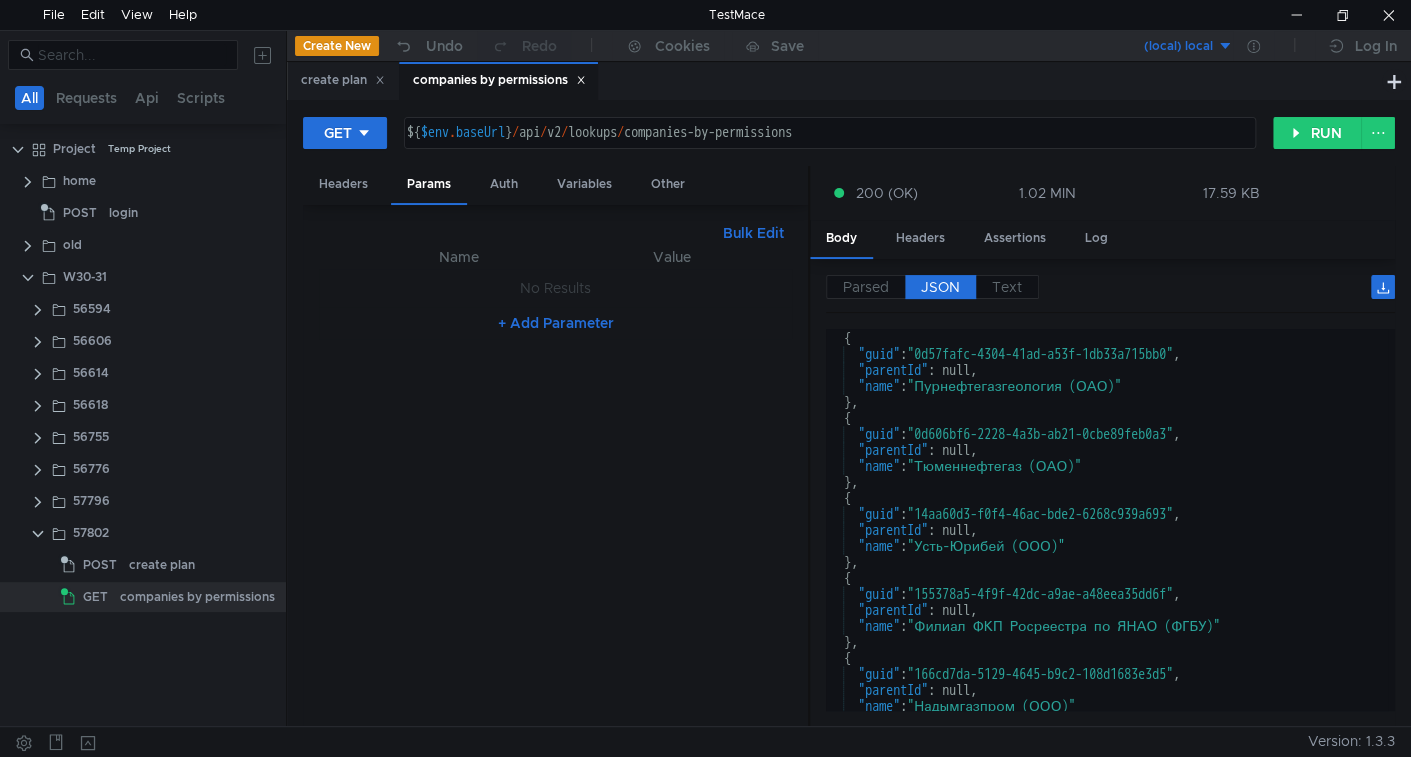 scroll, scrollTop: 1469, scrollLeft: 0, axis: vertical 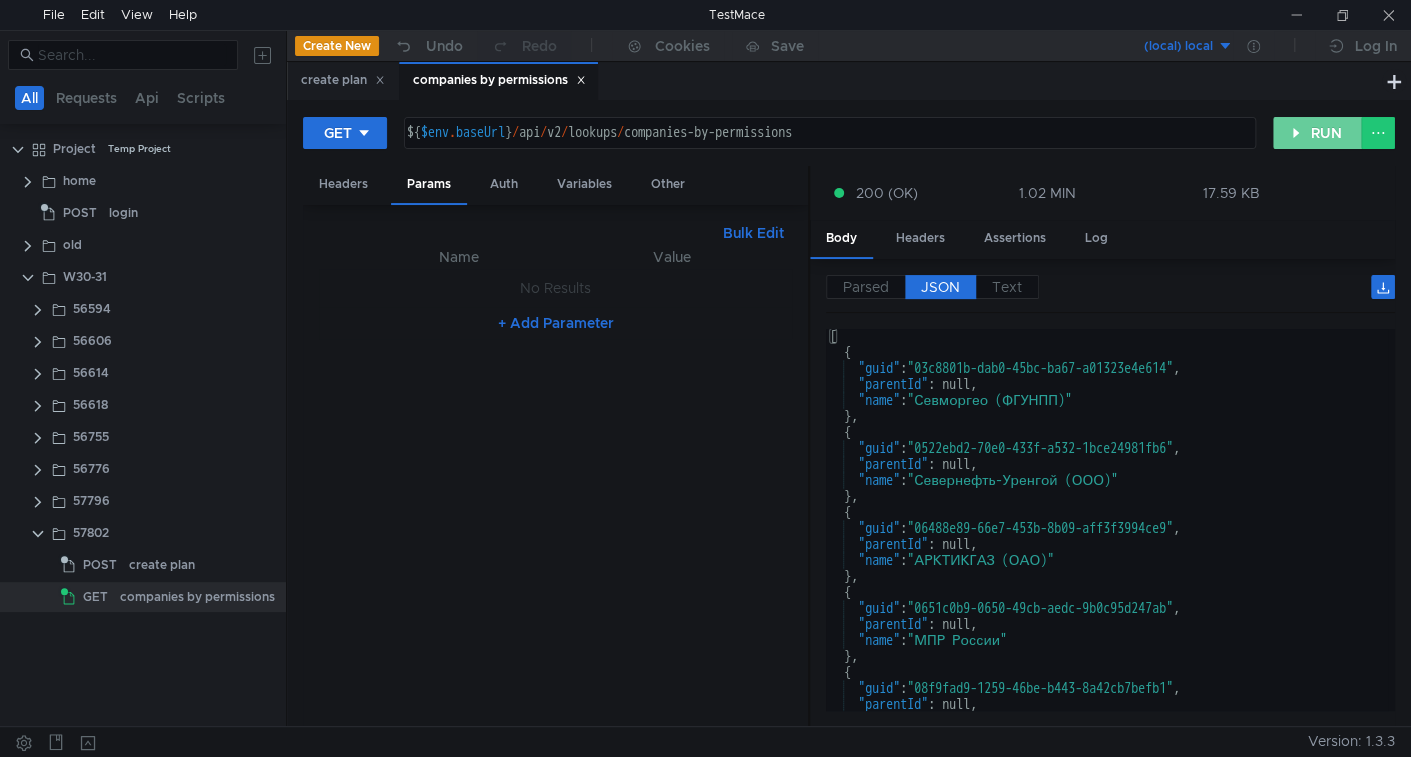 click on "RUN" 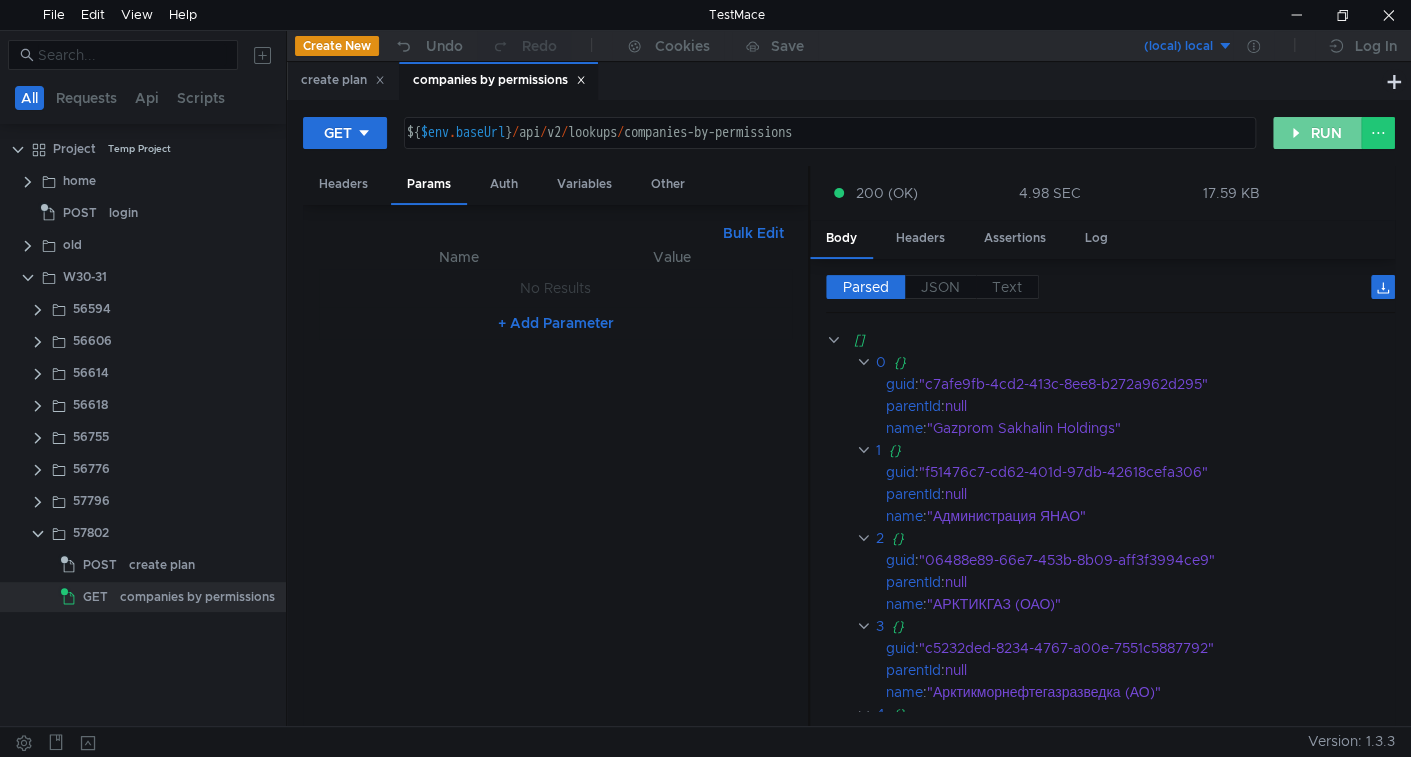 click on "RUN" 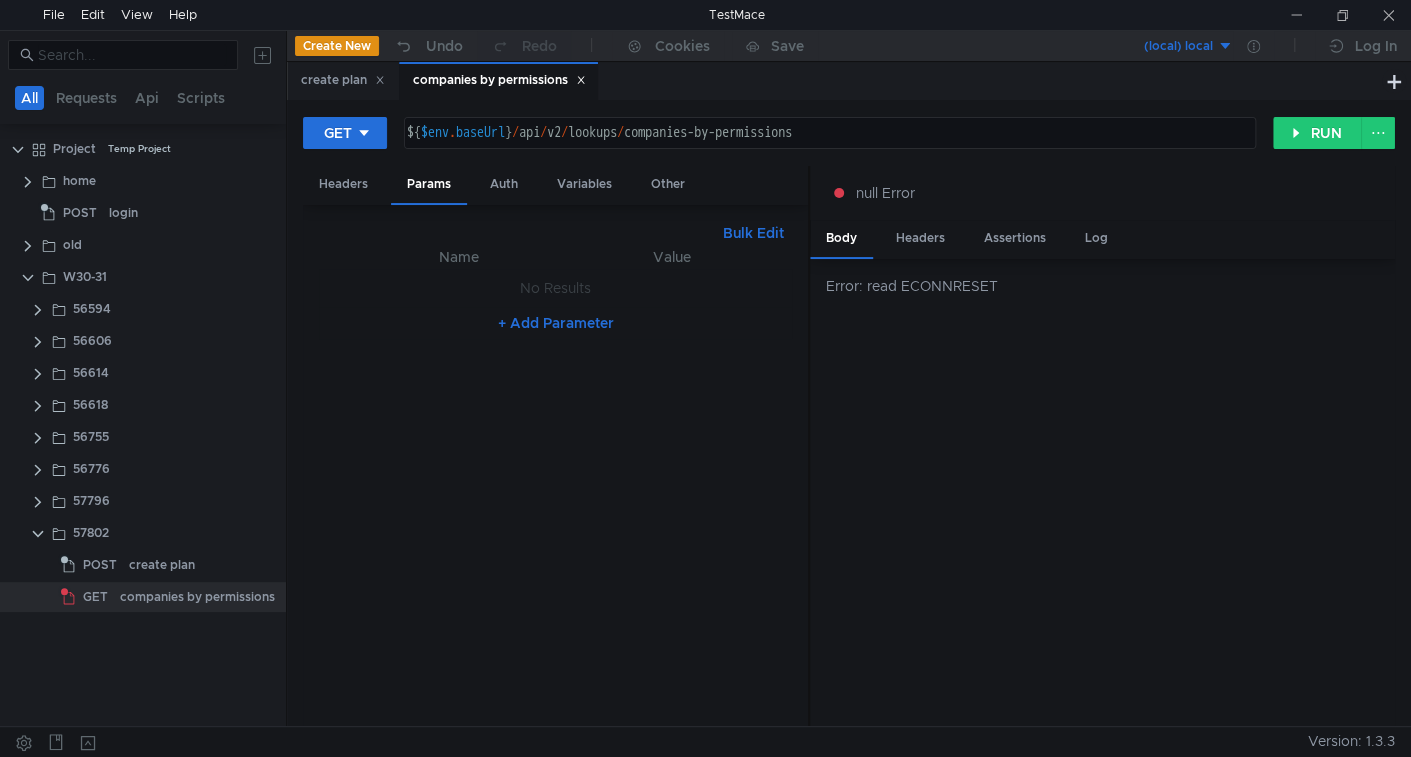 scroll, scrollTop: 0, scrollLeft: 0, axis: both 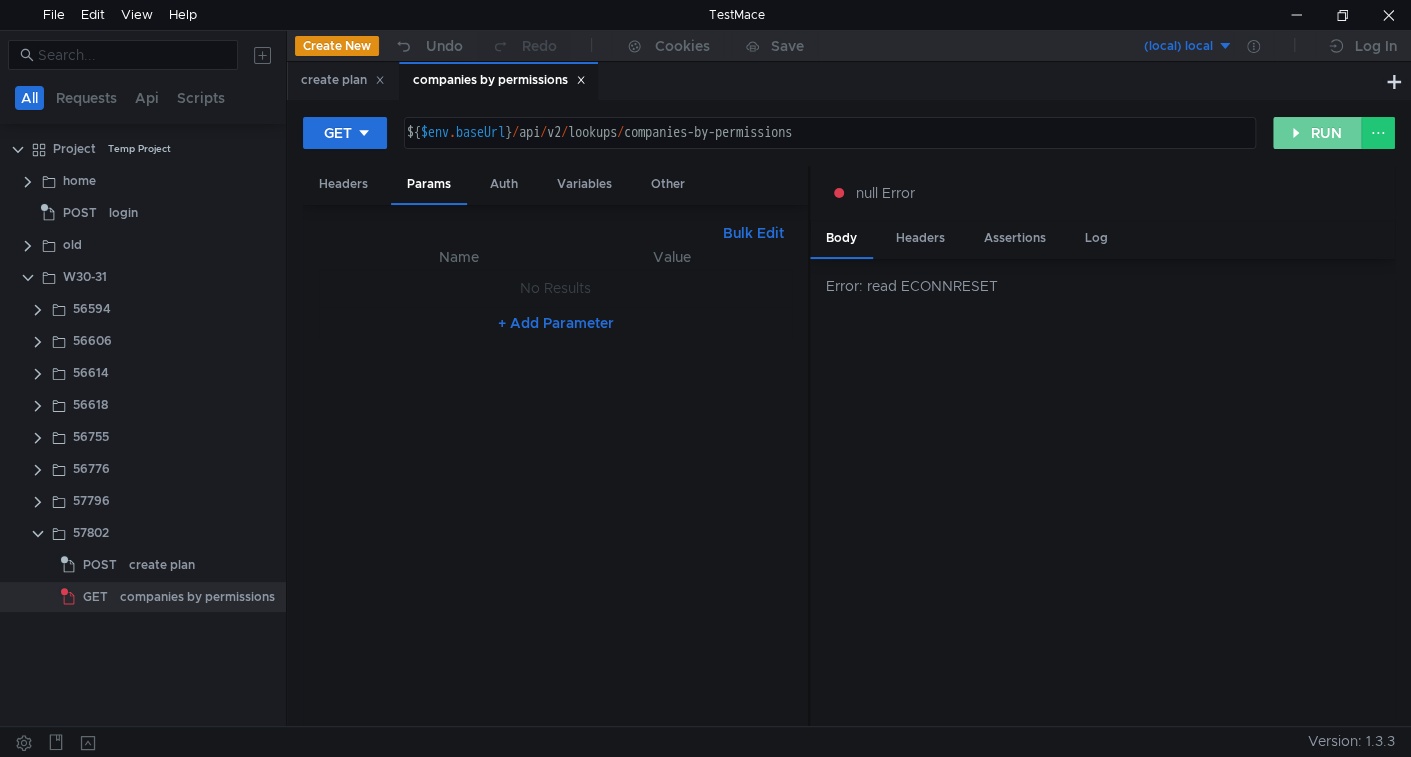click on "RUN" 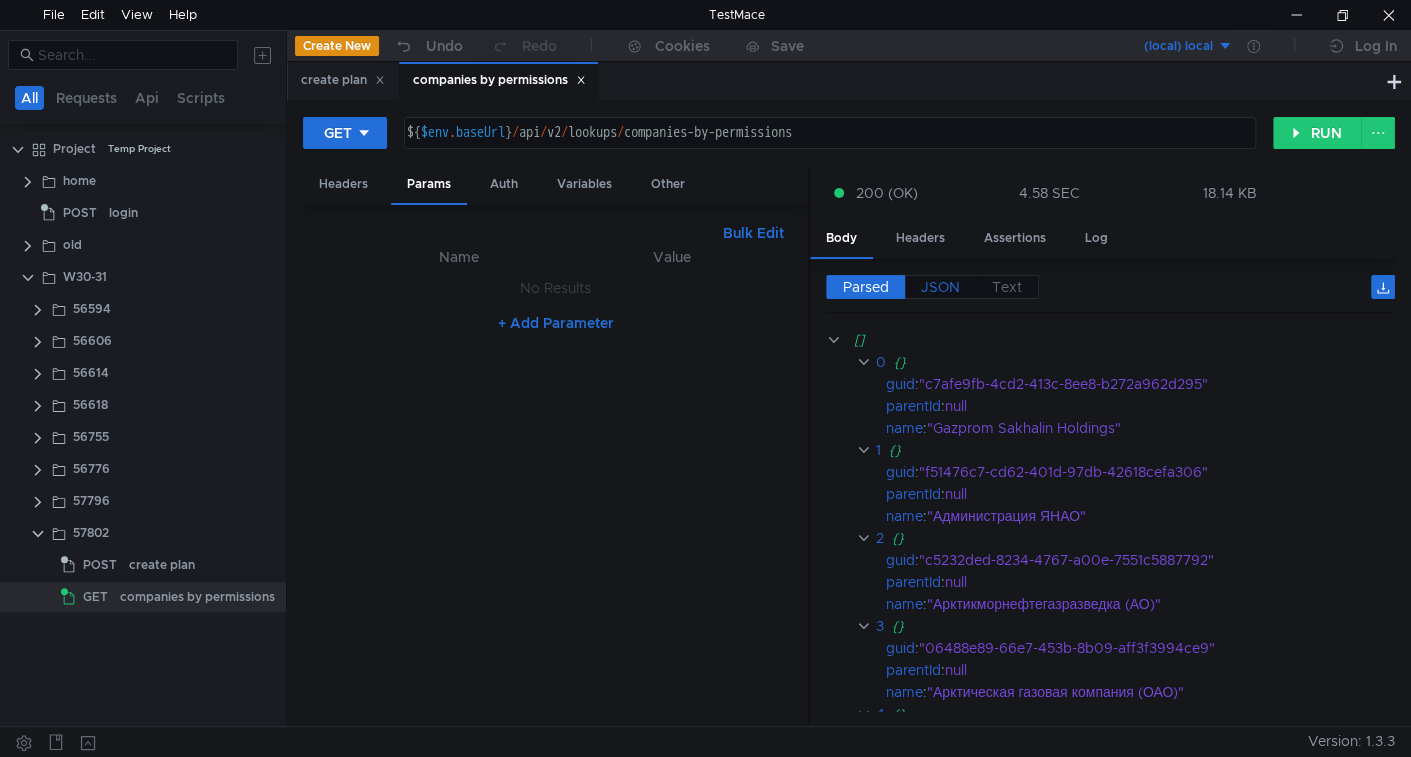 click on "JSON" at bounding box center (940, 287) 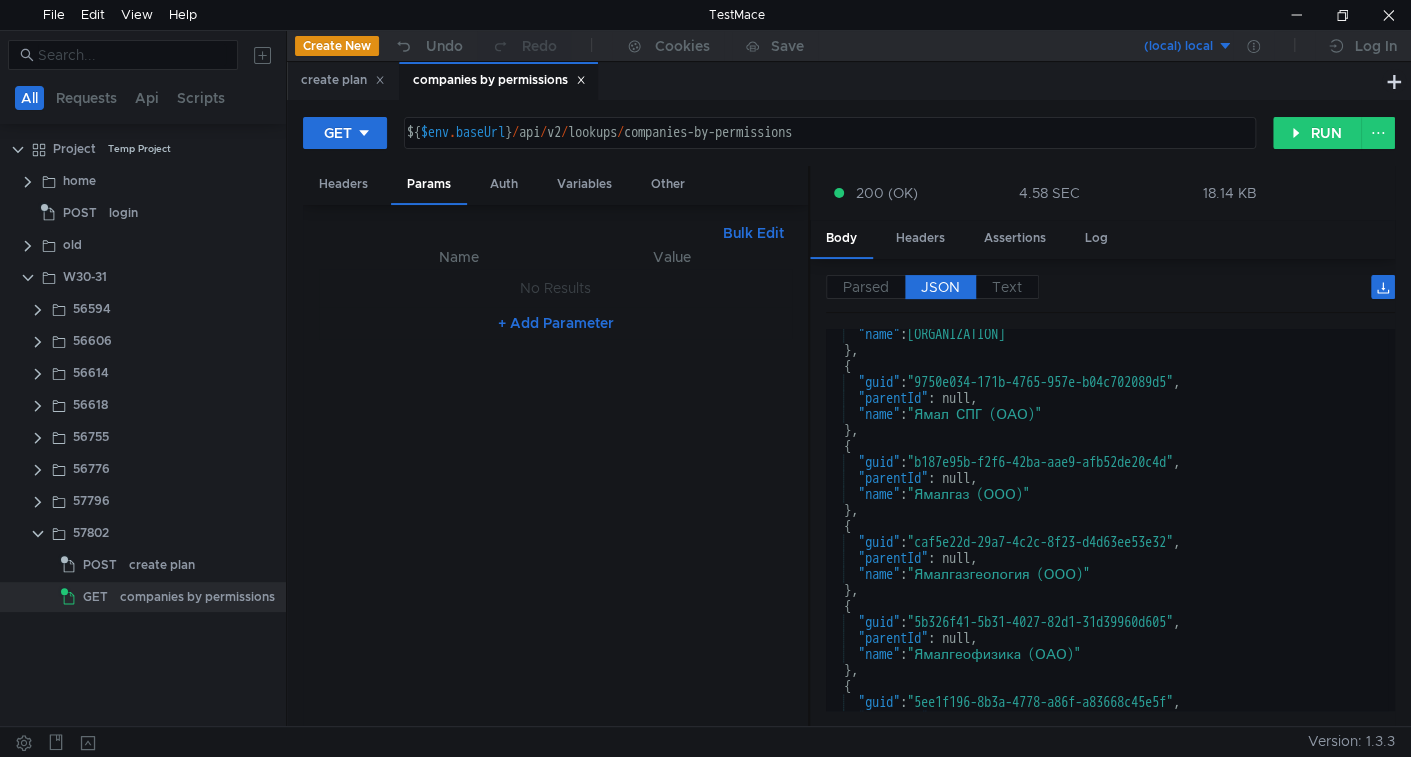 scroll, scrollTop: 12209, scrollLeft: 0, axis: vertical 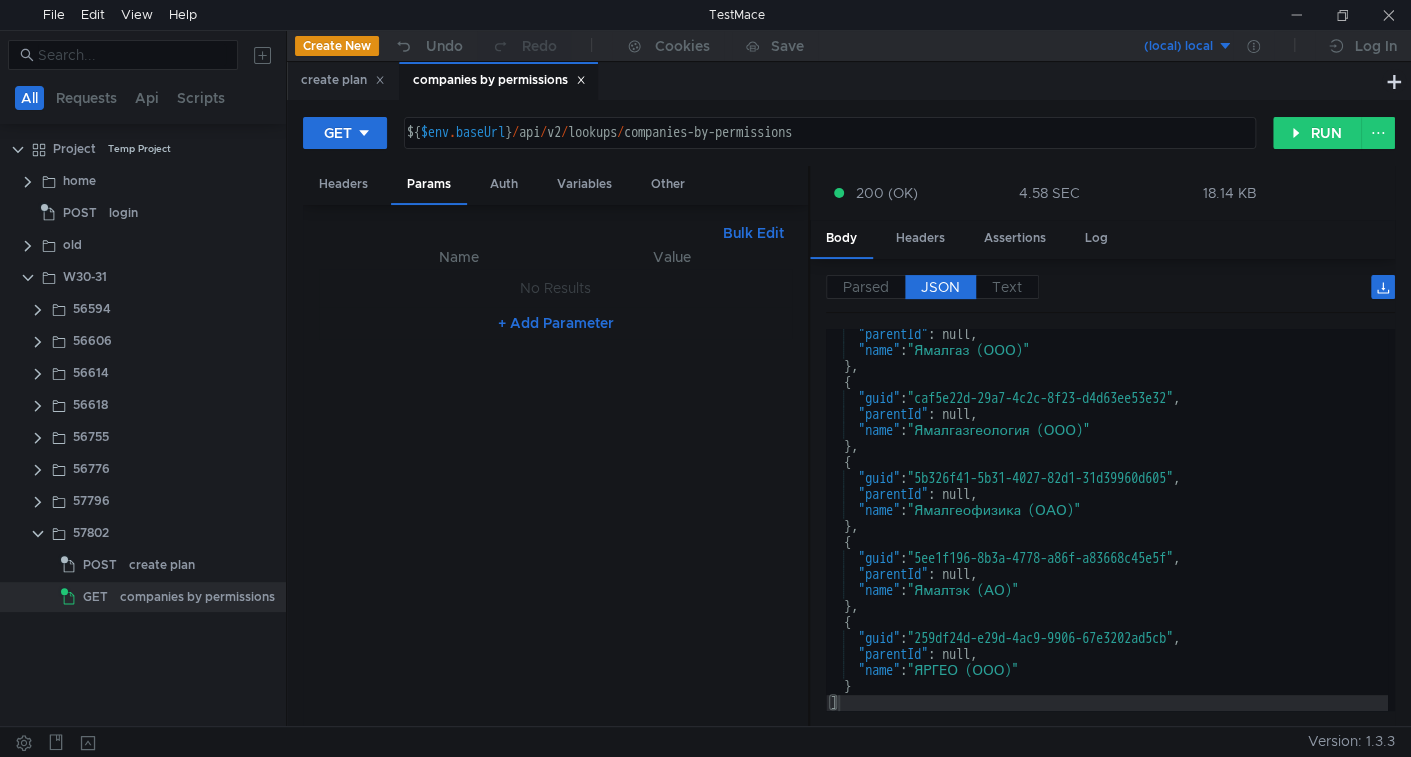 click on ""parentId" : null,       "name" :  "Ямалгаз (ООО)"    } ,    {       "guid" :  "caf5e22d-29a7-4c2c-8f23-d4d63ee53e32" ,       "parentId" : null,       "name" :  "Ямалгазгеология (ООО)"    } ,    {       "guid" :  "5b326f41-5b31-4027-82d1-31d39960d605" ,       "parentId" : null,       "name" :  "Ямалгеофизика (ОАО)"    } ,    {       "guid" :  "5ee1f196-8b3a-4778-a86f-a83668c45e5f" ,       "parentId" : null,       "name" :  "Ямалтэк (АО)"    } ,    {       "guid" :  "259df24d-e29d-4ac9-9906-67e3202ad5cb" ,       "parentId" : null,       "name" :  "ЯРГЕО (ООО)"    } ]" 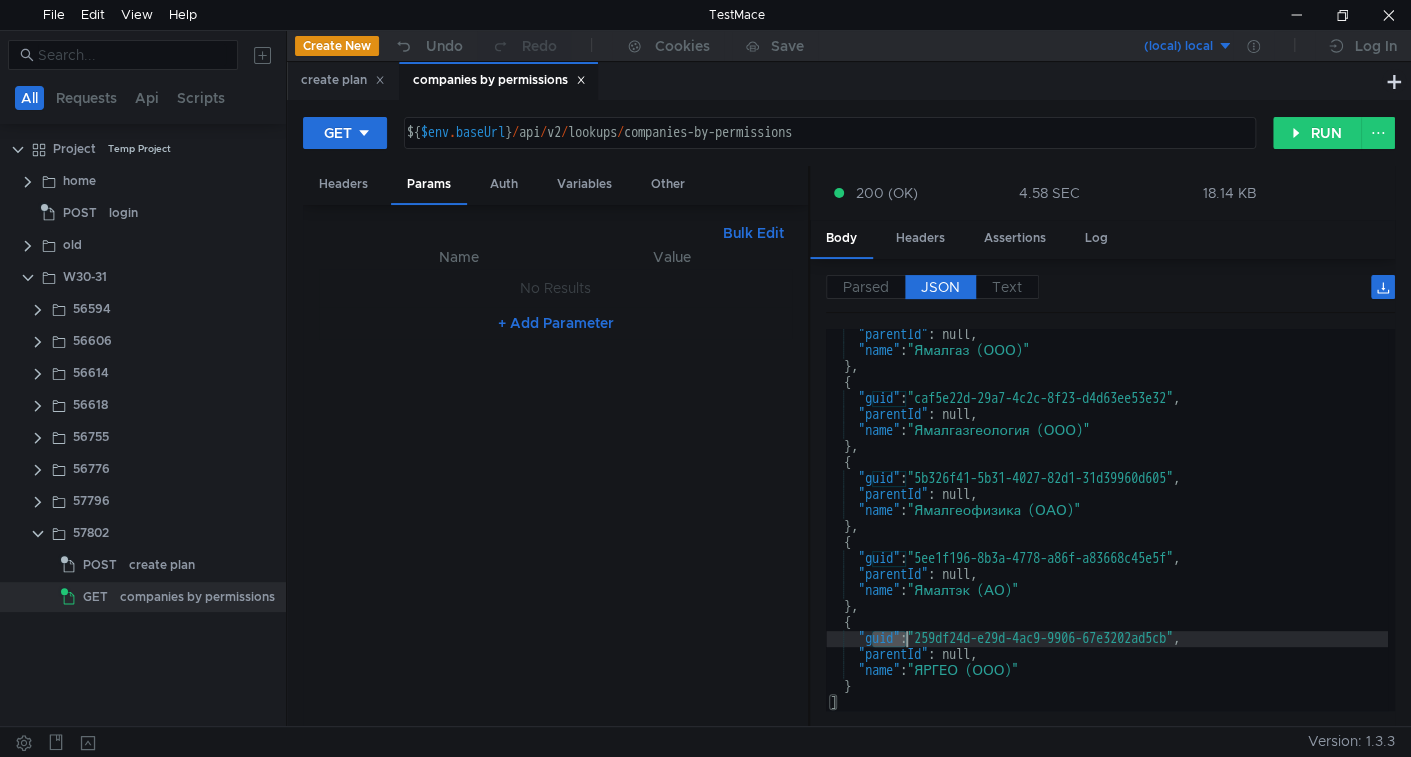 click on ""parentId" : null,       "name" :  "Ямалгаз (ООО)"    } ,    {       "guid" :  "caf5e22d-29a7-4c2c-8f23-d4d63ee53e32" ,       "parentId" : null,       "name" :  "Ямалгазгеология (ООО)"    } ,    {       "guid" :  "5b326f41-5b31-4027-82d1-31d39960d605" ,       "parentId" : null,       "name" :  "Ямалгеофизика (ОАО)"    } ,    {       "guid" :  "5ee1f196-8b3a-4778-a86f-a83668c45e5f" ,       "parentId" : null,       "name" :  "Ямалтэк (АО)"    } ,    {       "guid" :  "259df24d-e29d-4ac9-9906-67e3202ad5cb" ,       "parentId" : null,       "name" :  "ЯРГЕО (ООО)"    } ]" 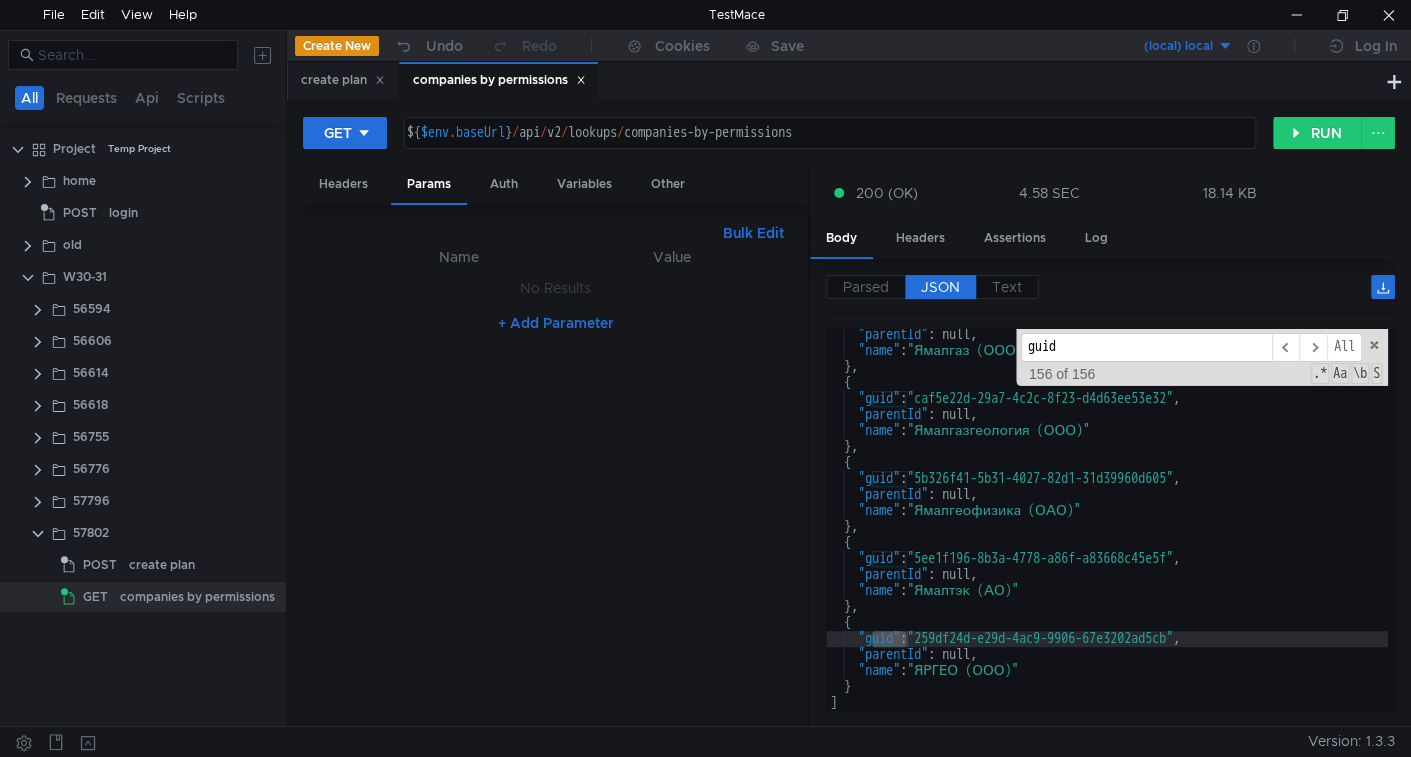 click on "guid ​ ​ All Replace All + 156 of 156 .* Aa \b S" 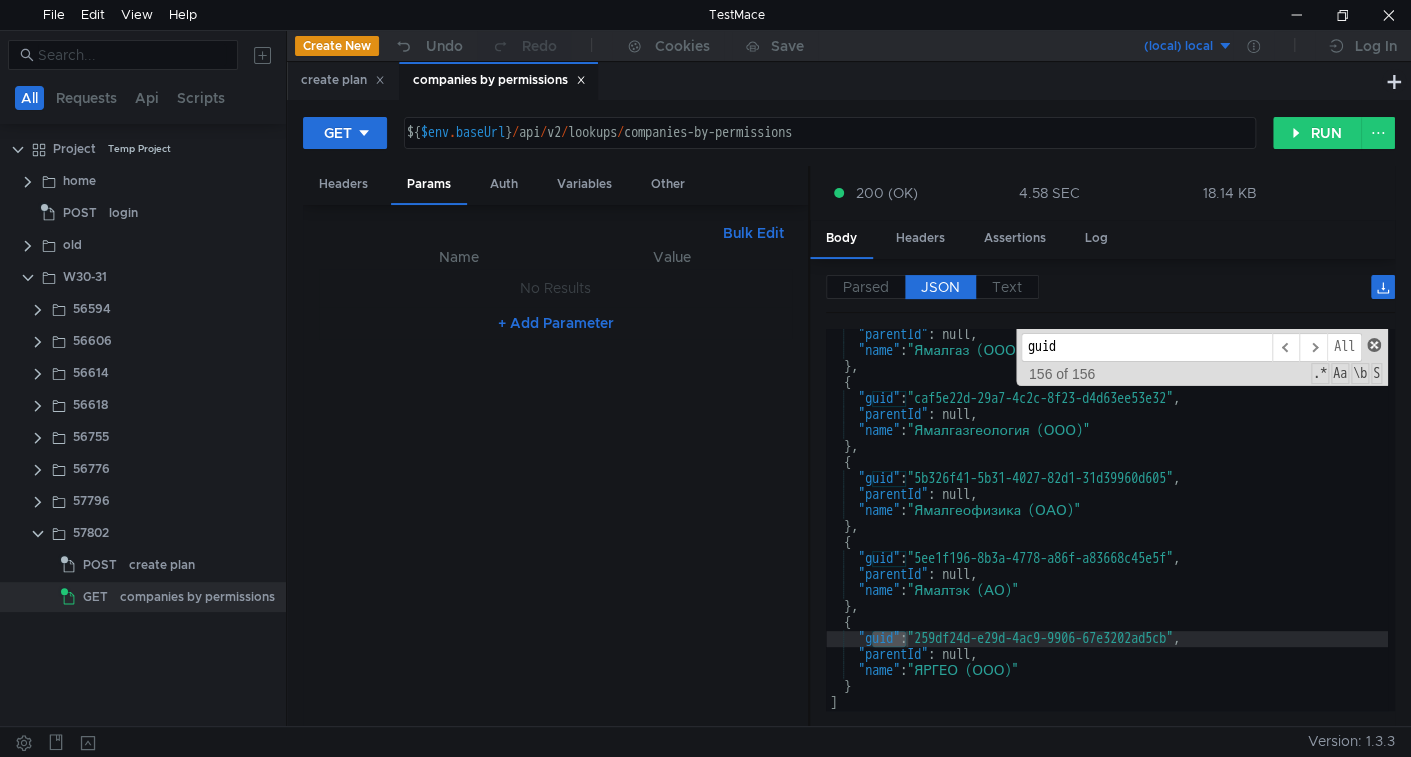 click 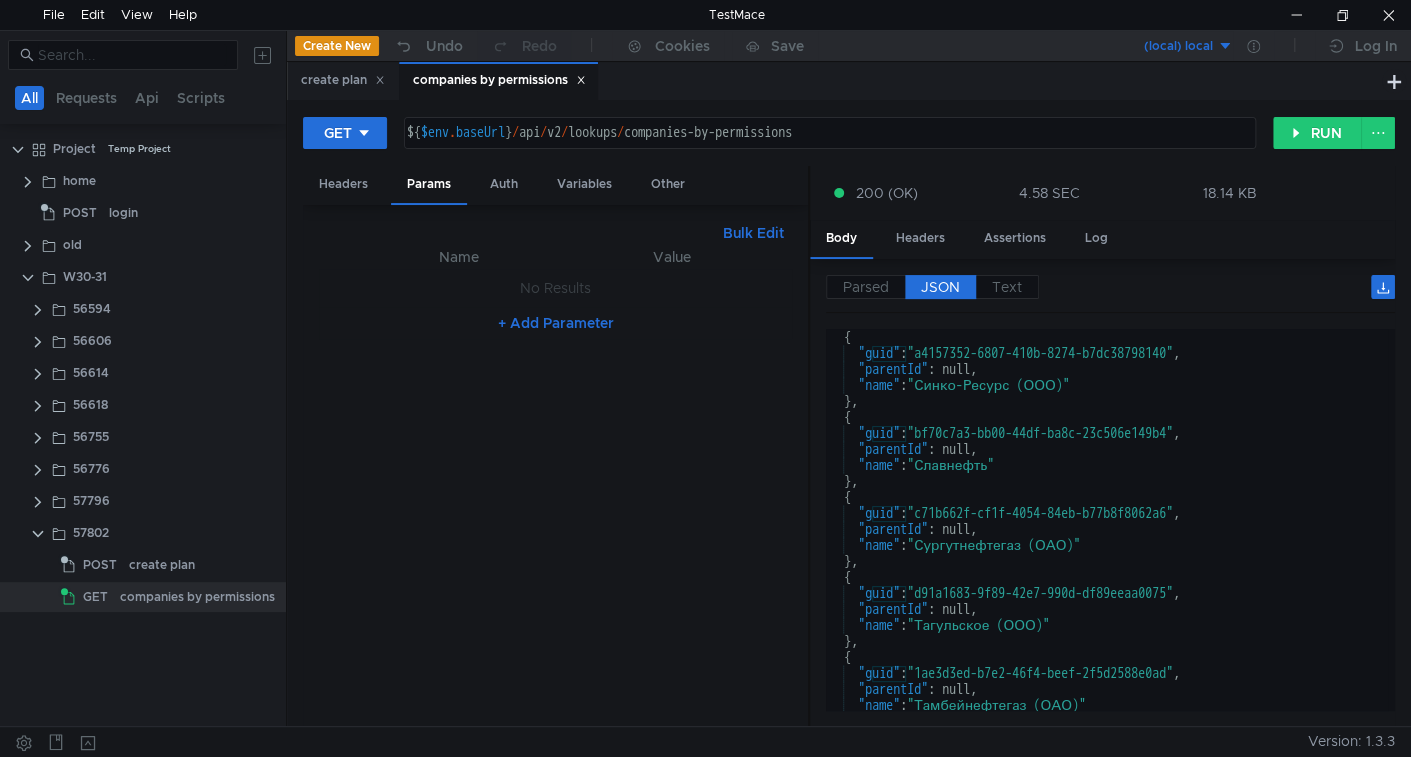 scroll, scrollTop: 10333, scrollLeft: 0, axis: vertical 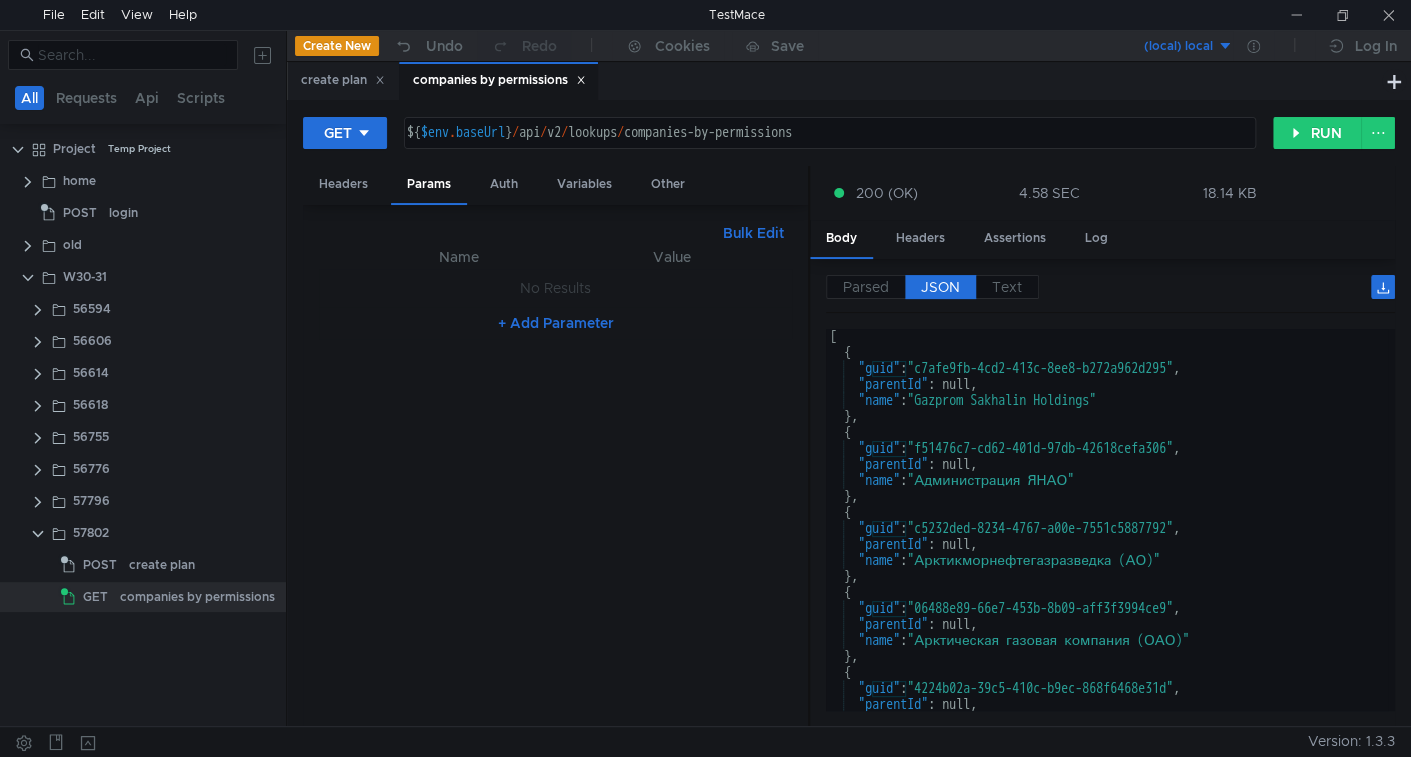 click on "Bulk Edit" at bounding box center (753, 233) 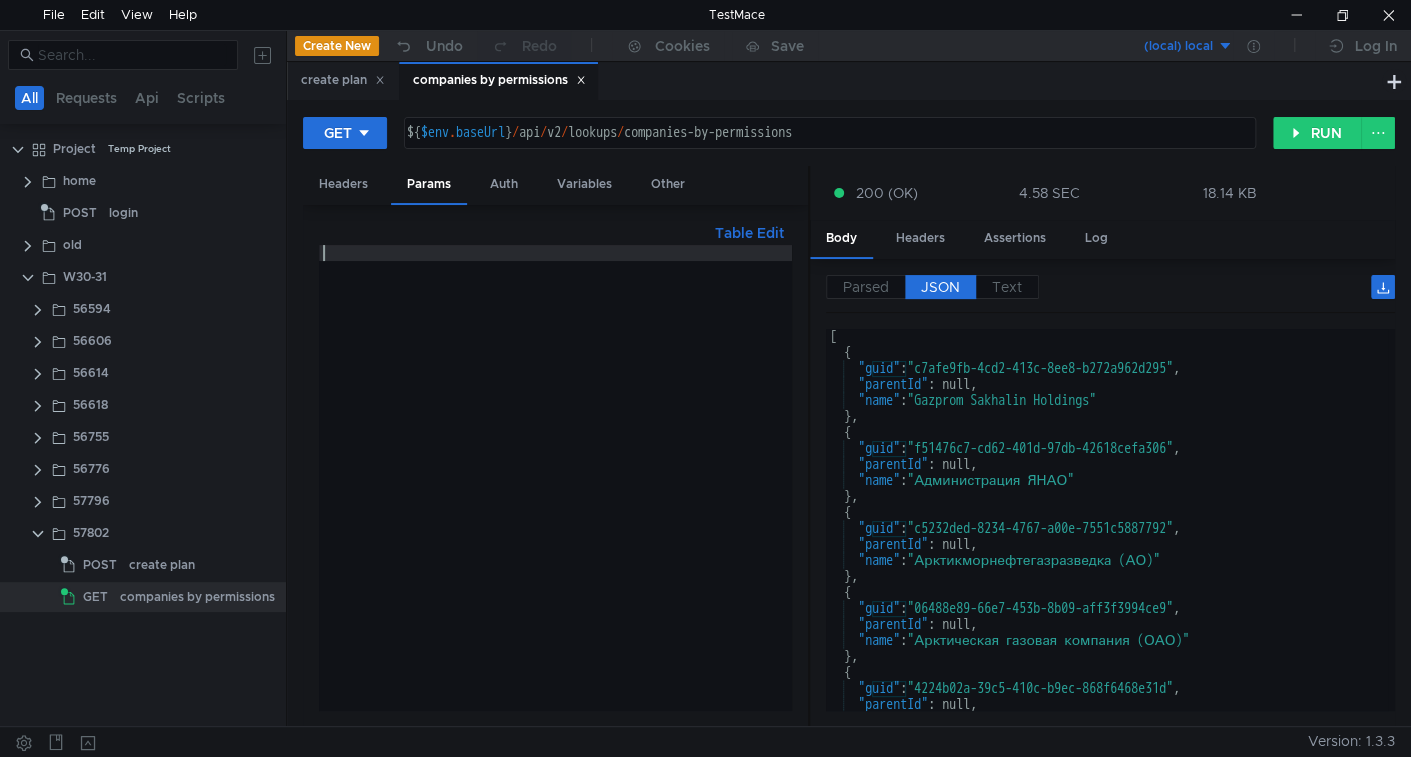 click at bounding box center [555, 493] 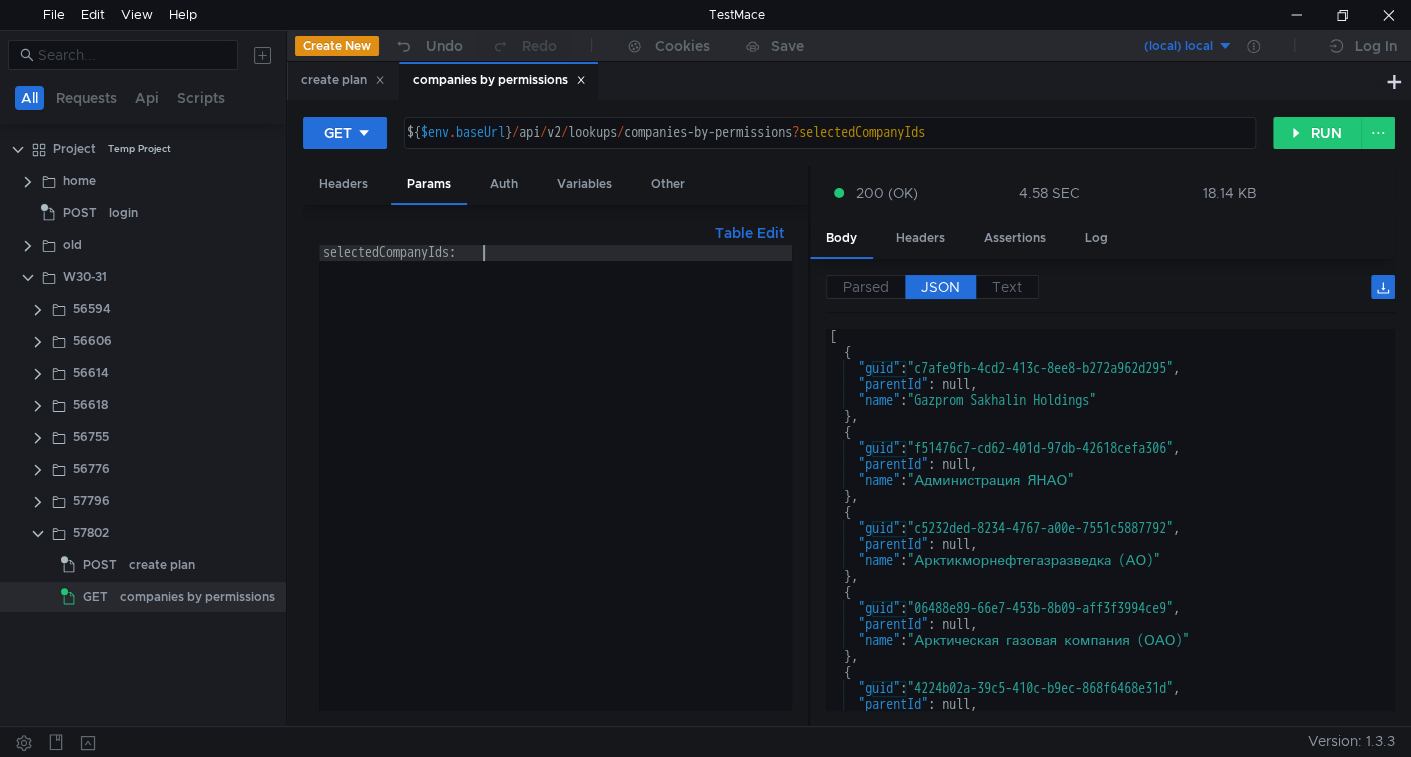 scroll, scrollTop: 0, scrollLeft: 10, axis: horizontal 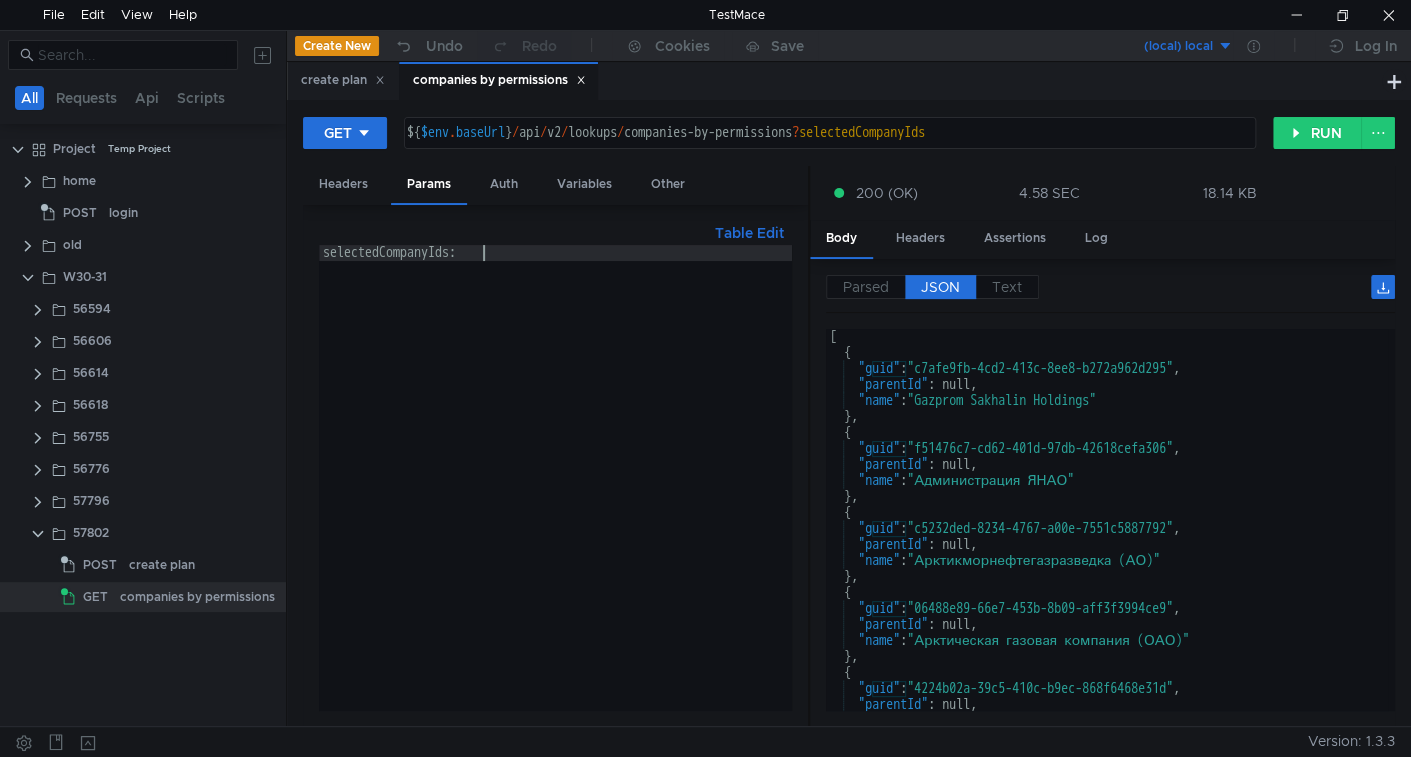 type on "selectedCompanyIds:" 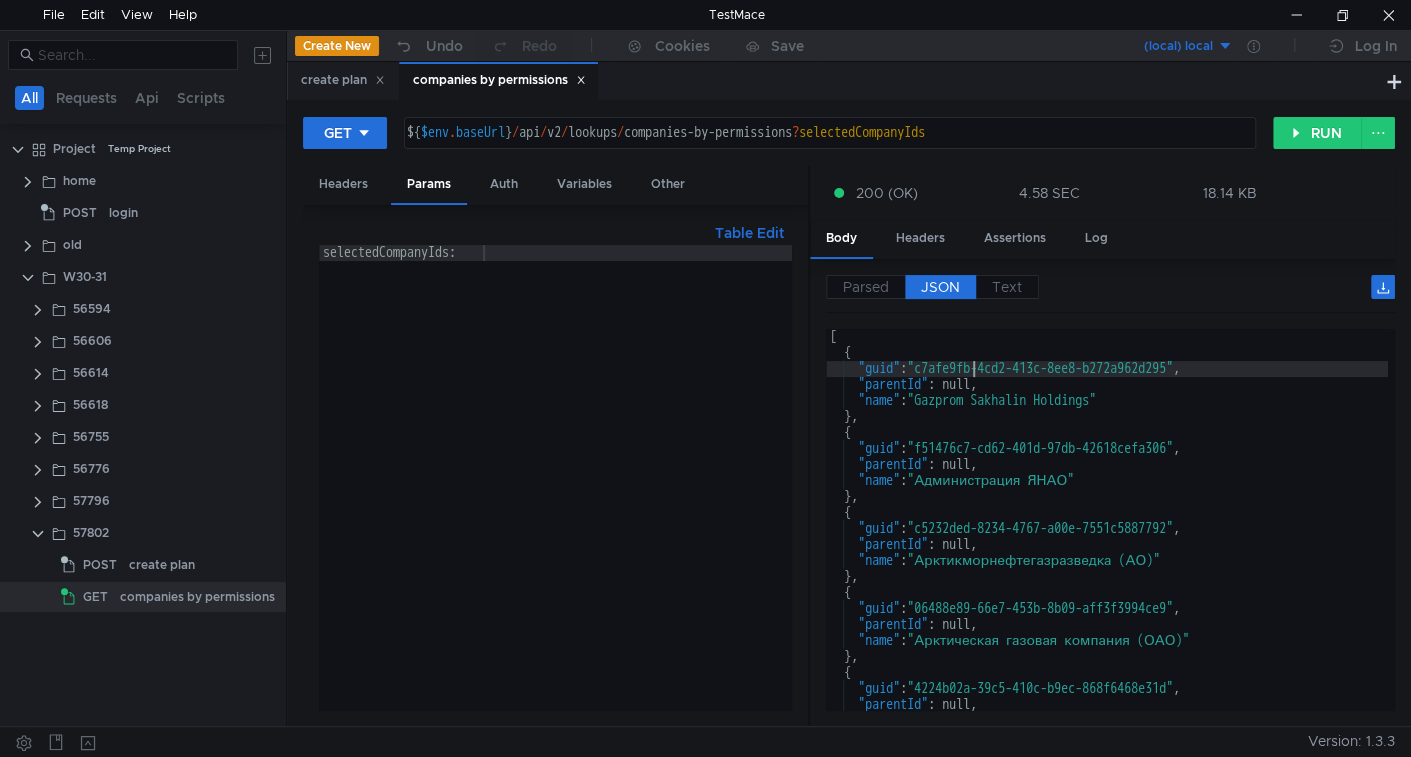 click on "[    {       "guid" :  "c7afe9fb-4cd2-413c-8ee8-b272a962d295" ,       "parentId" : null,       "name" :  "Gazprom Sakhalin Holdings"    } ,    {       "guid" :  "f51476c7-cd62-401d-97db-42618cefa306" ,       "parentId" : null,       "name" :  "Администрация ЯНАО"    } ,    {       "guid" :  "c5232ded-8234-4767-a00e-7551c5887792" ,       "parentId" : null,       "name" :  "Арктикморнефтегазразведка (АО)"    } ,    {       "guid" :  "06488e89-66e7-453b-8b09-aff3f3994ce9" ,       "parentId" : null,       "name" :  "Арктическая газовая компания (ОАО)"    } ,    {       "guid" :  "4224b02a-39c5-410c-b9ec-868f6468e31d" ,       "parentId" : null,       "name" :  "Башнефтегеофизика (ОАО)"" 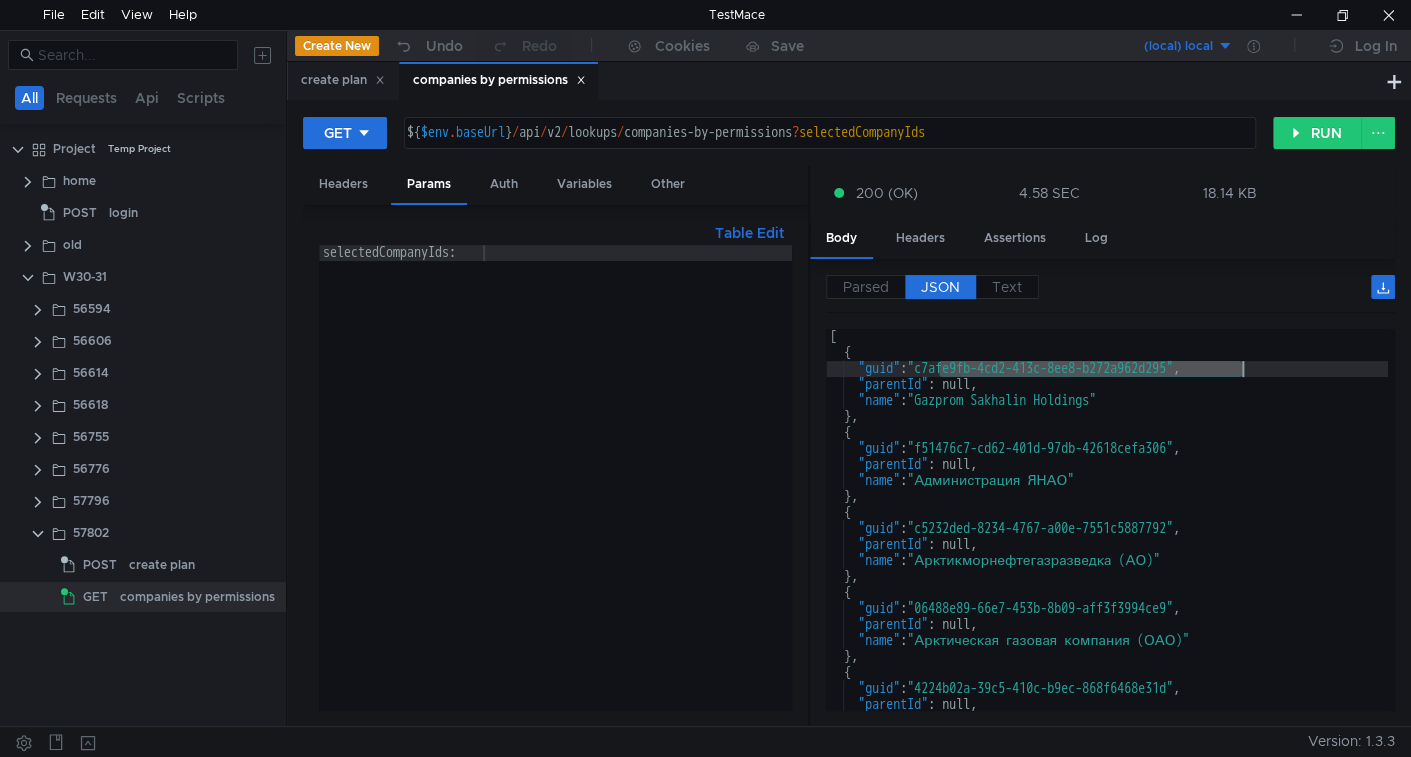 drag, startPoint x: 971, startPoint y: 364, endPoint x: 1175, endPoint y: 372, distance: 204.1568 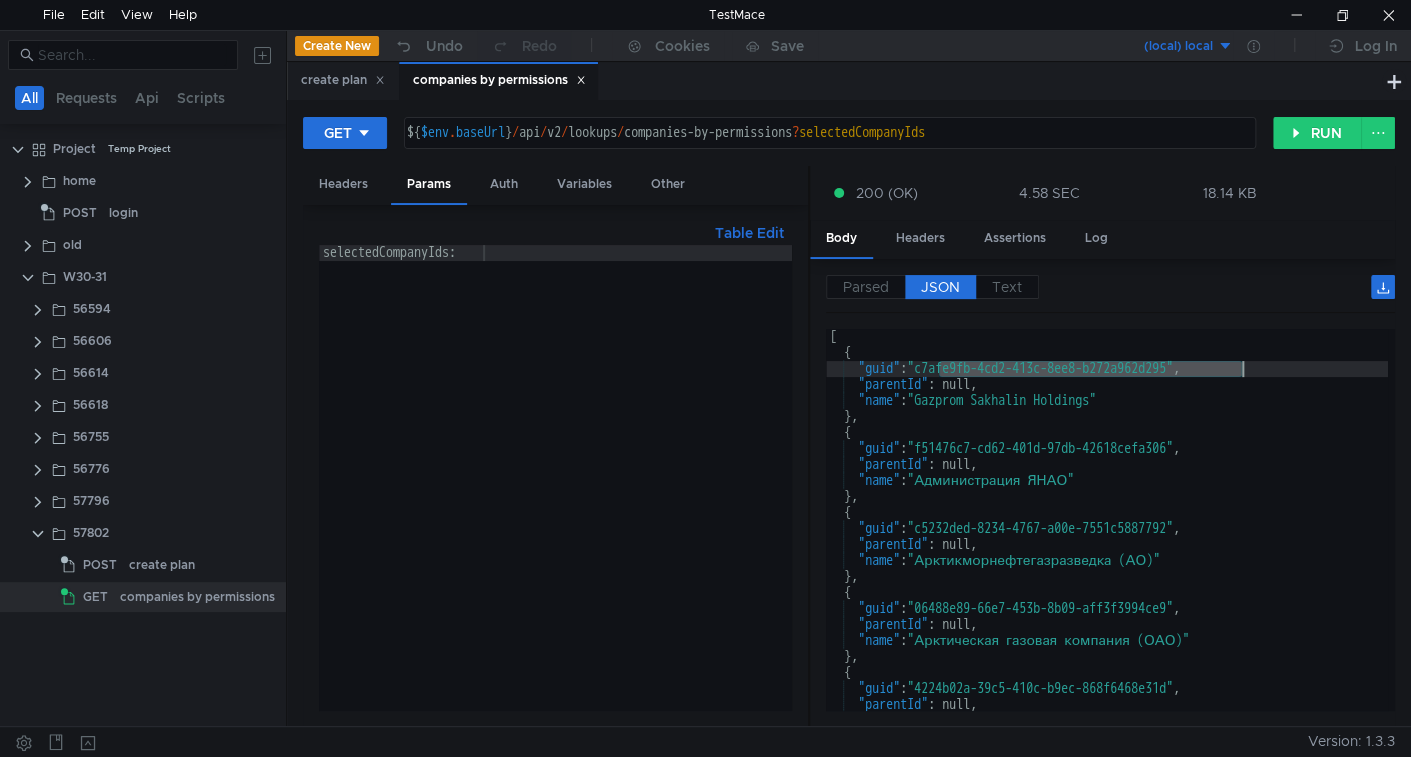 click on "[    {       "guid" :  "c7afe9fb-4cd2-413c-8ee8-b272a962d295" ,       "parentId" : null,       "name" :  "Gazprom Sakhalin Holdings"    } ,    {       "guid" :  "f51476c7-cd62-401d-97db-42618cefa306" ,       "parentId" : null,       "name" :  "Администрация ЯНАО"    } ,    {       "guid" :  "c5232ded-8234-4767-a00e-7551c5887792" ,       "parentId" : null,       "name" :  "Арктикморнефтегазразведка (АО)"    } ,    {       "guid" :  "06488e89-66e7-453b-8b09-aff3f3994ce9" ,       "parentId" : null,       "name" :  "Арктическая газовая компания (ОАО)"    } ,    {       "guid" :  "4224b02a-39c5-410c-b9ec-868f6468e31d" ,       "parentId" : null,       "name" :  "Башнефтегеофизика (ОАО)"" 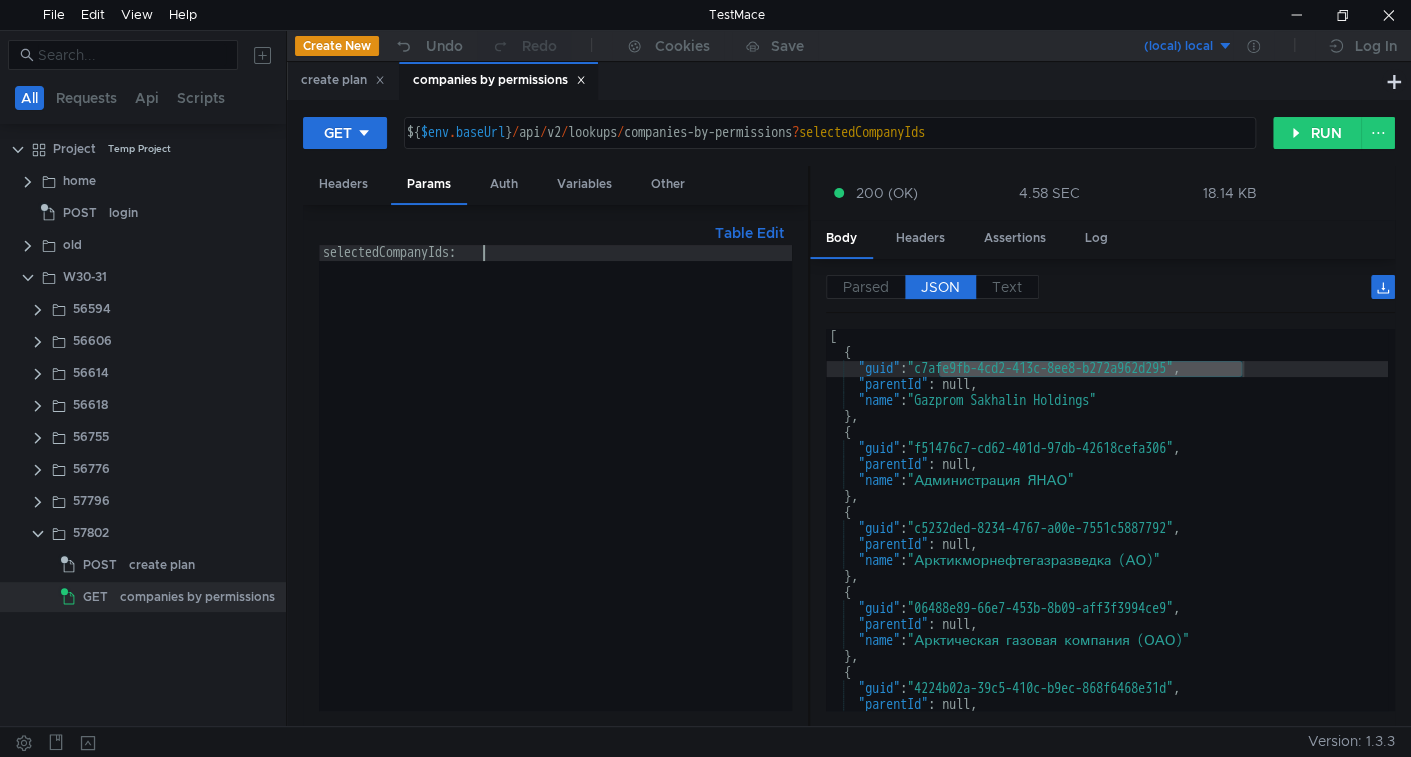paste on "c7afe9fb-4cd2-413c-8ee8-b272a962d295" 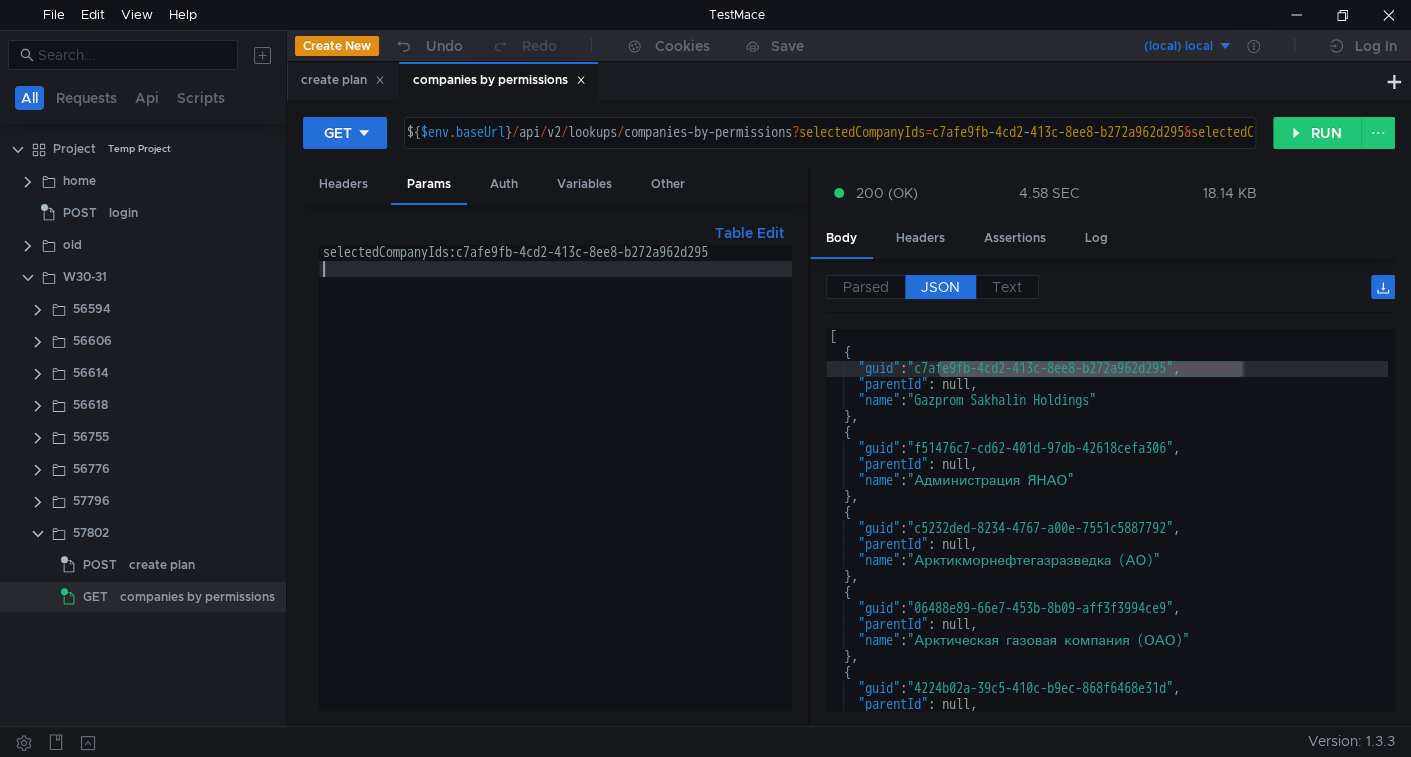 scroll, scrollTop: 0, scrollLeft: 0, axis: both 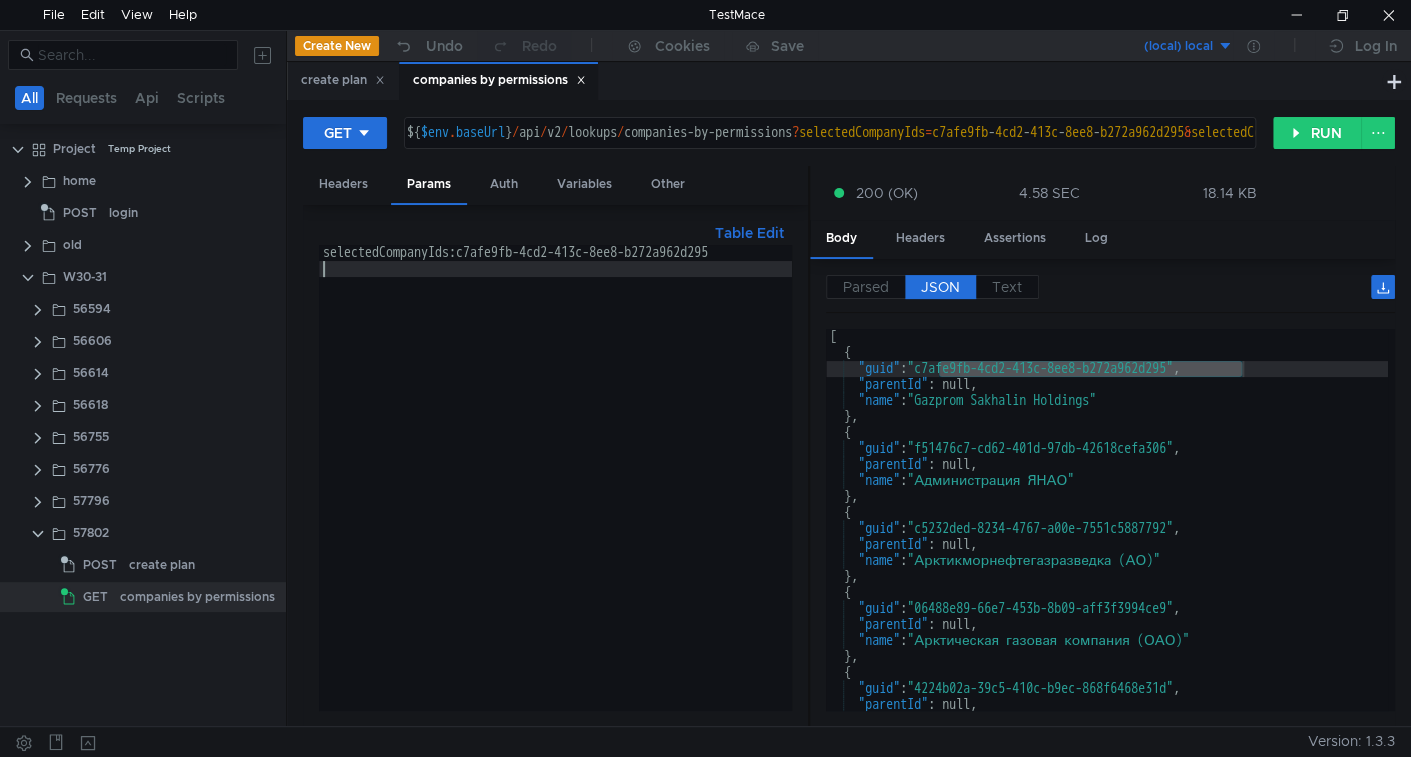 click on "selectedCompanyIds:c7afe9fb-4cd2-413c-8ee8-b272a962d295" at bounding box center (555, 493) 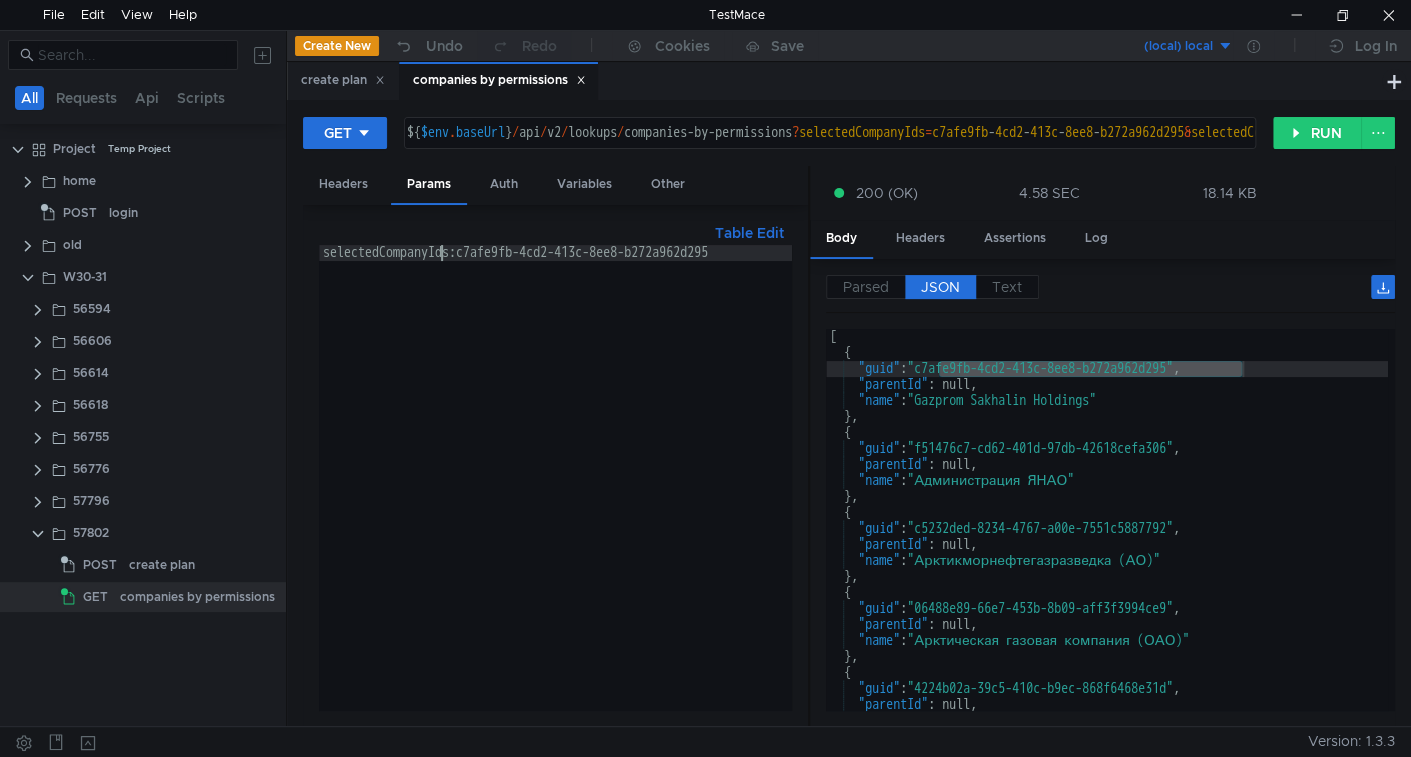 click on "selectedCompanyIds:c7afe9fb-4cd2-413c-8ee8-b272a962d295" at bounding box center (555, 493) 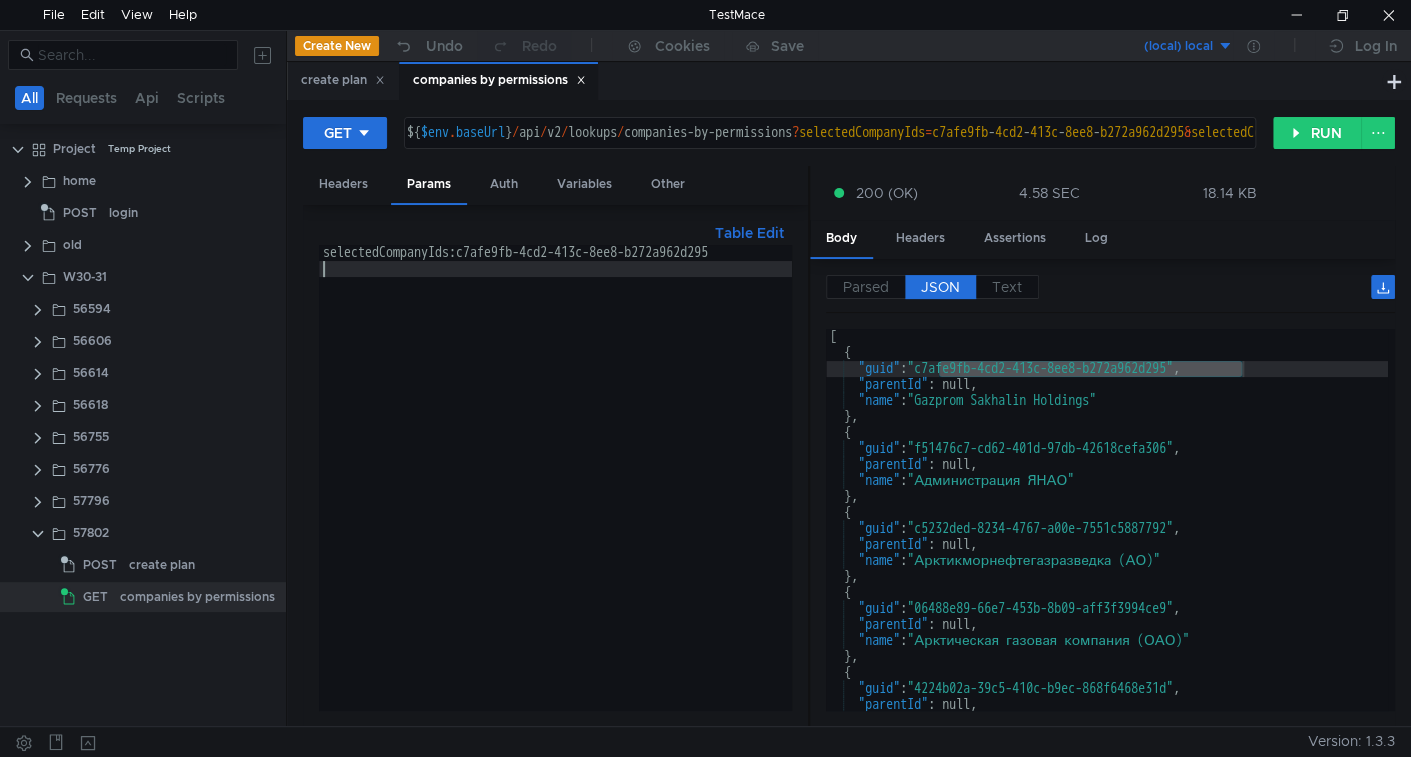 click on "selectedCompanyIds:c7afe9fb-4cd2-413c-8ee8-b272a962d295" at bounding box center (555, 493) 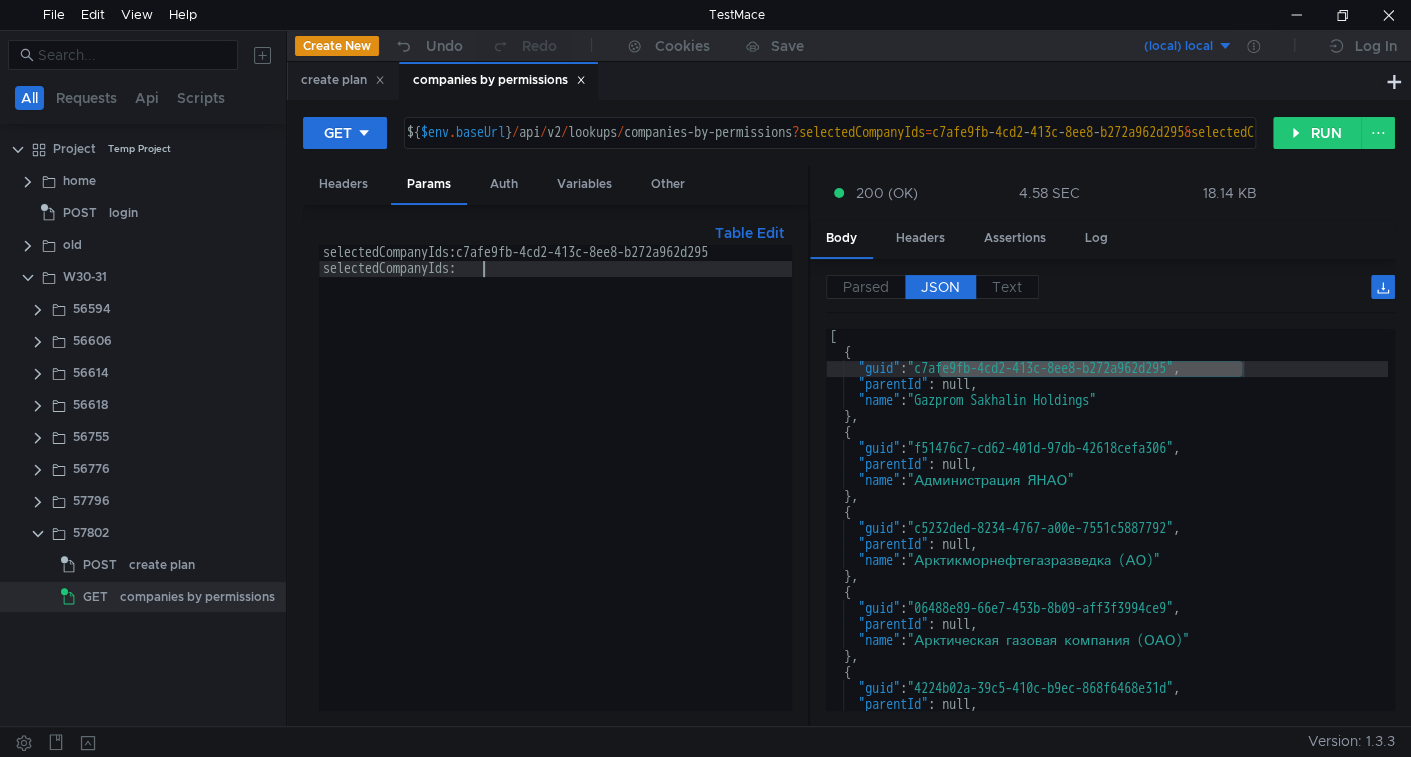 scroll, scrollTop: 0, scrollLeft: 10, axis: horizontal 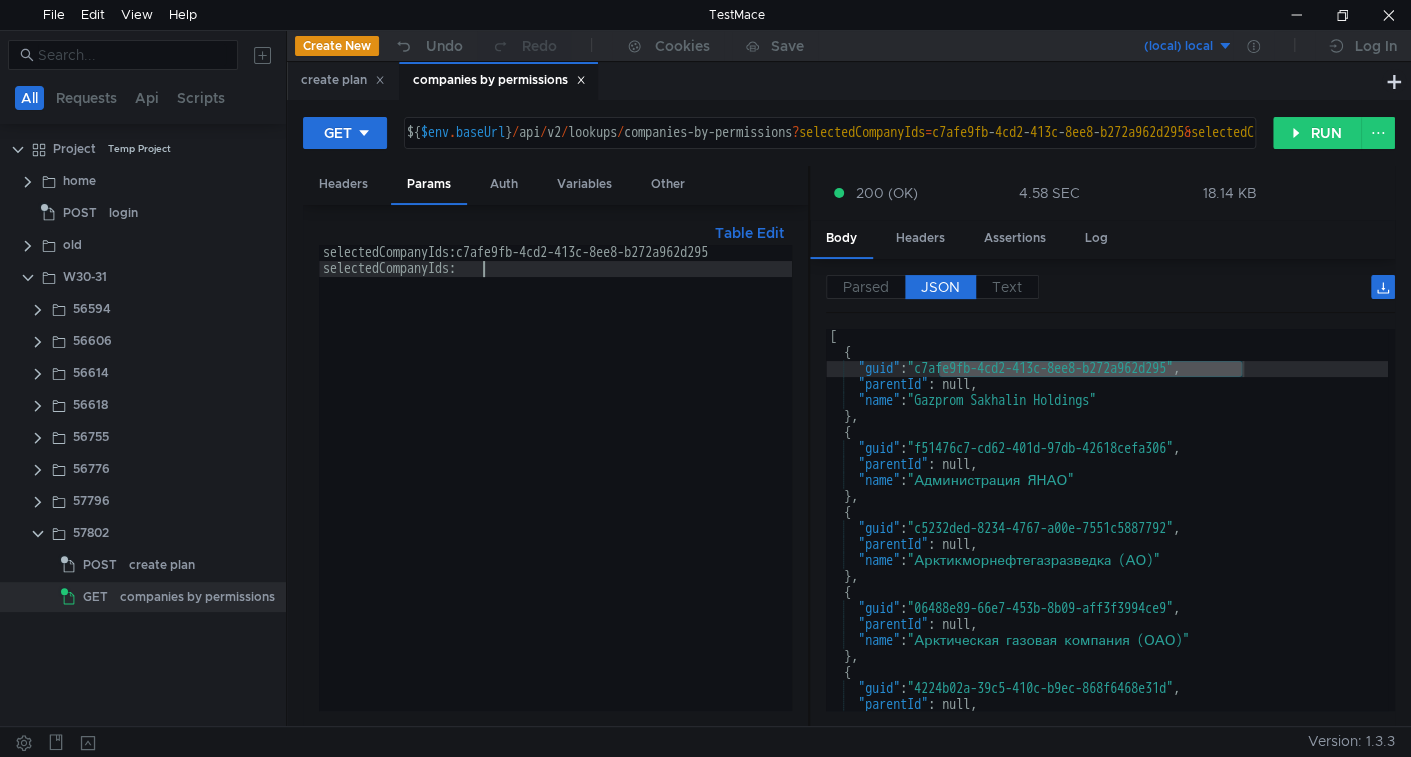 type on "selectedCompanyIds:" 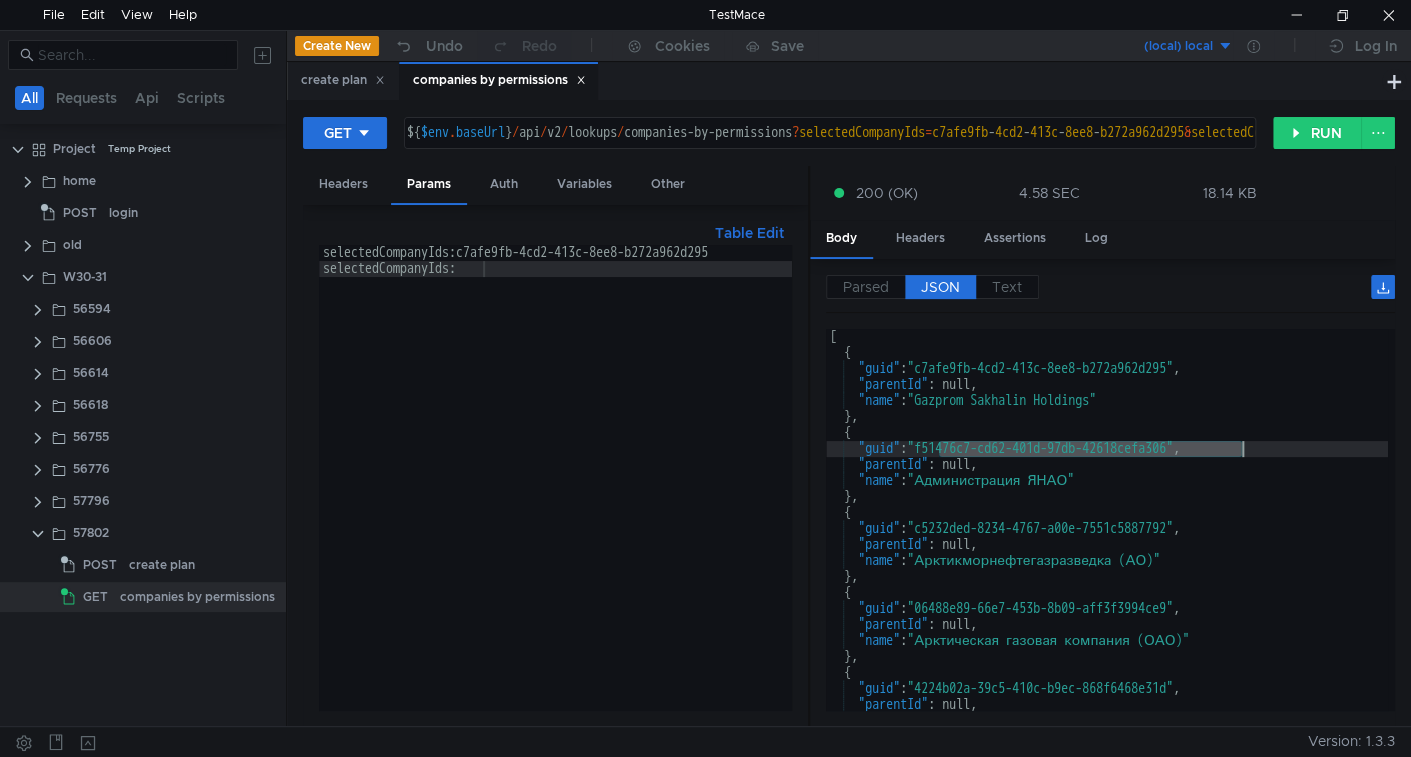 drag, startPoint x: 984, startPoint y: 441, endPoint x: 1177, endPoint y: 452, distance: 193.31322 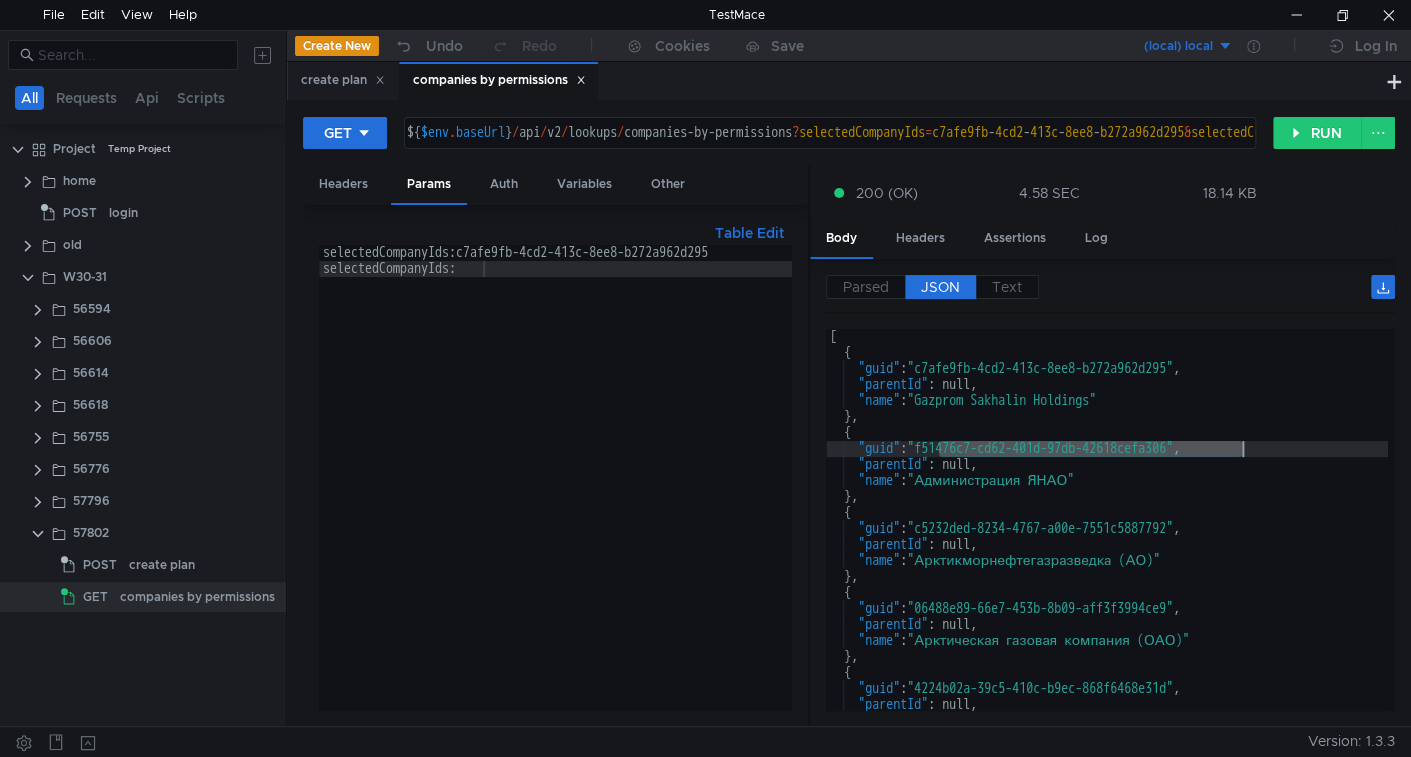 click on "[    {       "guid" :  "c7afe9fb-4cd2-413c-8ee8-b272a962d295" ,       "parentId" : null,       "name" :  "Gazprom Sakhalin Holdings"    } ,    {       "guid" :  "f51476c7-cd62-401d-97db-42618cefa306" ,       "parentId" : null,       "name" :  "Администрация ЯНАО"    } ,    {       "guid" :  "c5232ded-8234-4767-a00e-7551c5887792" ,       "parentId" : null,       "name" :  "Арктикморнефтегазразведка (АО)"    } ,    {       "guid" :  "06488e89-66e7-453b-8b09-aff3f3994ce9" ,       "parentId" : null,       "name" :  "Арктическая газовая компания (ОАО)"    } ,    {       "guid" :  "4224b02a-39c5-410c-b9ec-868f6468e31d" ,       "parentId" : null,       "name" :  "Башнефтегеофизика (ОАО)"" 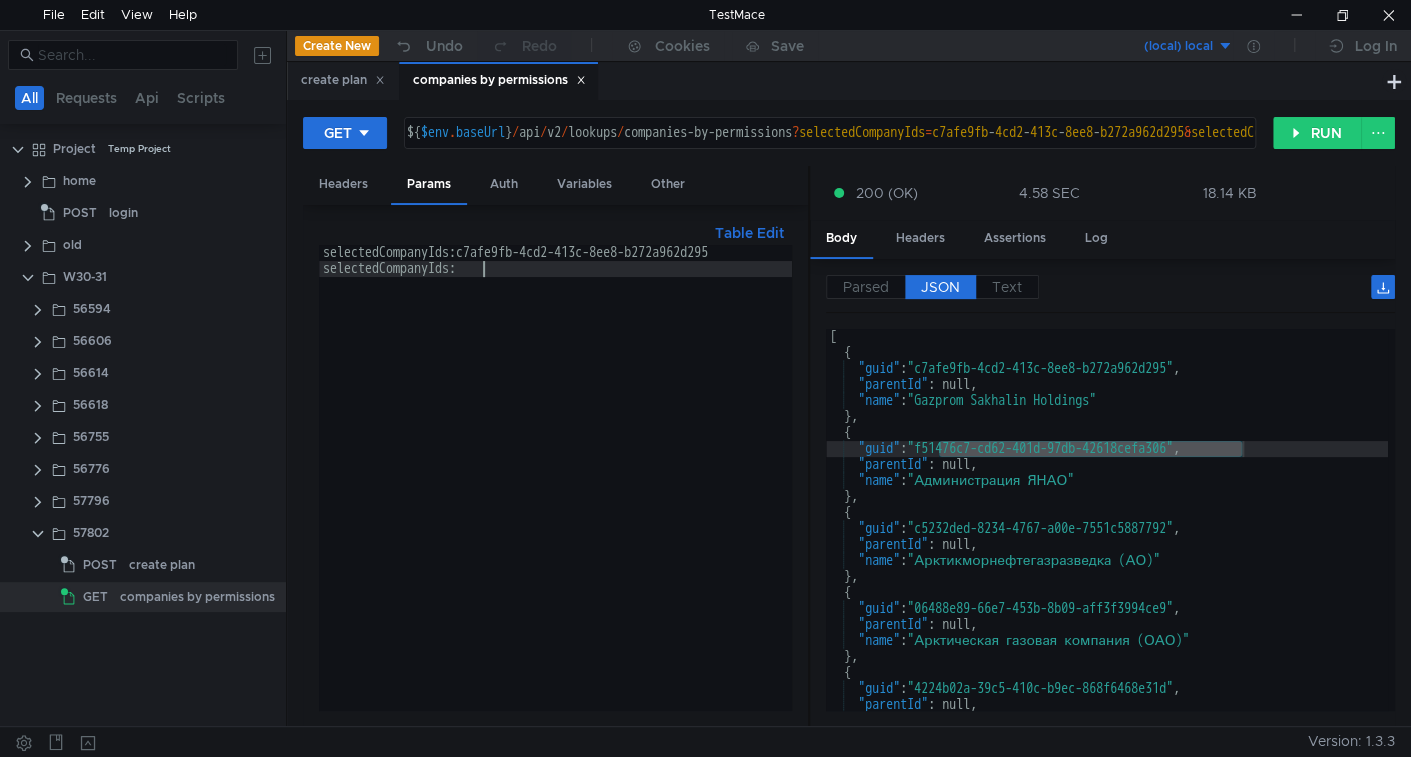 paste on "f51476c7-cd62-401d-97db-42618cefa306" 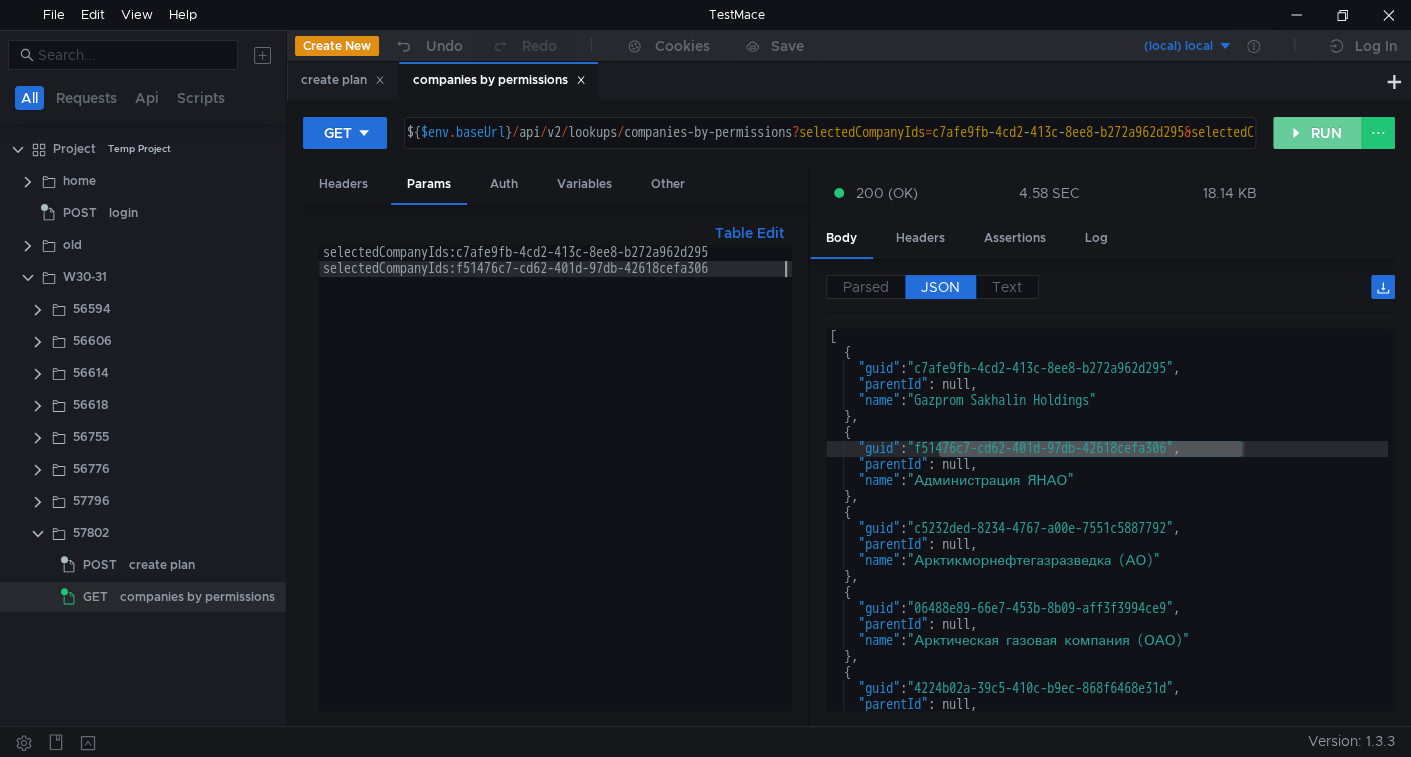 drag, startPoint x: 1319, startPoint y: 135, endPoint x: 1304, endPoint y: 165, distance: 33.54102 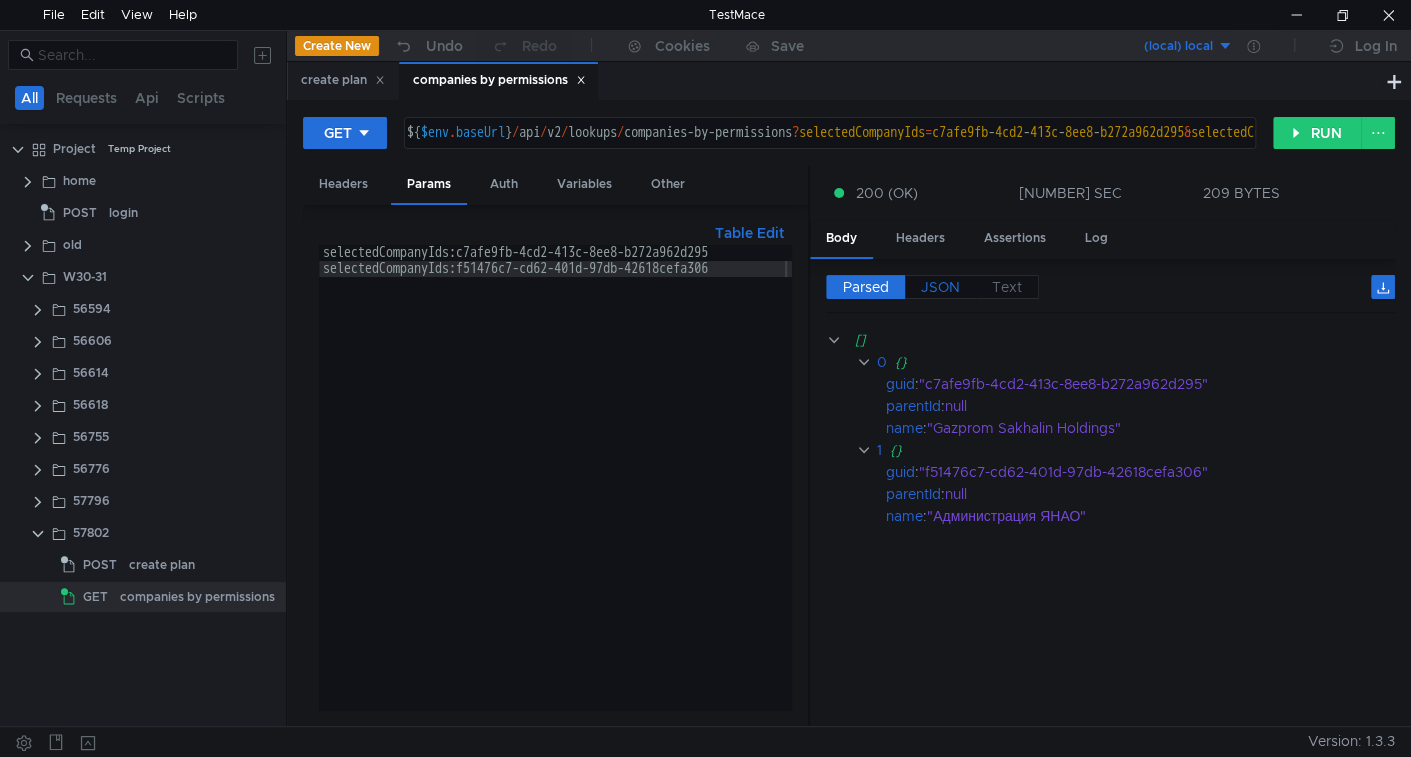 click on "JSON" at bounding box center (940, 287) 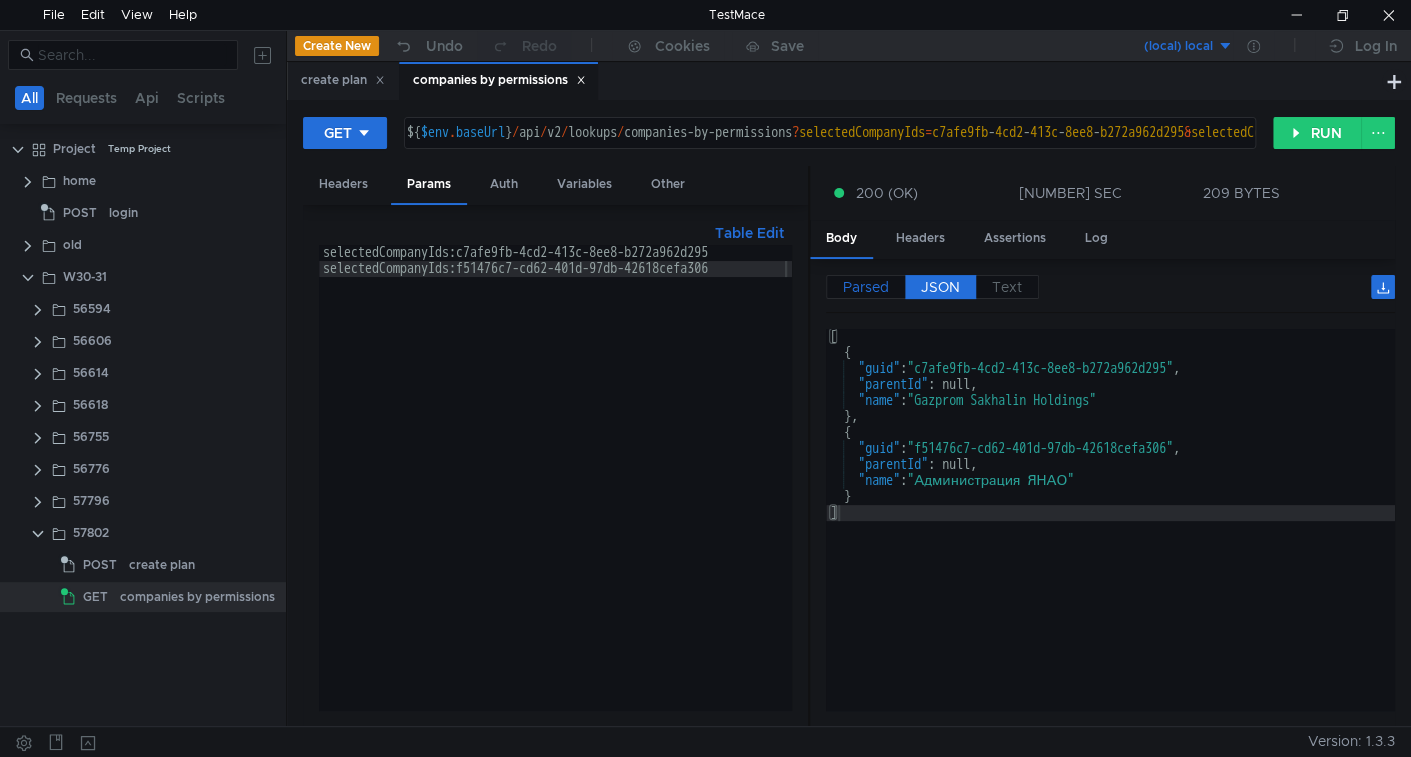 click on "Parsed" at bounding box center [866, 287] 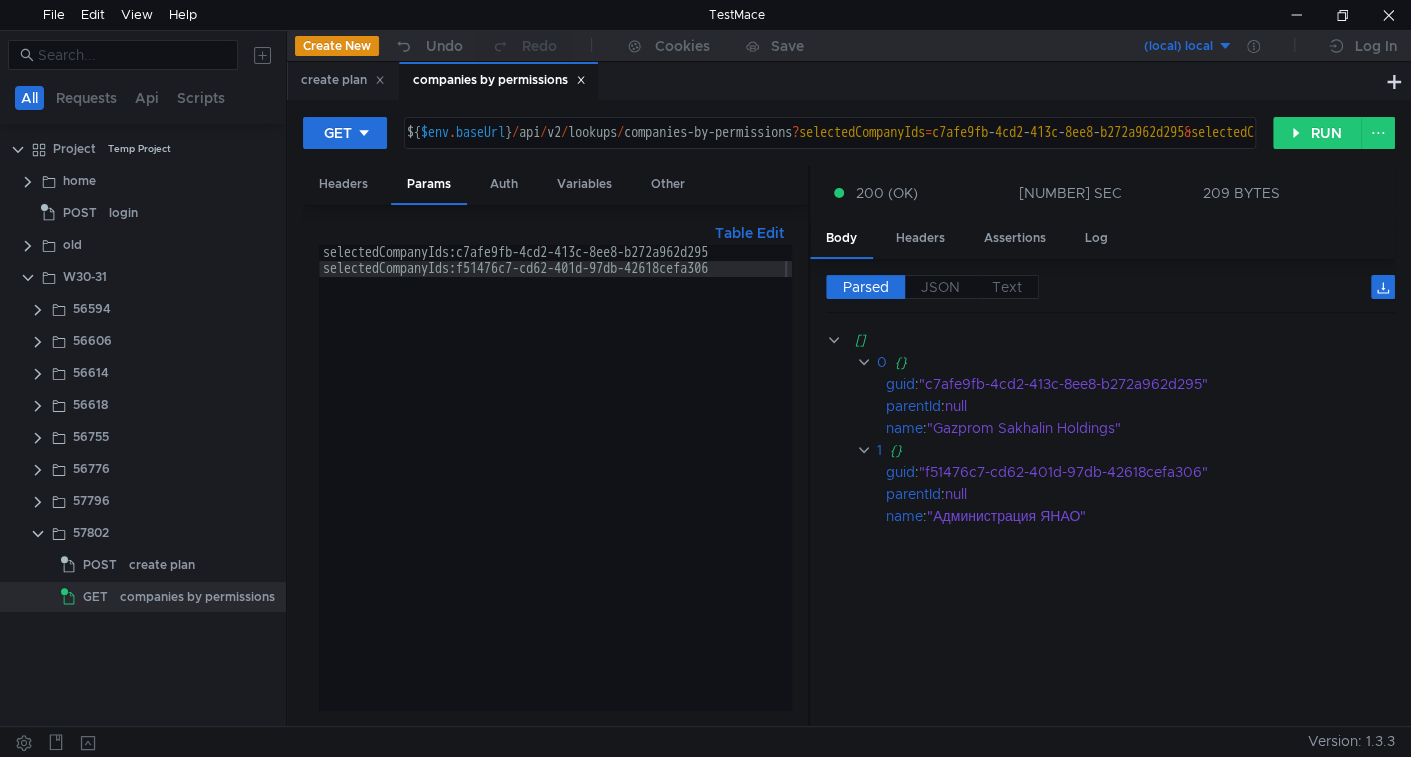 click on "Parsed" at bounding box center [866, 287] 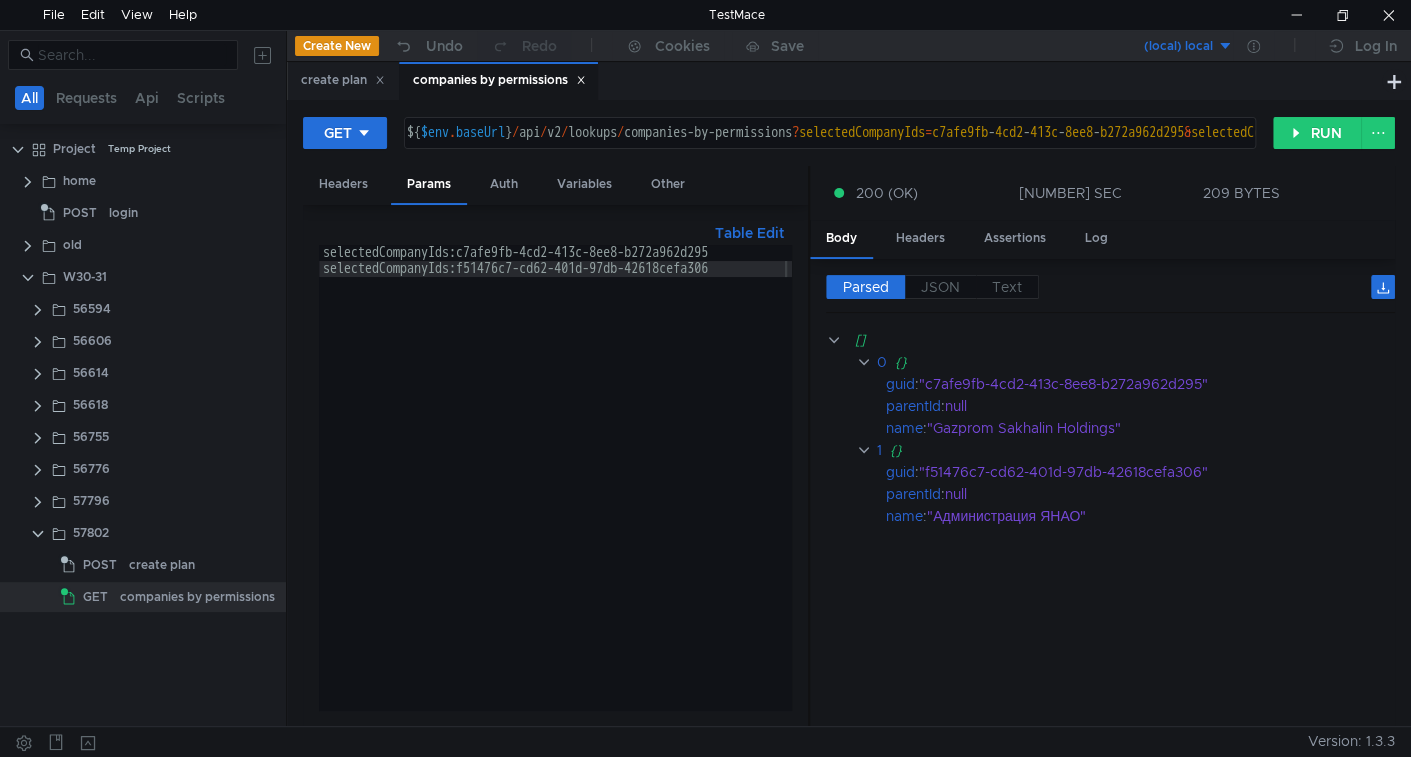 click on "selectedCompanyIds:c7afe9fb-4cd2-413c-8ee8-b272a962d295 selectedCompanyIds:f51476c7-cd62-401d-97db-42618cefa306" at bounding box center (555, 493) 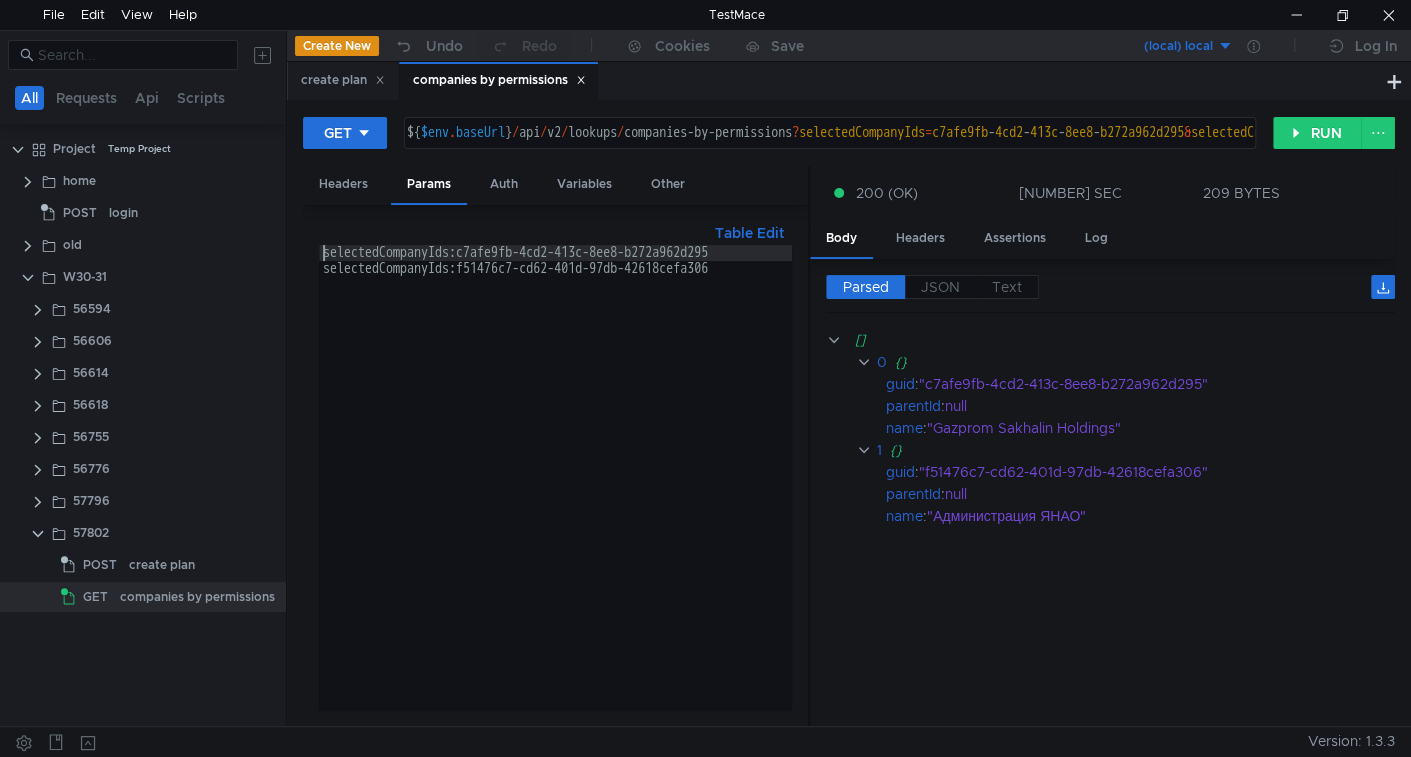 type on "selectedCompanyIds:c7afe9fb-4cd2-413c-8ee8-b272a962d295
selectedCompanyIds:f51476c7-cd62-401d-97db-42618cefa306" 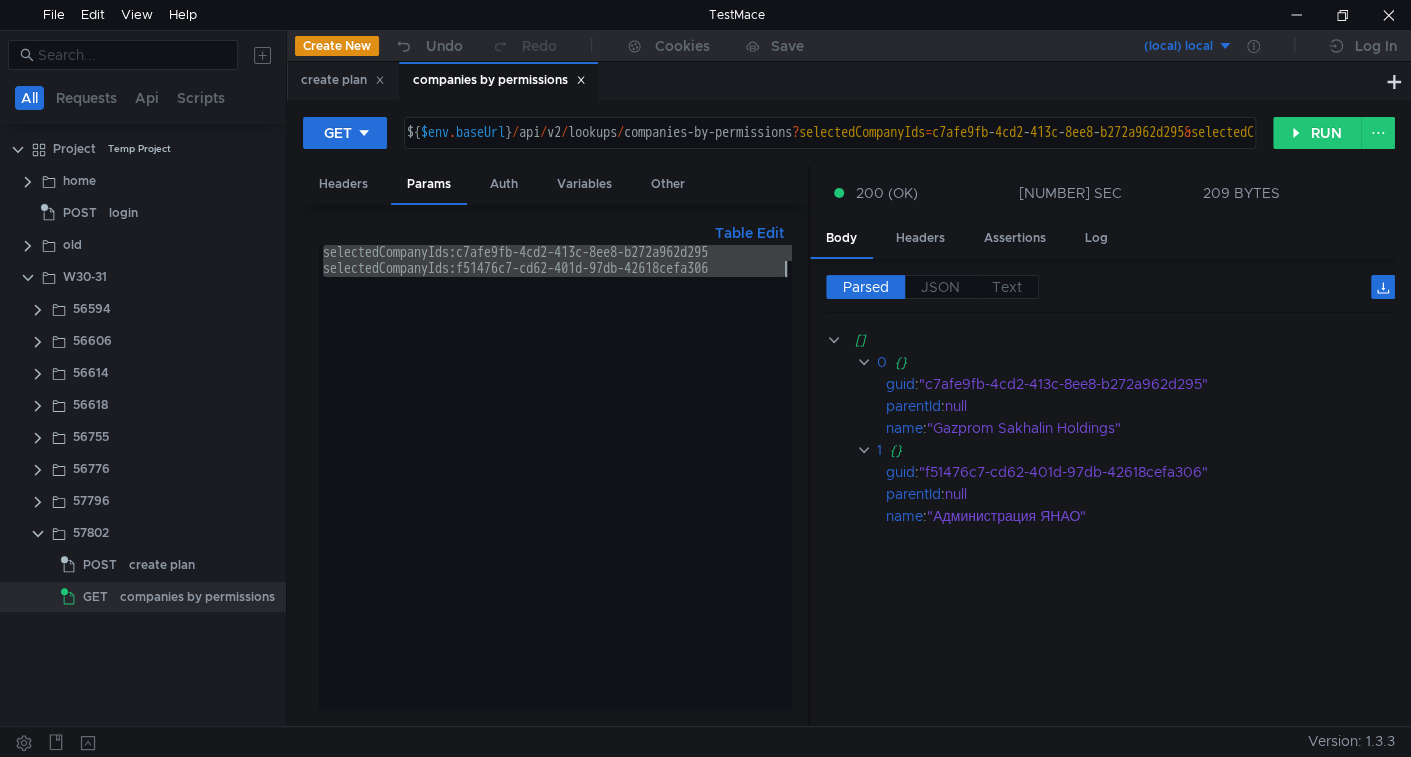 type 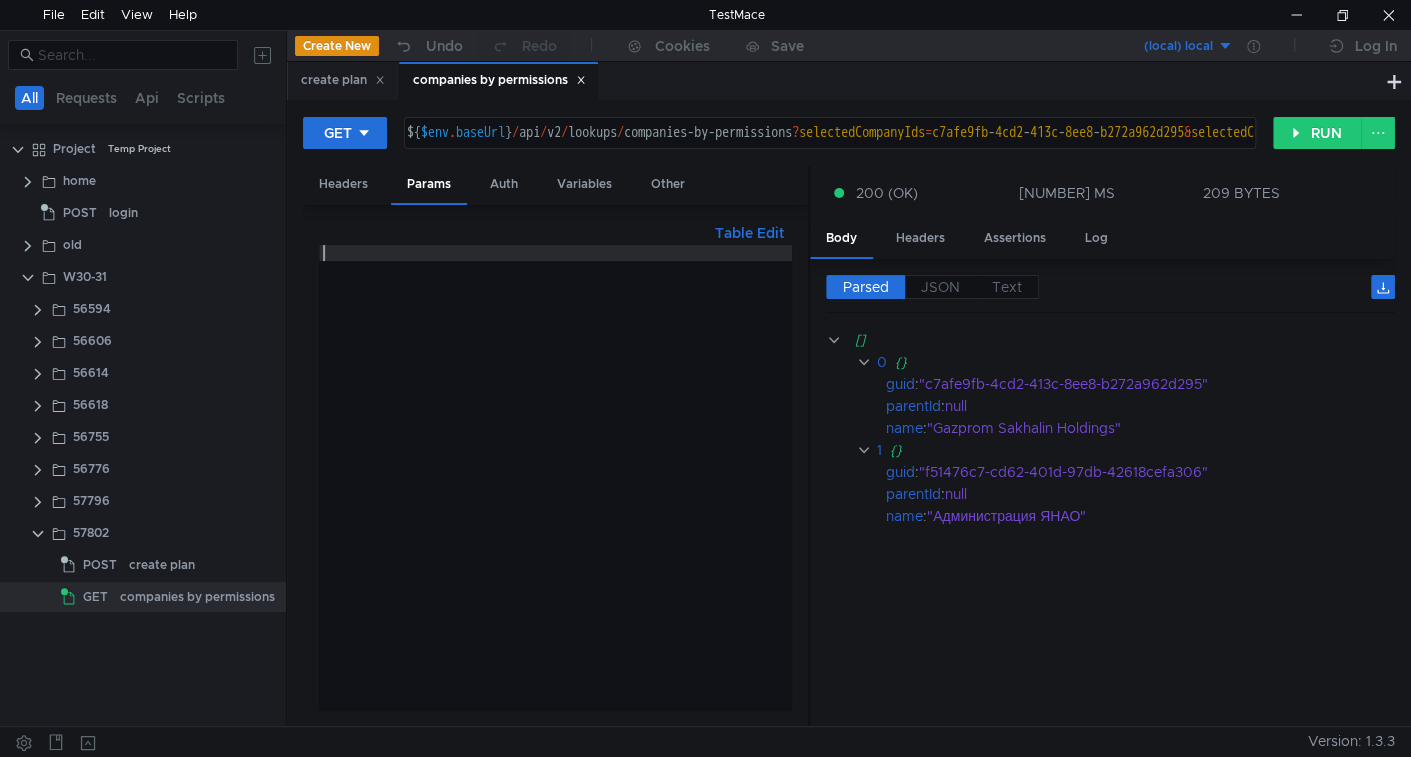 click on "${ $env . baseUrl } / api / v2 / lookups / companies-by-permissions ? selectedCompanyIds = c7afe9fb - 4cd2 - 413c - 8ee8 - b272a962d295 & selectedCompanyIds = f51476c7 - cd62 - 401d - 97db - 42618cefa306" at bounding box center [1108, 149] 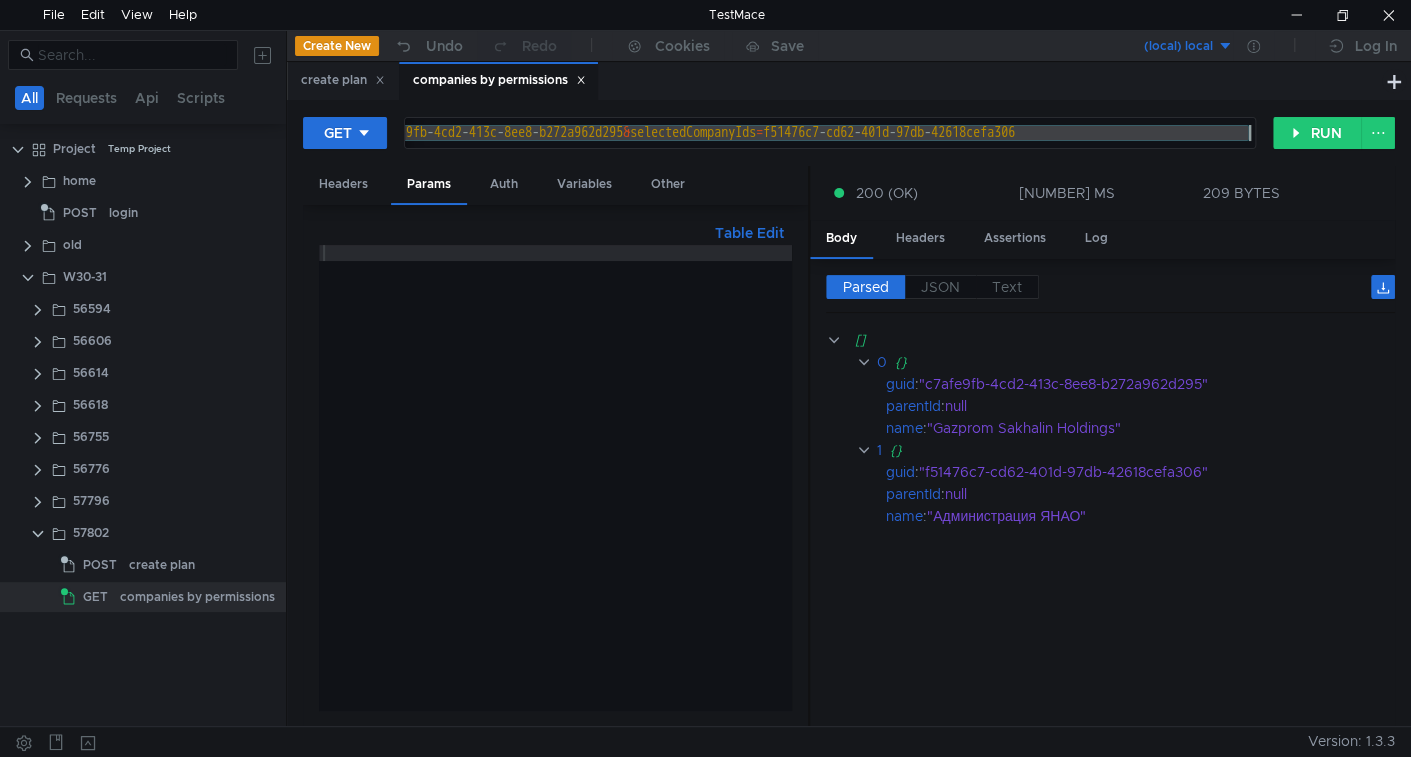 type on "${$env.baseUrl}/api/v2/lookups/companies-by-permissions" 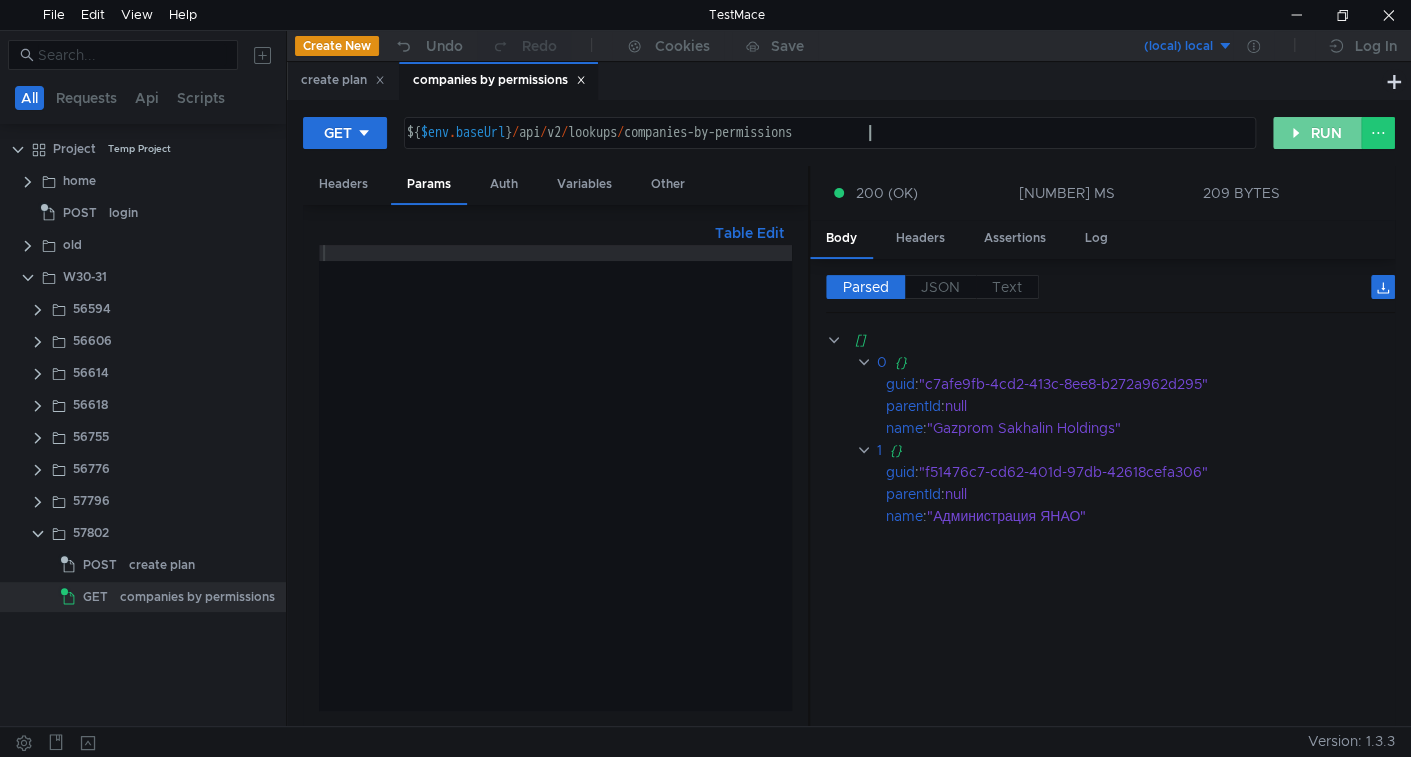 click on "RUN" 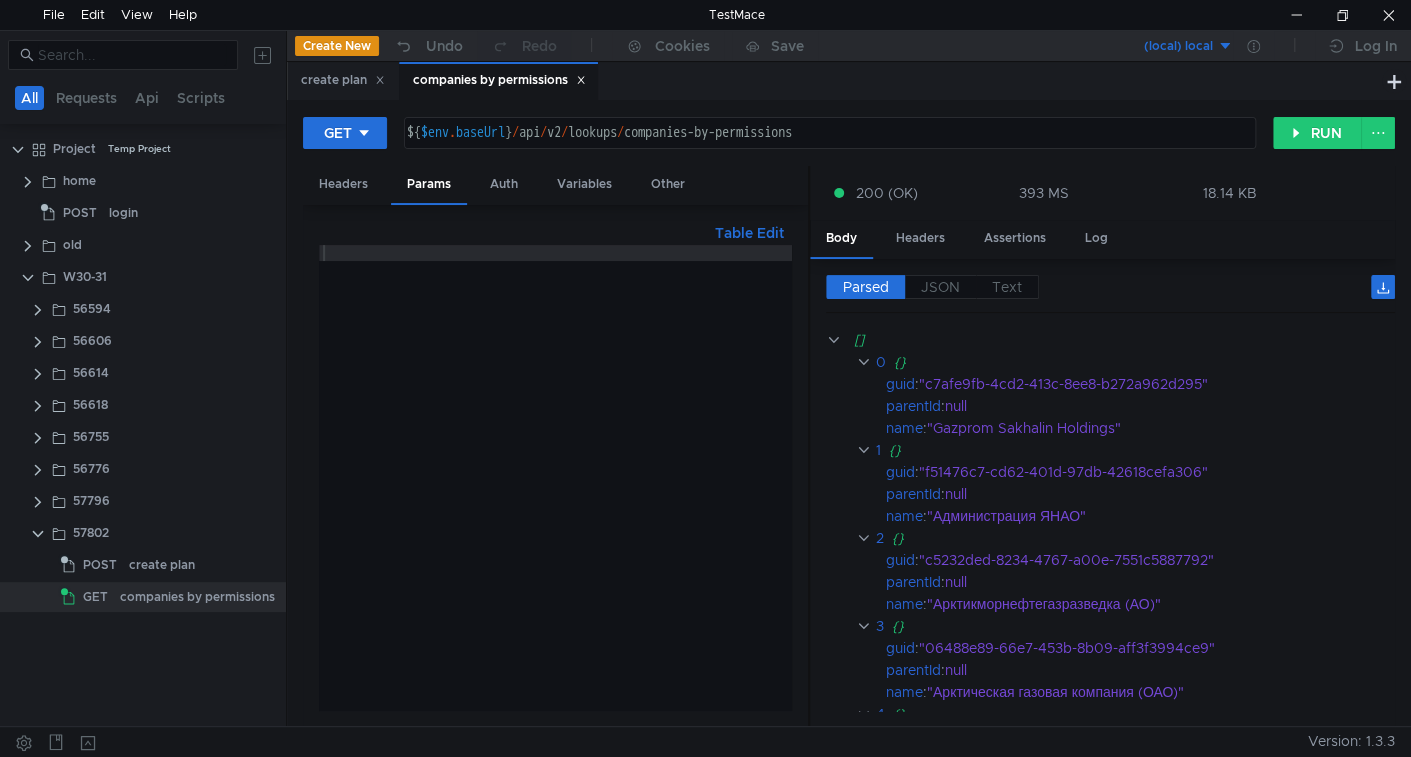 click at bounding box center (555, 493) 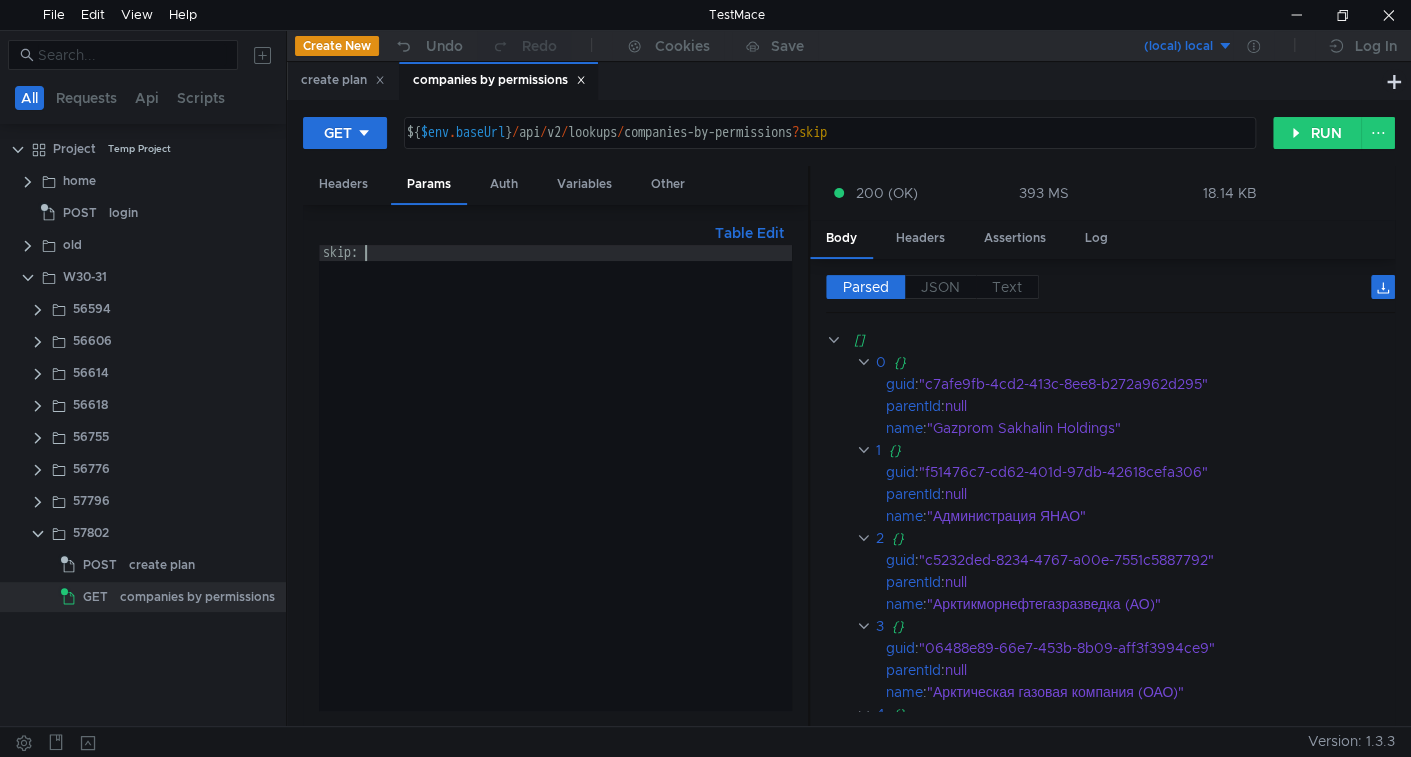 scroll, scrollTop: 0, scrollLeft: 2, axis: horizontal 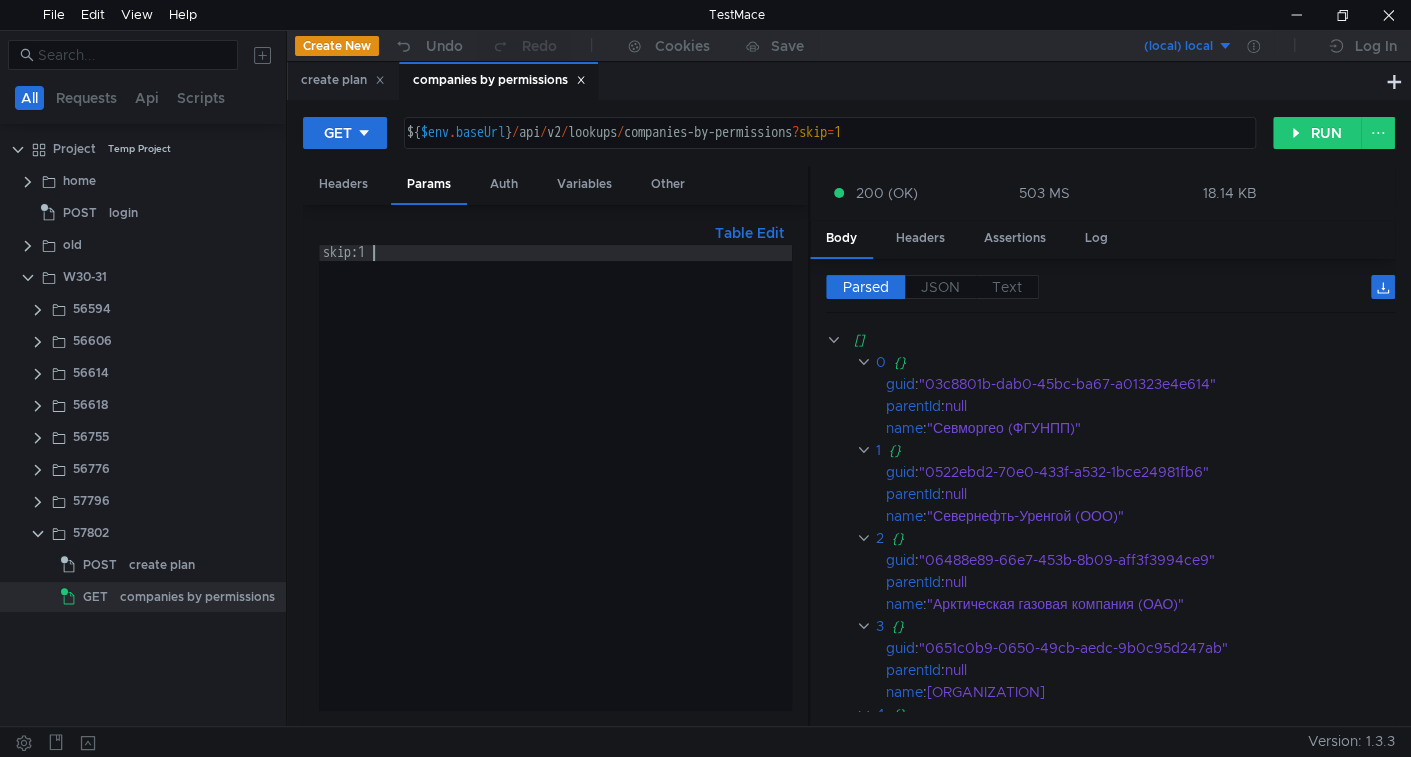 type on "skip:1" 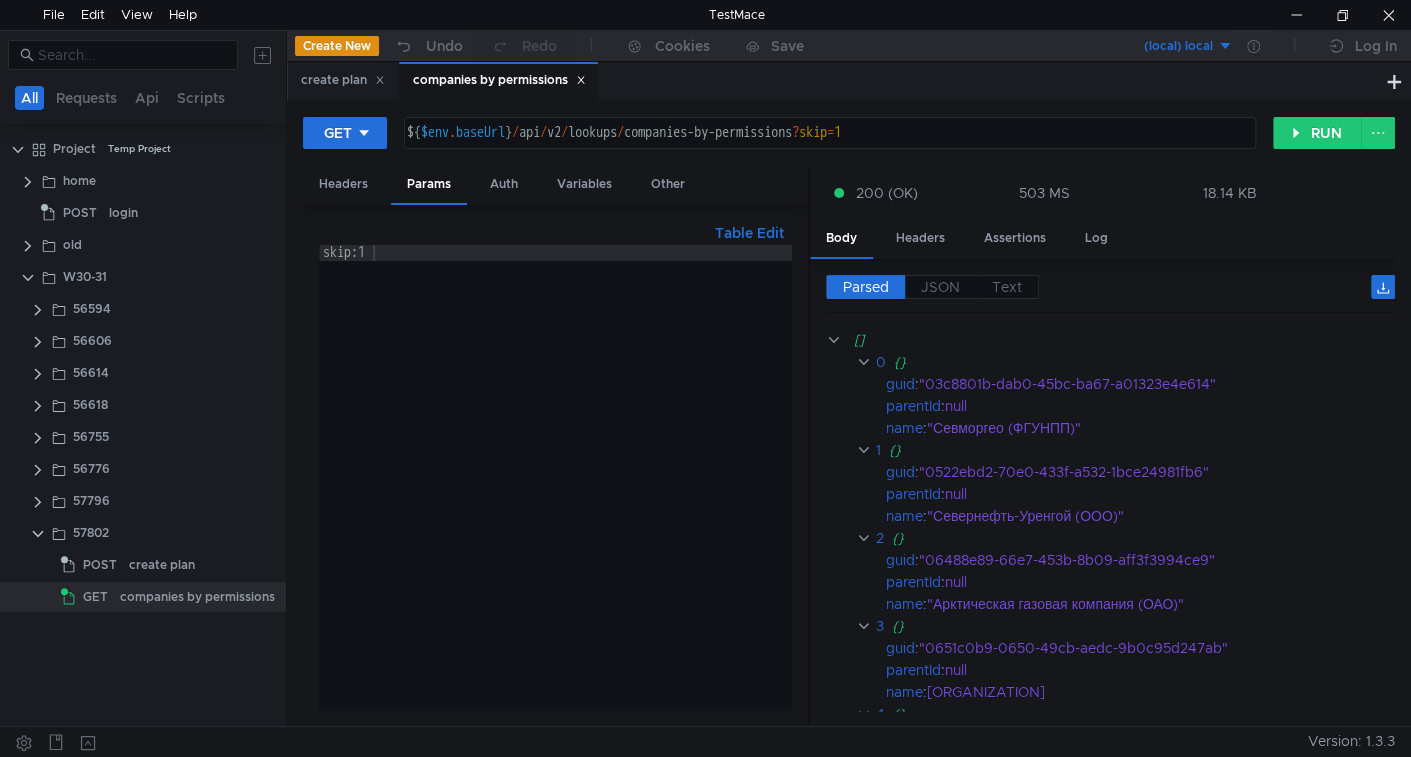 click on "2 {}" at bounding box center [1110, 538] 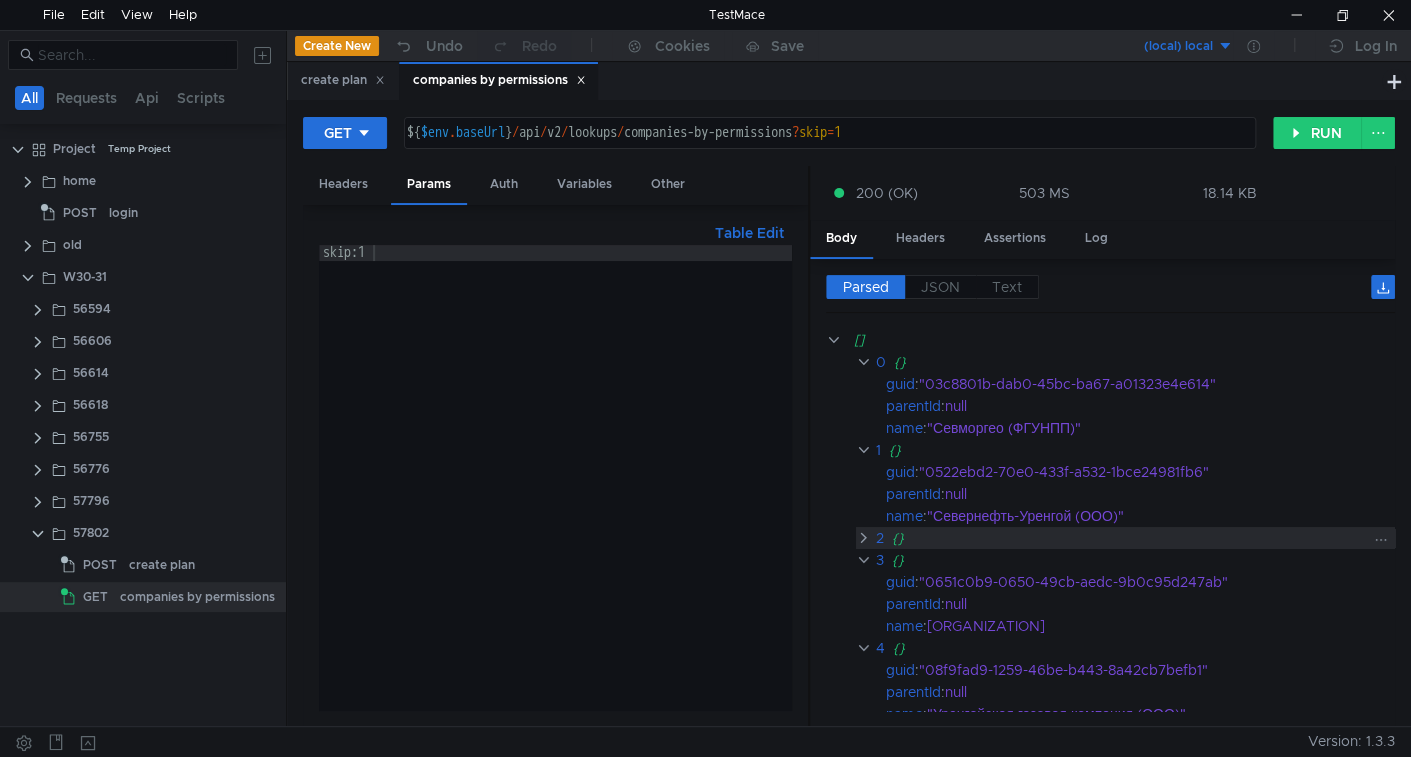 click at bounding box center [863, 538] 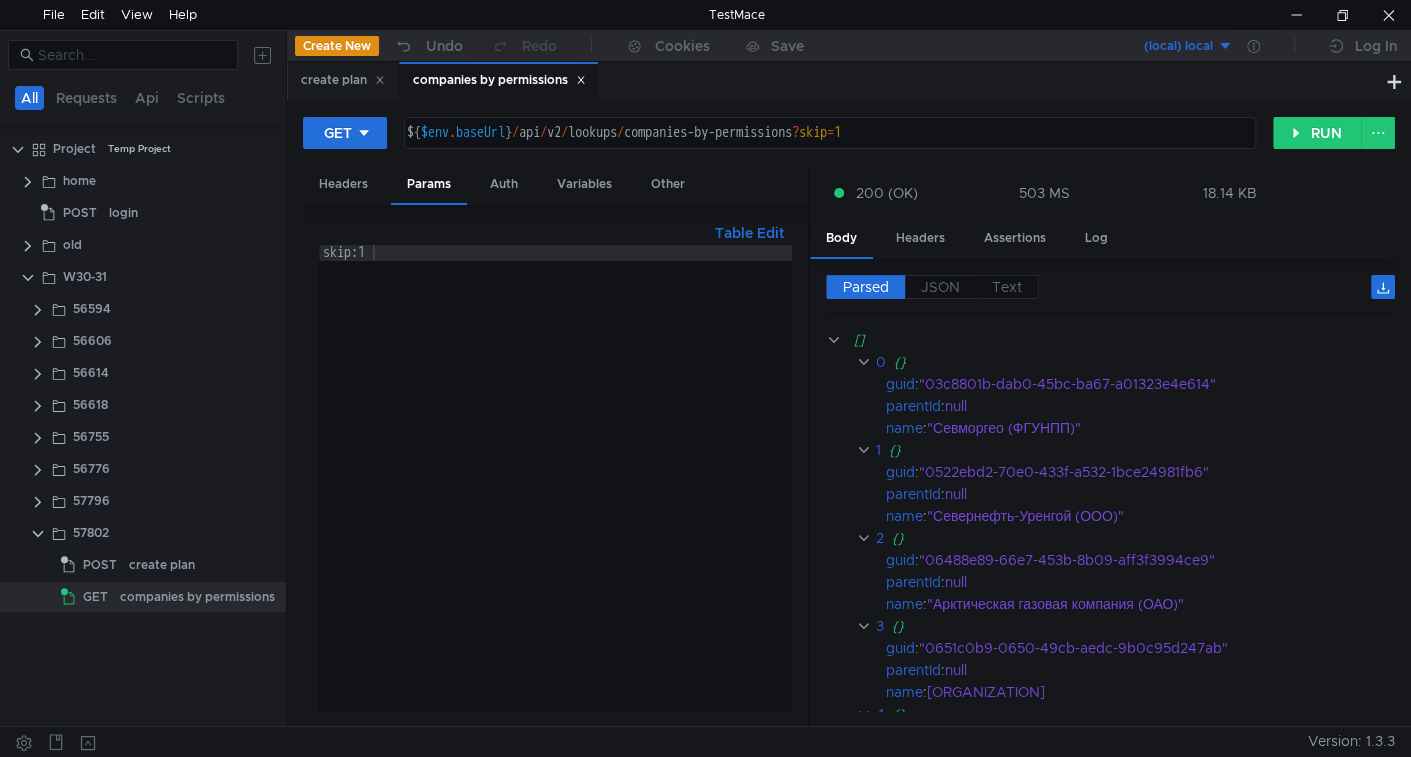 click on "skip:1" at bounding box center [555, 493] 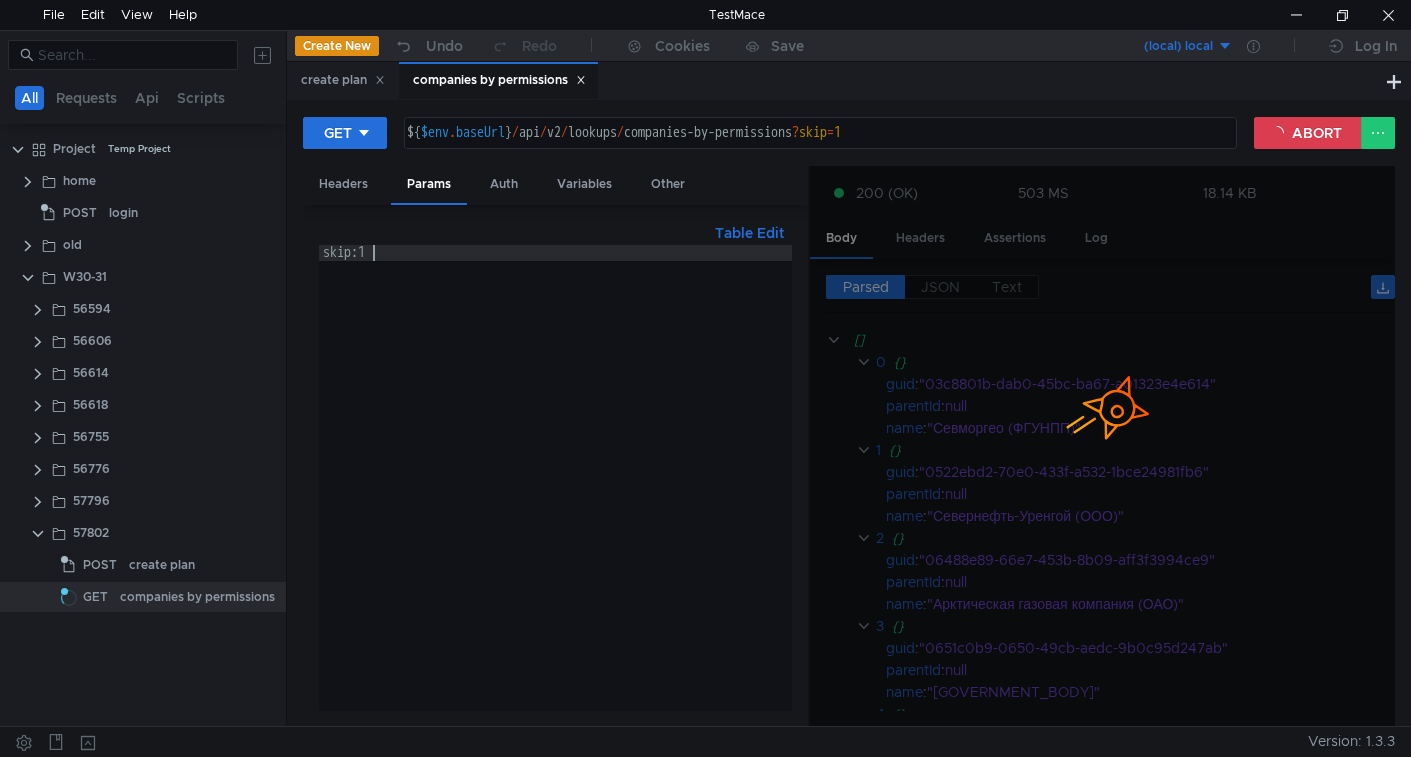 scroll, scrollTop: 0, scrollLeft: 0, axis: both 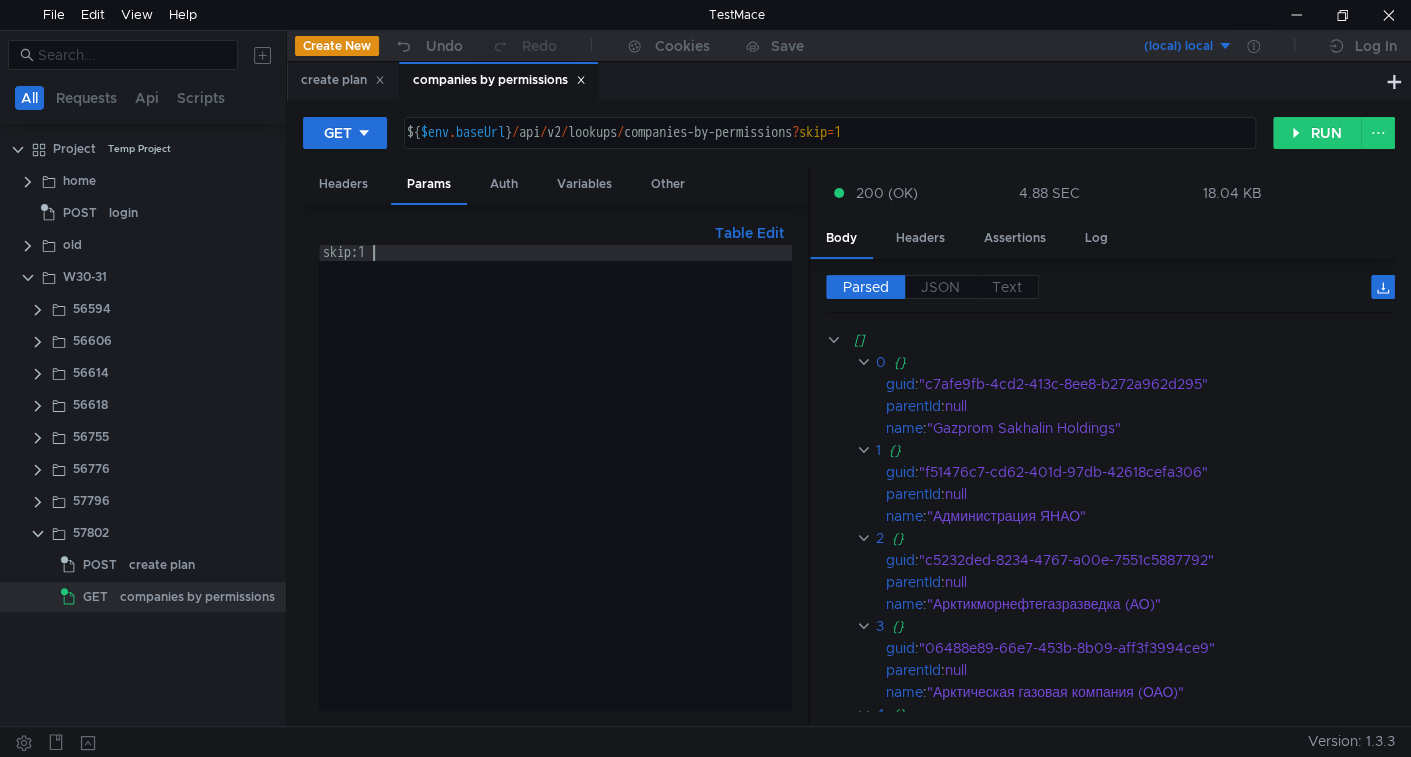 click on "skip:1" at bounding box center (555, 493) 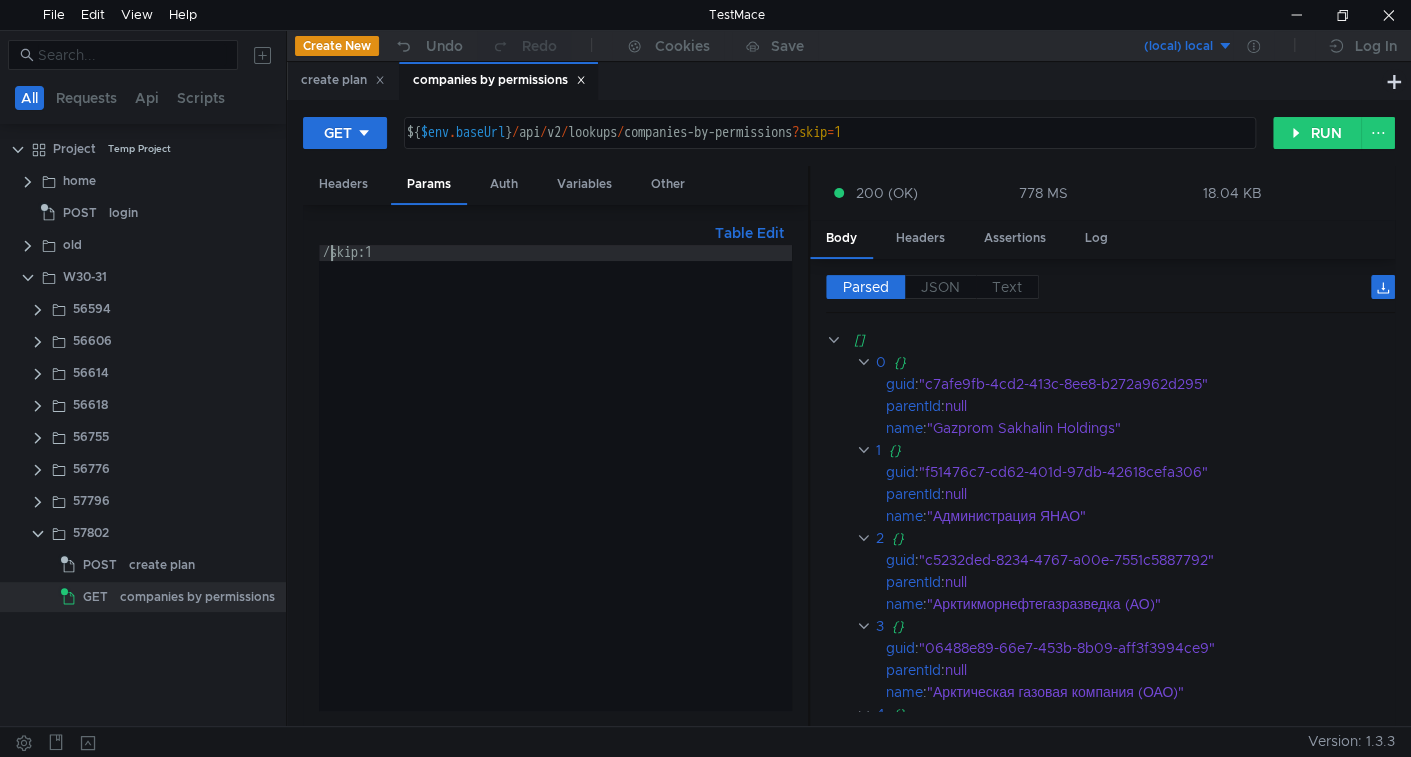 scroll, scrollTop: 0, scrollLeft: 0, axis: both 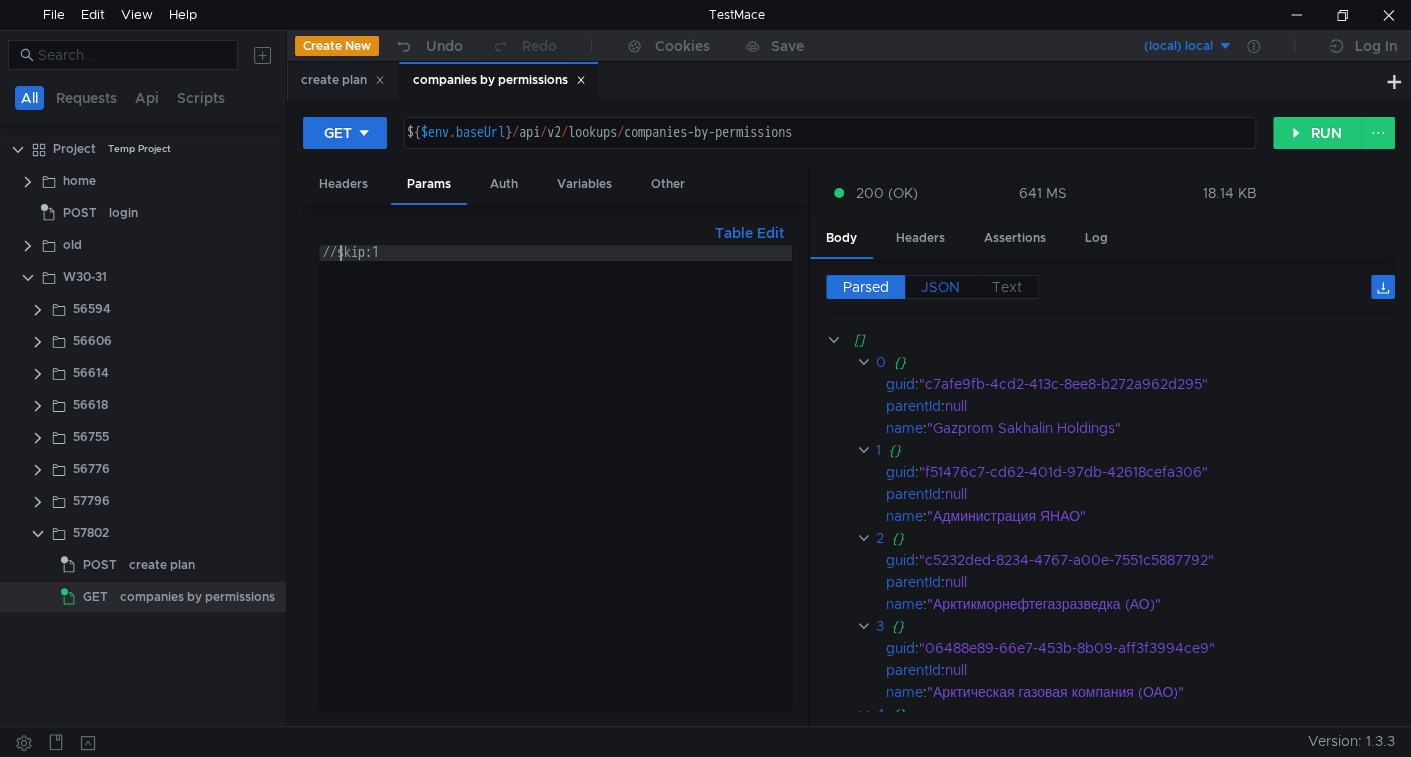 type on "//skip:1" 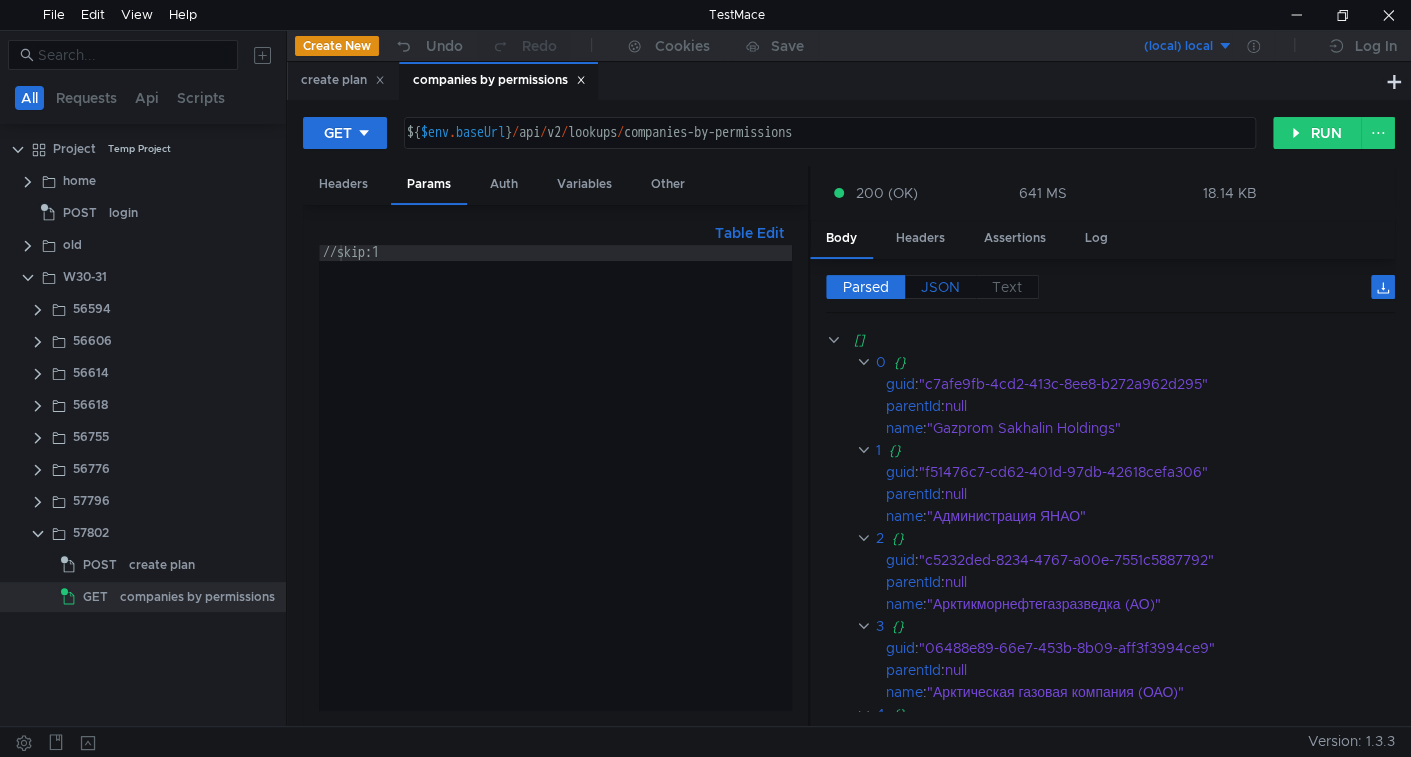 click on "JSON" at bounding box center [940, 287] 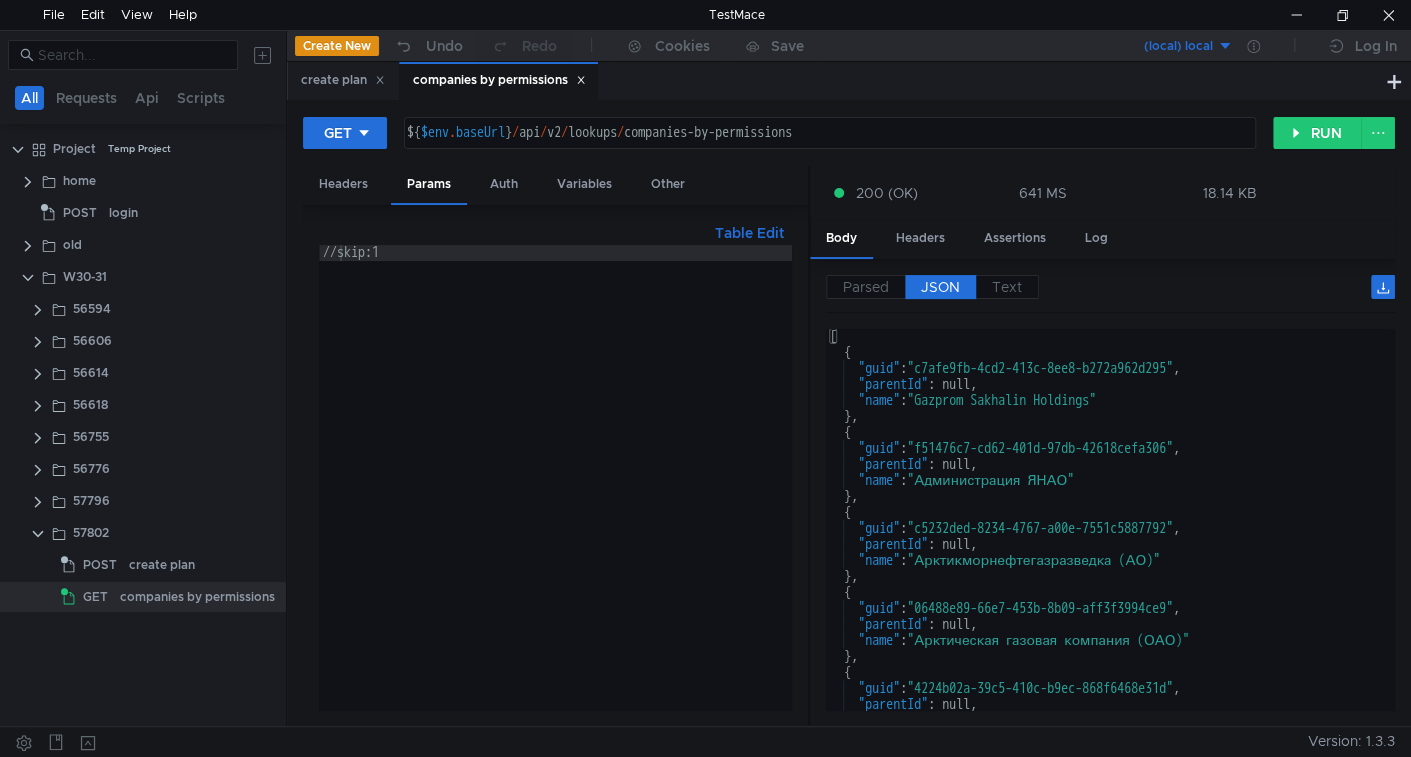 type on ""guid": "c7afe9fb-4cd2-413c-8ee8-b272a962d295"," 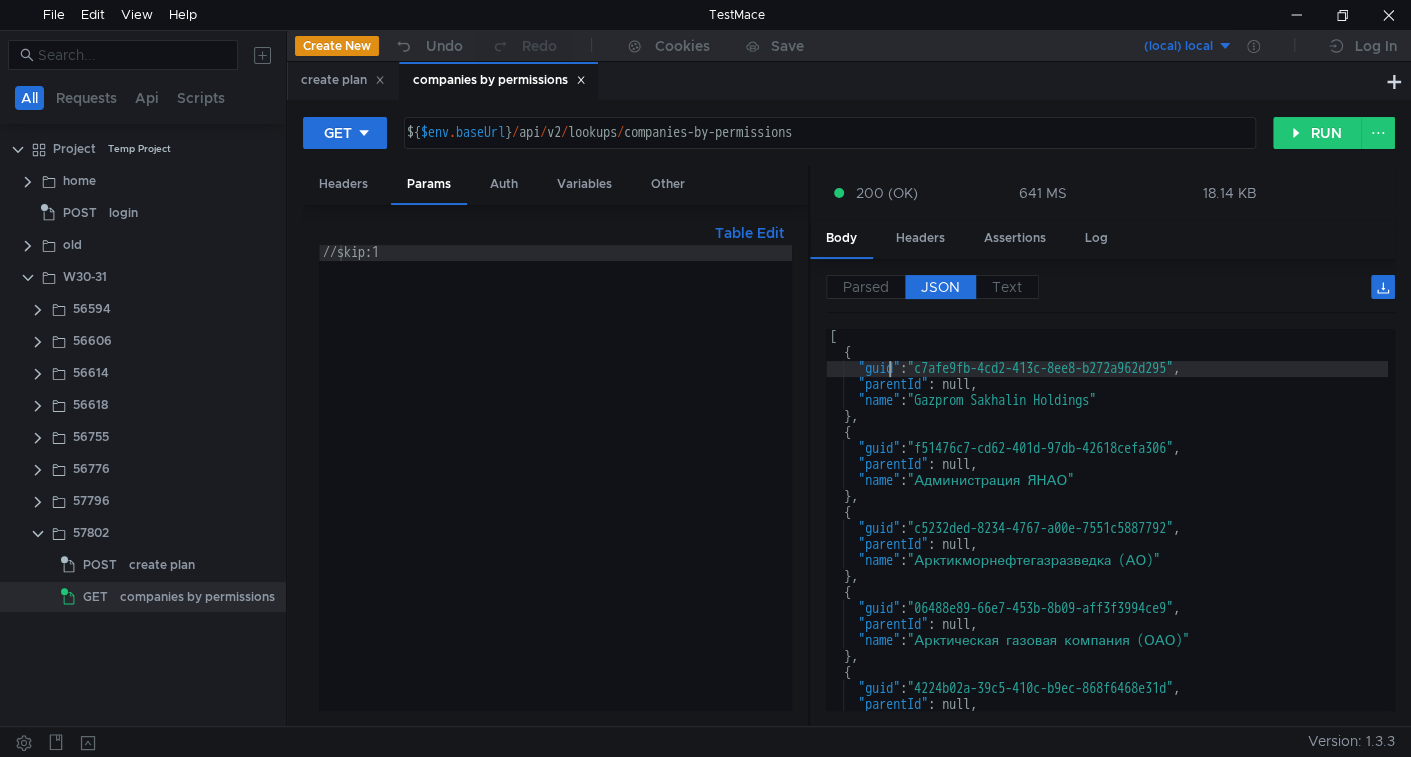 click on "[    {       "guid" :  "c7afe9fb-4cd2-413c-8ee8-b272a962d295" ,       "parentId" : null,       "name" :  "Gazprom Sakhalin Holdings"    } ,    {       "guid" :  "f51476c7-cd62-401d-97db-42618cefa306" ,       "parentId" : null,       "name" :  "Администрация ЯНАО"    } ,    {       "guid" :  "c5232ded-8234-4767-a00e-7551c5887792" ,       "parentId" : null,       "name" :  "Арктикморнефтегазразведка (АО)"    } ,    {       "guid" :  "06488e89-66e7-453b-8b09-aff3f3994ce9" ,       "parentId" : null,       "name" :  "Арктическая газовая компания (ОАО)"    } ,    {       "guid" :  "4224b02a-39c5-410c-b9ec-868f6468e31d" ,       "parentId" : null,       "name" :  "Башнефтегеофизика (ОАО)"" 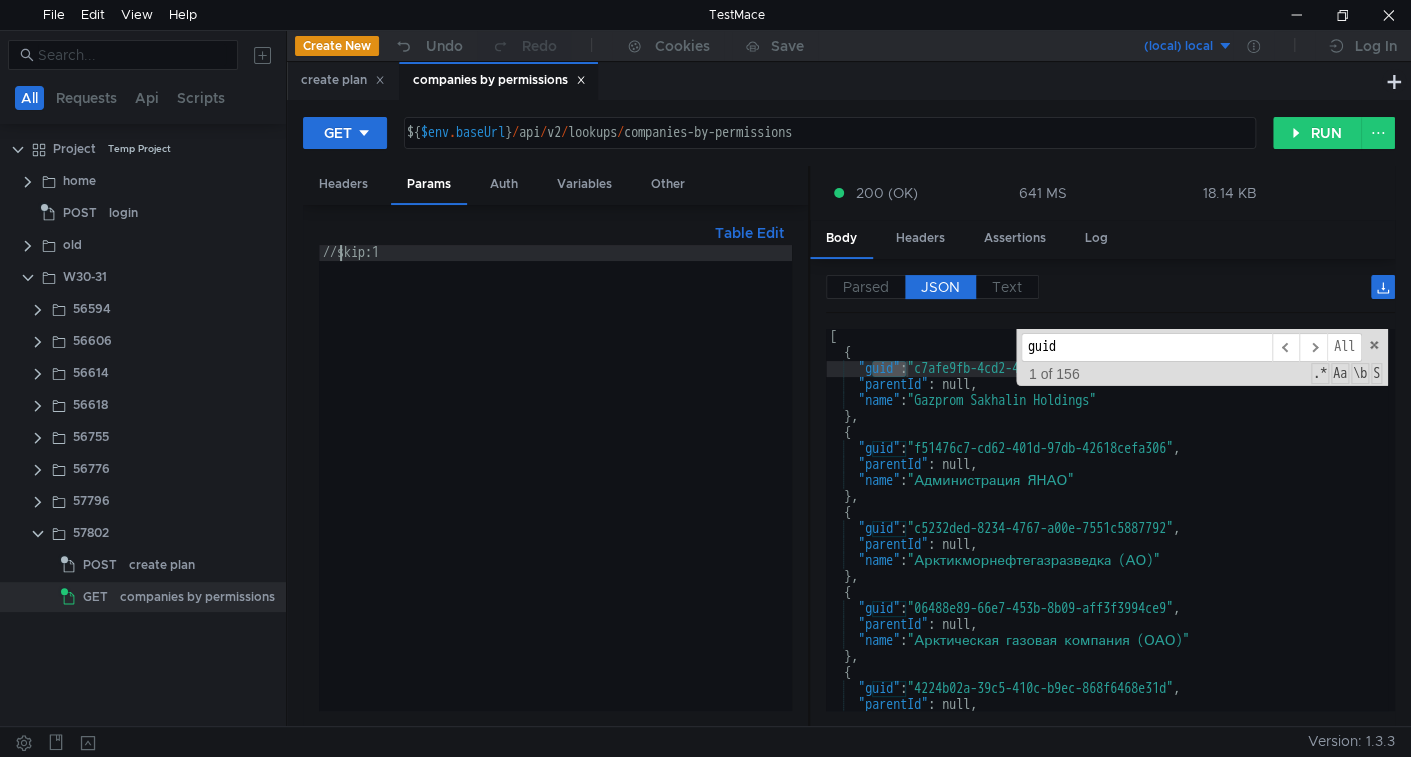 click on "//skip:1" at bounding box center [555, 493] 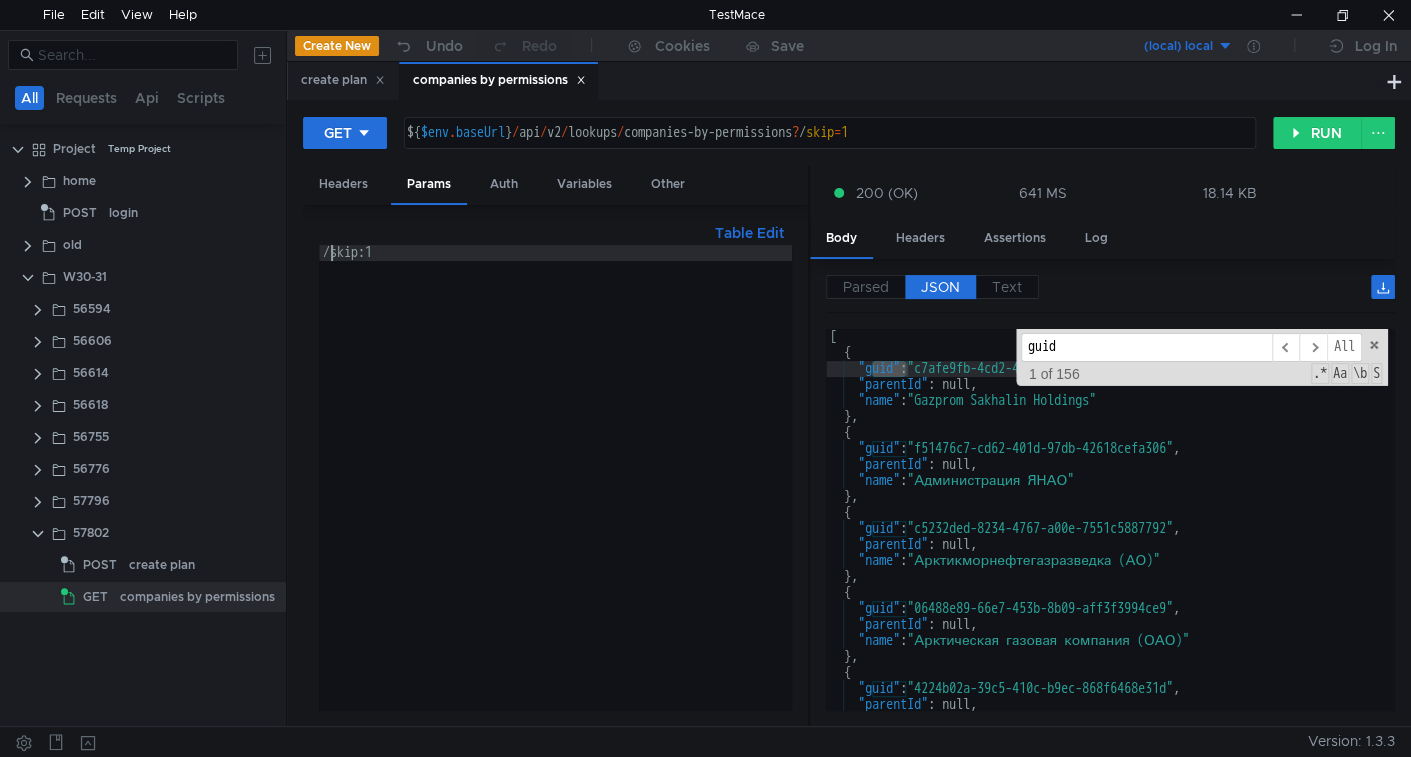 type on "skip:1" 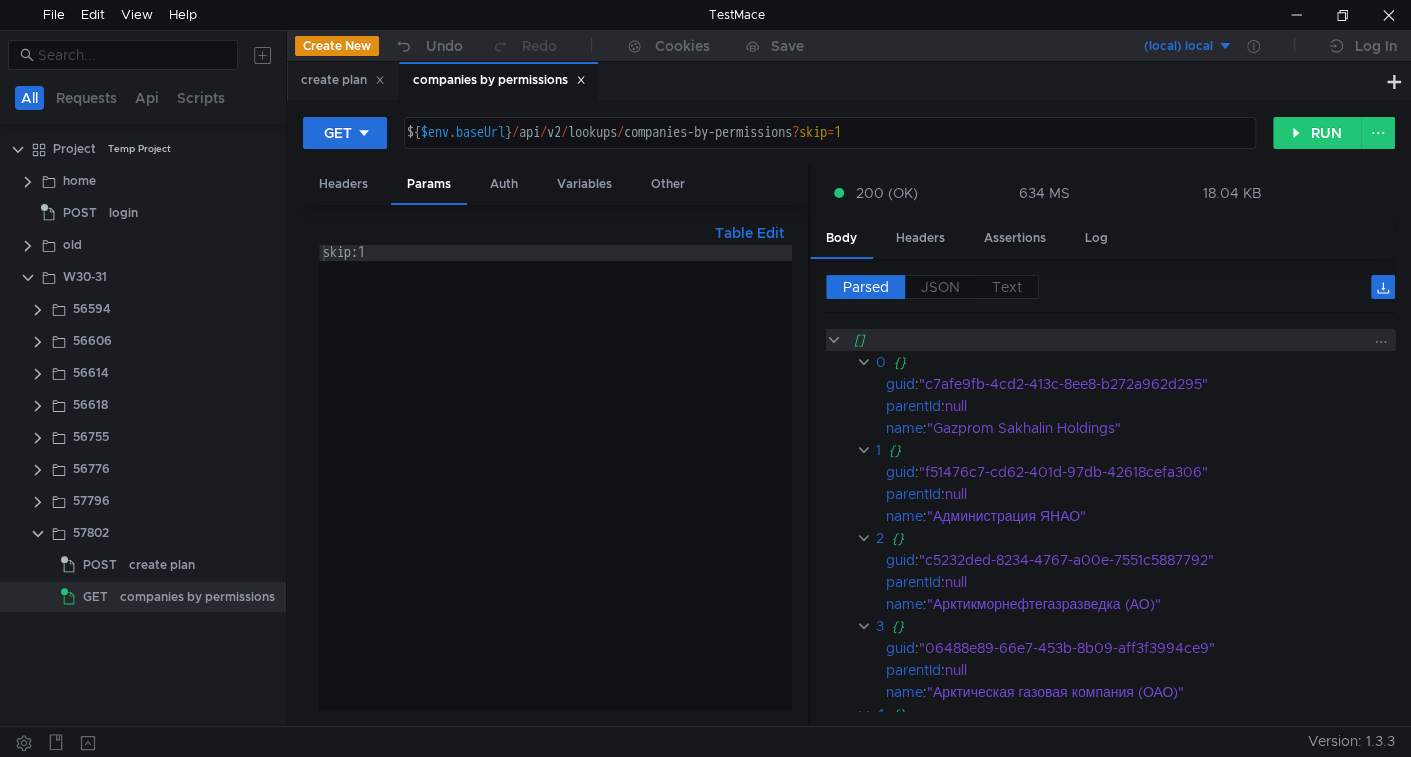 drag, startPoint x: 929, startPoint y: 281, endPoint x: 940, endPoint y: 332, distance: 52.17279 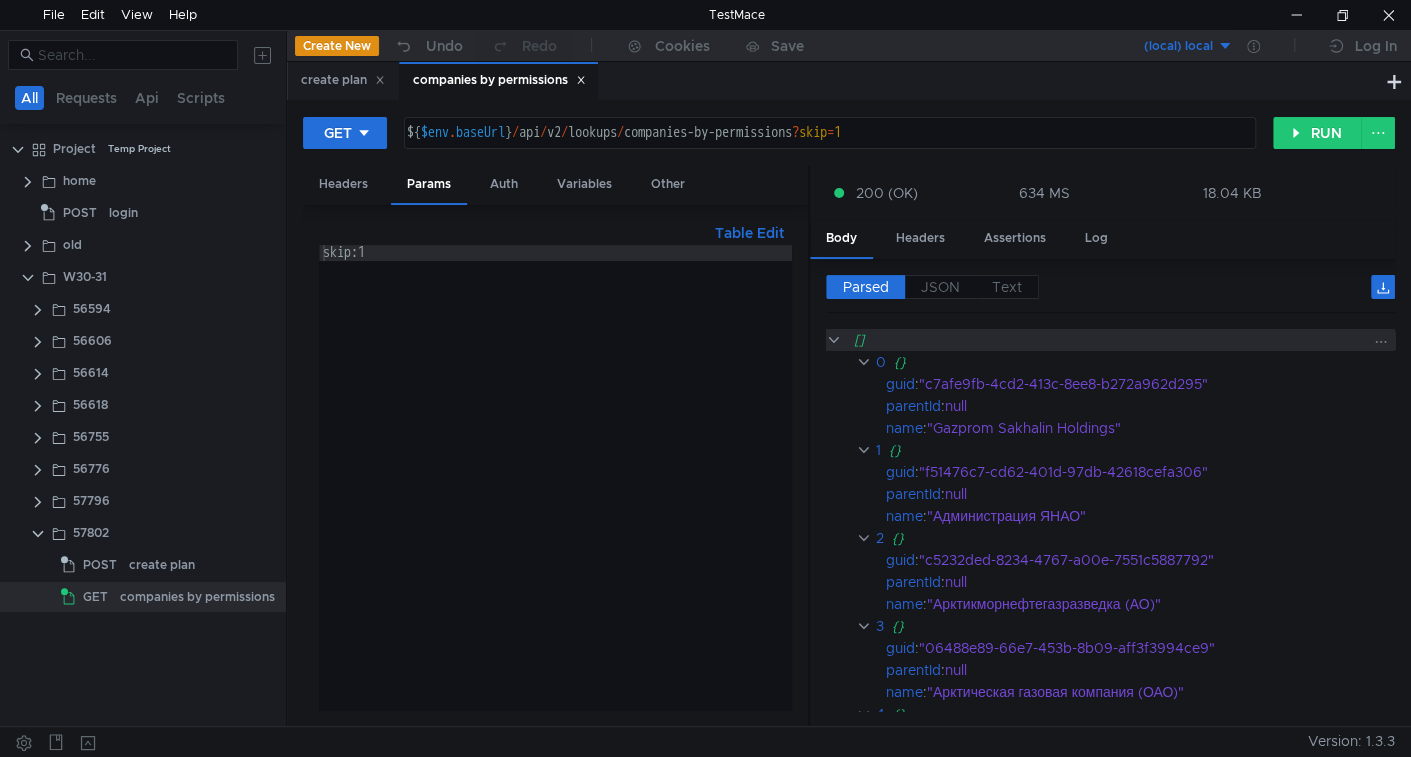 click on "JSON" at bounding box center [940, 287] 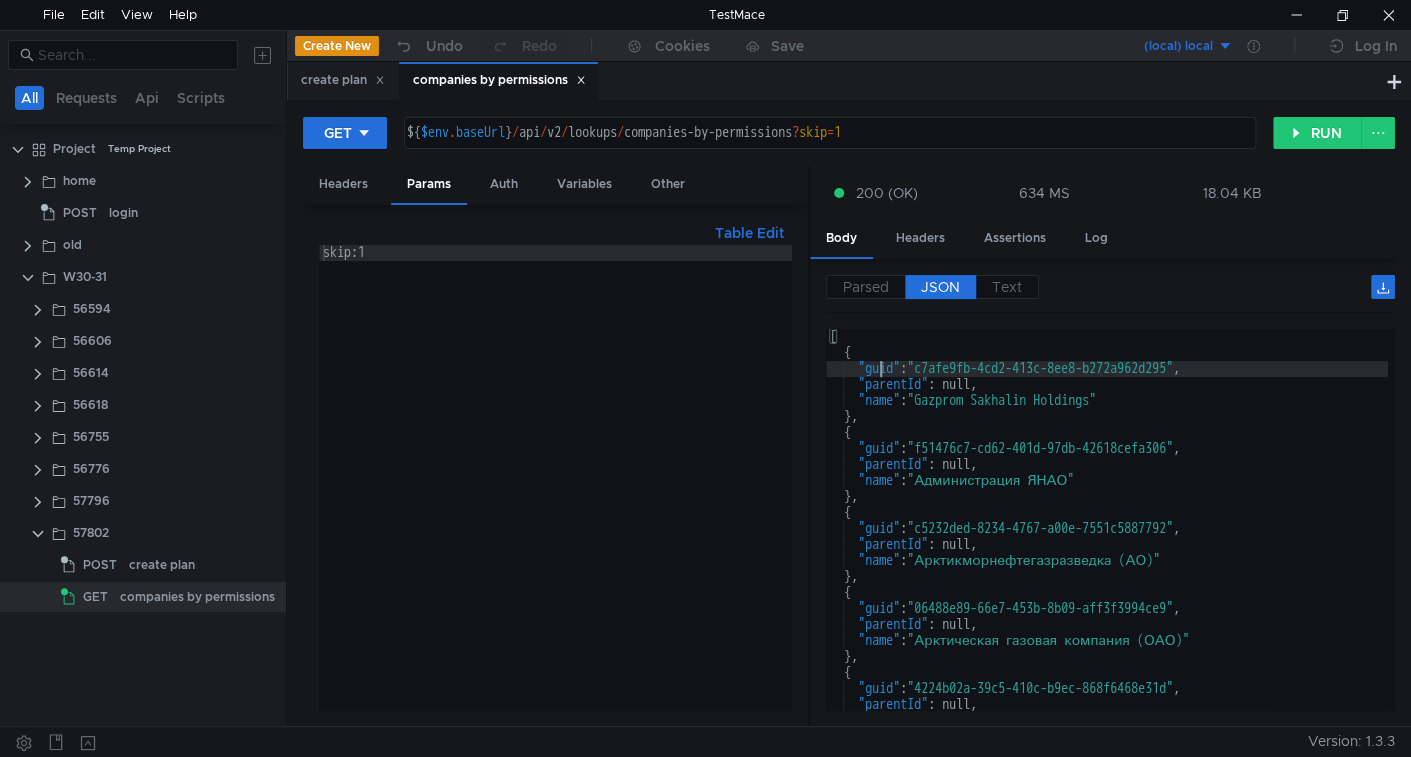 type on ""guid": "c7afe9fb-4cd2-413c-8ee8-b272a962d295"," 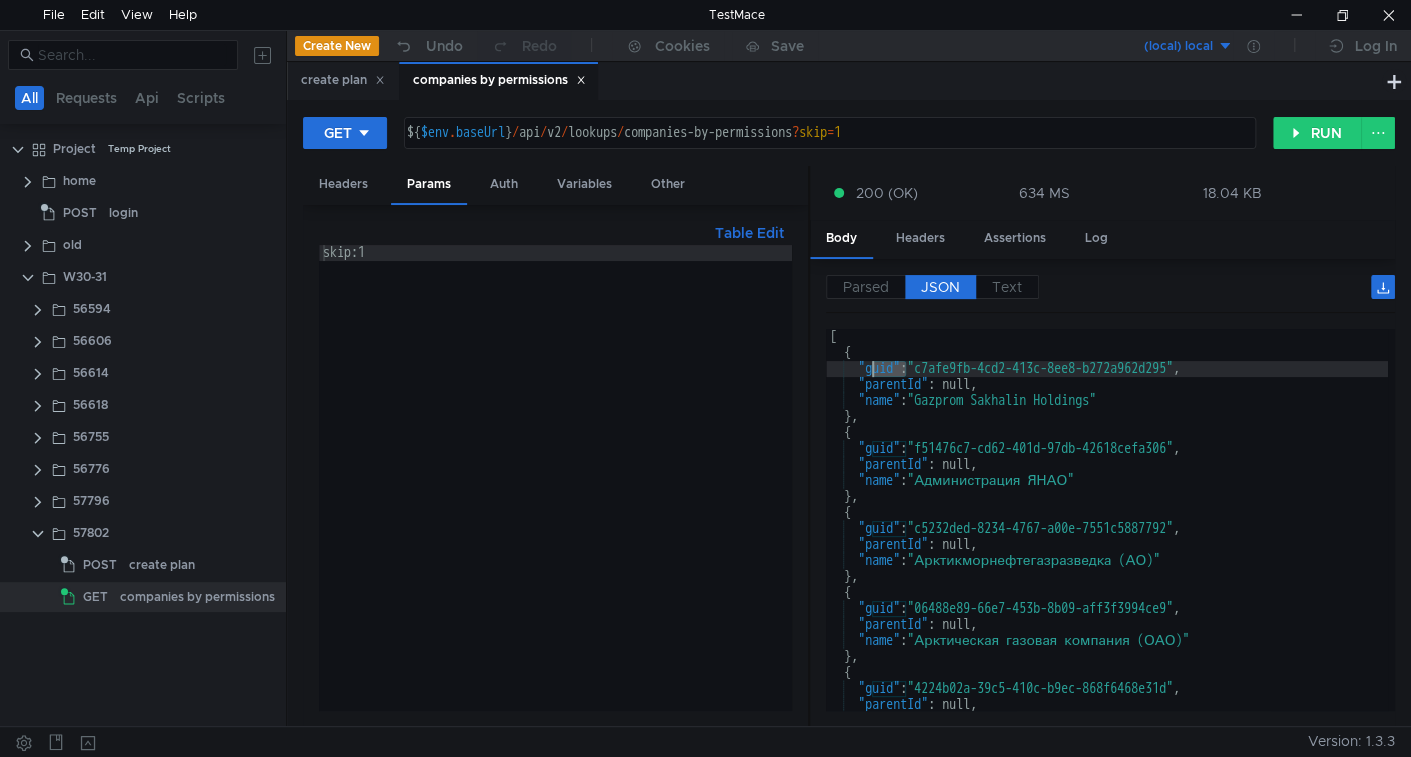 click on "[    {       "guid" :  "c7afe9fb-4cd2-413c-8ee8-b272a962d295" ,       "parentId" : null,       "name" :  "Gazprom Sakhalin Holdings"    } ,    {       "guid" :  "f51476c7-cd62-401d-97db-42618cefa306" ,       "parentId" : null,       "name" :  "Администрация ЯНАО"    } ,    {       "guid" :  "c5232ded-8234-4767-a00e-7551c5887792" ,       "parentId" : null,       "name" :  "Арктикморнефтегазразведка (АО)"    } ,    {       "guid" :  "06488e89-66e7-453b-8b09-aff3f3994ce9" ,       "parentId" : null,       "name" :  "Арктическая газовая компания (ОАО)"    } ,    {       "guid" :  "4224b02a-39c5-410c-b9ec-868f6468e31d" ,       "parentId" : null,       "name" :  "Башнефтегеофизика (ОАО)"" 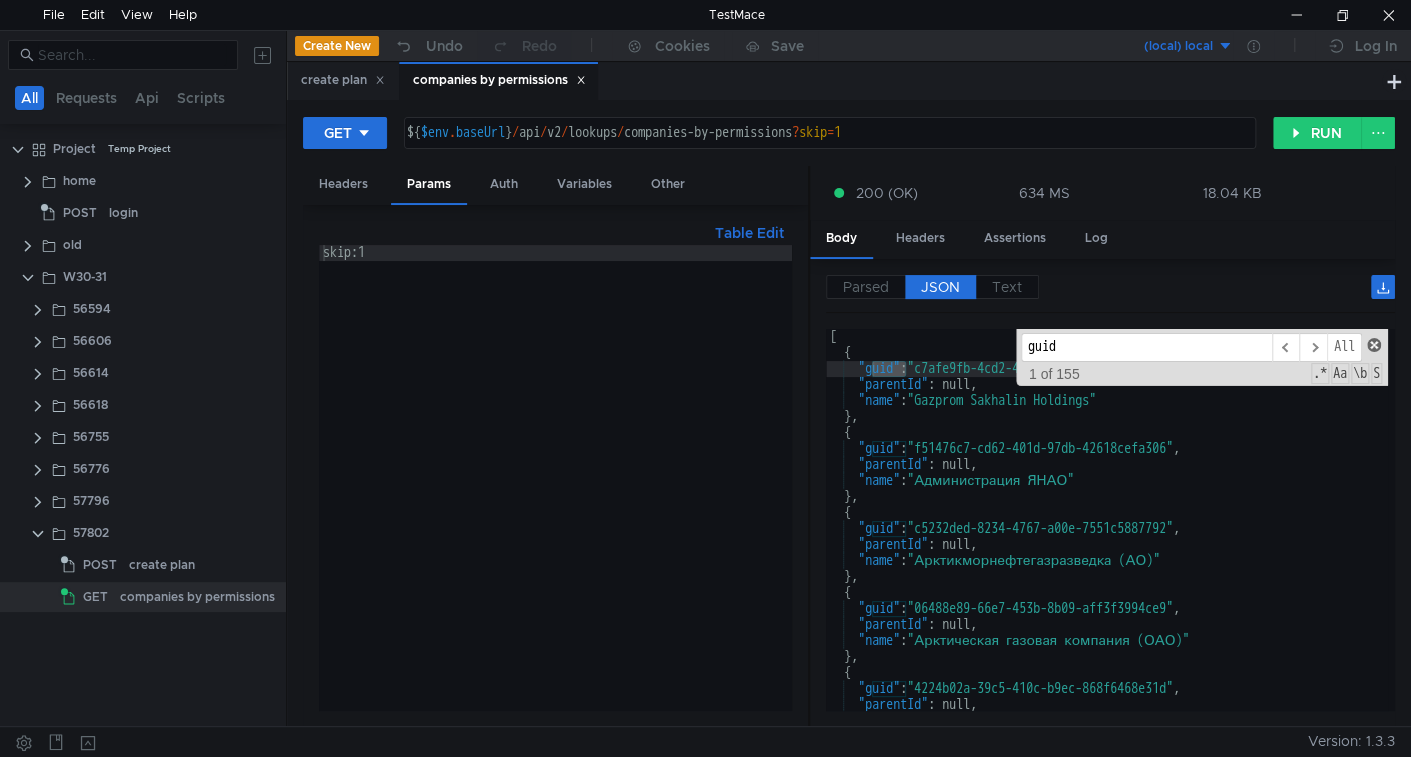 click 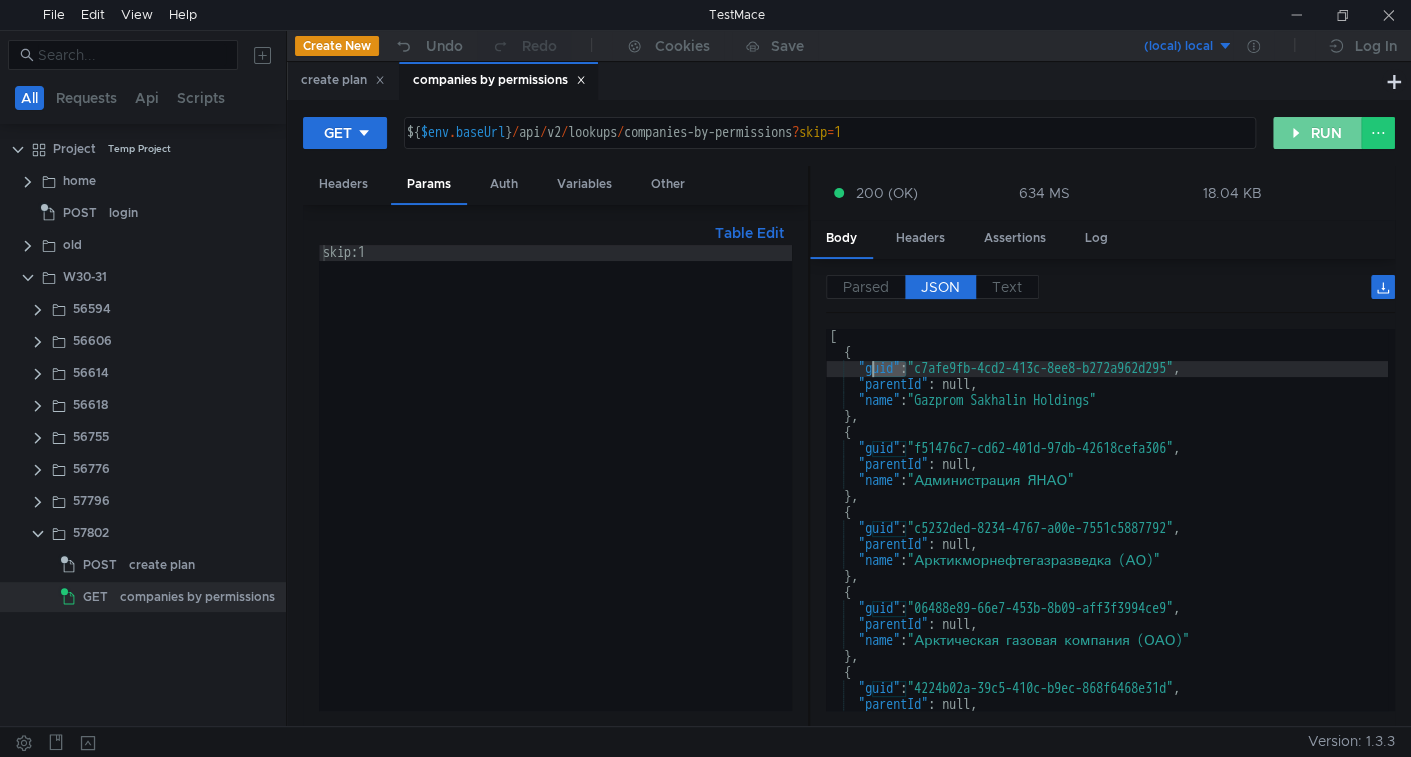 click on "RUN" 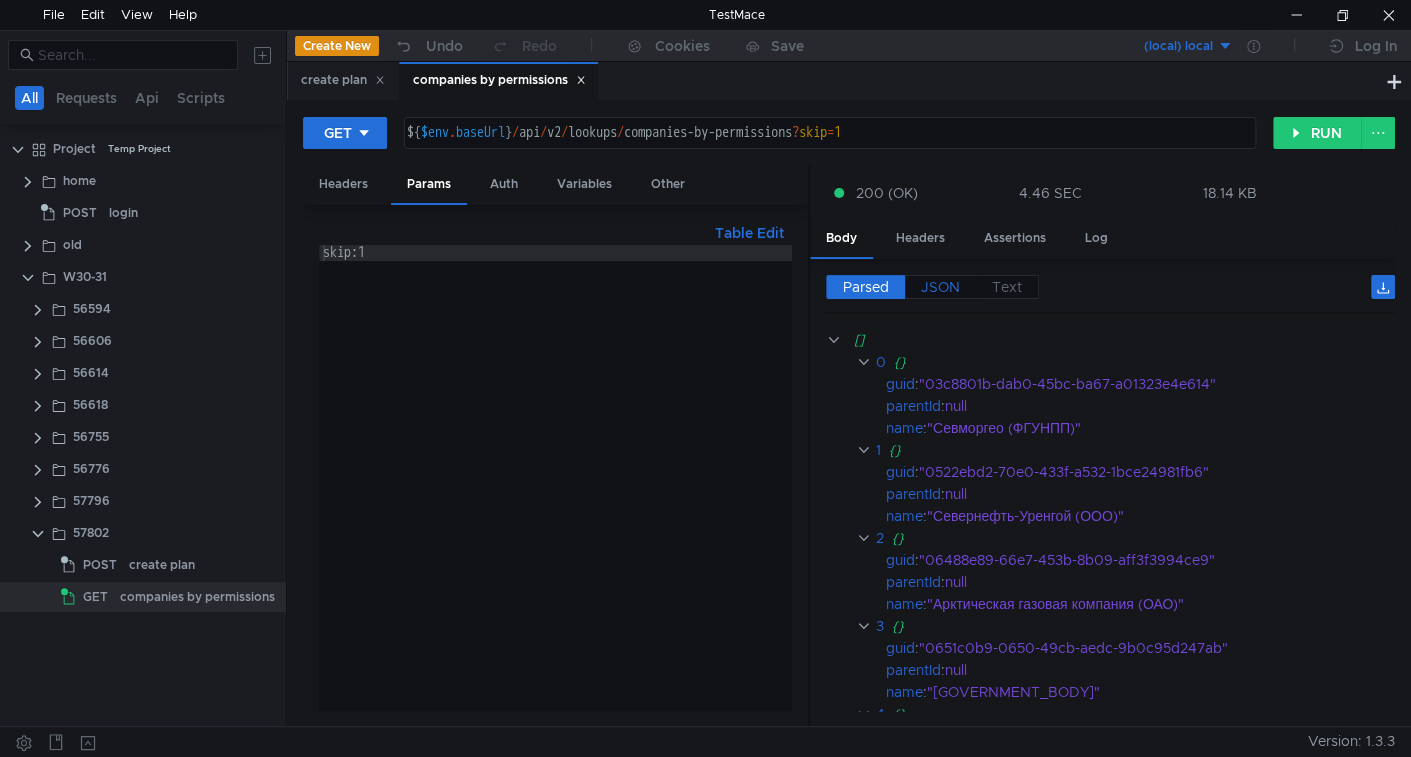 click on "JSON" at bounding box center [940, 287] 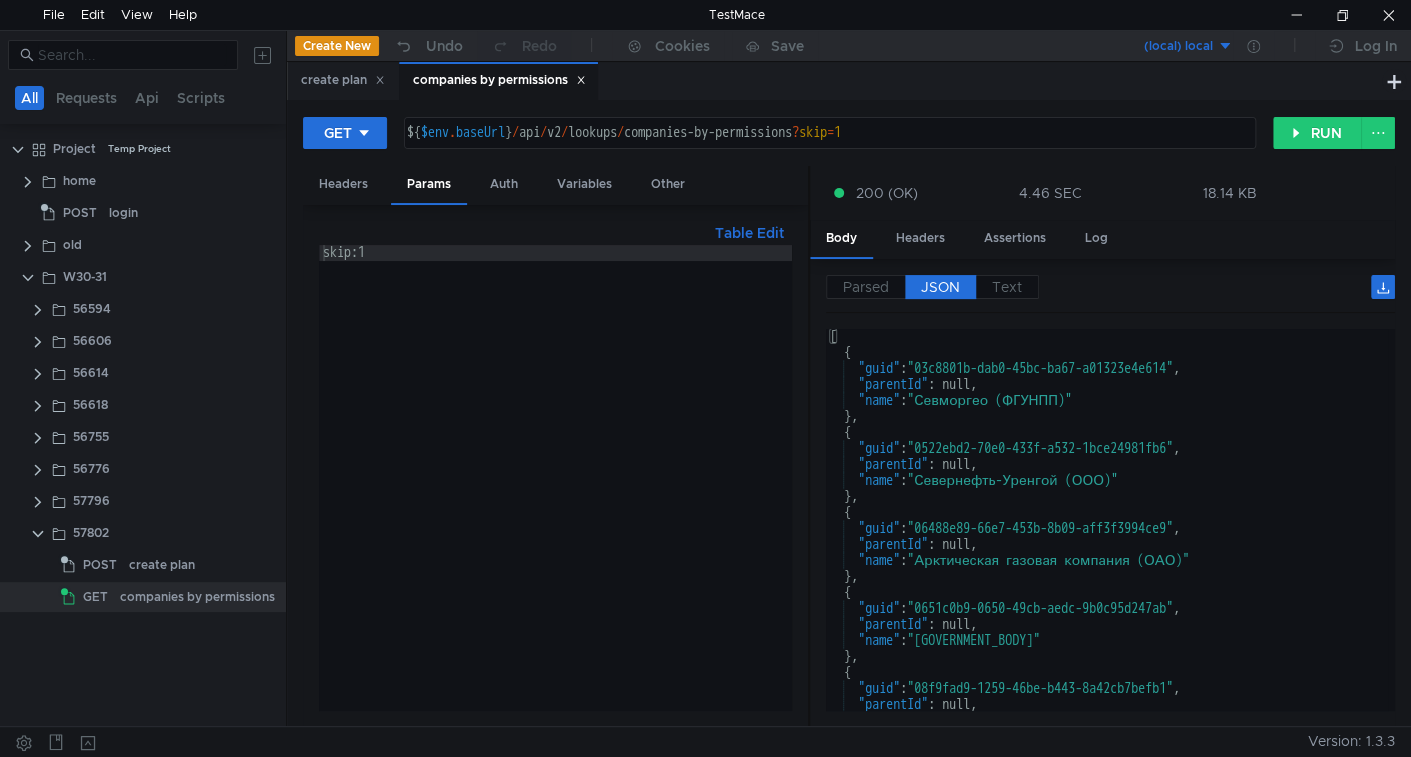 type on ""guid": "03c8801b-dab0-45bc-ba67-a01323e4e614"," 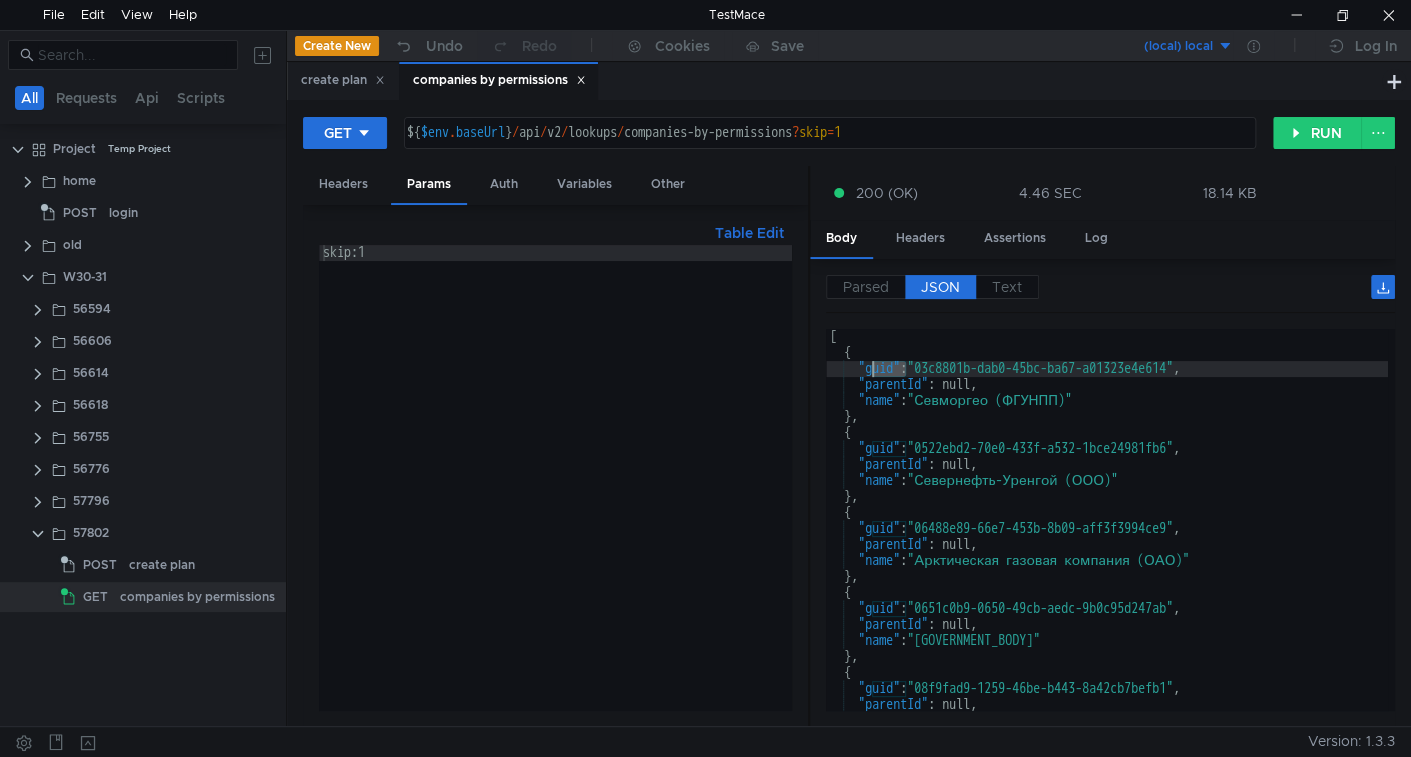 click on "[    {       "guid" :  "03c8801b-dab0-45bc-ba67-a01323e4e614" ,       "parentId" : null,       "name" :  "Севморгео (ФГУНПП)"    } ,    {       "guid" :  "0522ebd2-70e0-433f-a532-1bce24981fb6" ,       "parentId" : null,       "name" :  "Севернефть-Уренгой (ООО)"    } ,    {       "guid" :  "06488e89-66e7-453b-8b09-aff3f3994ce9" ,       "parentId" : null,       "name" :  "Арктическая газовая компания (ОАО)"    } ,    {       "guid" :  "0651c0b9-0650-49cb-aedc-9b0c95d247ab" ,       "parentId" : null,       "name" :  "Министерство природных ресурсов РФ"    } ,    {       "guid" :  "08f9fad9-1259-46be-b443-8a42cb7befb1" ,       "parentId" : null,       "name" :  "Уренгойская газовая компания (ООО)"" 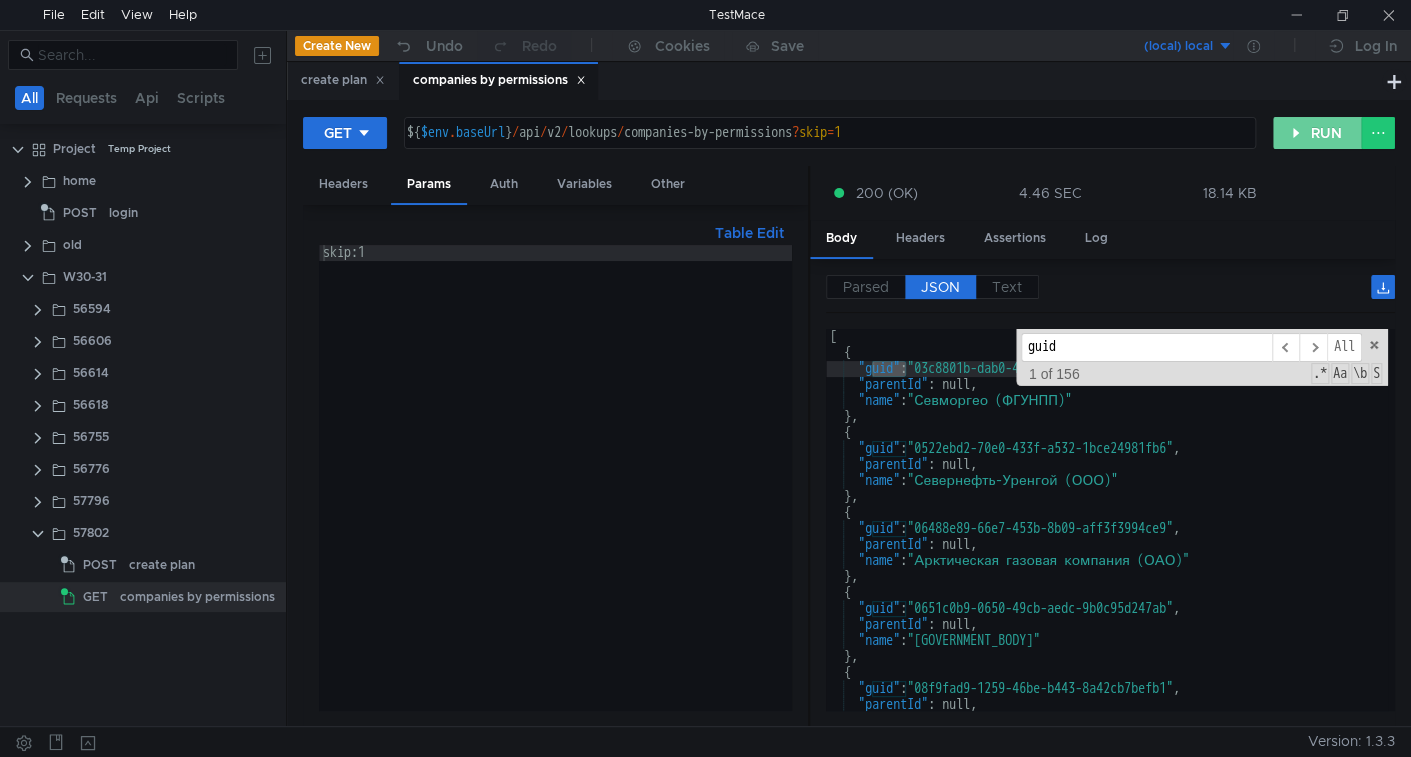 click on "RUN" 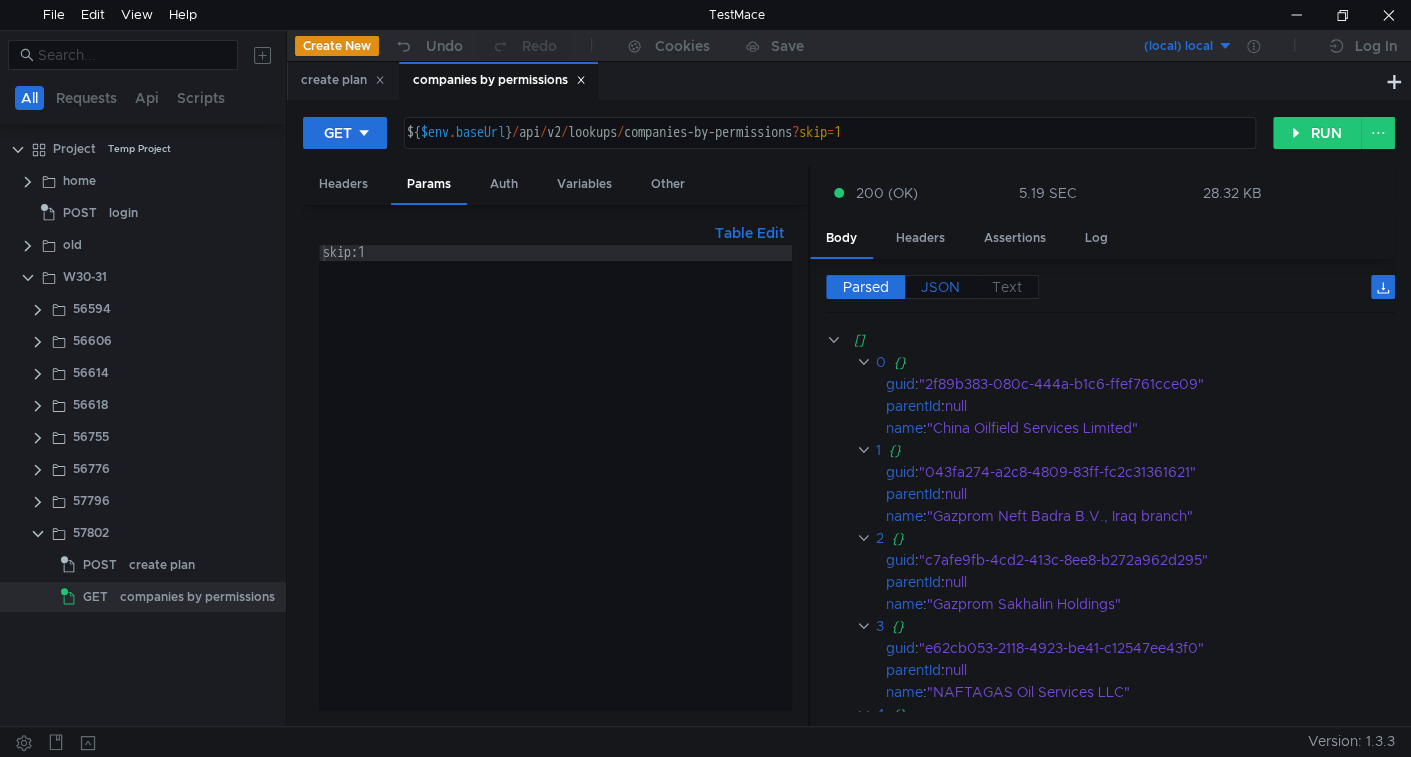 click on "JSON" at bounding box center [940, 287] 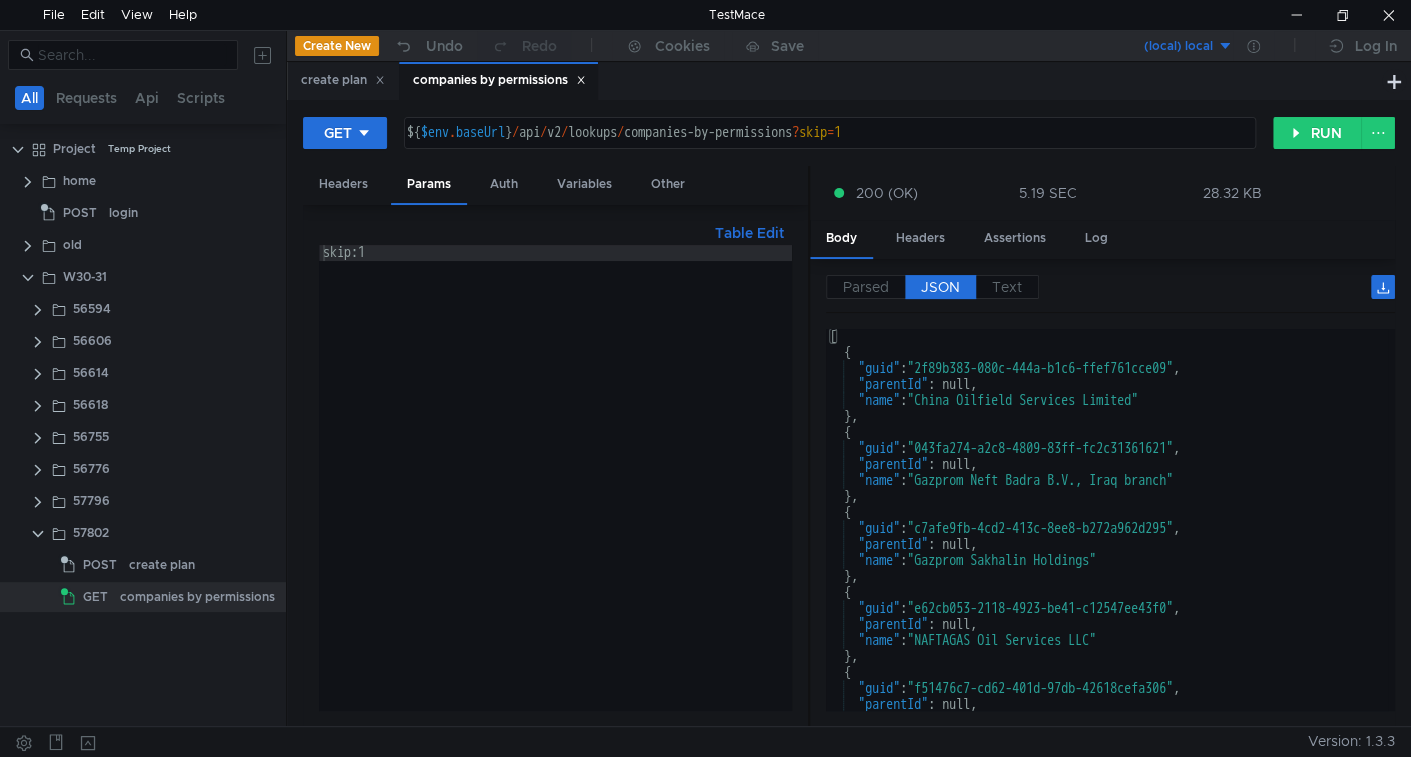 click on "[    {       "guid" :  "2f89b383-080c-444a-b1c6-ffef761cce09" ,       "parentId" : null,       "name" :  "China Oilfield Services Limited"    } ,    {       "guid" :  "043fa274-a2c8-4809-83ff-fc2c31361621" ,       "parentId" : null,       "name" :  "Gazprom Neft Badra B.V., Iraq branch"    } ,    {       "guid" :  "c7afe9fb-4cd2-413c-8ee8-b272a962d295" ,       "parentId" : null,       "name" :  "Gazprom Sakhalin Holdings"    } ,    {       "guid" :  "e62cb053-2118-4923-be41-c12547ee43f0" ,       "parentId" : null,       "name" :  "NAFTAGAS Oil Services LLC"    } ,    {       "guid" :  "f51476c7-cd62-401d-97db-42618cefa306" ,       "parentId" : null,       "name" :  "Администрация ЯНАО"" 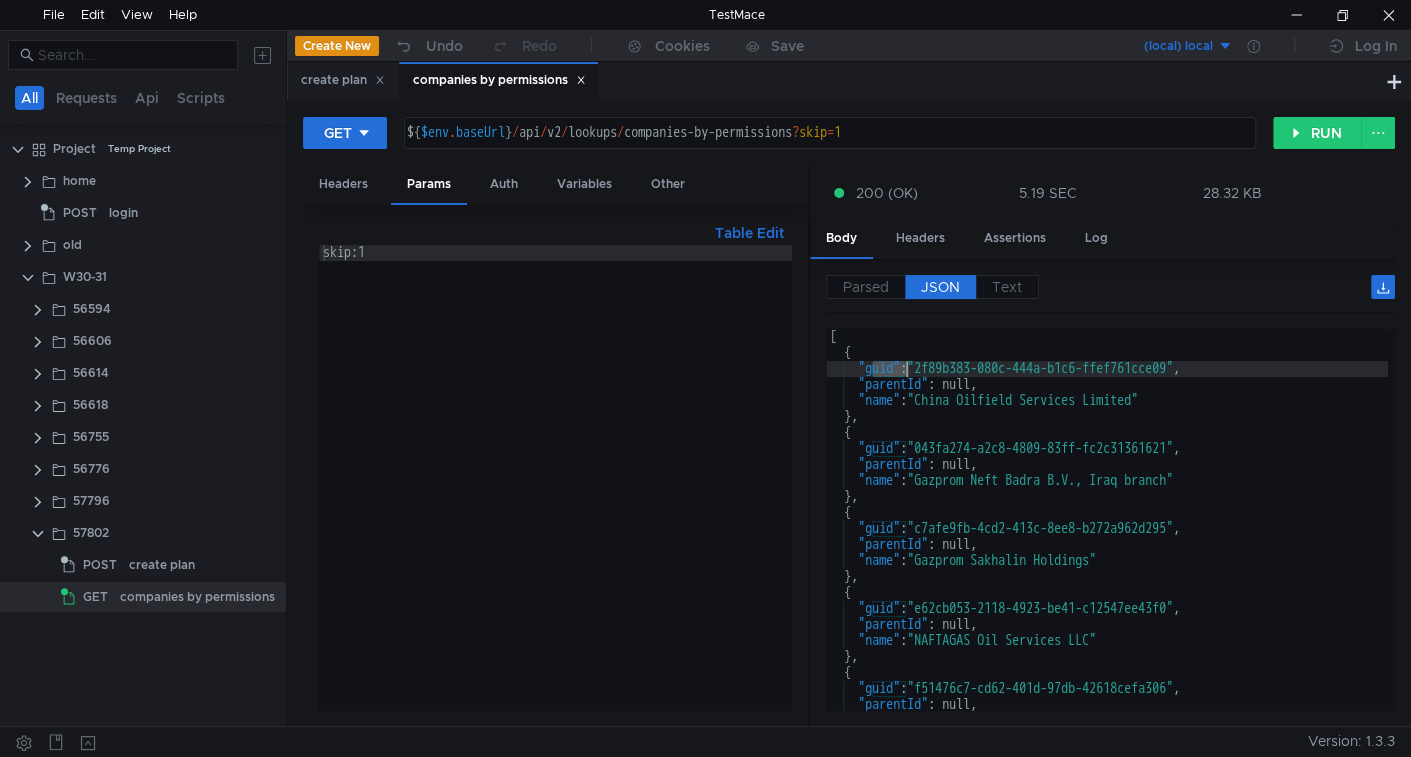 click on "[    {       "guid" :  "2f89b383-080c-444a-b1c6-ffef761cce09" ,       "parentId" : null,       "name" :  "China Oilfield Services Limited"    } ,    {       "guid" :  "043fa274-a2c8-4809-83ff-fc2c31361621" ,       "parentId" : null,       "name" :  "Gazprom Neft Badra B.V., Iraq branch"    } ,    {       "guid" :  "c7afe9fb-4cd2-413c-8ee8-b272a962d295" ,       "parentId" : null,       "name" :  "Gazprom Sakhalin Holdings"    } ,    {       "guid" :  "e62cb053-2118-4923-be41-c12547ee43f0" ,       "parentId" : null,       "name" :  "NAFTAGAS Oil Services LLC"    } ,    {       "guid" :  "f51476c7-cd62-401d-97db-42618cefa306" ,       "parentId" : null,       "name" :  "Администрация ЯНАО"" 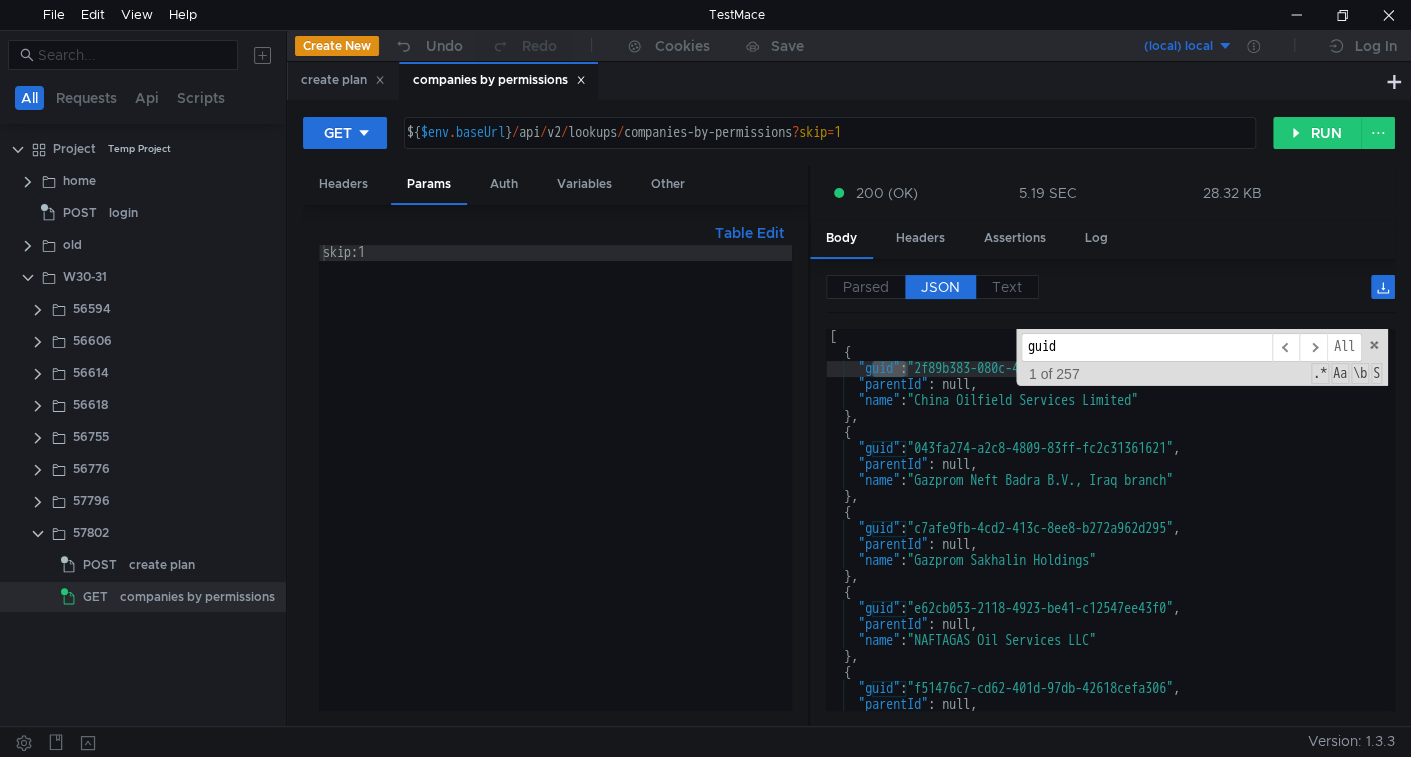 type on ""name": "China Oilfield Services Limited"" 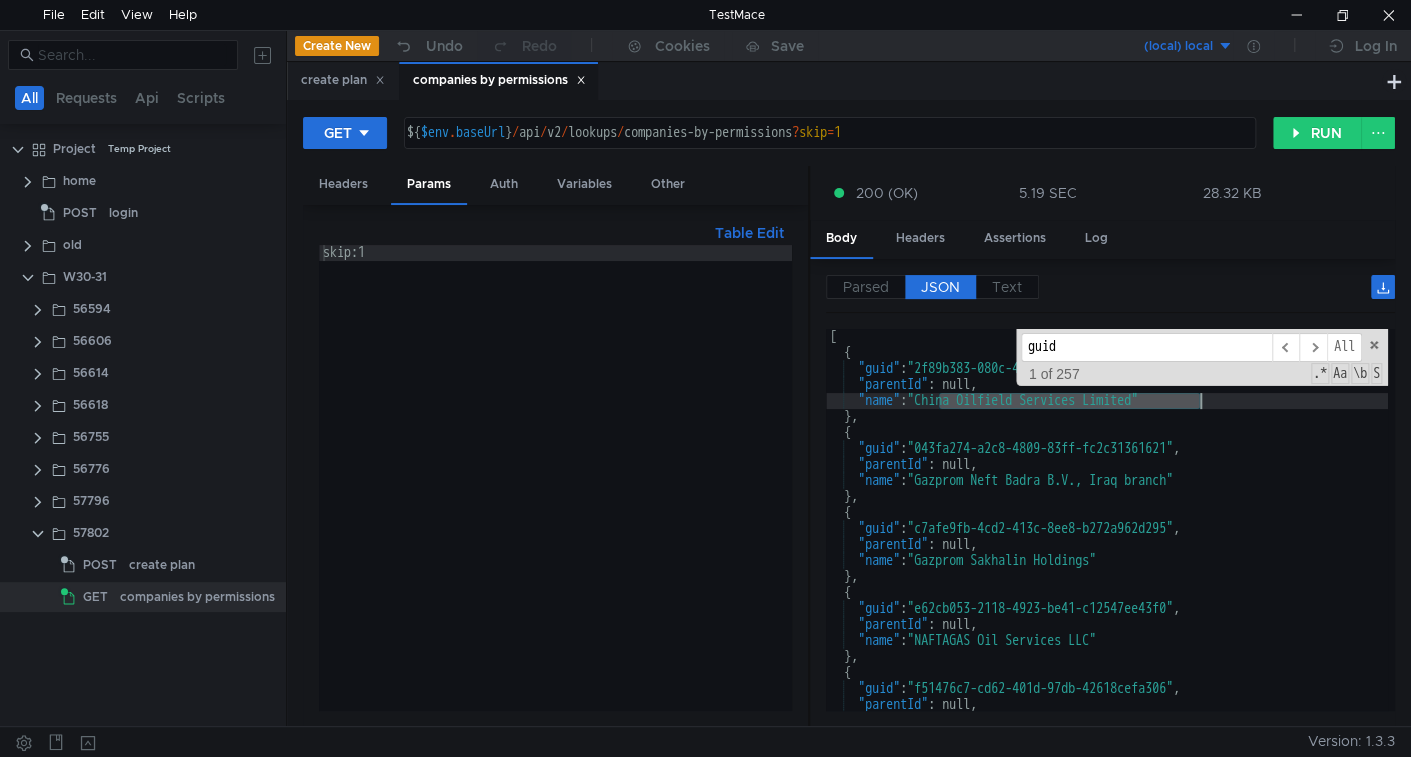 drag, startPoint x: 962, startPoint y: 404, endPoint x: 1176, endPoint y: 398, distance: 214.08409 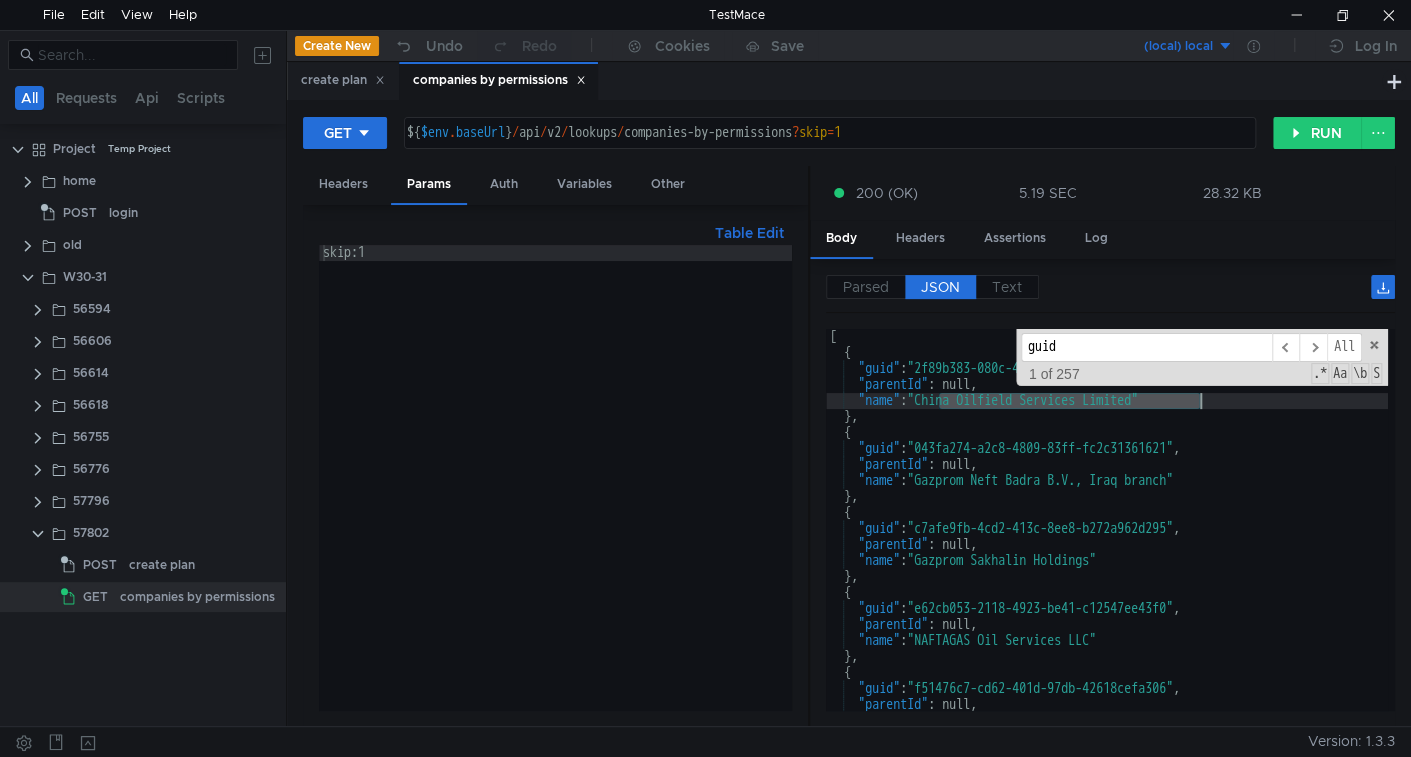 click on "[    {       "guid" :  "2f89b383-080c-444a-b1c6-ffef761cce09" ,       "parentId" : null,       "name" :  "China Oilfield Services Limited"    } ,    {       "guid" :  "043fa274-a2c8-4809-83ff-fc2c31361621" ,       "parentId" : null,       "name" :  "Gazprom Neft Badra B.V., Iraq branch"    } ,    {       "guid" :  "c7afe9fb-4cd2-413c-8ee8-b272a962d295" ,       "parentId" : null,       "name" :  "Gazprom Sakhalin Holdings"    } ,    {       "guid" :  "e62cb053-2118-4923-be41-c12547ee43f0" ,       "parentId" : null,       "name" :  "NAFTAGAS Oil Services LLC"    } ,    {       "guid" :  "f51476c7-cd62-401d-97db-42618cefa306" ,       "parentId" : null,       "name" :  "Администрация ЯНАО"" 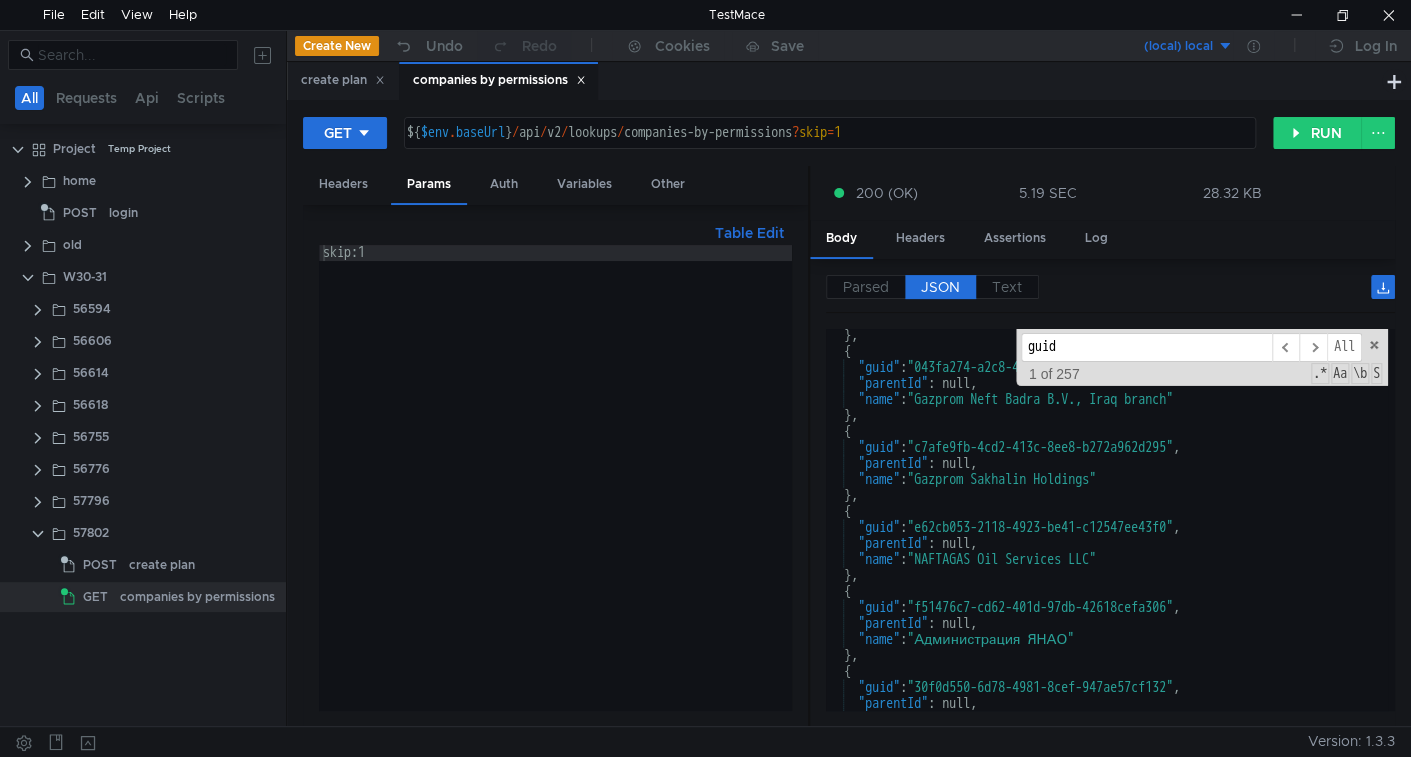 scroll, scrollTop: 0, scrollLeft: 0, axis: both 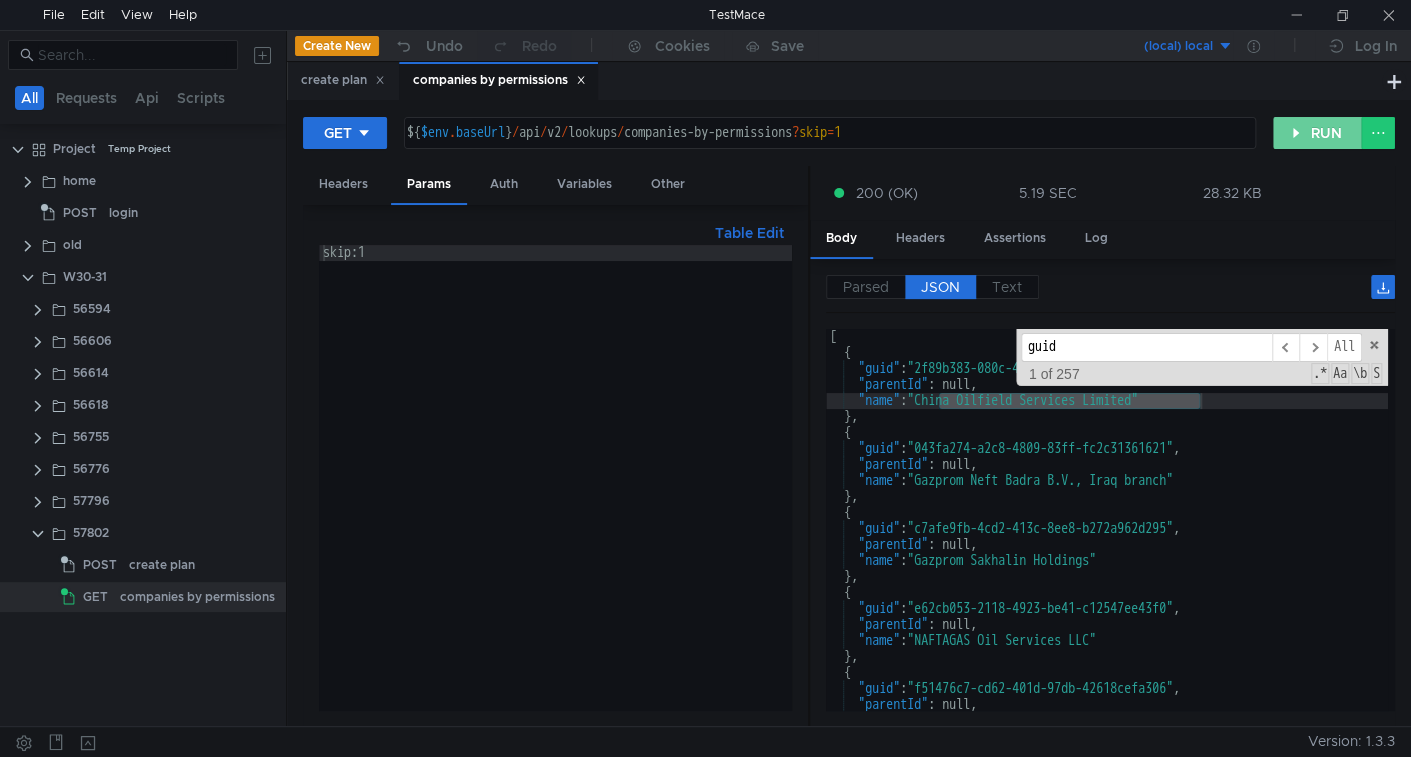 click on "RUN" 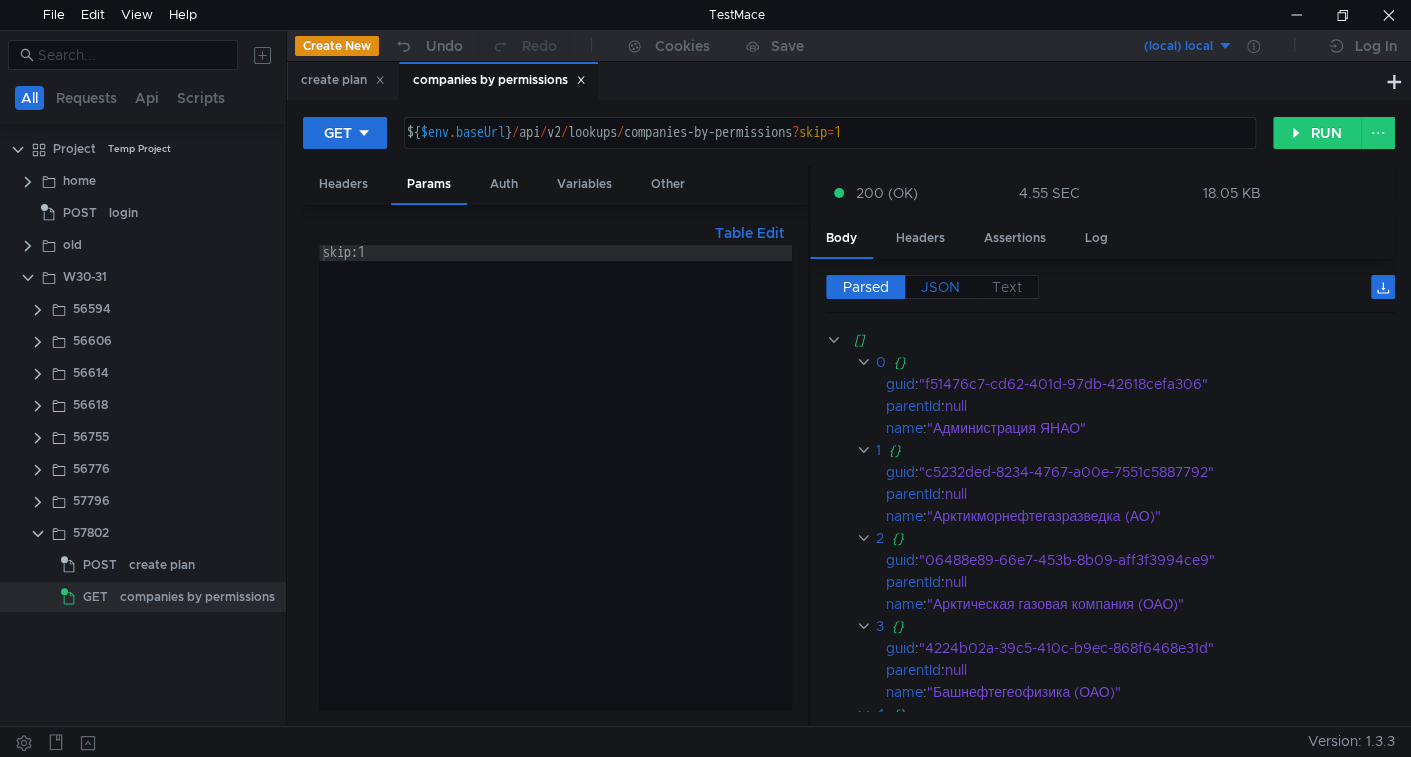 click on "JSON" at bounding box center (940, 287) 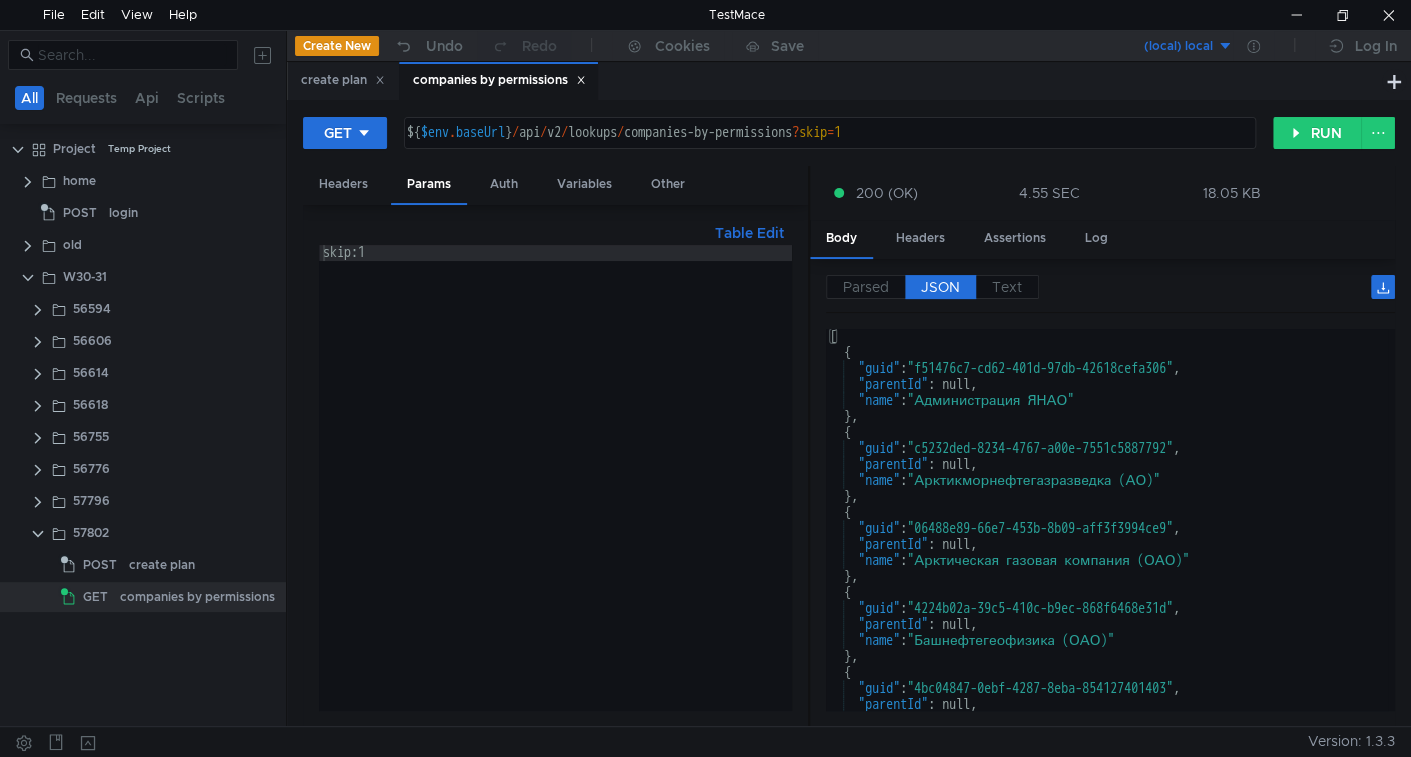 type on ""guid": "f51476c7-cd62-401d-97db-42618cefa306"," 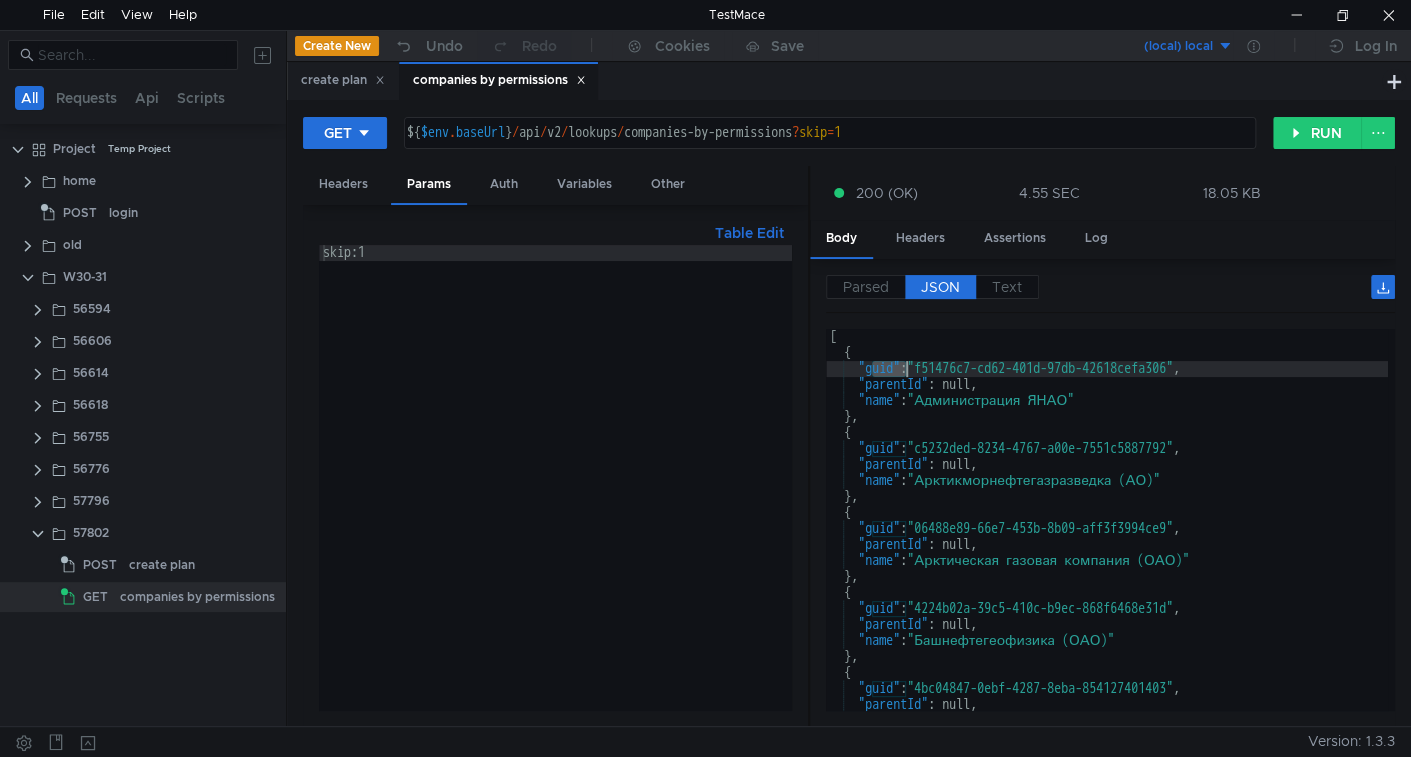 click on "[    {       "guid" :  "f51476c7-cd62-401d-97db-42618cefa306" ,       "parentId" : null,       "name" :  "Администрация ЯНАО"    } ,    {       "guid" :  "c5232ded-8234-4767-a00e-7551c5887792" ,       "parentId" : null,       "name" :  "Арктикморнефтегазразведка (АО)"    } ,    {       "guid" :  "06488e89-66e7-453b-8b09-aff3f3994ce9" ,       "parentId" : null,       "name" :  "Арктическая газовая компания (ОАО)"    } ,    {       "guid" :  "4224b02a-39c5-410c-b9ec-868f6468e31d" ,       "parentId" : null,       "name" :  "Башнефтегеофизика (ОАО)"    } ,    {       "guid" :  "4bc04847-0ebf-4287-8eba-854127401403" ,       "parentId" : null,       "name" :  "Востокгазпром (ОАО)"" 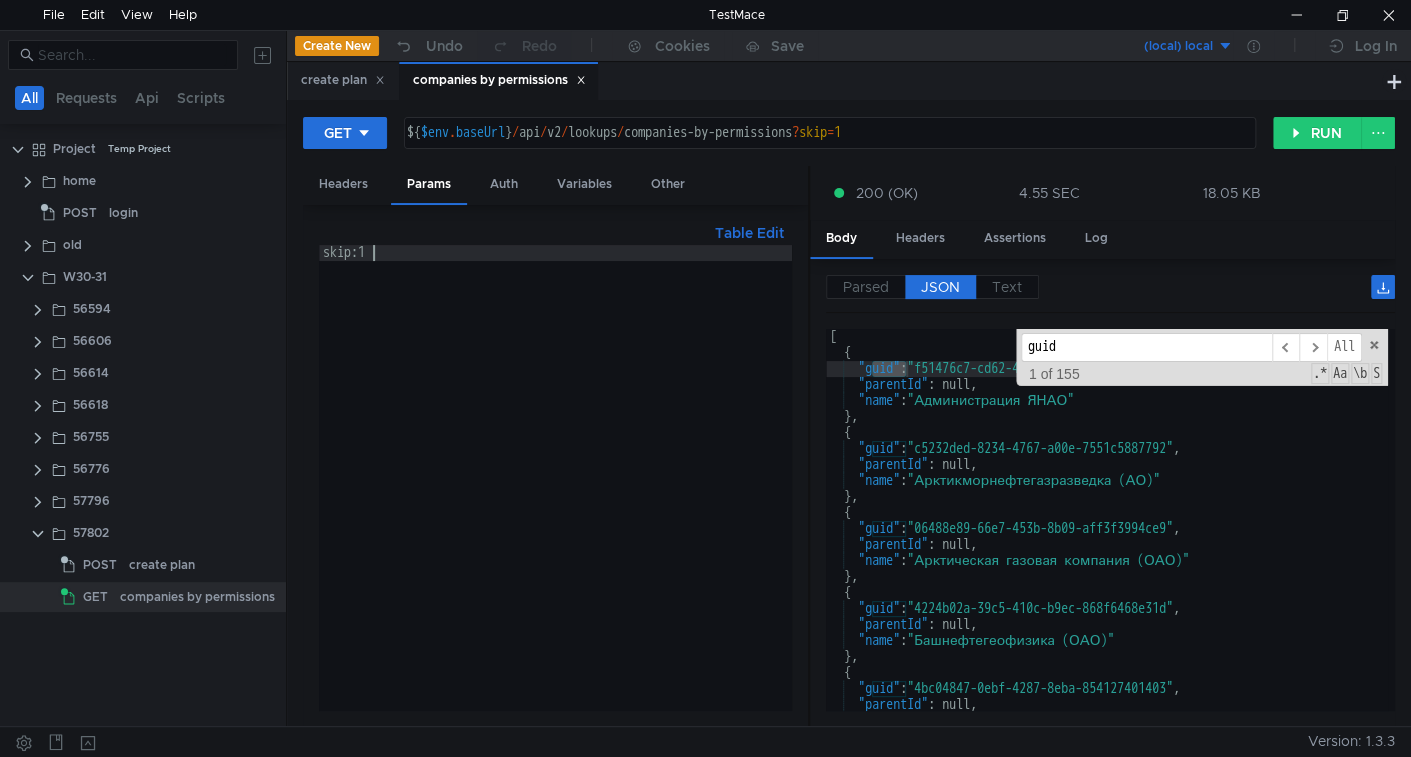click on "skip:1" at bounding box center (555, 493) 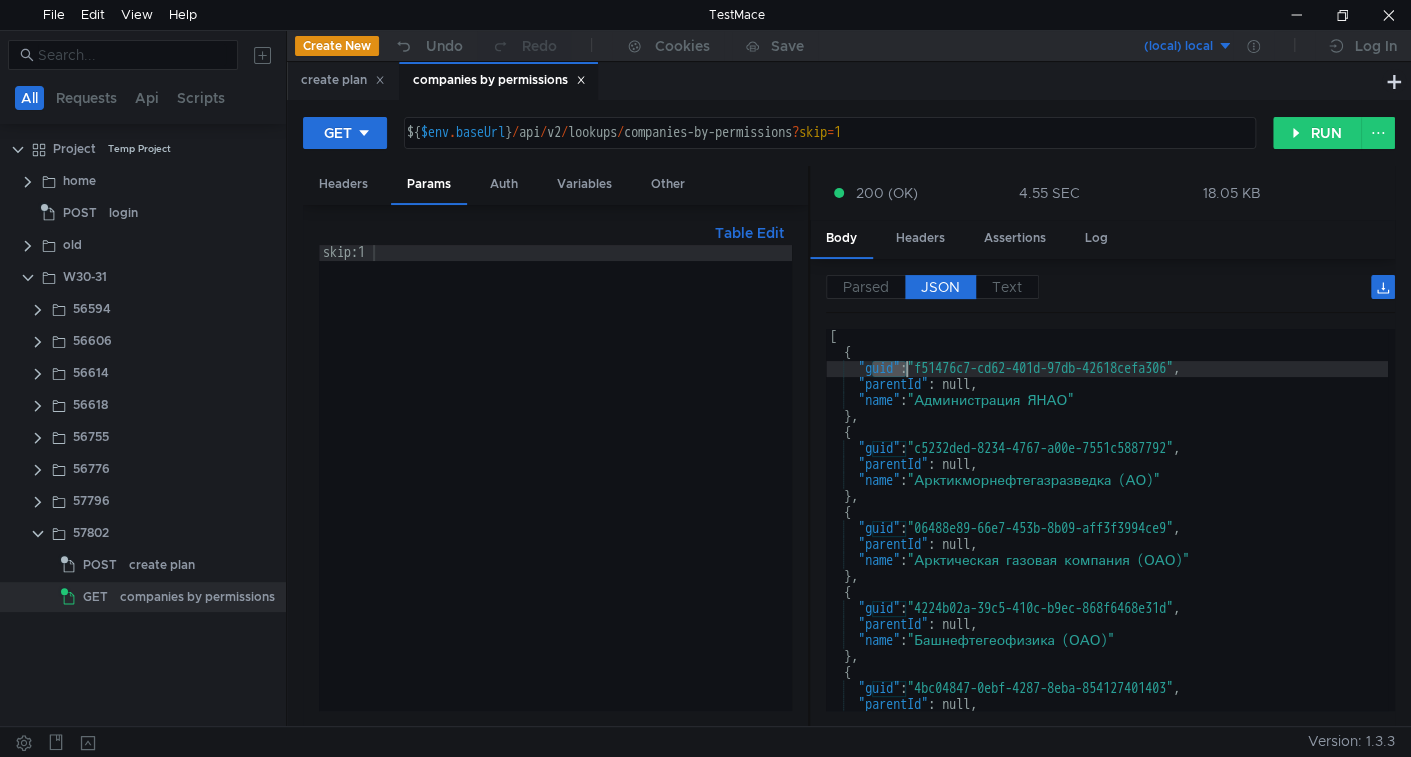 click on "skip:1" at bounding box center (555, 493) 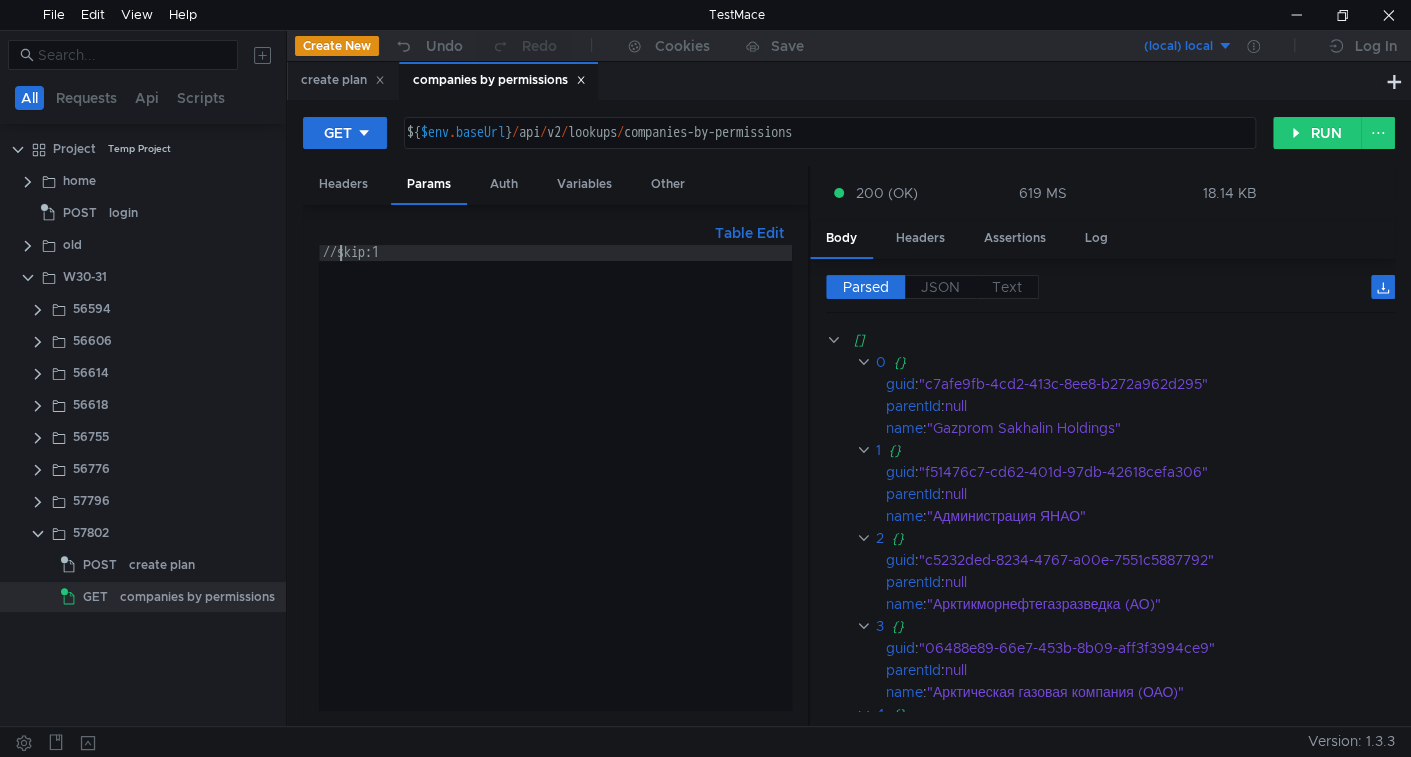 type on "//skip:1" 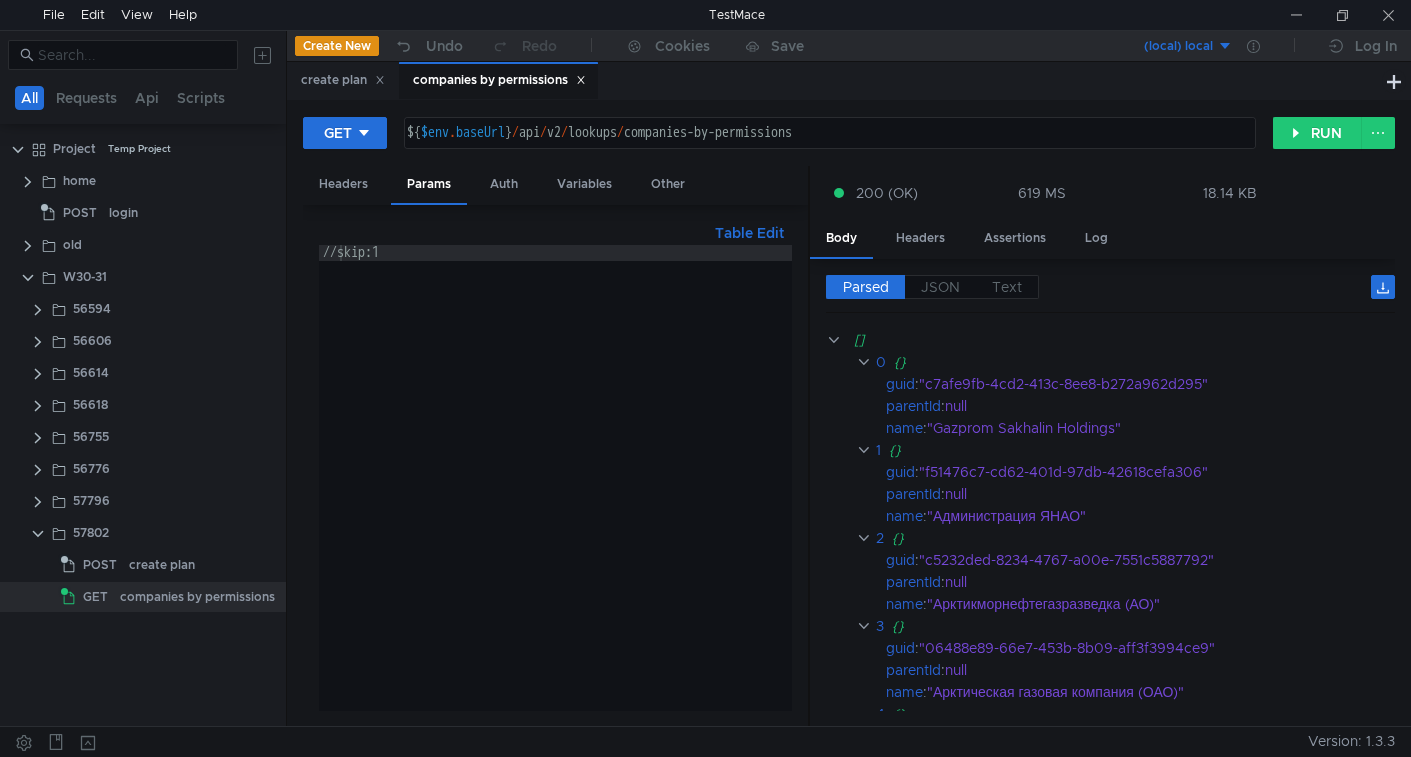 scroll, scrollTop: 0, scrollLeft: 0, axis: both 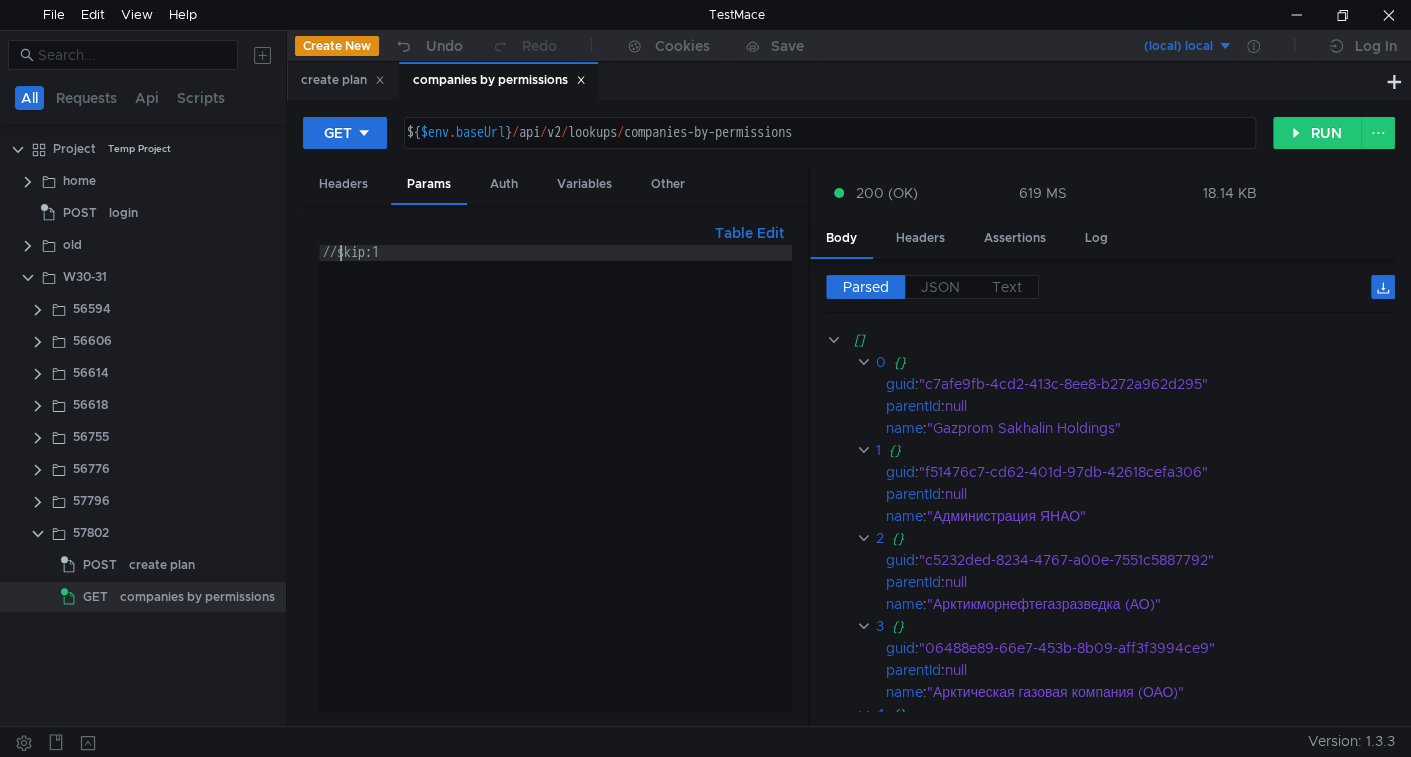 click on "//skip:1" at bounding box center [555, 493] 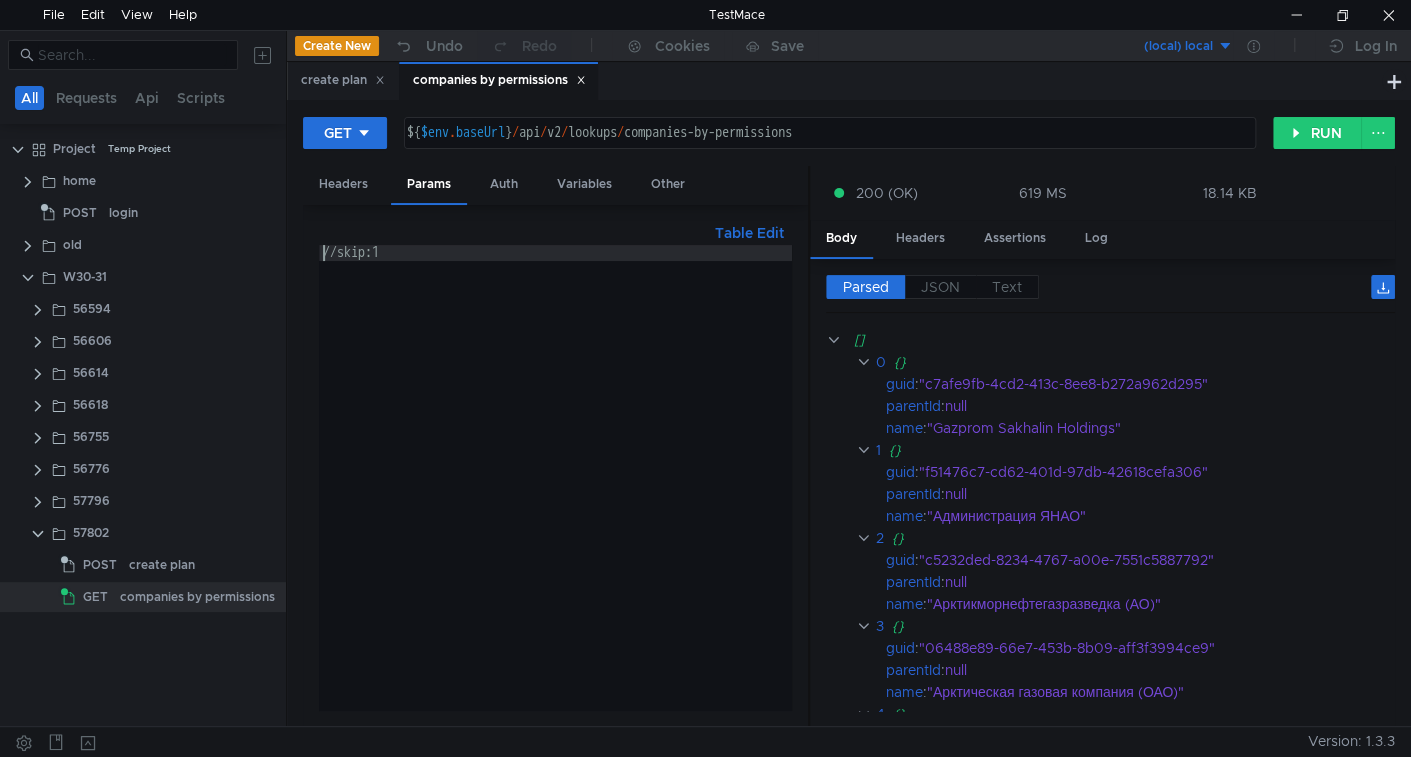 type on "skip:1" 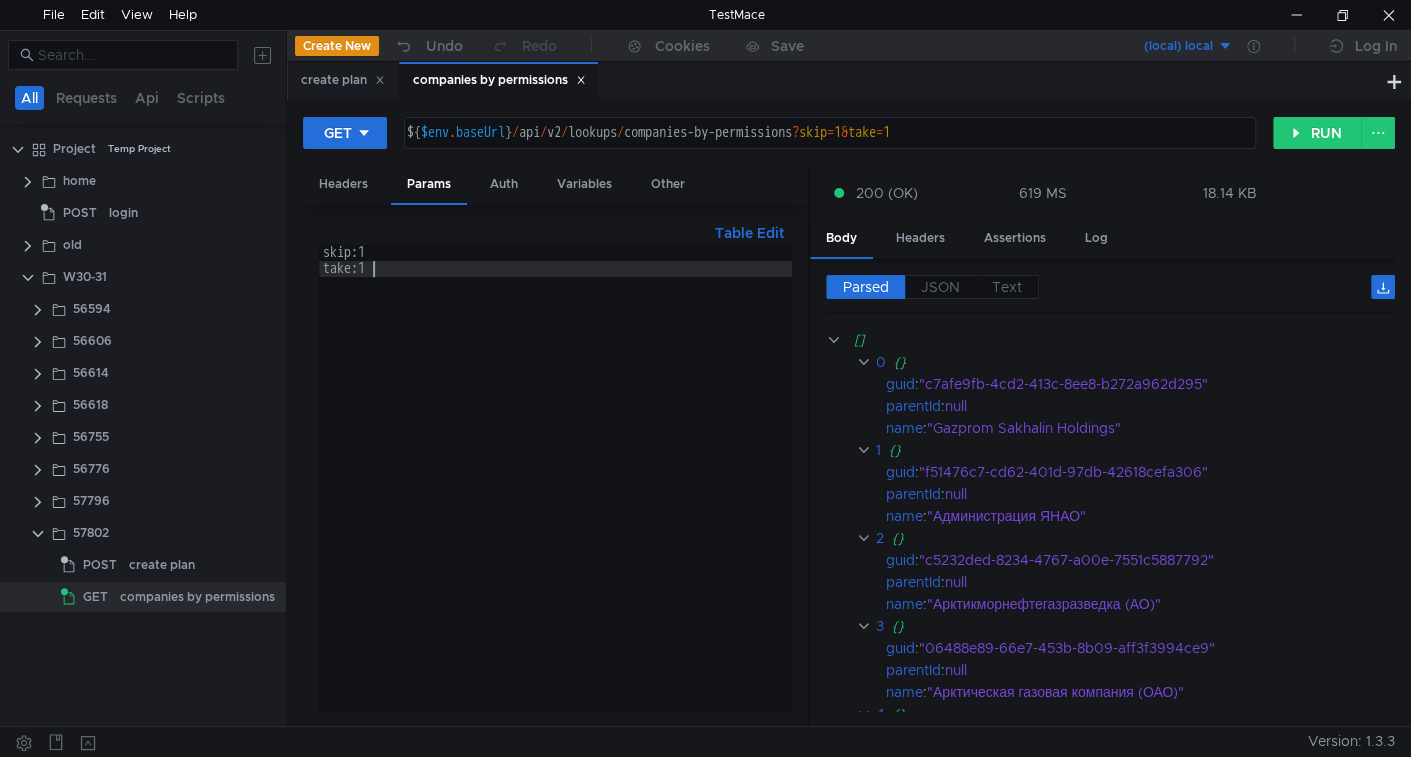 scroll, scrollTop: 0, scrollLeft: 2, axis: horizontal 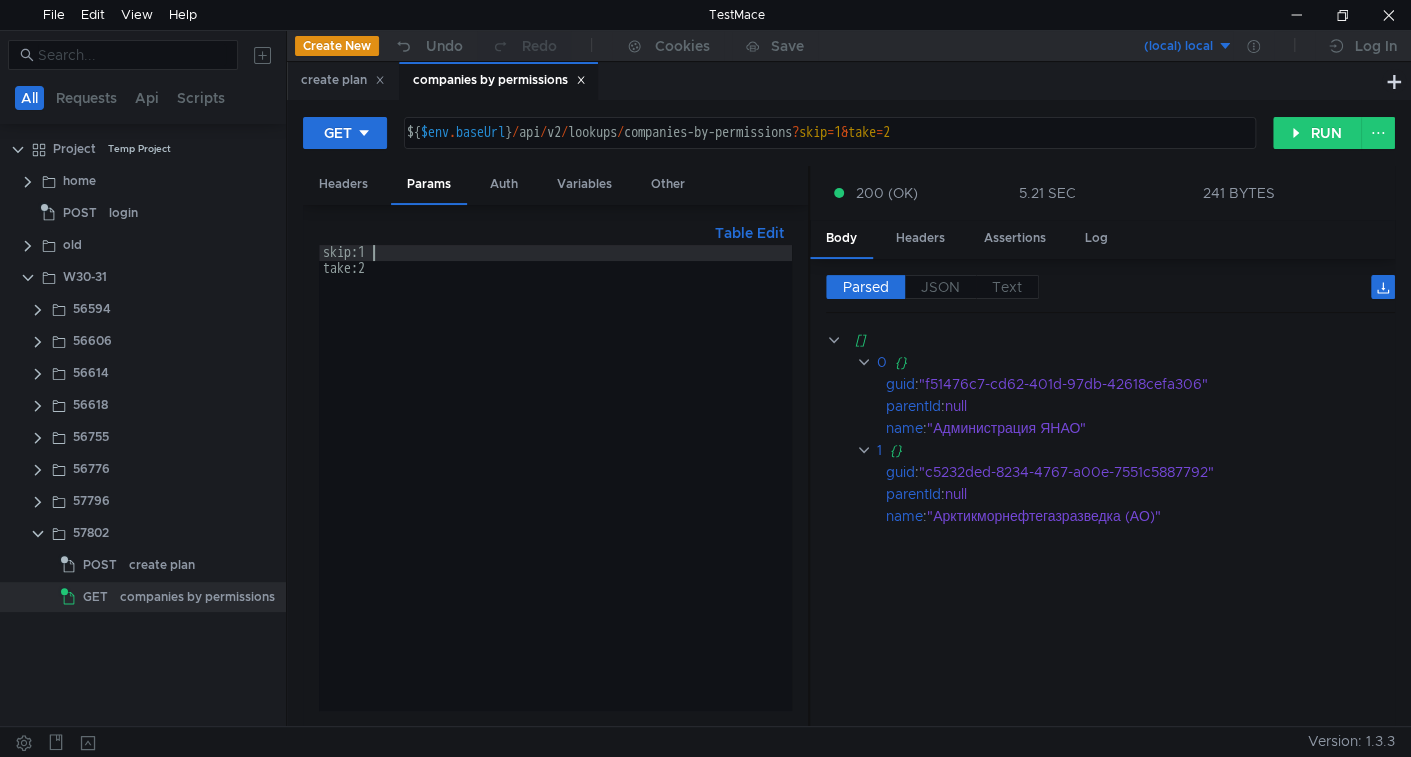 click on "skip:1 take:2" at bounding box center [555, 493] 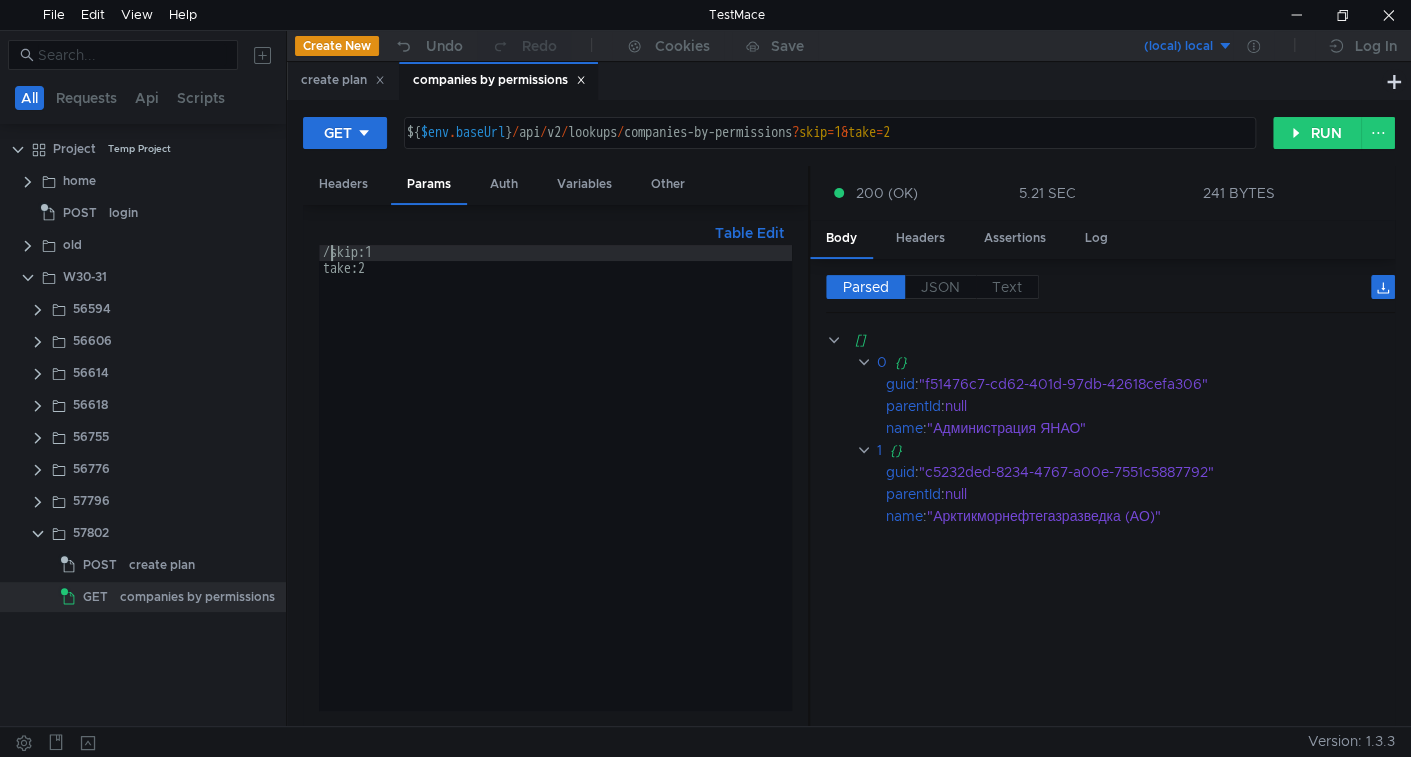 scroll, scrollTop: 0, scrollLeft: 0, axis: both 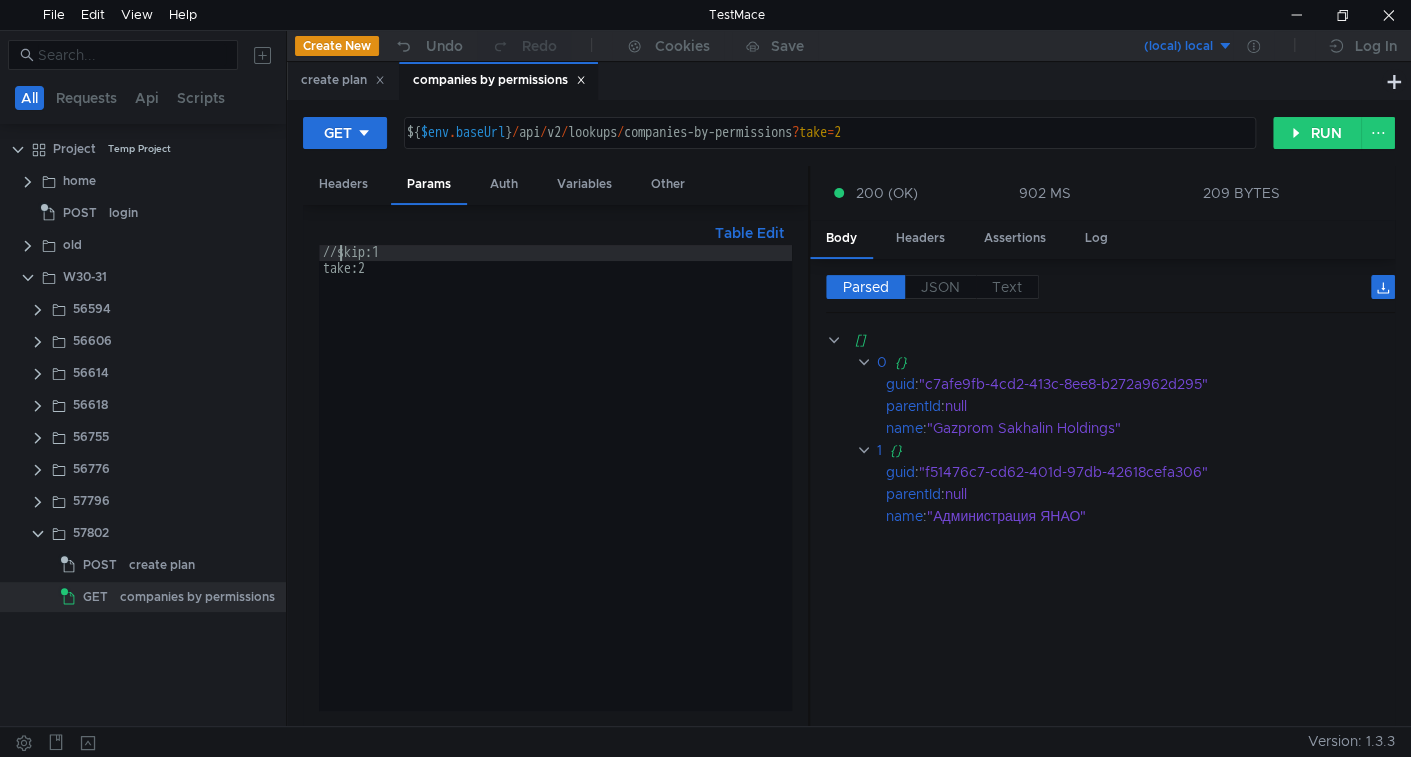 type on "//skip:1" 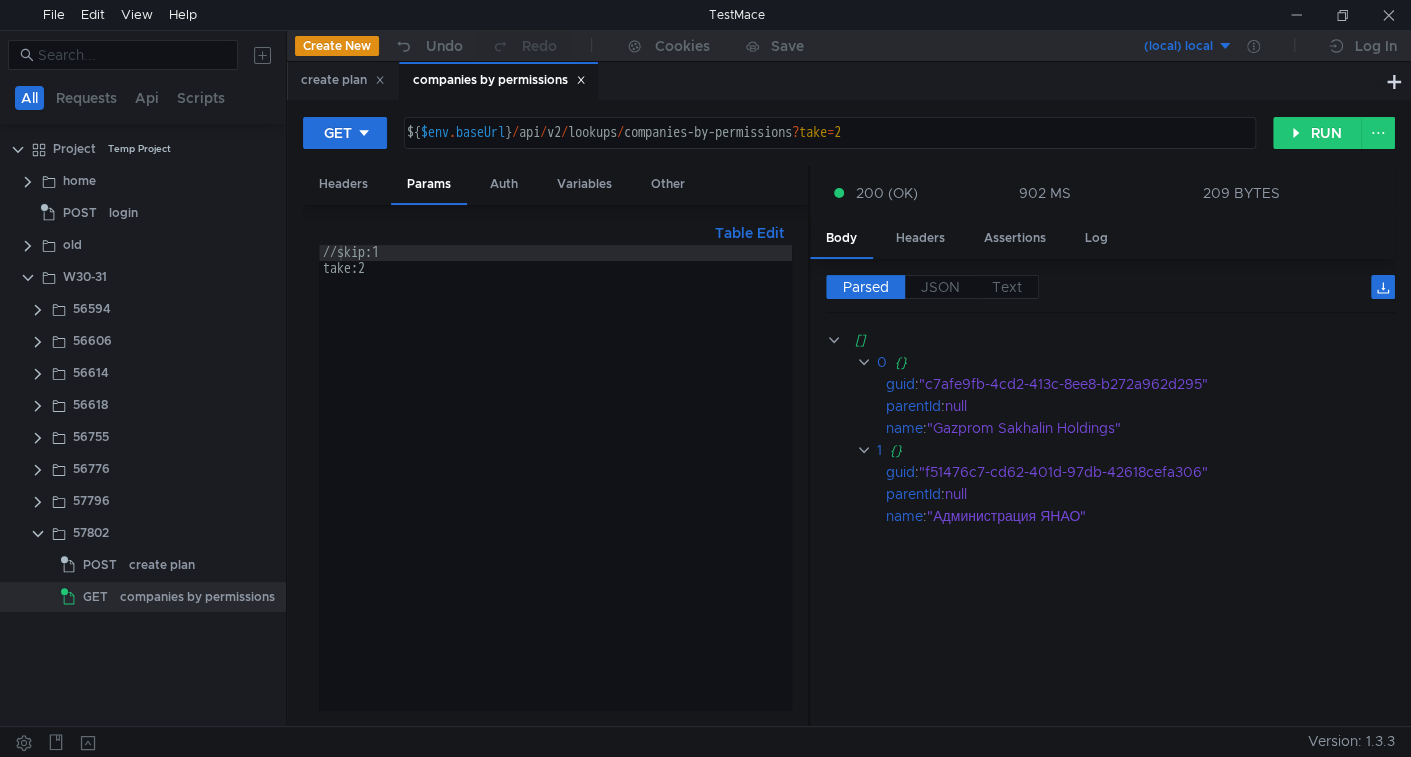 scroll, scrollTop: 0, scrollLeft: 0, axis: both 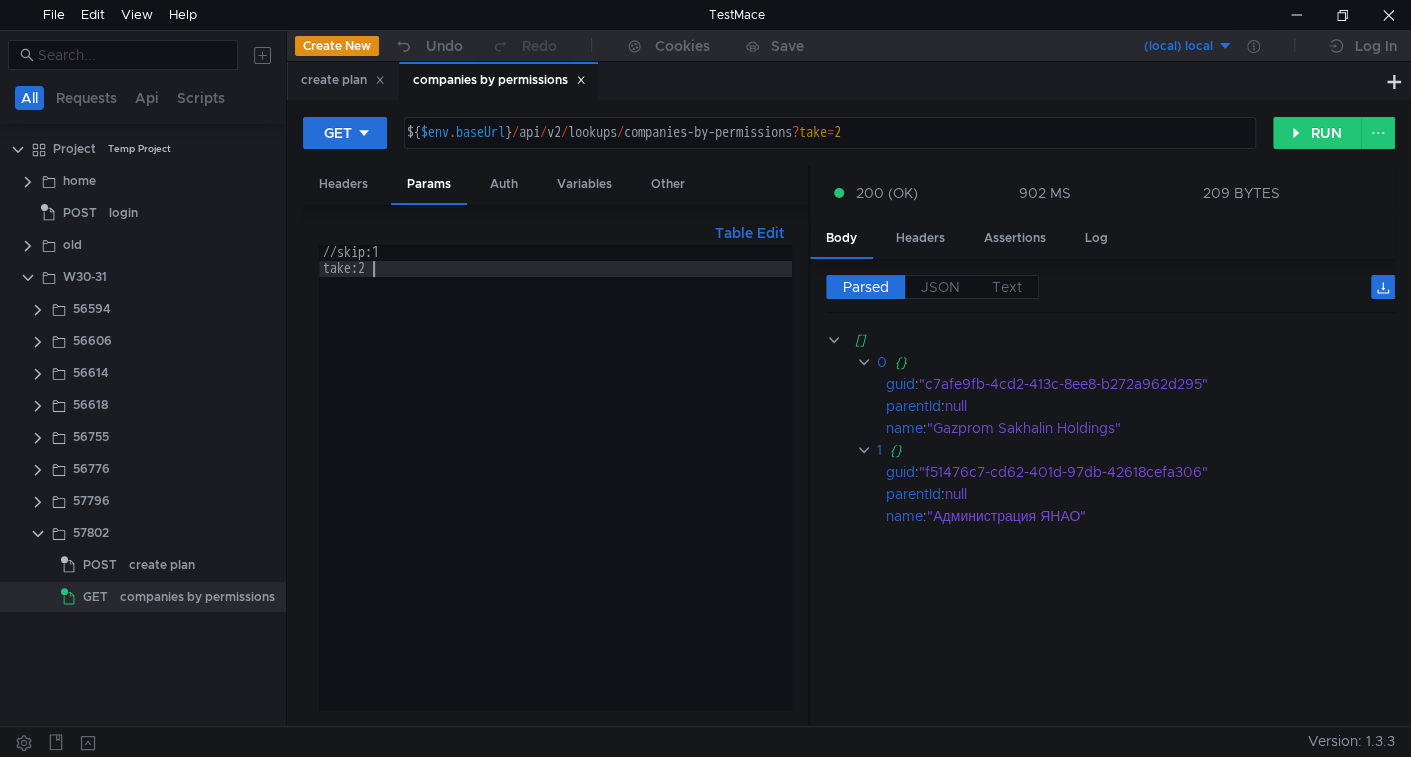 click on "//skip:1 take:2" at bounding box center (555, 493) 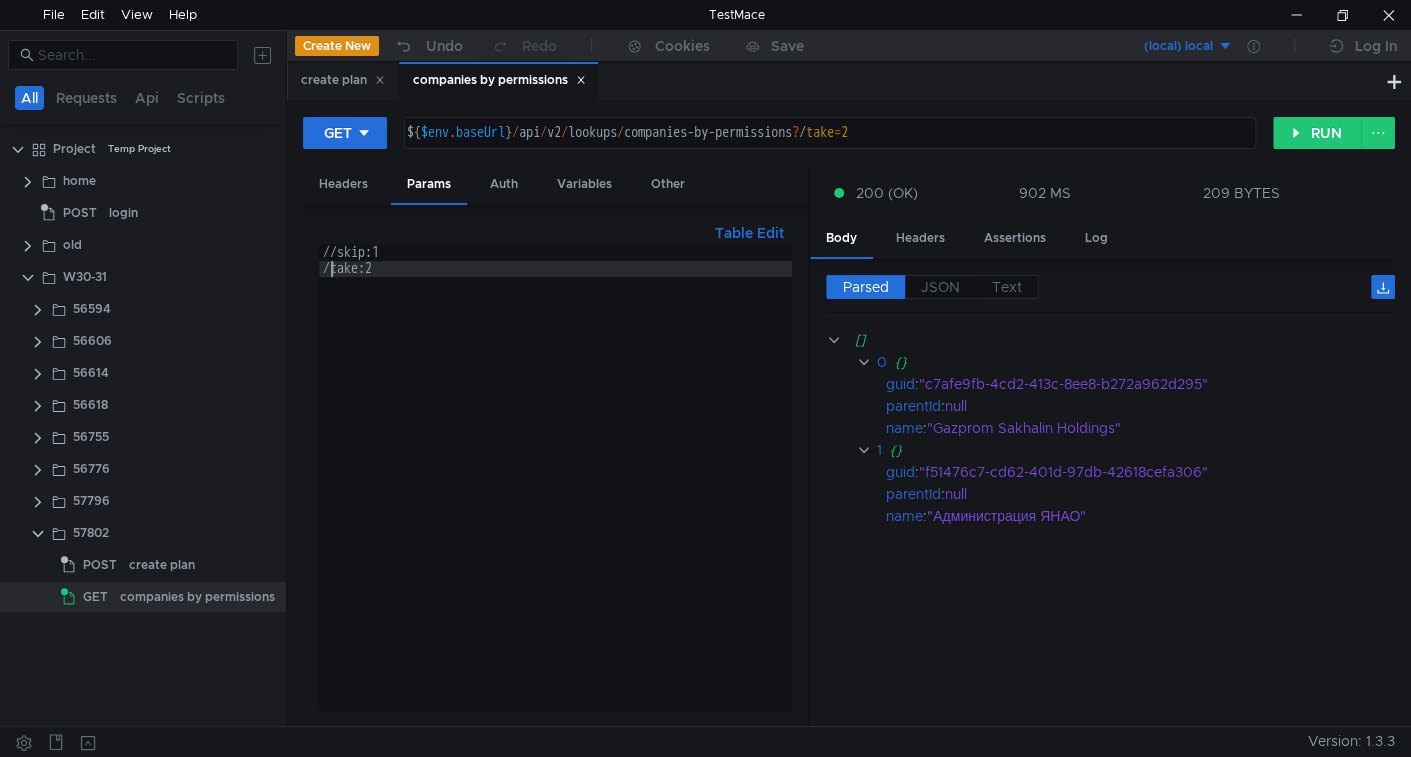 type on "//take:2" 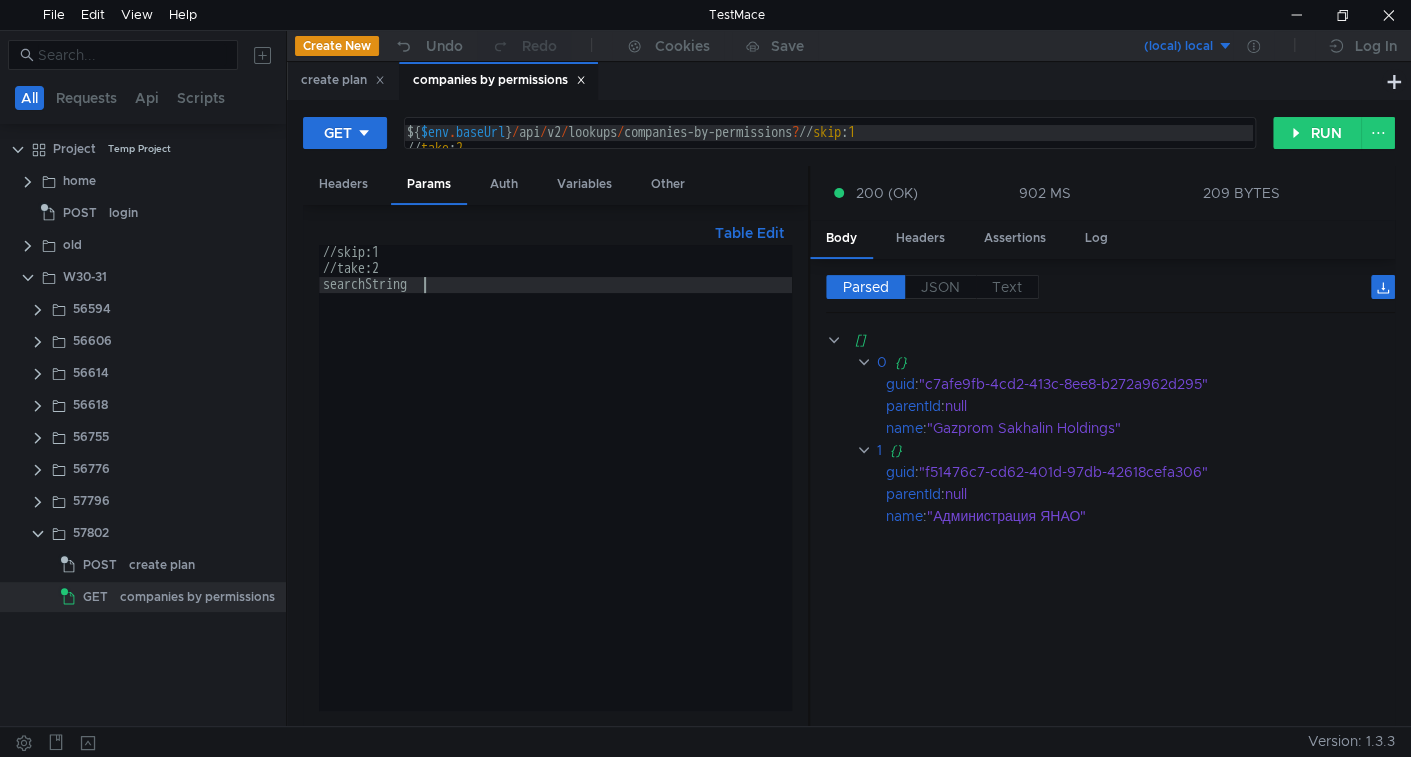 scroll, scrollTop: 0, scrollLeft: 6, axis: horizontal 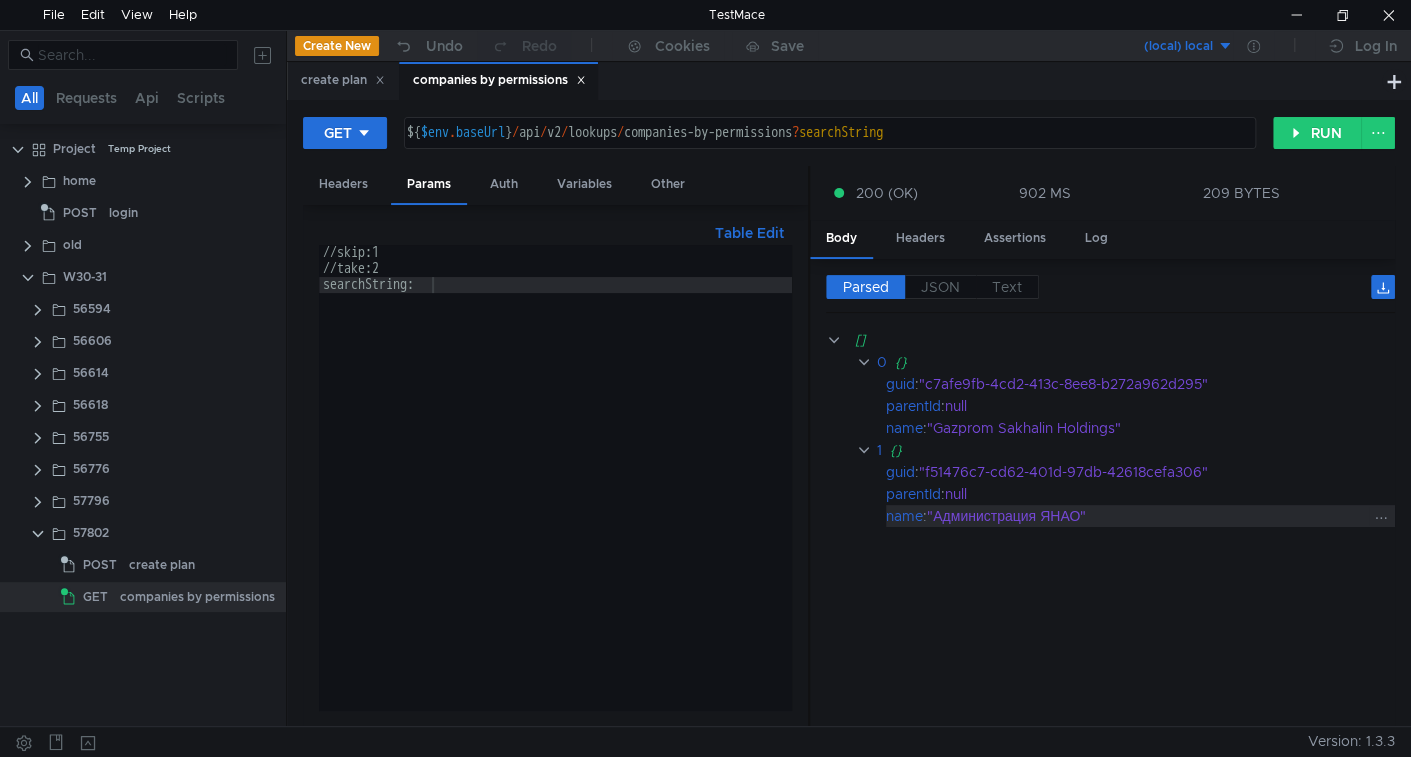 click on ""Администрация ЯНАО"" at bounding box center (1148, 516) 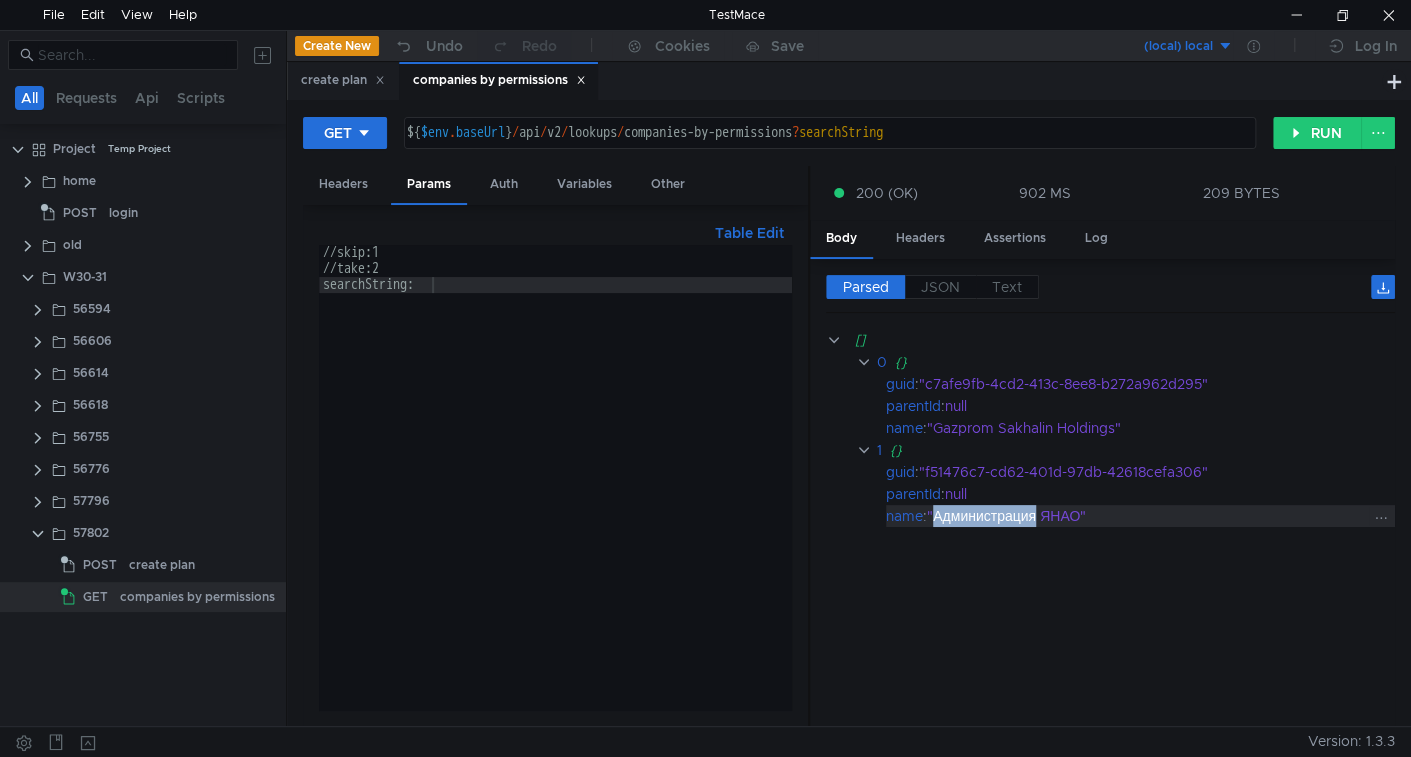 click on ""Администрация ЯНАО"" at bounding box center [1148, 516] 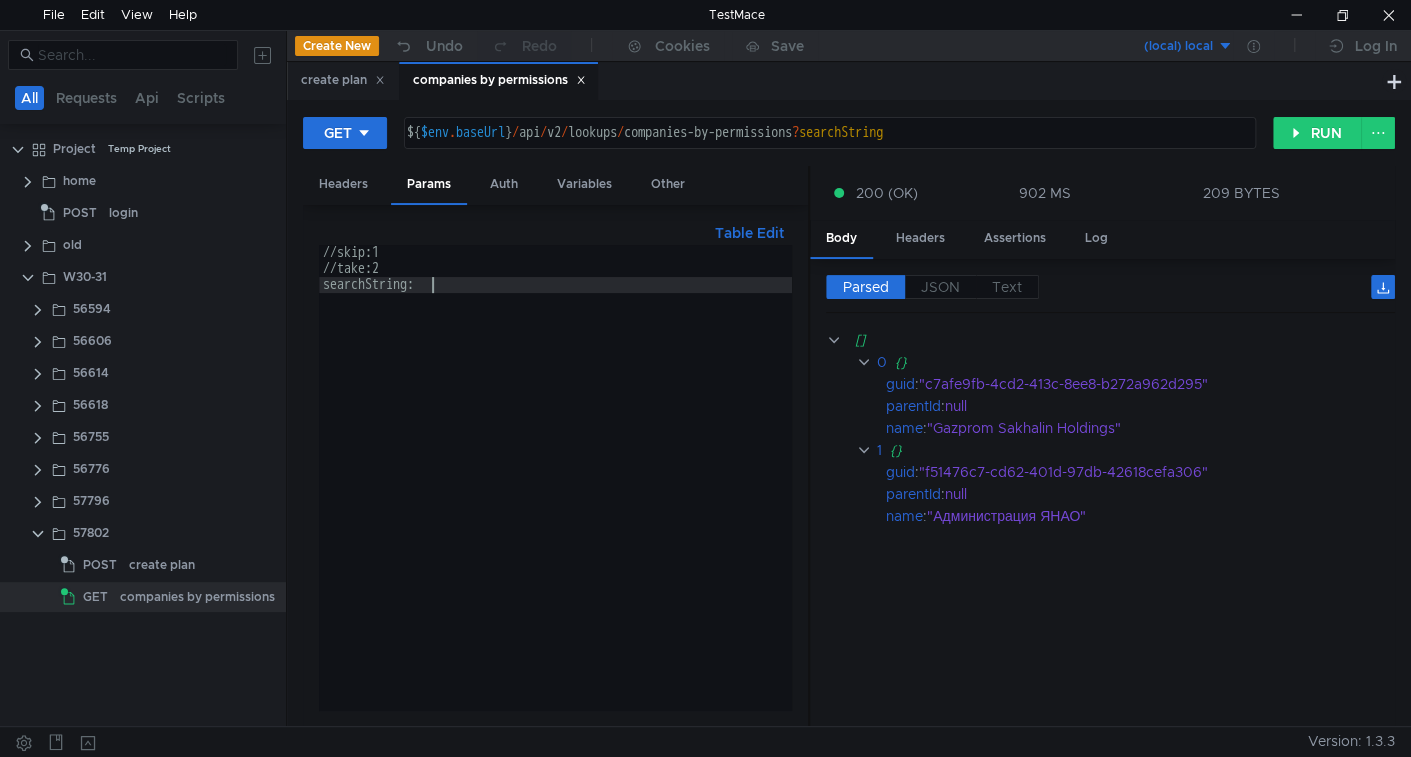 paste on "[SEARCH_TERM]" 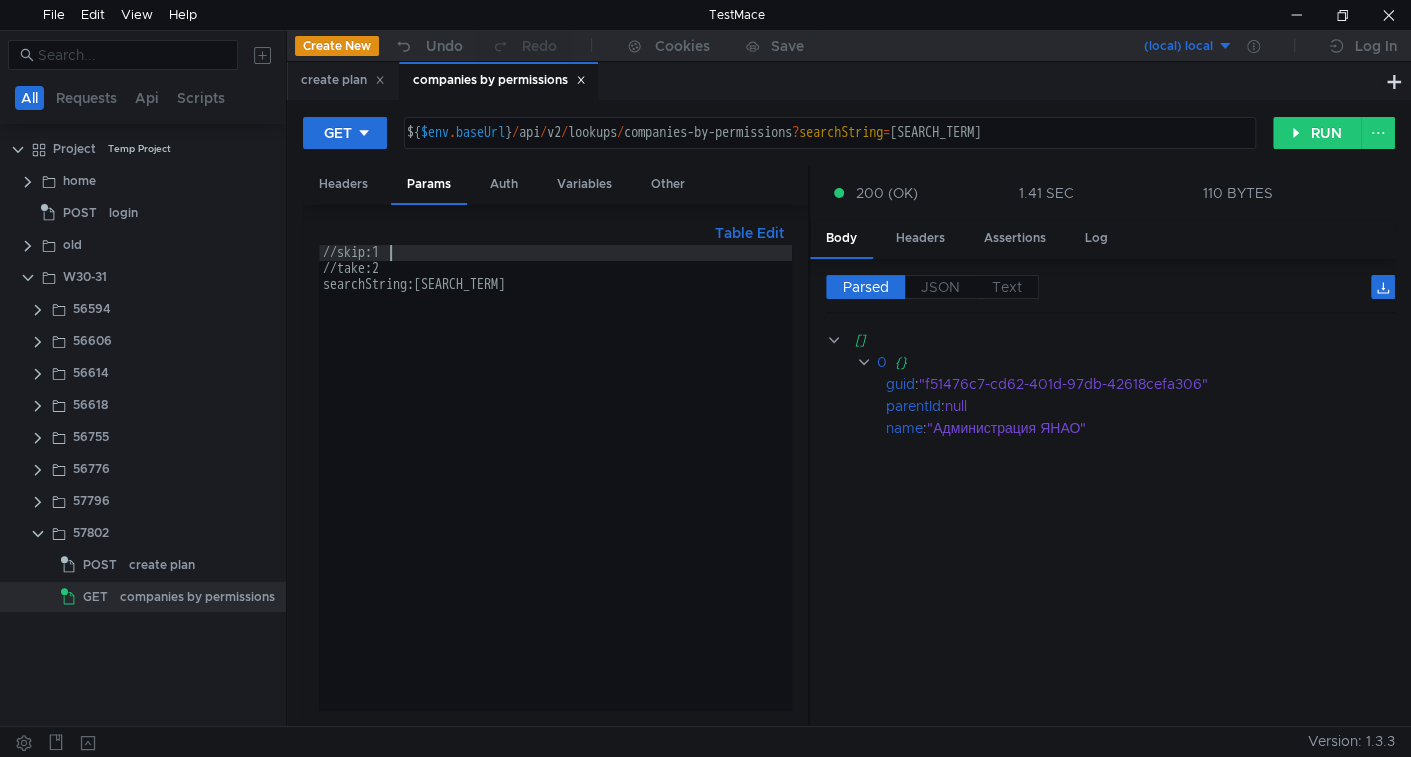 click on "//skip:1 //take:2 searchString:[SEARCH_TERM]" at bounding box center [555, 493] 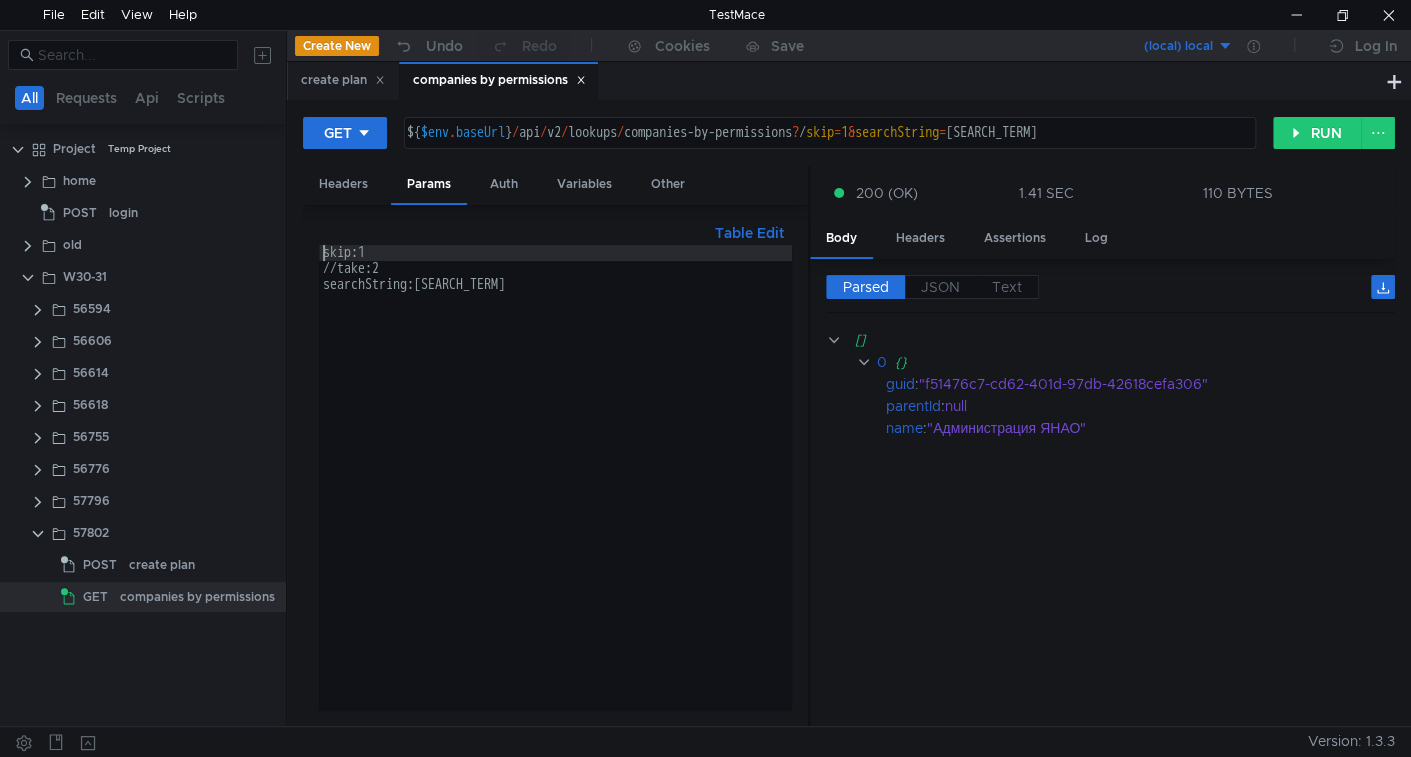scroll, scrollTop: 0, scrollLeft: 2, axis: horizontal 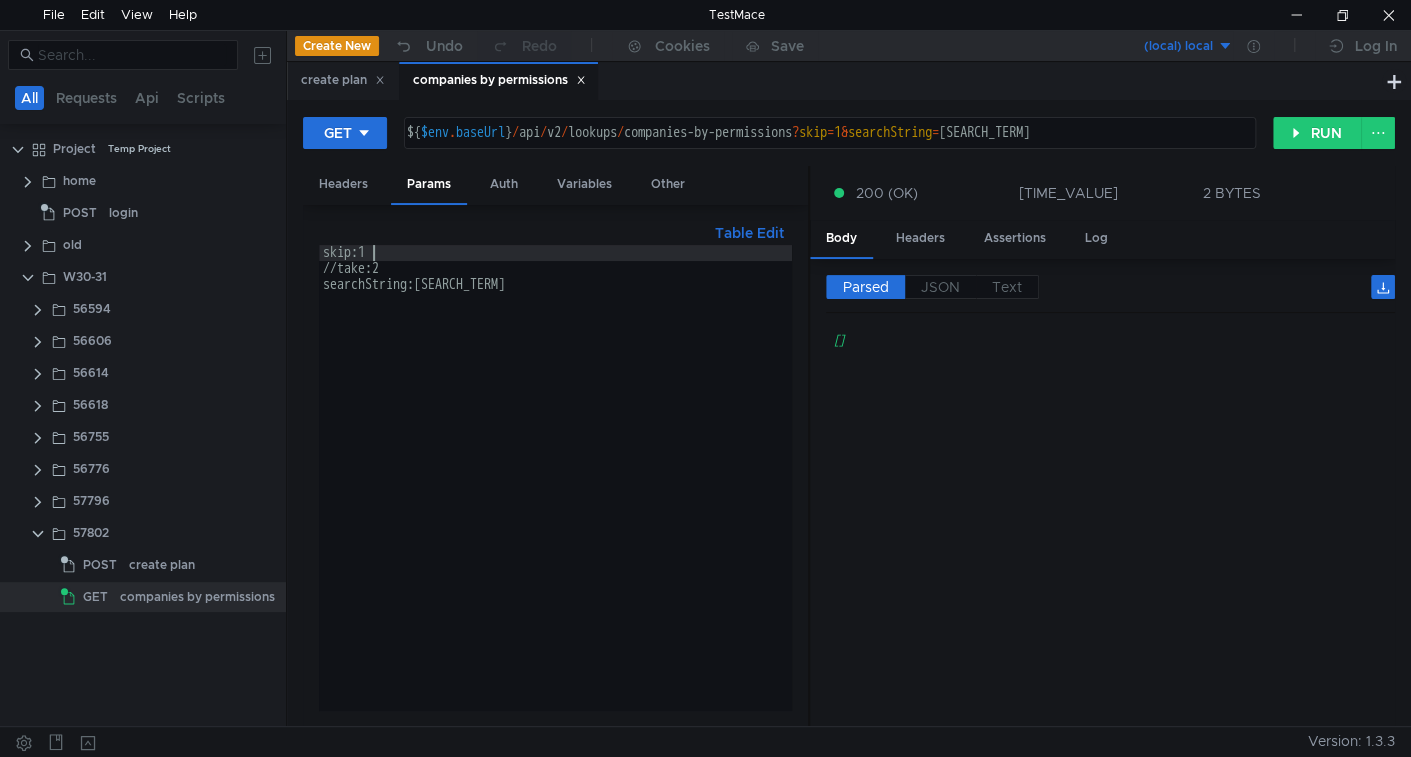 click on "skip:1 //take:2 searchString:Администрация" at bounding box center (555, 493) 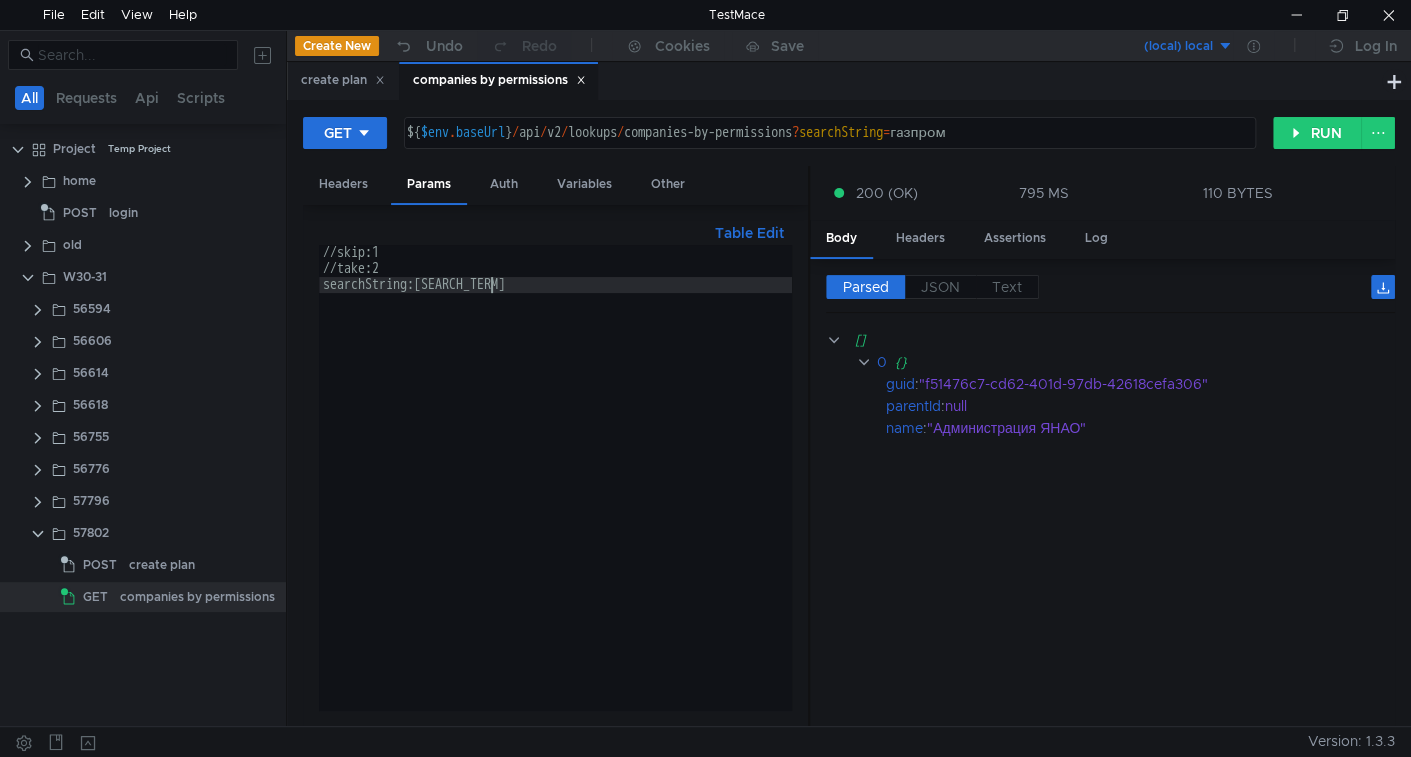 scroll, scrollTop: 0, scrollLeft: 11, axis: horizontal 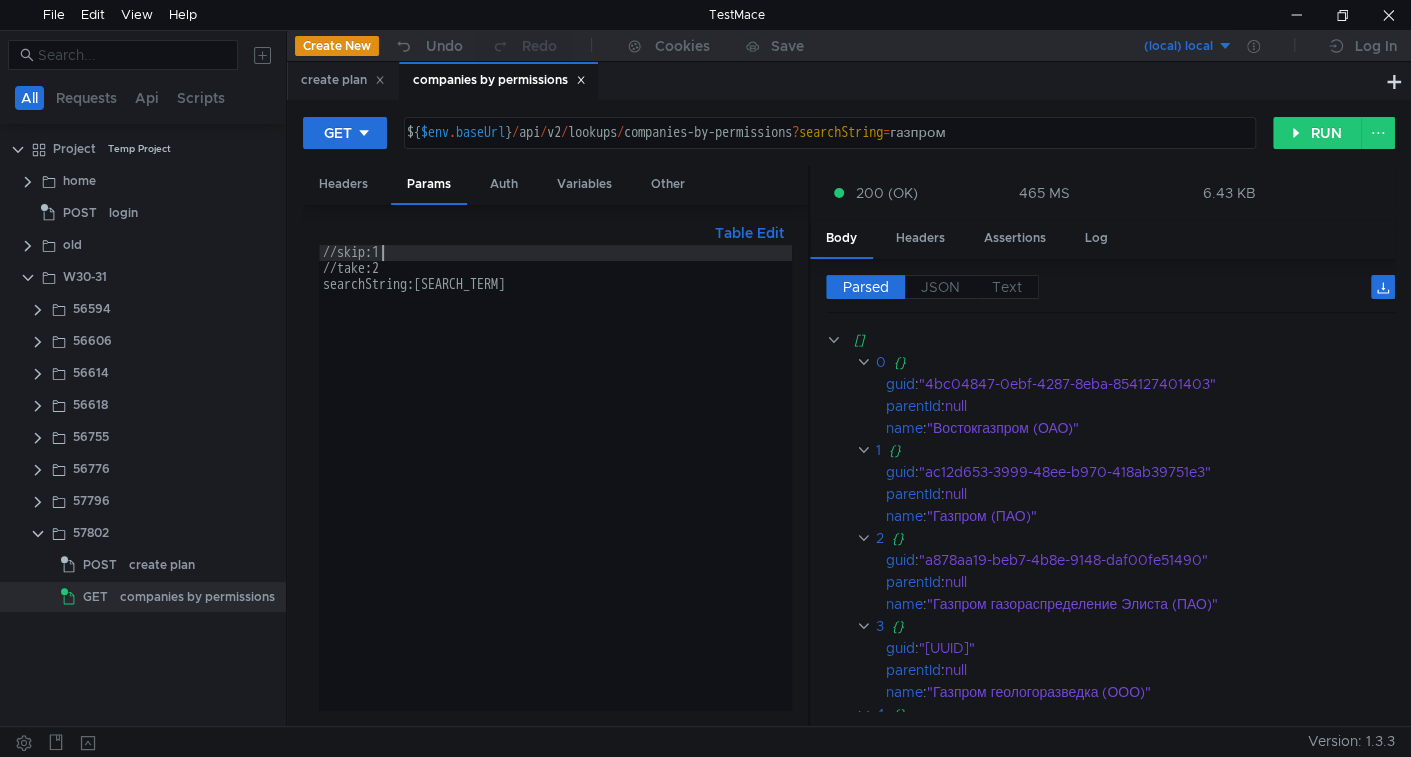 click on "//skip:1 //take:2 searchString:[SEARCH_TERM]" at bounding box center (555, 493) 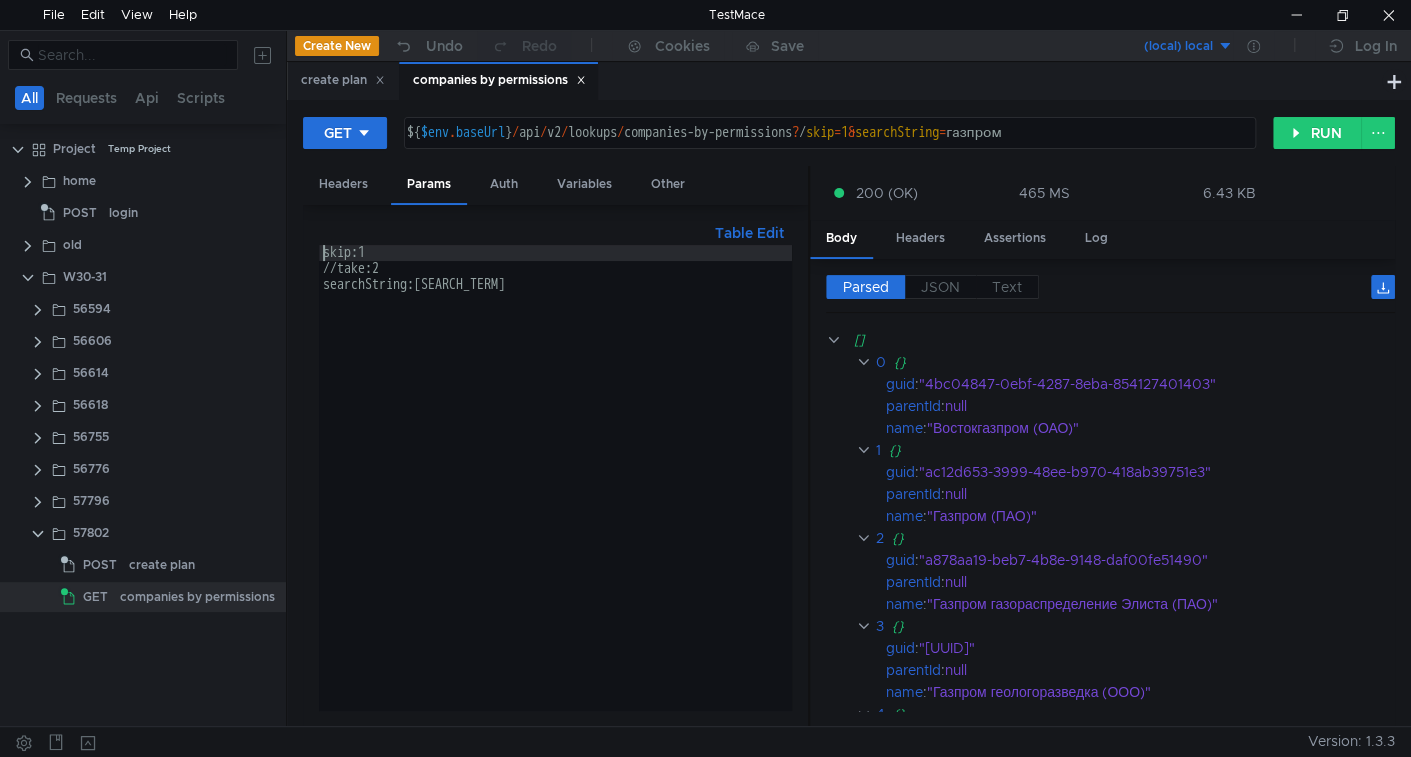 scroll, scrollTop: 0, scrollLeft: 2, axis: horizontal 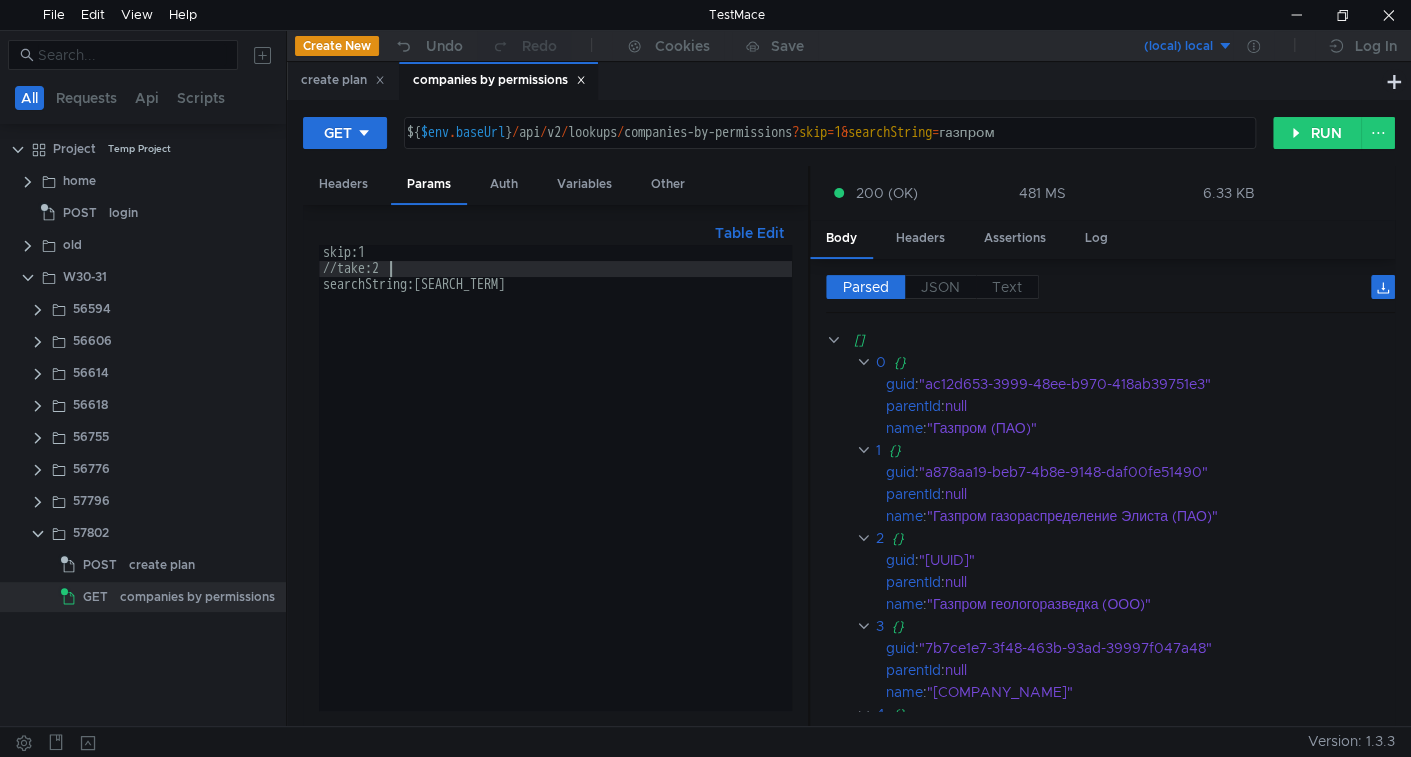 click on "skip:1 //take:2 searchString:[SEARCH_TERM]" at bounding box center (555, 493) 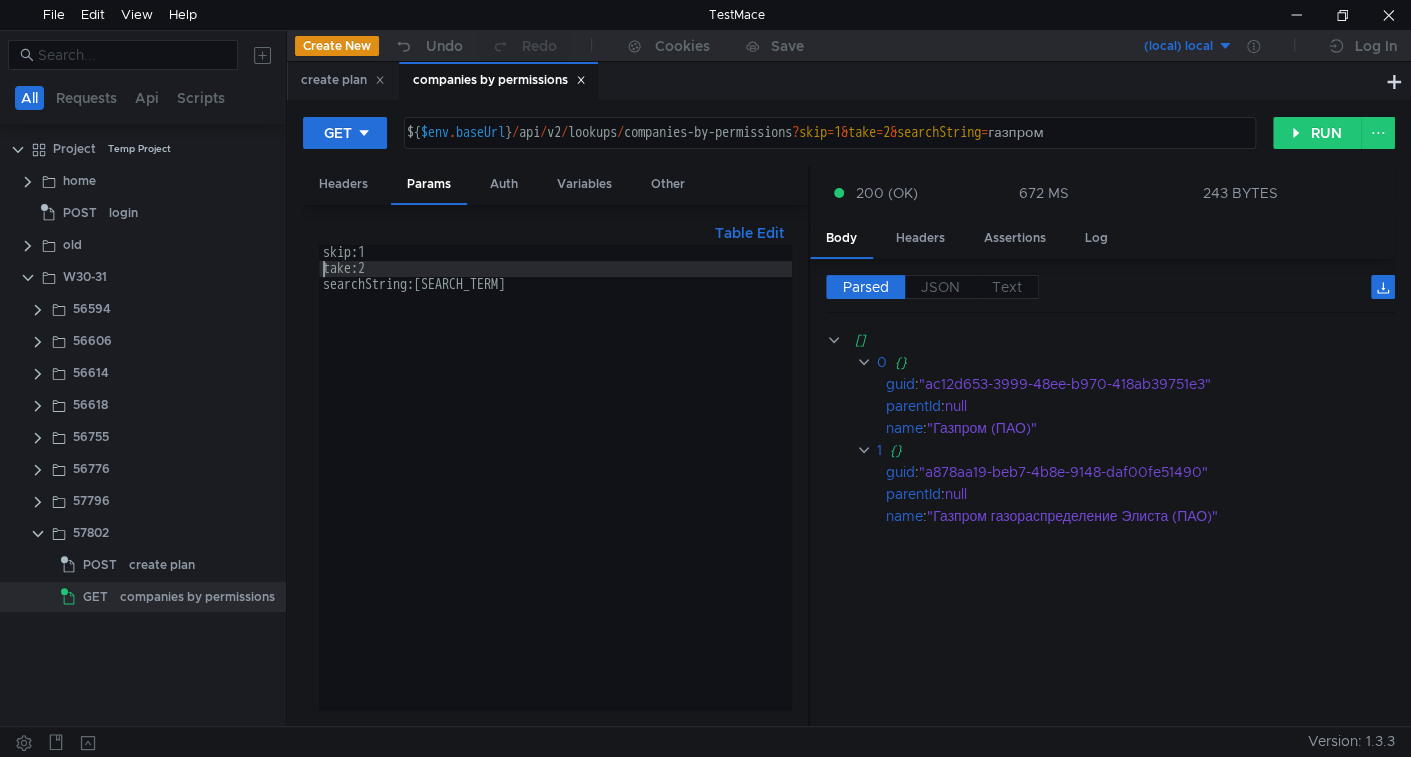 scroll, scrollTop: 0, scrollLeft: 0, axis: both 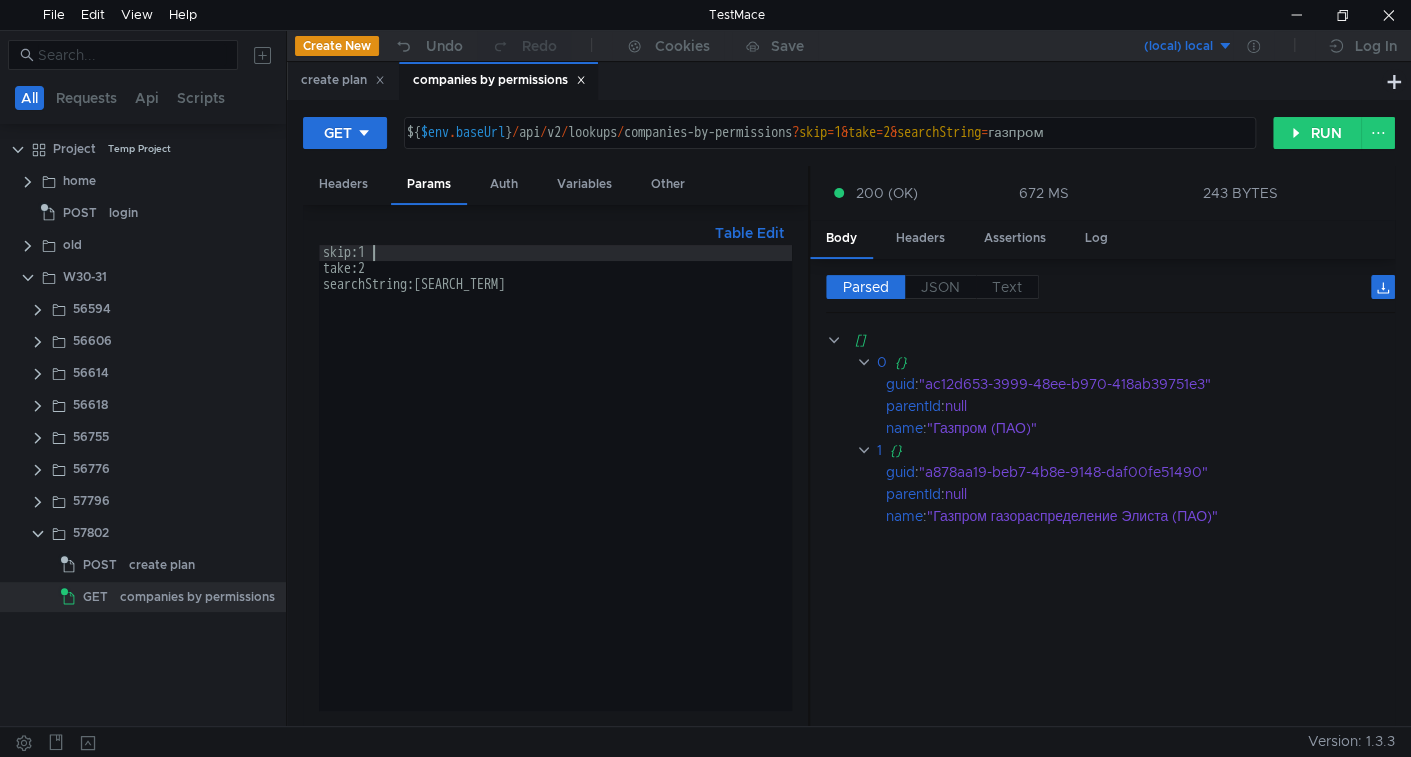 click on "skip:1 take:2 searchString:газпром" at bounding box center [555, 493] 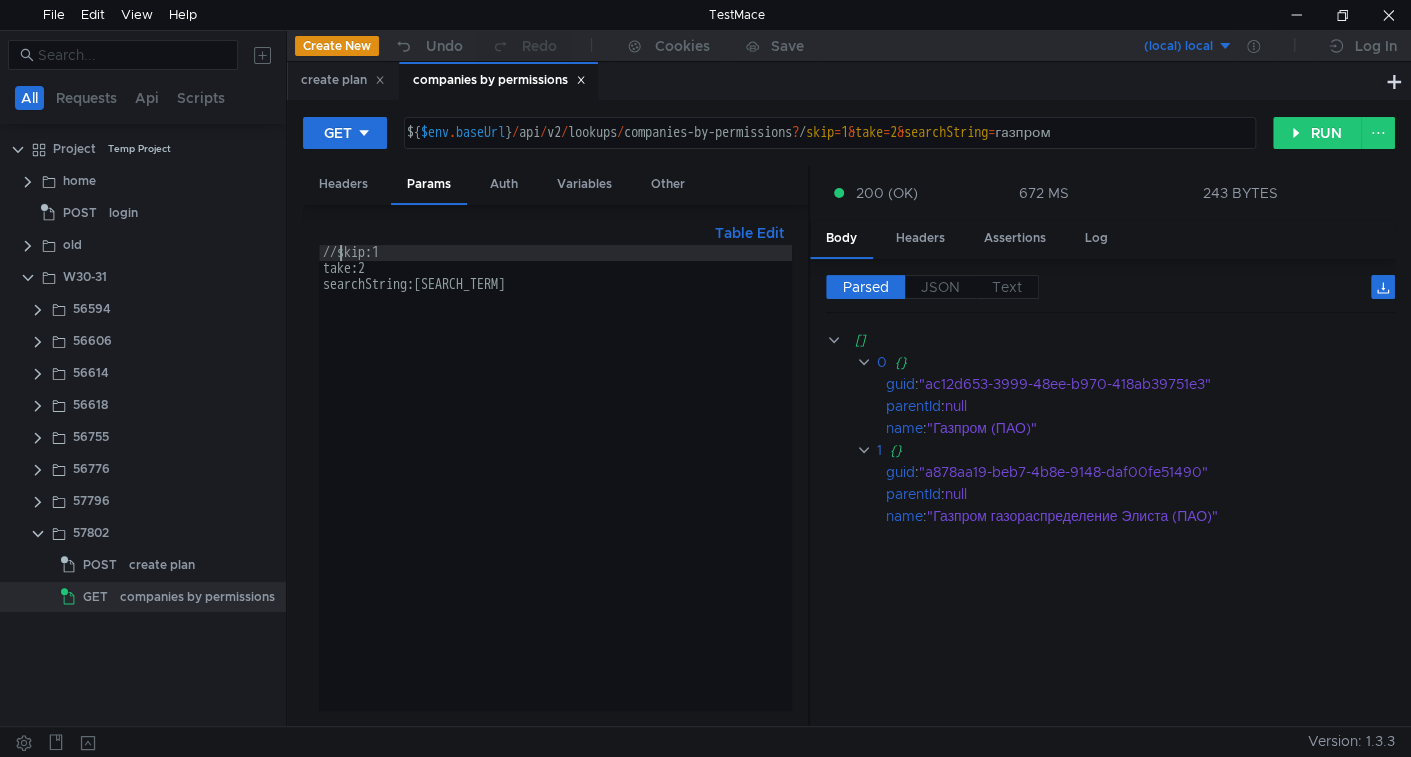 scroll, scrollTop: 0, scrollLeft: 1, axis: horizontal 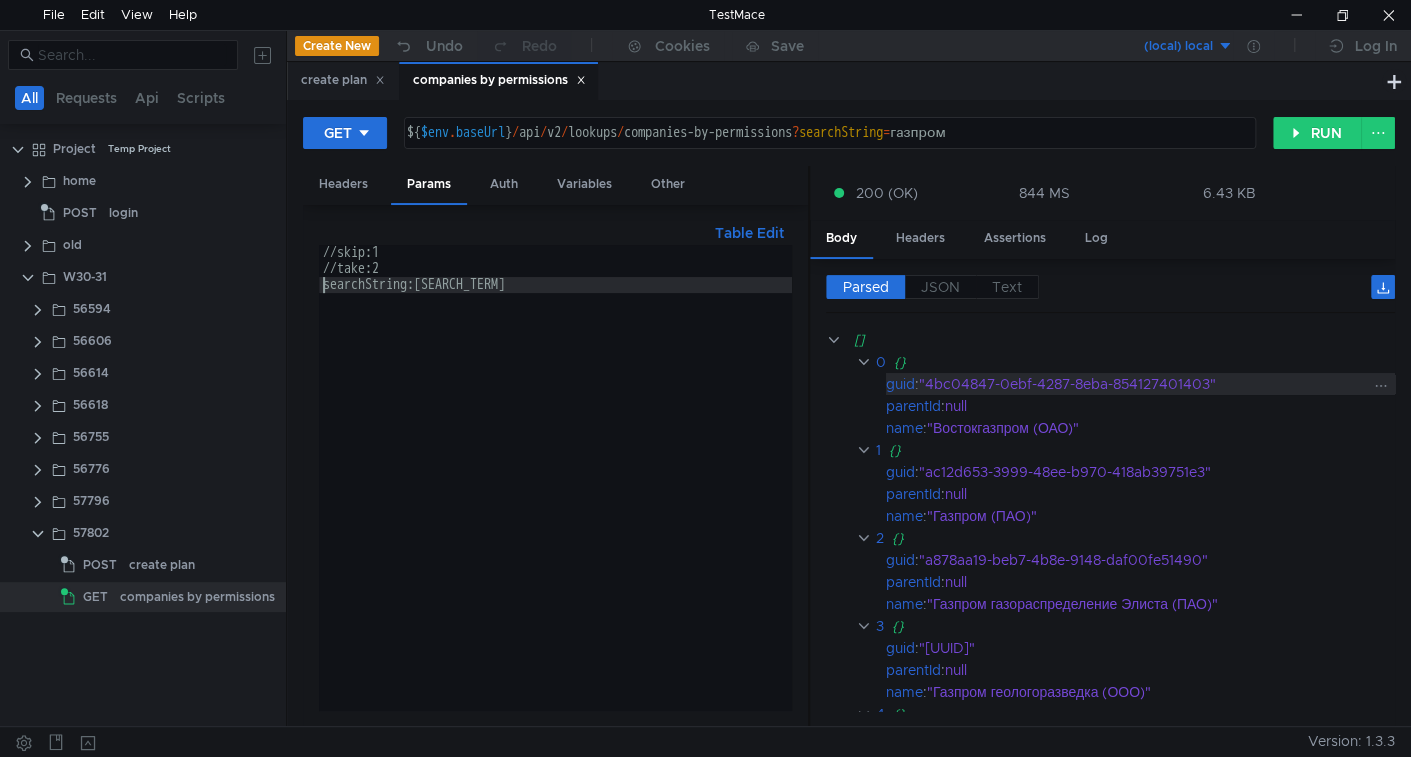 type on "searchString:[SEARCH_TERM]" 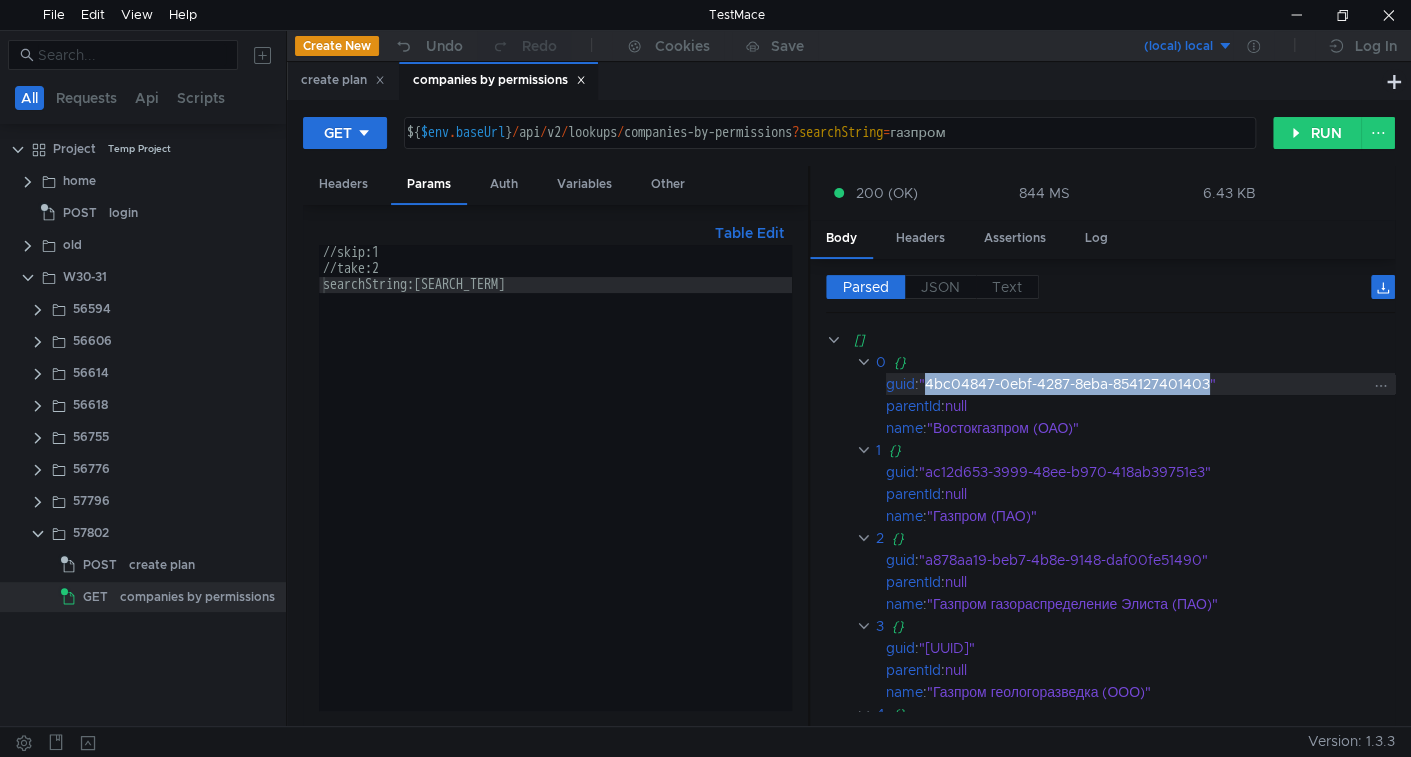 drag, startPoint x: 966, startPoint y: 379, endPoint x: 1145, endPoint y: 374, distance: 179.06982 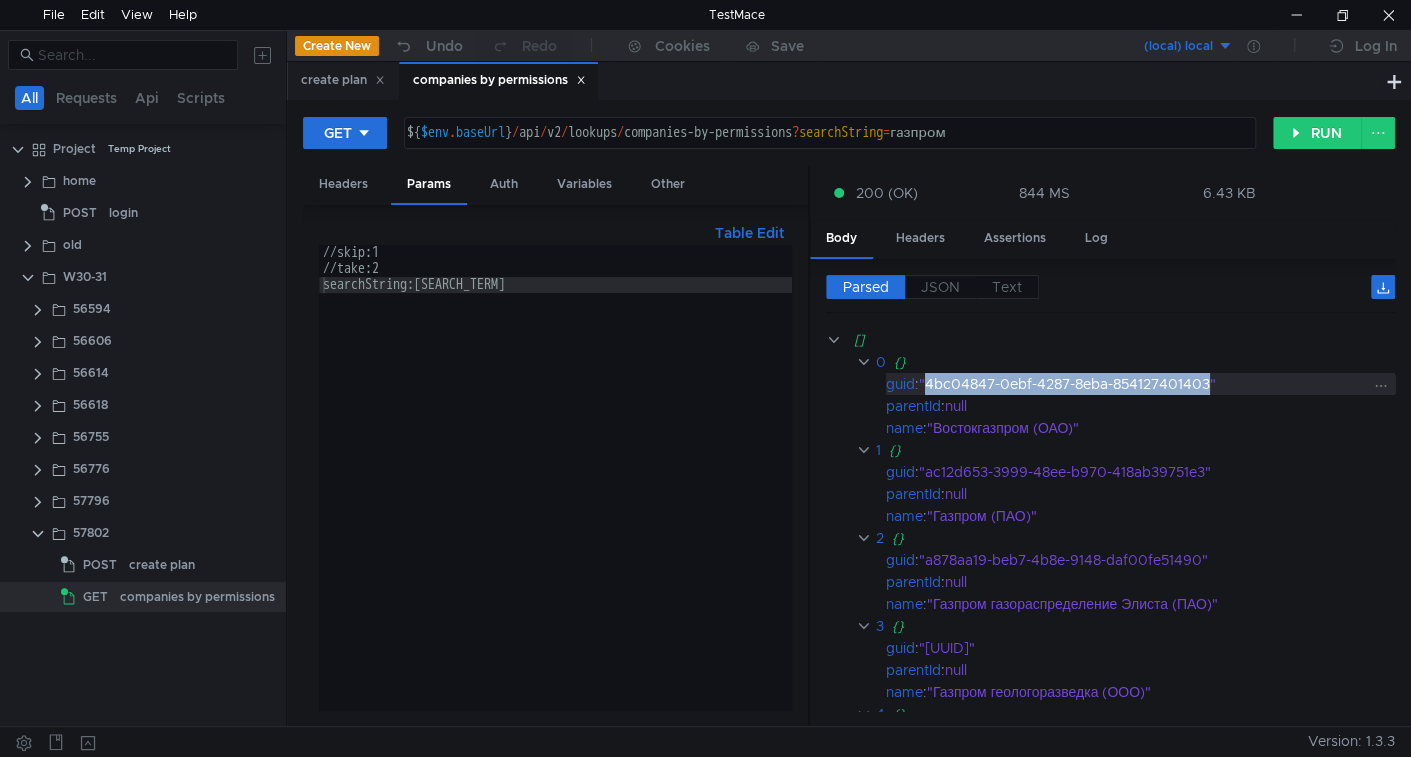click on ""4bc04847-0ebf-4287-8eba-854127401403"" at bounding box center [1143, 384] 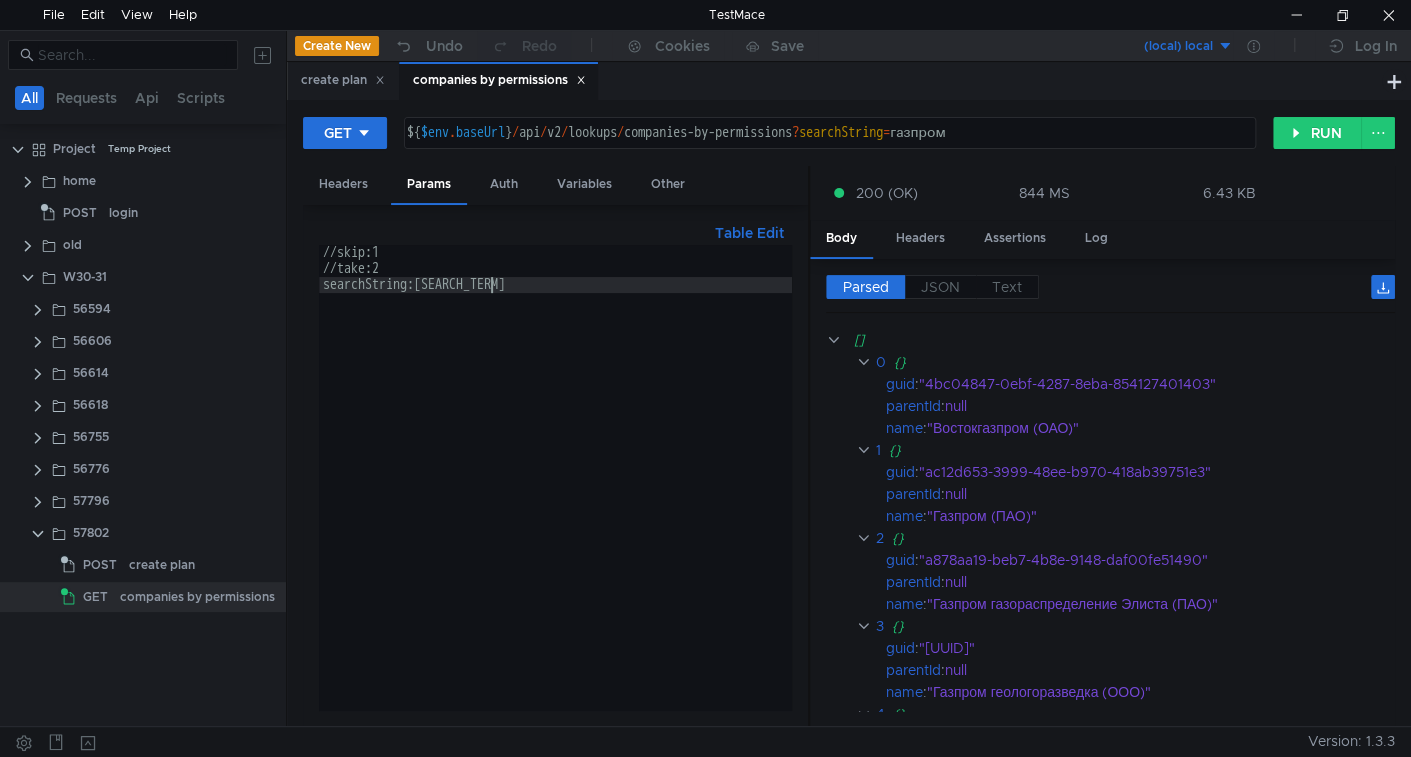 click on "//skip:1 //take:2 searchString:газпром" at bounding box center [555, 493] 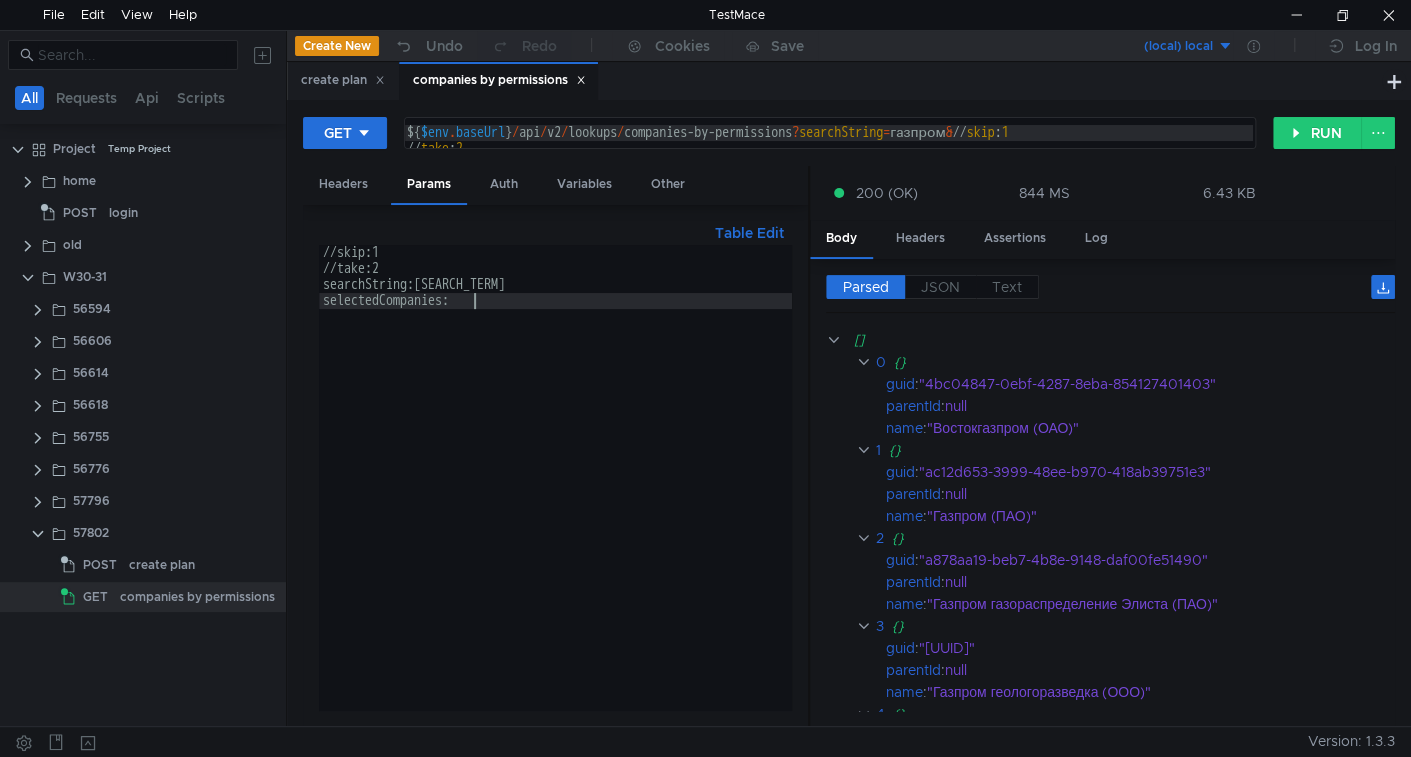 scroll, scrollTop: 0, scrollLeft: 9, axis: horizontal 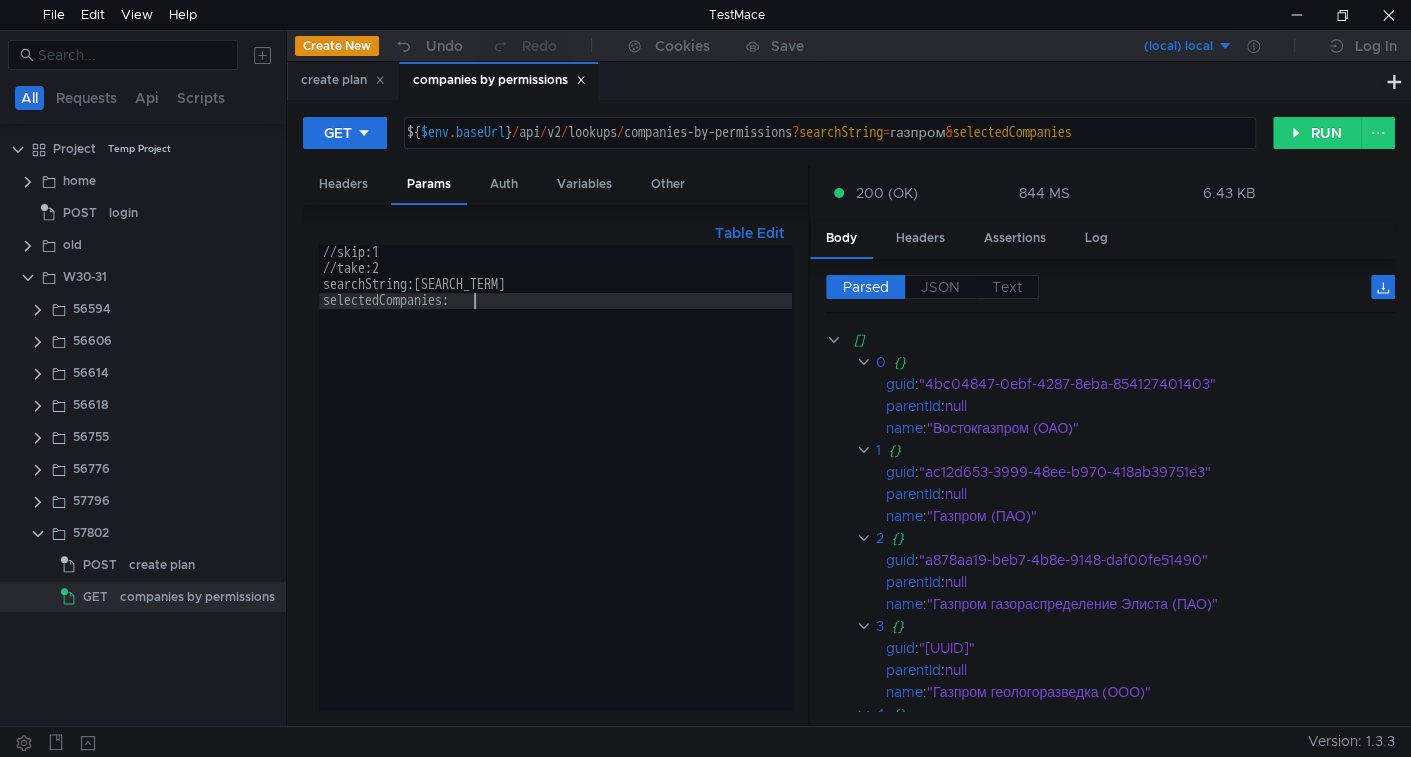 paste on "4bc04847-0ebf-4287-8eba-854127401403" 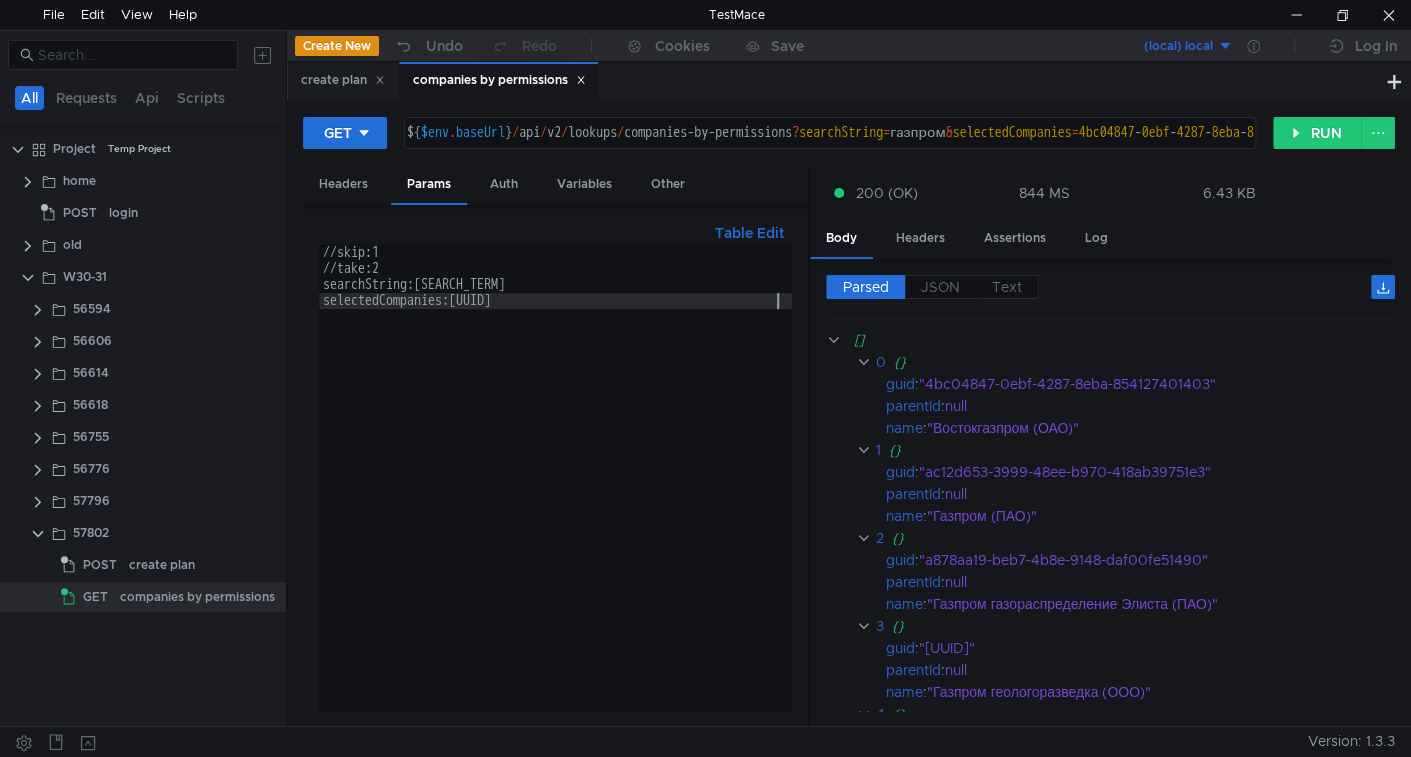 paste on "selectedCompanies:4bc04847-0ebf-4287-8eba-854127401403" 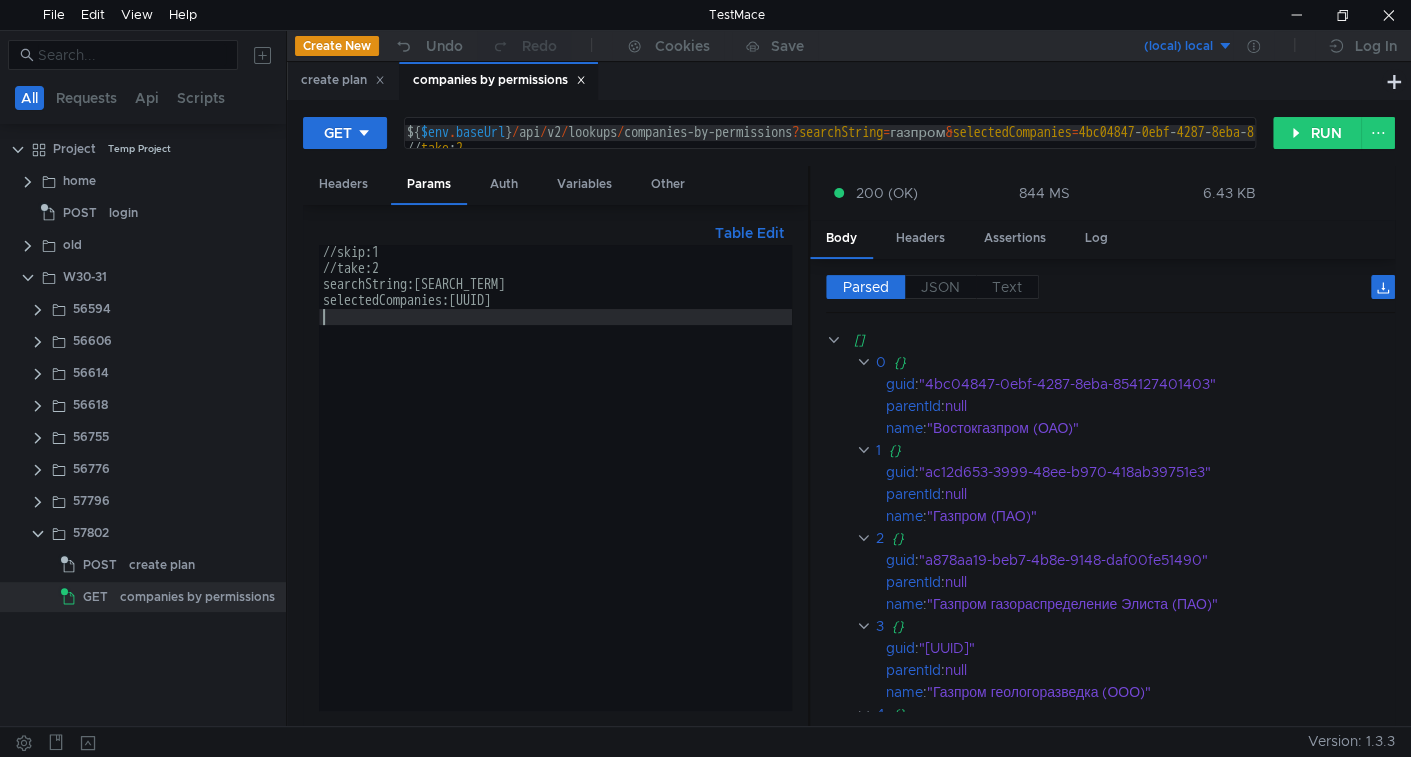 scroll, scrollTop: 0, scrollLeft: 0, axis: both 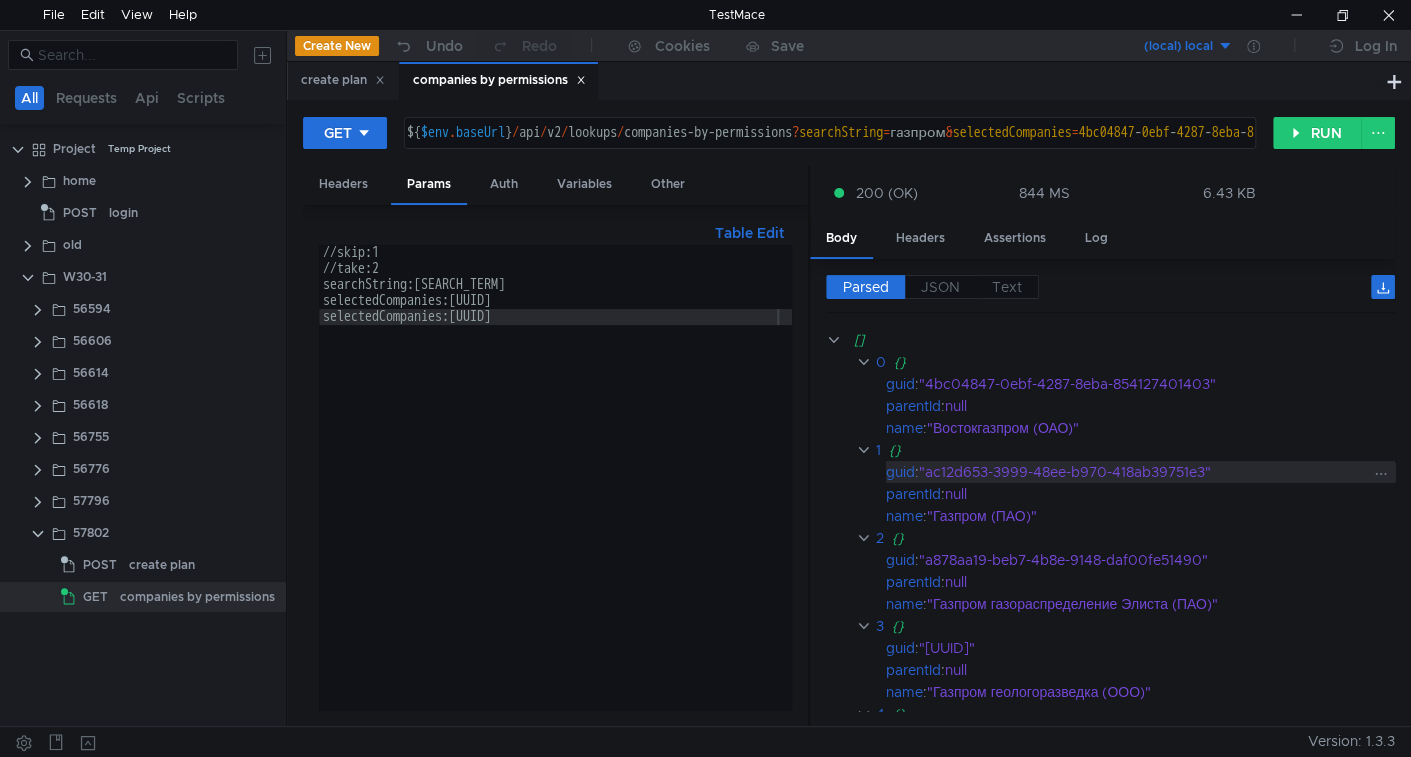 click on ""ac12d653-3999-48ee-b970-418ab39751e3"" at bounding box center (1143, 472) 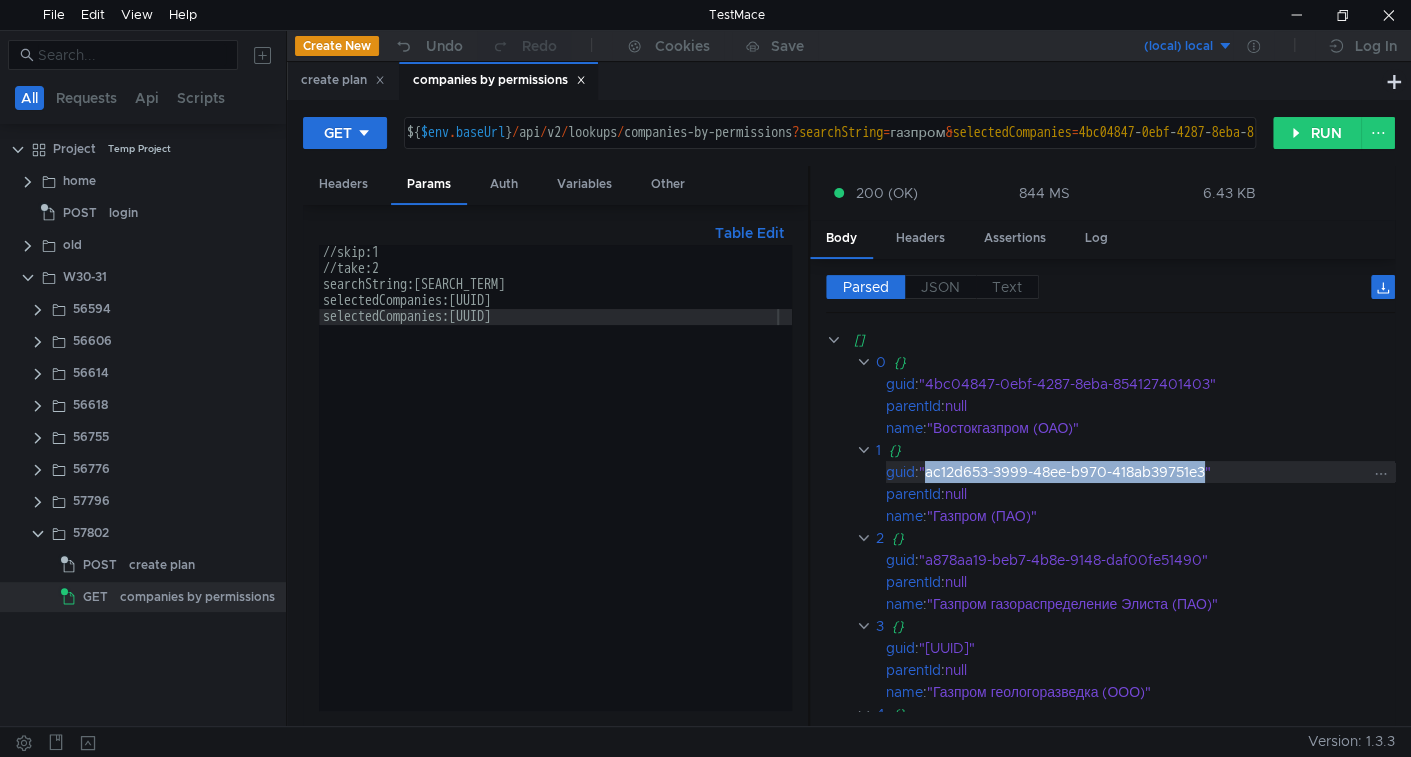drag, startPoint x: 954, startPoint y: 464, endPoint x: 1163, endPoint y: 457, distance: 209.11719 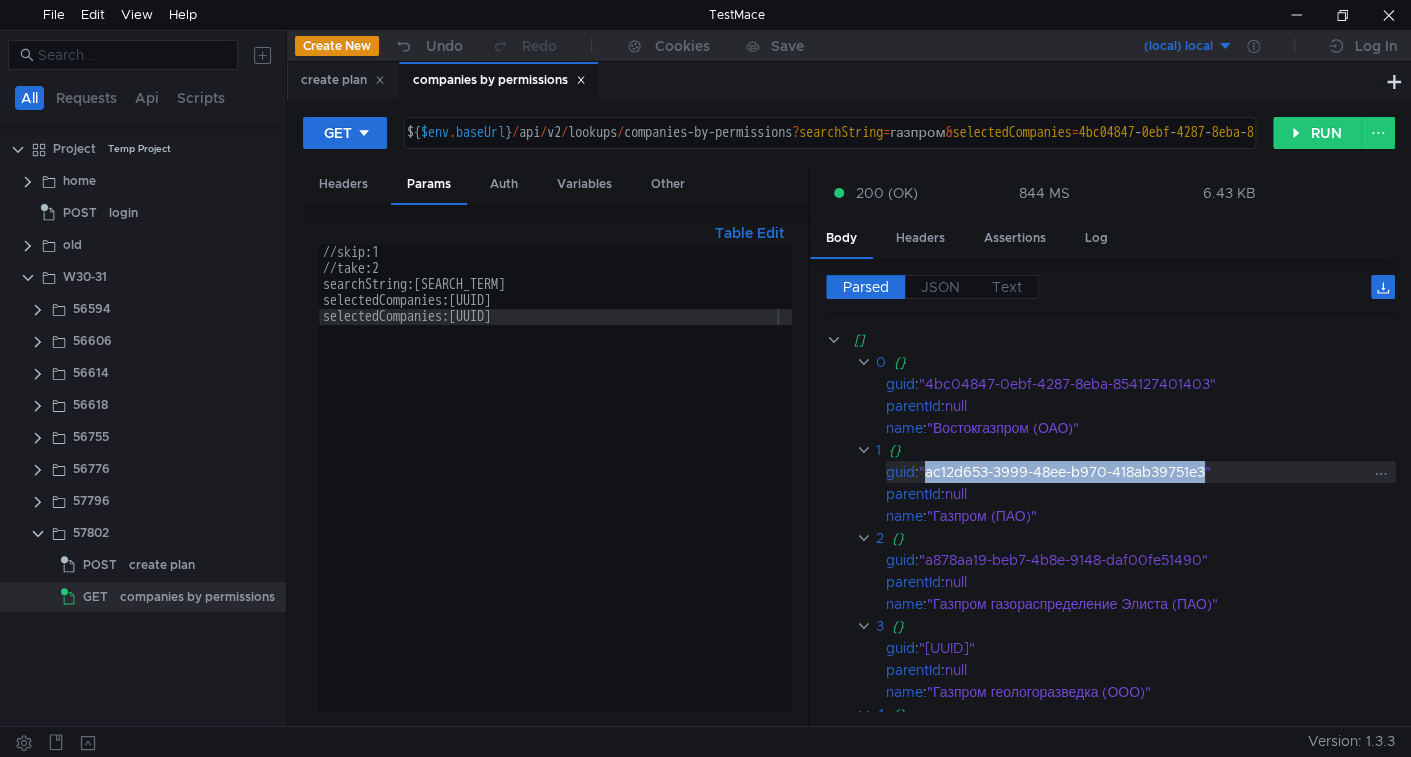click on ""ac12d653-3999-48ee-b970-418ab39751e3"" at bounding box center (1143, 472) 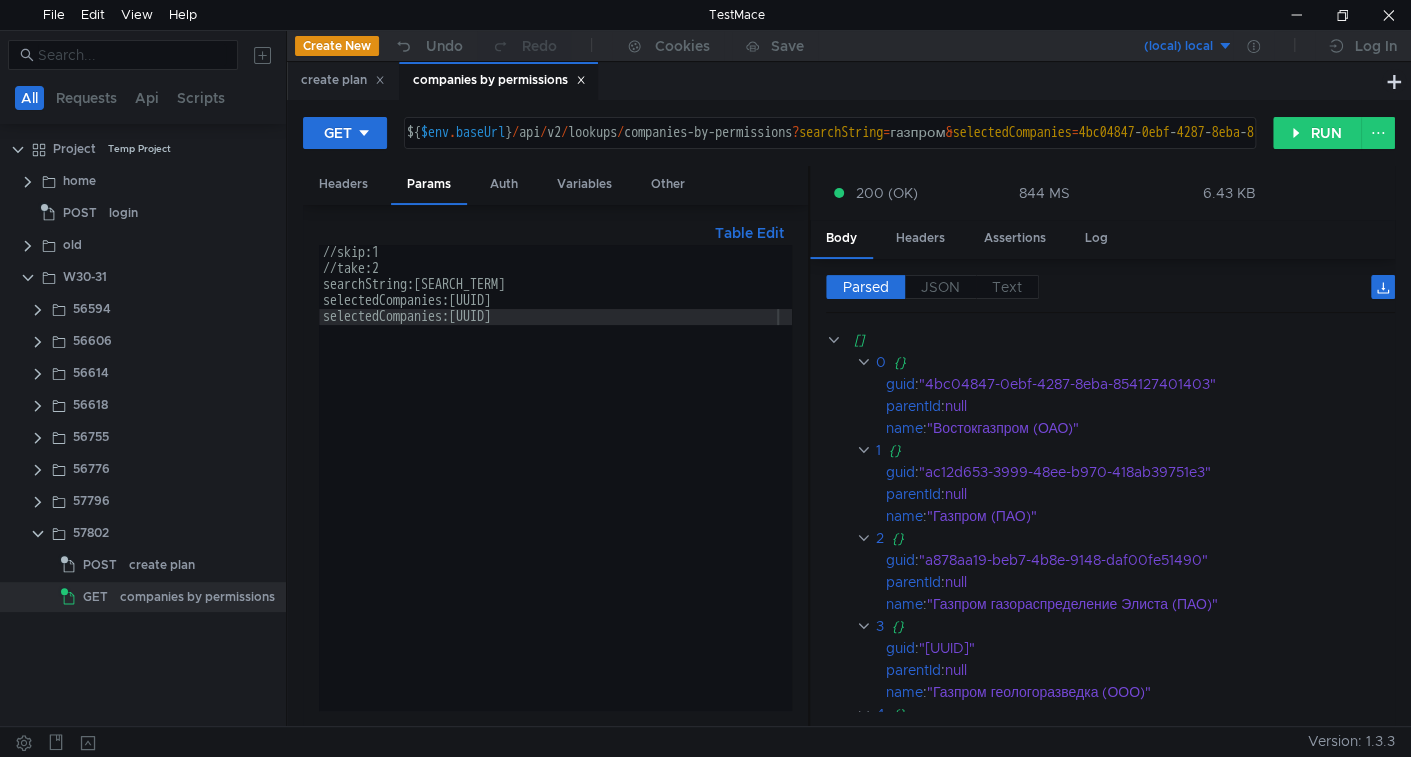 click on "//skip:1 //take:2 searchString:газпром selectedCompanies:4bc04847-0ebf-4287-8eba-854127401403 selectedCompanies:4bc04847-0ebf-4287-8eba-854127401403" at bounding box center (555, 493) 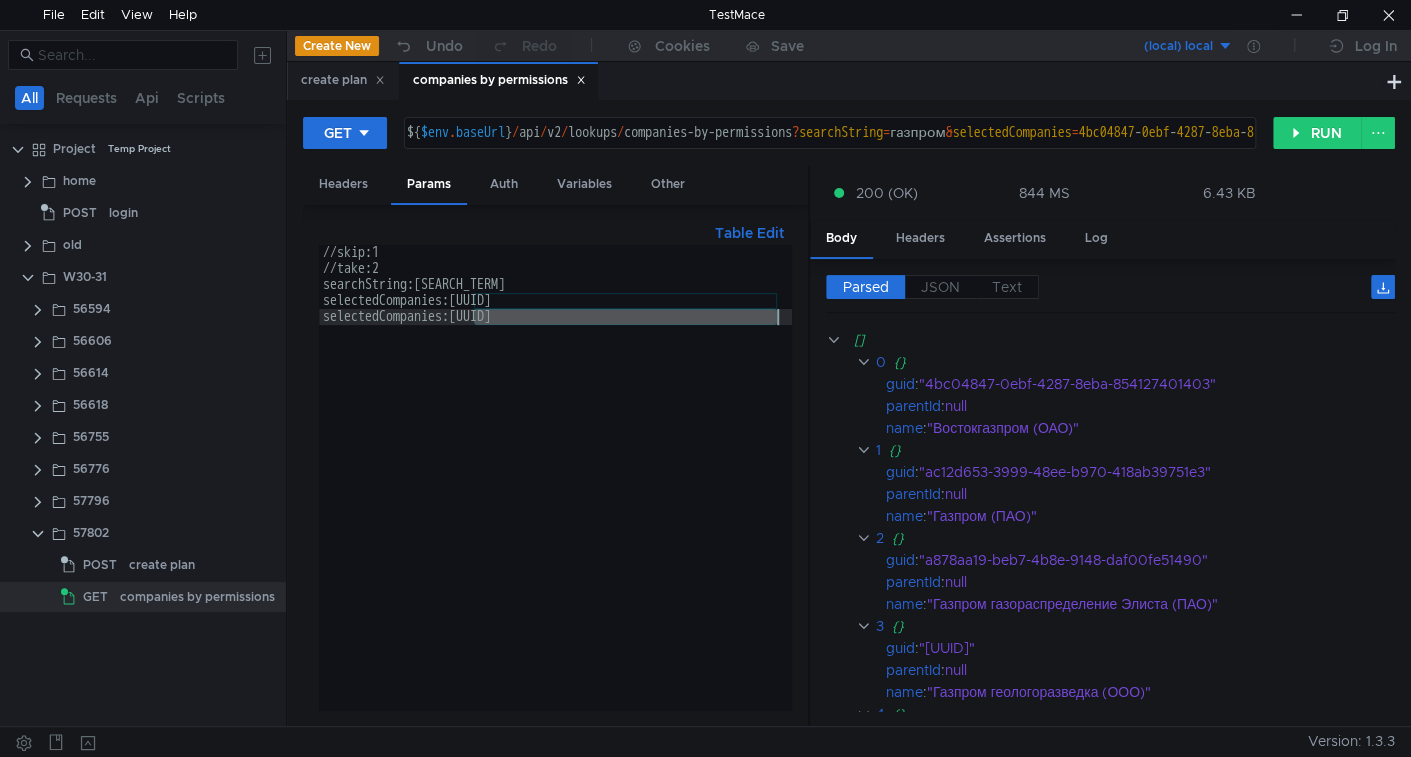 drag, startPoint x: 515, startPoint y: 313, endPoint x: 761, endPoint y: 312, distance: 246.00203 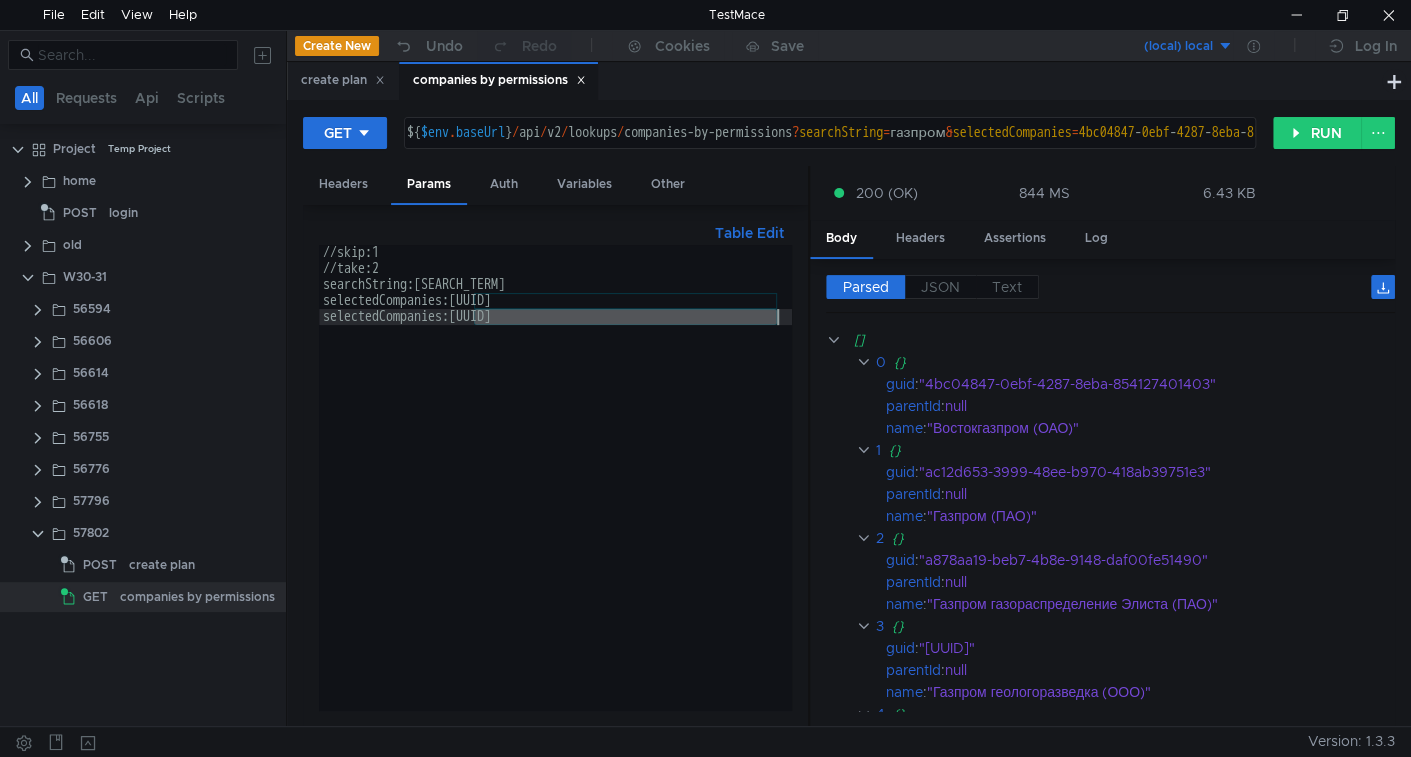 click on "//skip:1 //take:2 searchString:газпром selectedCompanies:4bc04847-0ebf-4287-8eba-854127401403 selectedCompanies:4bc04847-0ebf-4287-8eba-854127401403" at bounding box center (555, 493) 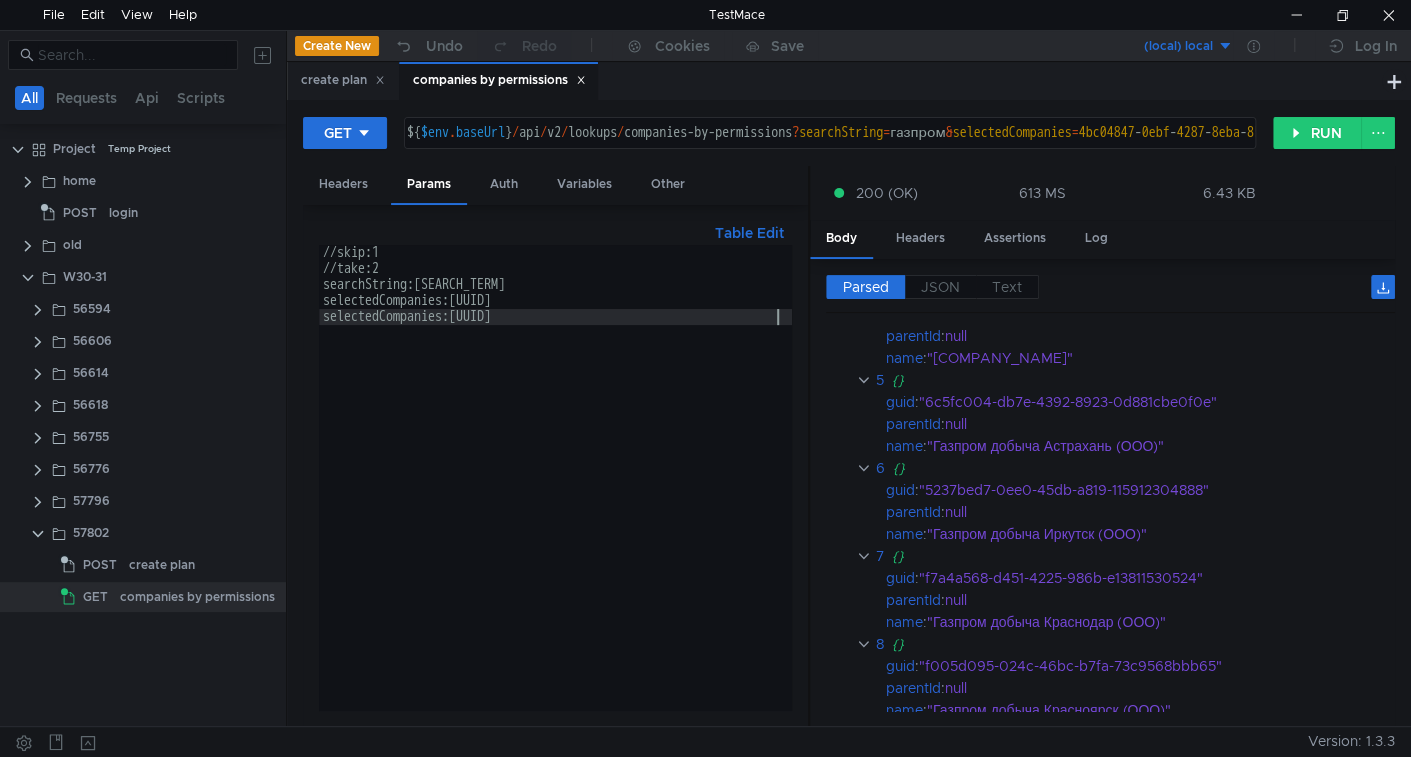 scroll, scrollTop: 0, scrollLeft: 0, axis: both 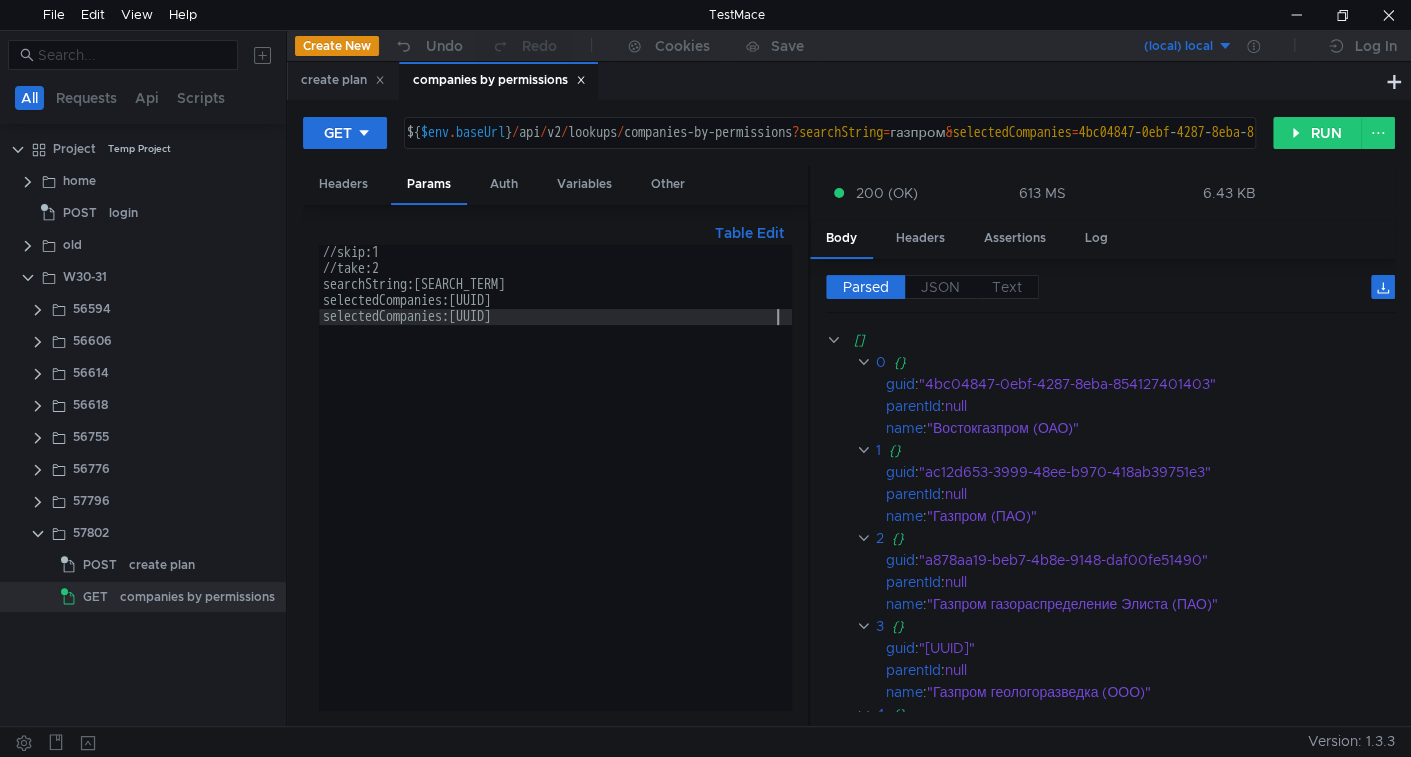 click on "//skip:1 //take:2 searchString:газпром selectedCompanies:4bc04847-0ebf-4287-8eba-854127401403 selectedCompanies:ac12d653-3999-48ee-b970-418ab39751e3" at bounding box center [555, 493] 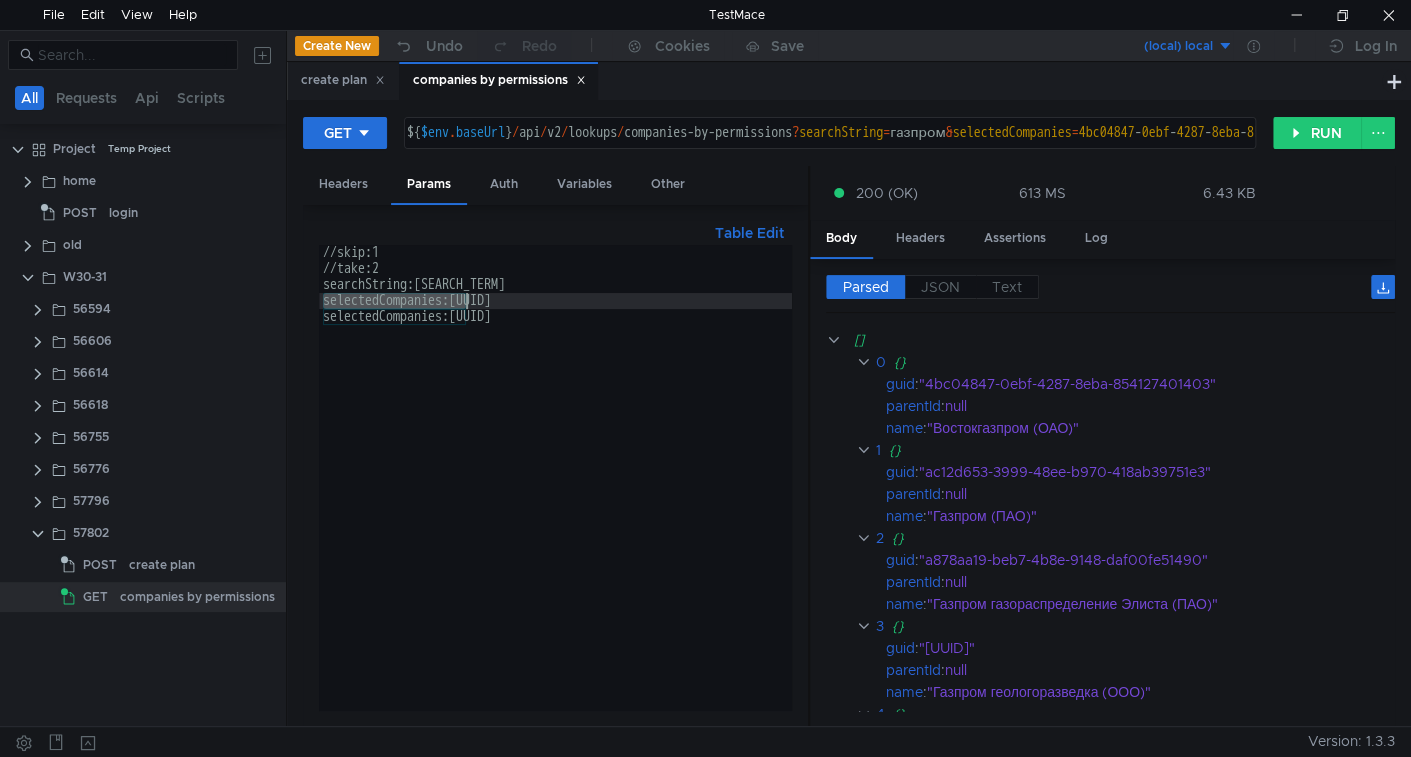 click on "//skip:1 //take:2 searchString:газпром selectedCompanies:4bc04847-0ebf-4287-8eba-854127401403 selectedCompanies:ac12d653-3999-48ee-b970-418ab39751e3" at bounding box center [555, 493] 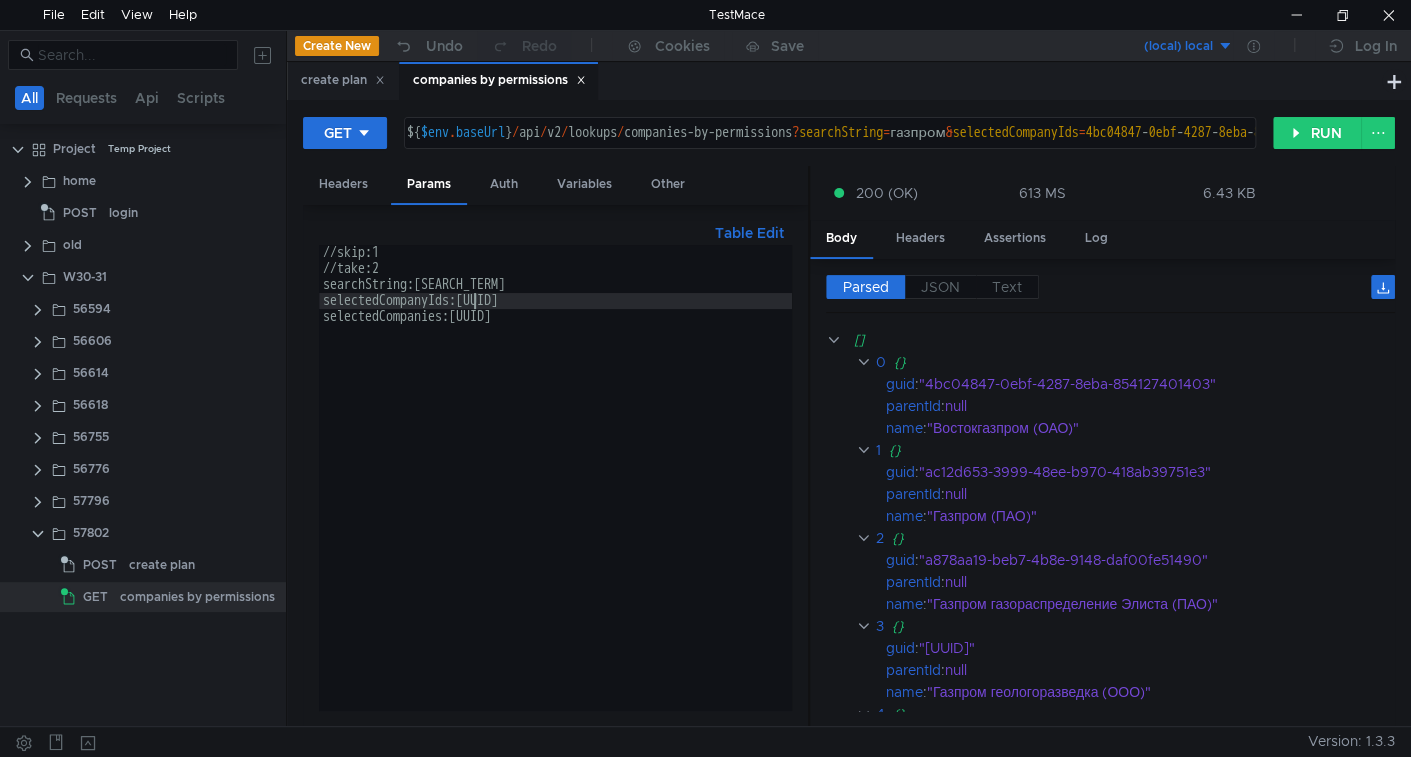 click on "//skip:1 //take:2 searchString:газпром selectedCompanyIds:4bc04847-0ebf-4287-8eba-854127401403 selectedCompanies:ac12d653-3999-48ee-b970-418ab39751e3" at bounding box center [555, 493] 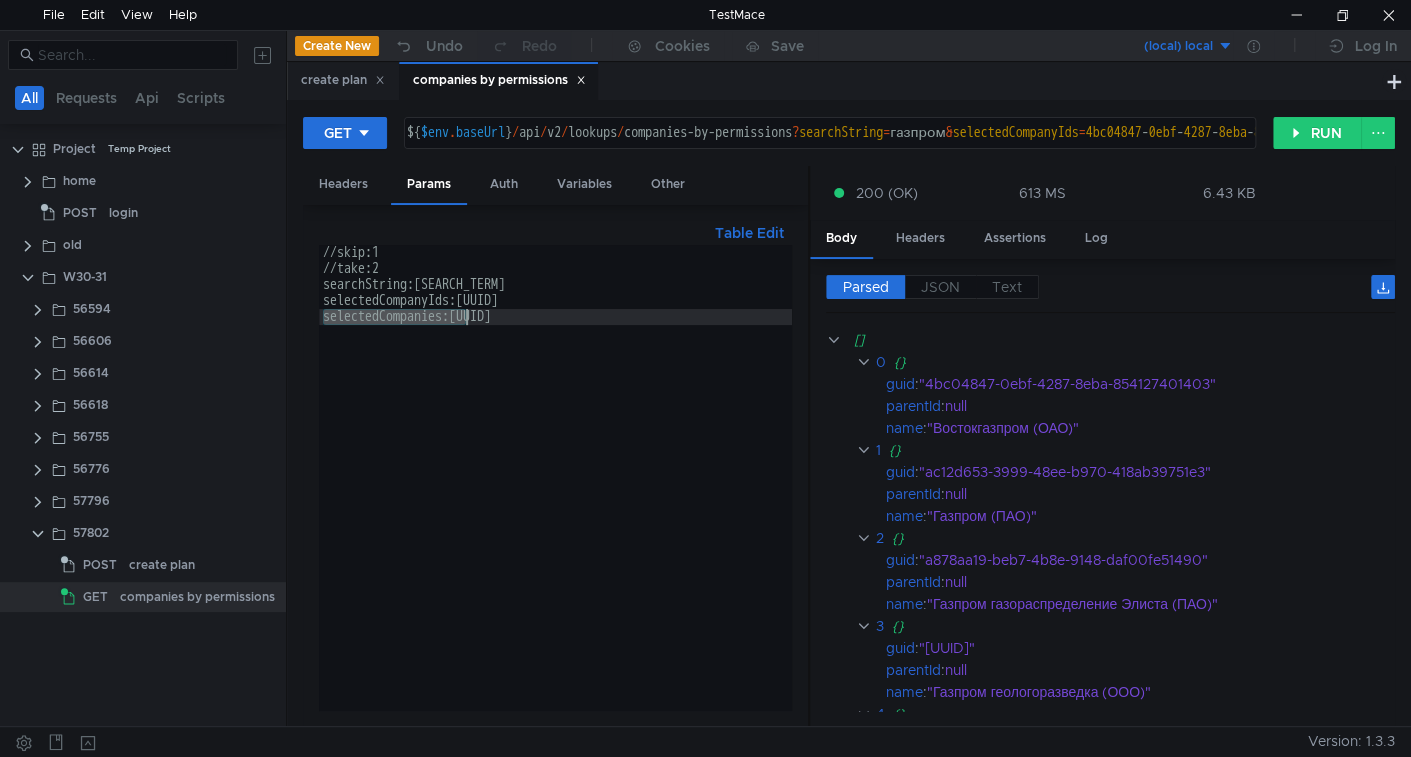 click on "//skip:1 //take:2 searchString:газпром selectedCompanyIds:4bc04847-0ebf-4287-8eba-854127401403 selectedCompanies:ac12d653-3999-48ee-b970-418ab39751e3" at bounding box center (555, 493) 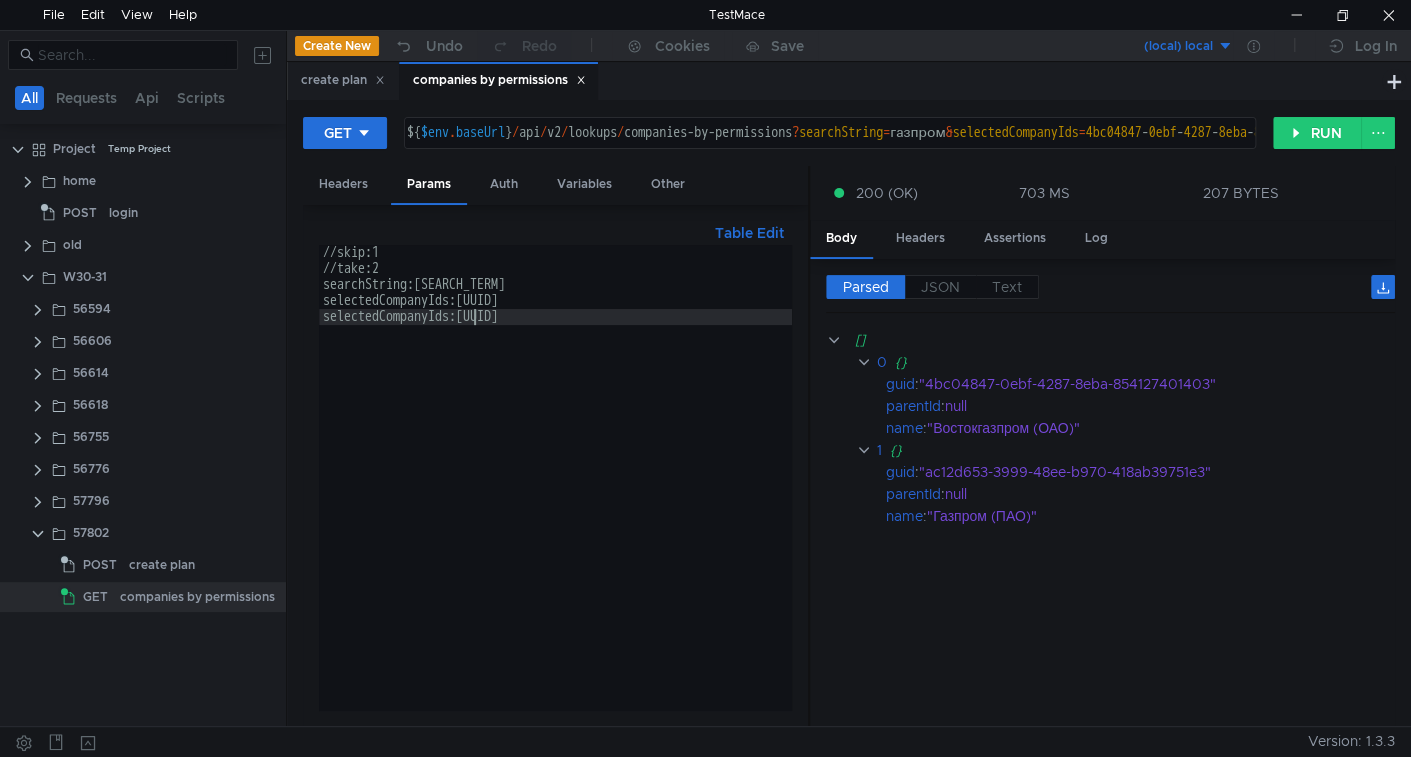click on "//skip:1 //take:2 searchString:газпром selectedCompanyIds:4bc04847-0ebf-4287-8eba-854127401403 selectedCompanyIds:ac12d653-3999-48ee-b970-418ab39751e3" at bounding box center [555, 493] 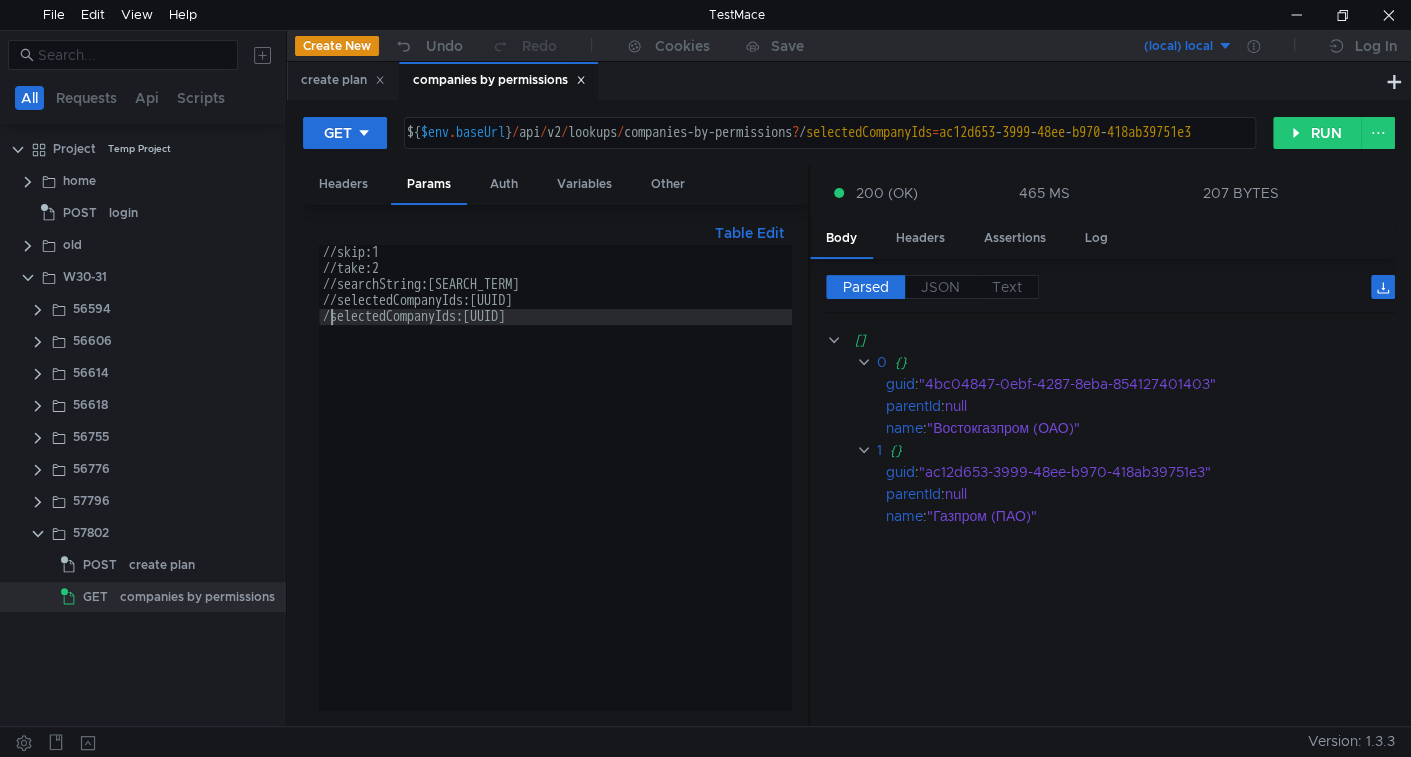 scroll, scrollTop: 0, scrollLeft: 0, axis: both 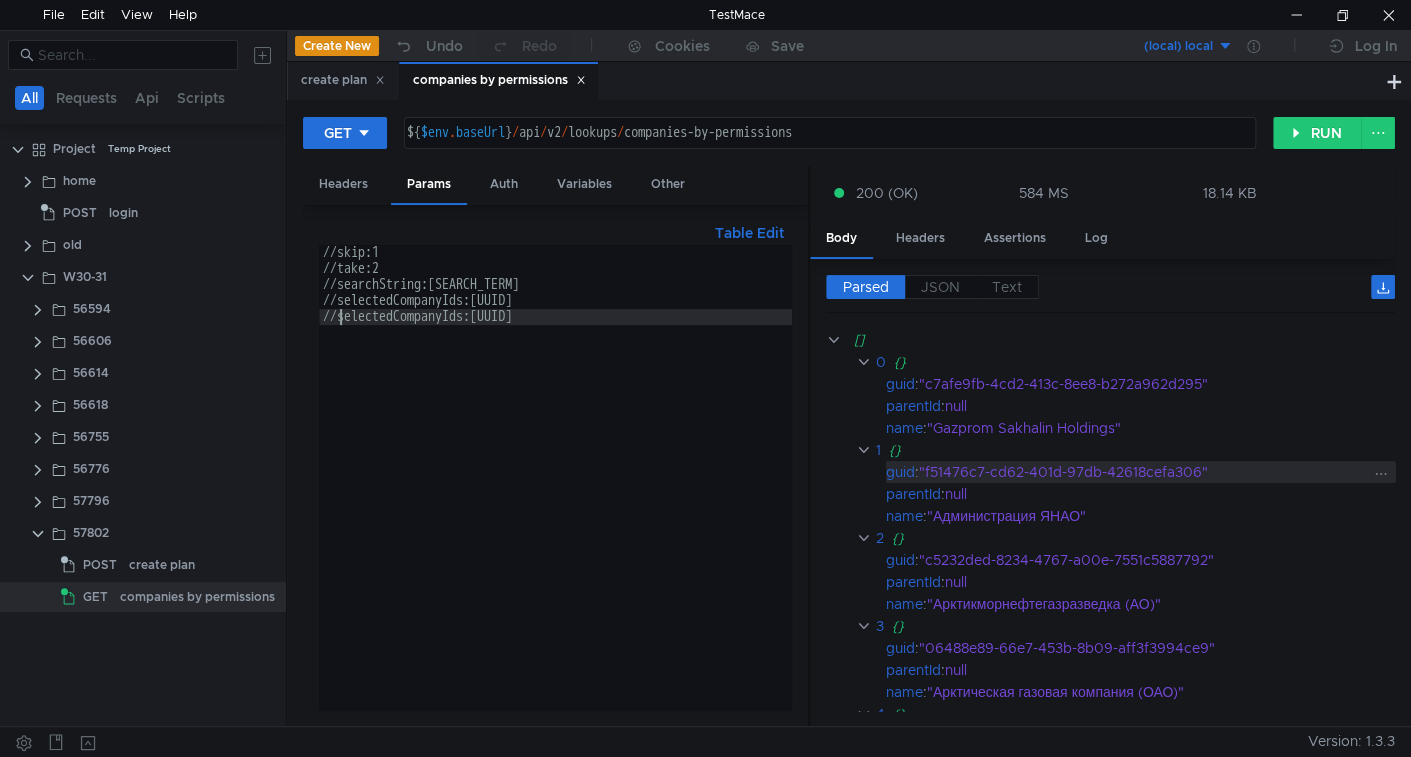 click on ""f51476c7-cd62-401d-97db-42618cefa306"" at bounding box center (1143, 472) 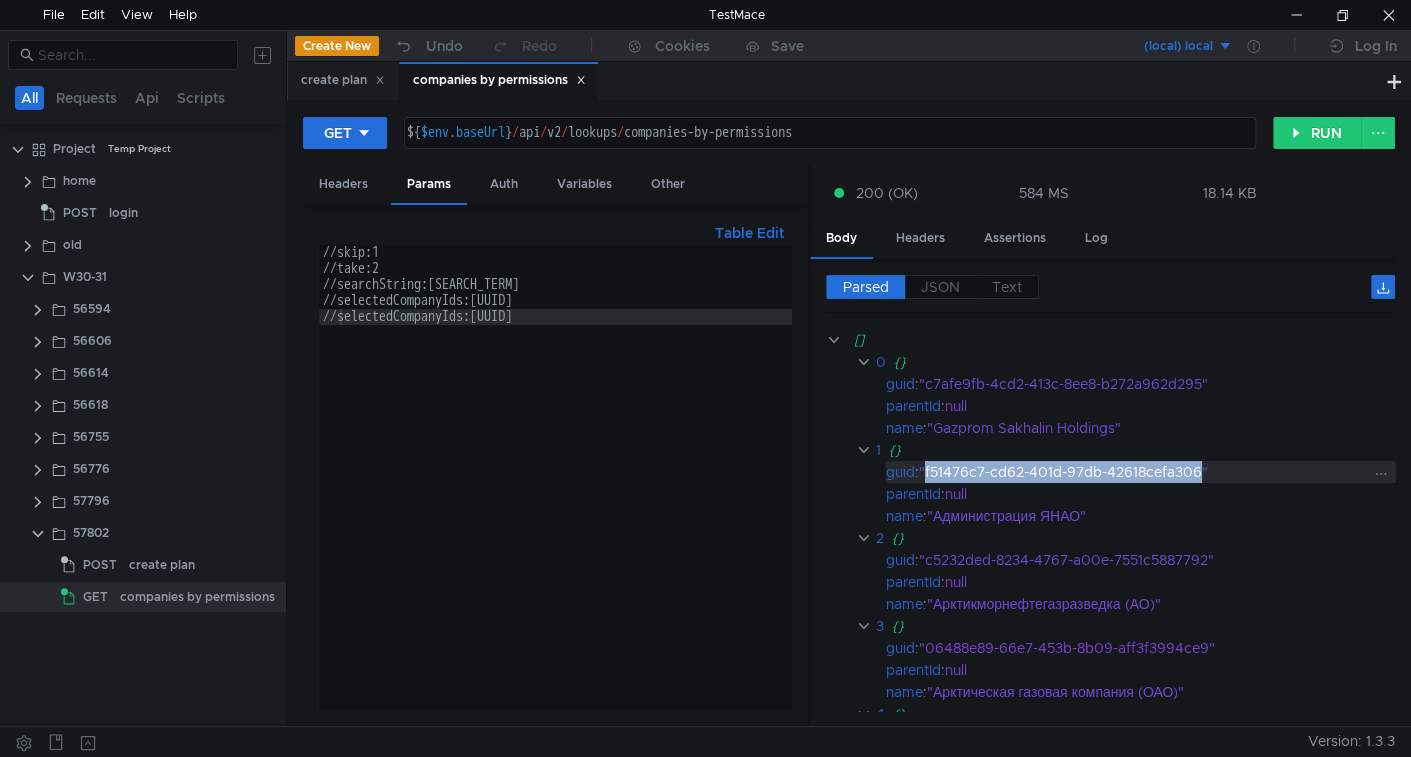 drag, startPoint x: 954, startPoint y: 468, endPoint x: 1134, endPoint y: 463, distance: 180.06943 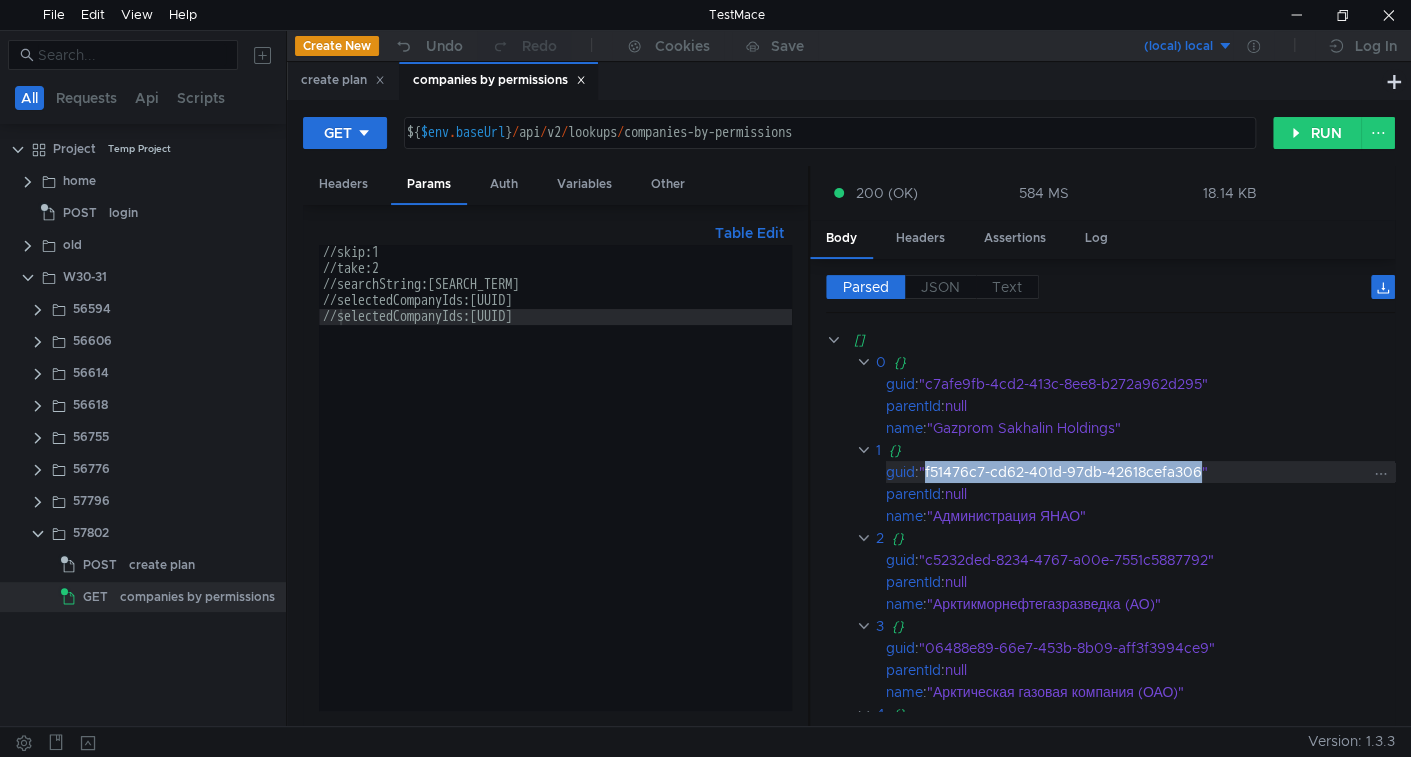 click on ""f51476c7-cd62-401d-97db-42618cefa306"" at bounding box center (1143, 472) 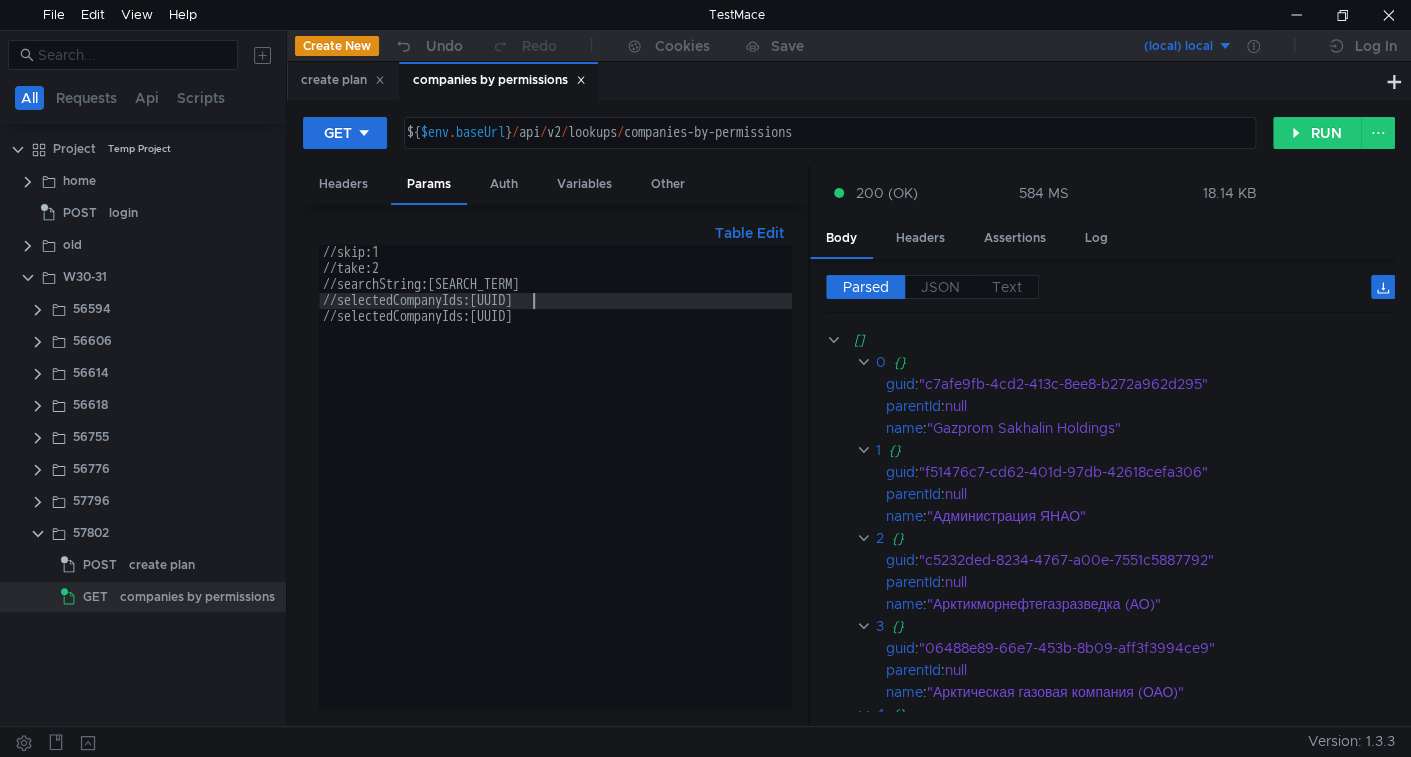 click on "//skip:1 //take:2 //searchString:газпром //selectedCompanyIds:4bc04847-0ebf-4287-8eba-854127401403 //selectedCompanyIds:ac12d653-3999-48ee-b970-418ab39751e3" at bounding box center [562, 490] 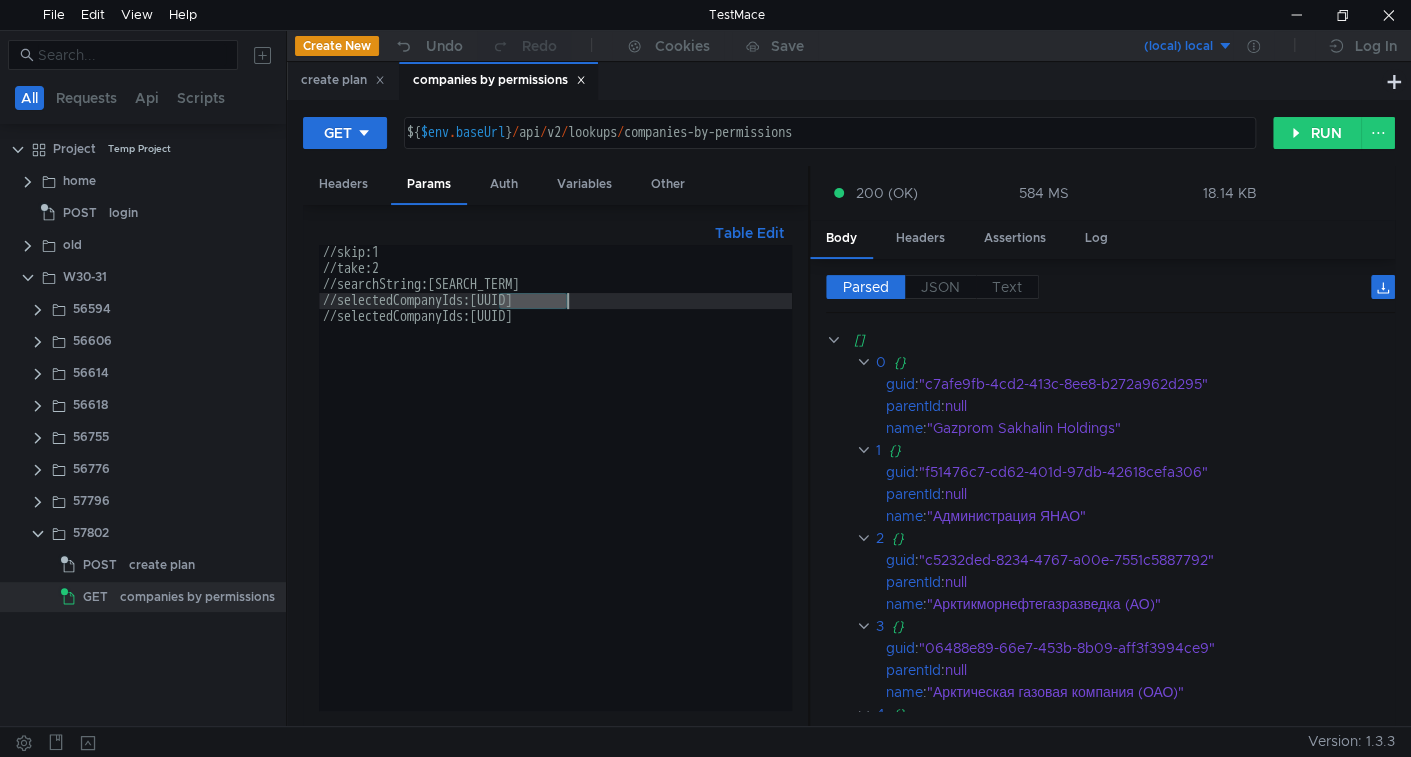 scroll, scrollTop: 0, scrollLeft: 13, axis: horizontal 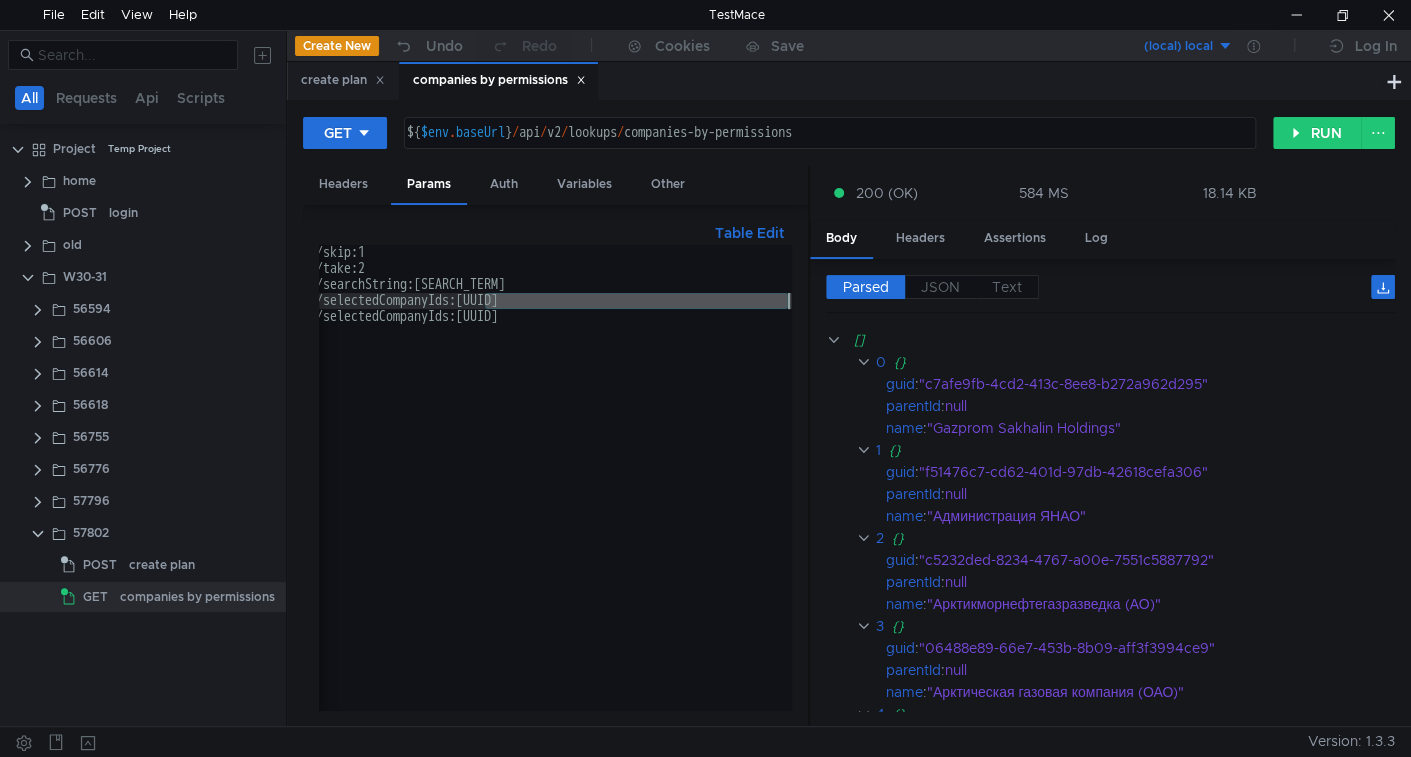 drag, startPoint x: 534, startPoint y: 299, endPoint x: 800, endPoint y: 299, distance: 266 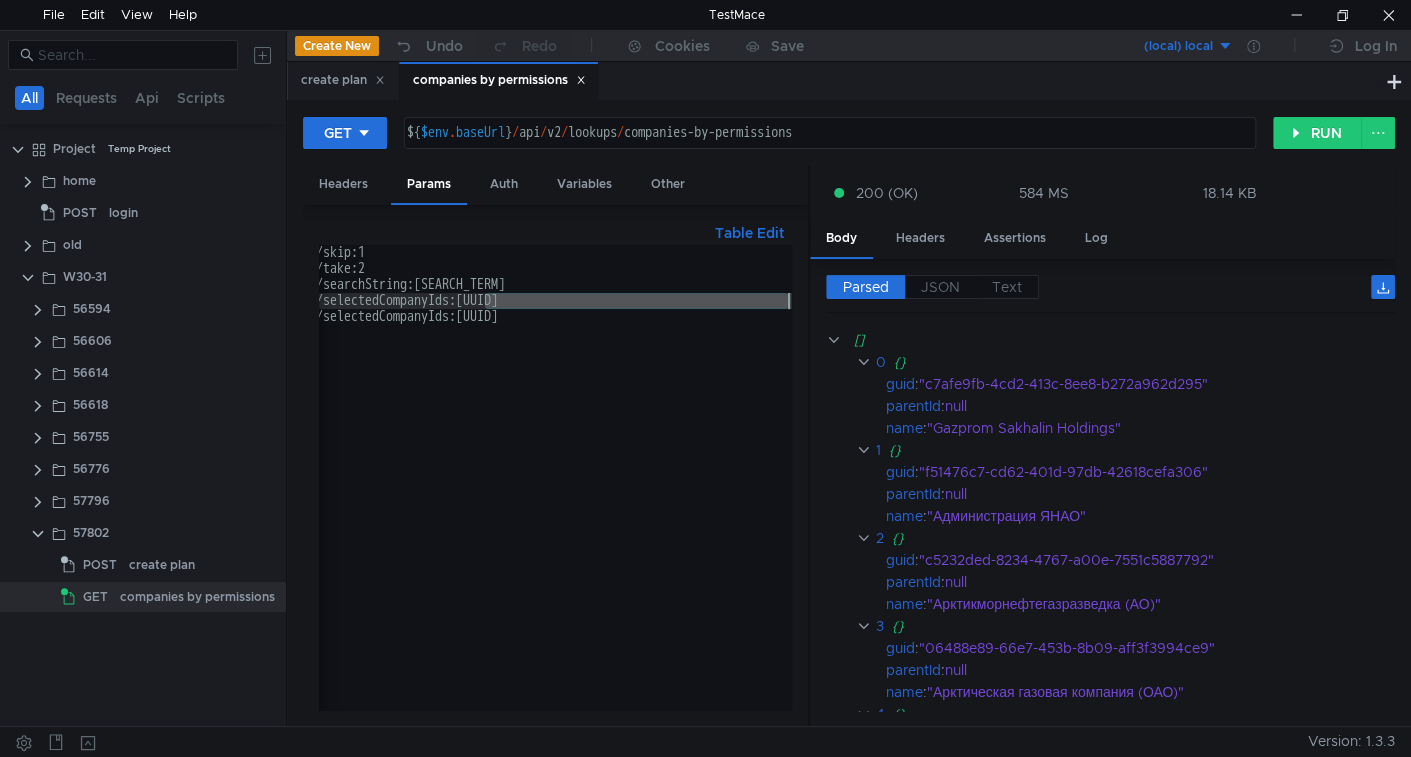 click on "Table Edit  //selectedCompanyIds:4bc04847-0ebf-4287-8eba-854127401403 //skip:1 //take:2 //searchString:газпром //selectedCompanyIds:4bc04847-0ebf-4287-8eba-854127401403 //selectedCompanyIds:ac12d653-3999-48ee-b970-418ab39751e3 searchString ​ ​ All Replace All + 1 of 1 .* Aa \b S     הההההההההההההההההההההההההההההההההההההההההההההההההההההההההההההההההההההההההההההההההההההההההההההההההההההההההההההההההההההההההההההההההההההההההההההההההההההההההההההההההההההההההההההההההההההההההההההההההההההההההההההההההההההההההההההההההההההההההההההההההההההההההההההההה Name Value                                          + Add Parameter" at bounding box center (555, 466) 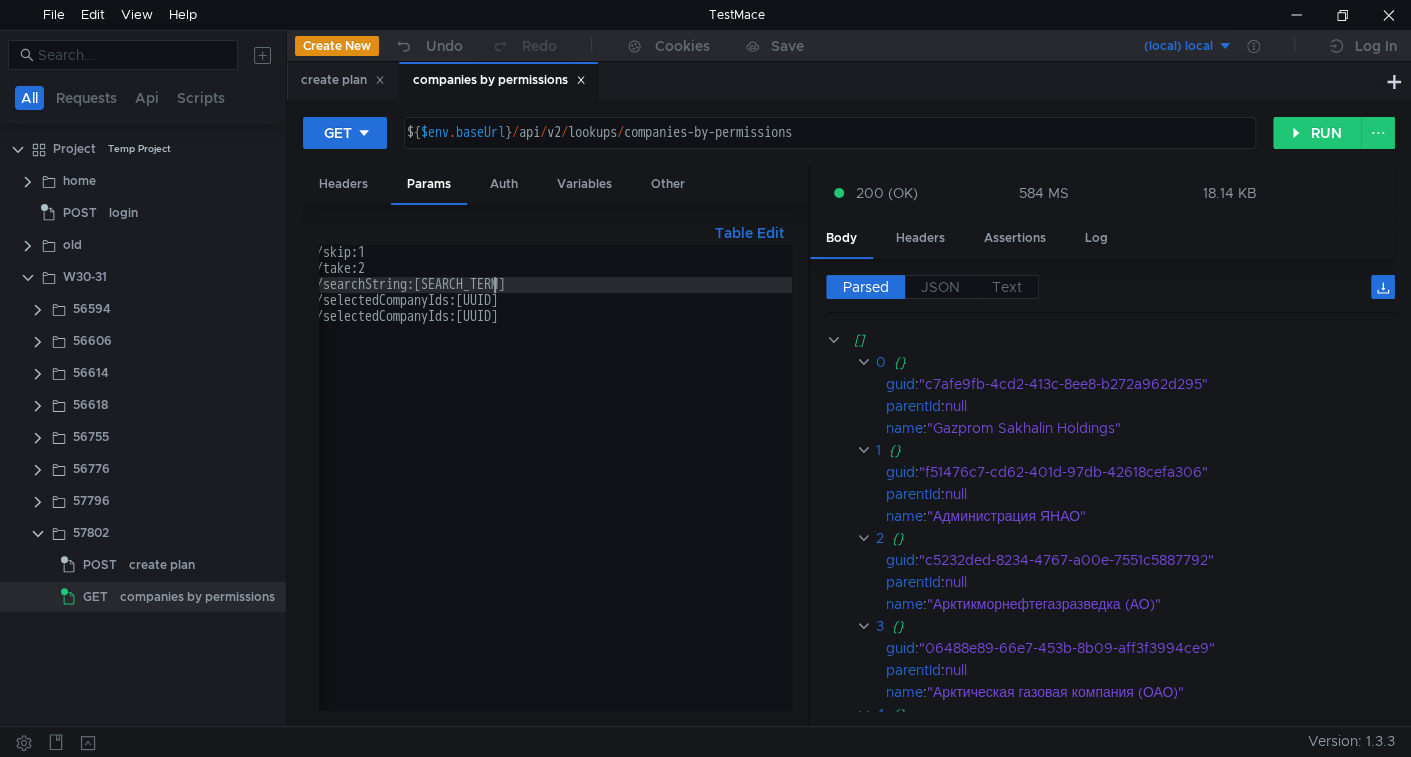 click on "//skip:1 //take:2 //searchString:газпром //selectedCompanyIds:4bc04847-0ebf-4287-8eba-854127401403 //selectedCompanyIds:ac12d653-3999-48ee-b970-418ab39751e3" at bounding box center (548, 490) 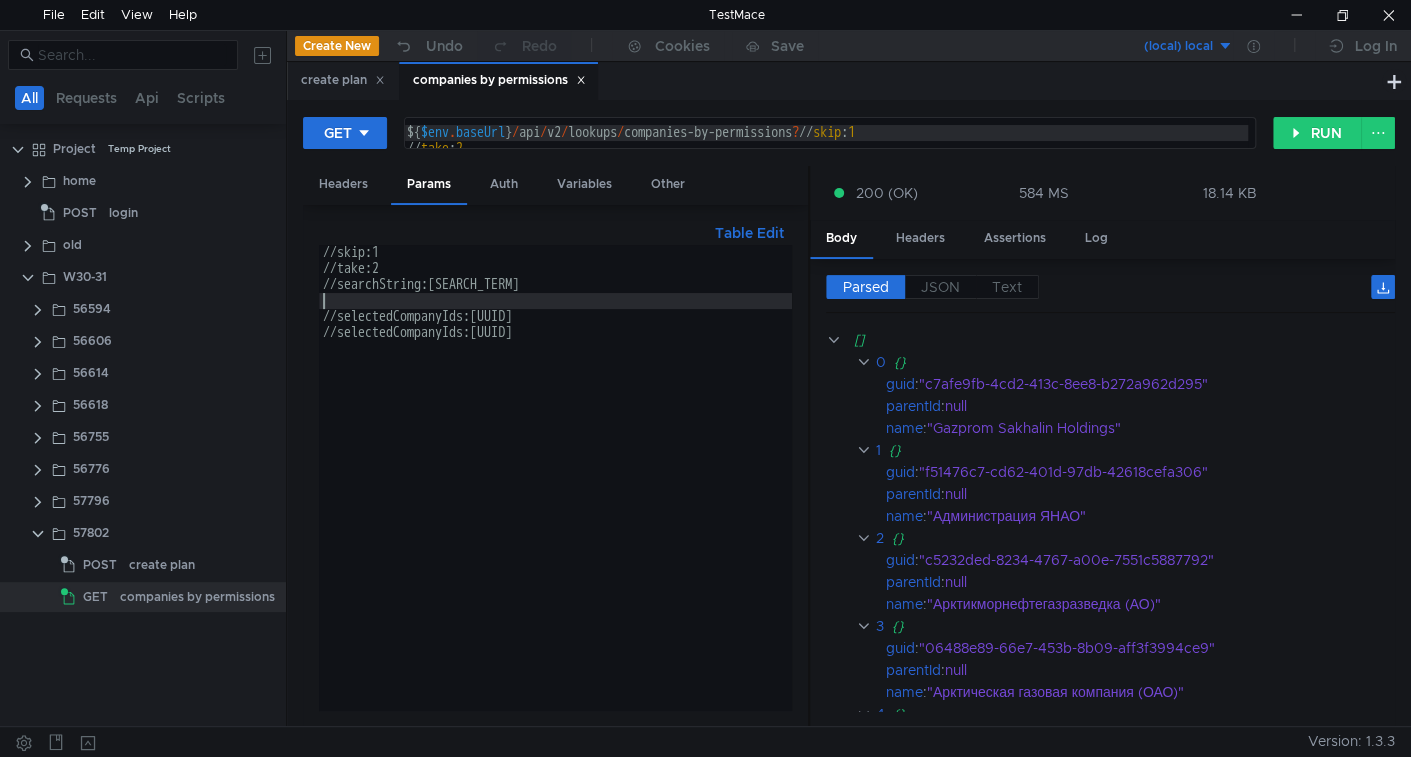 scroll, scrollTop: 0, scrollLeft: 0, axis: both 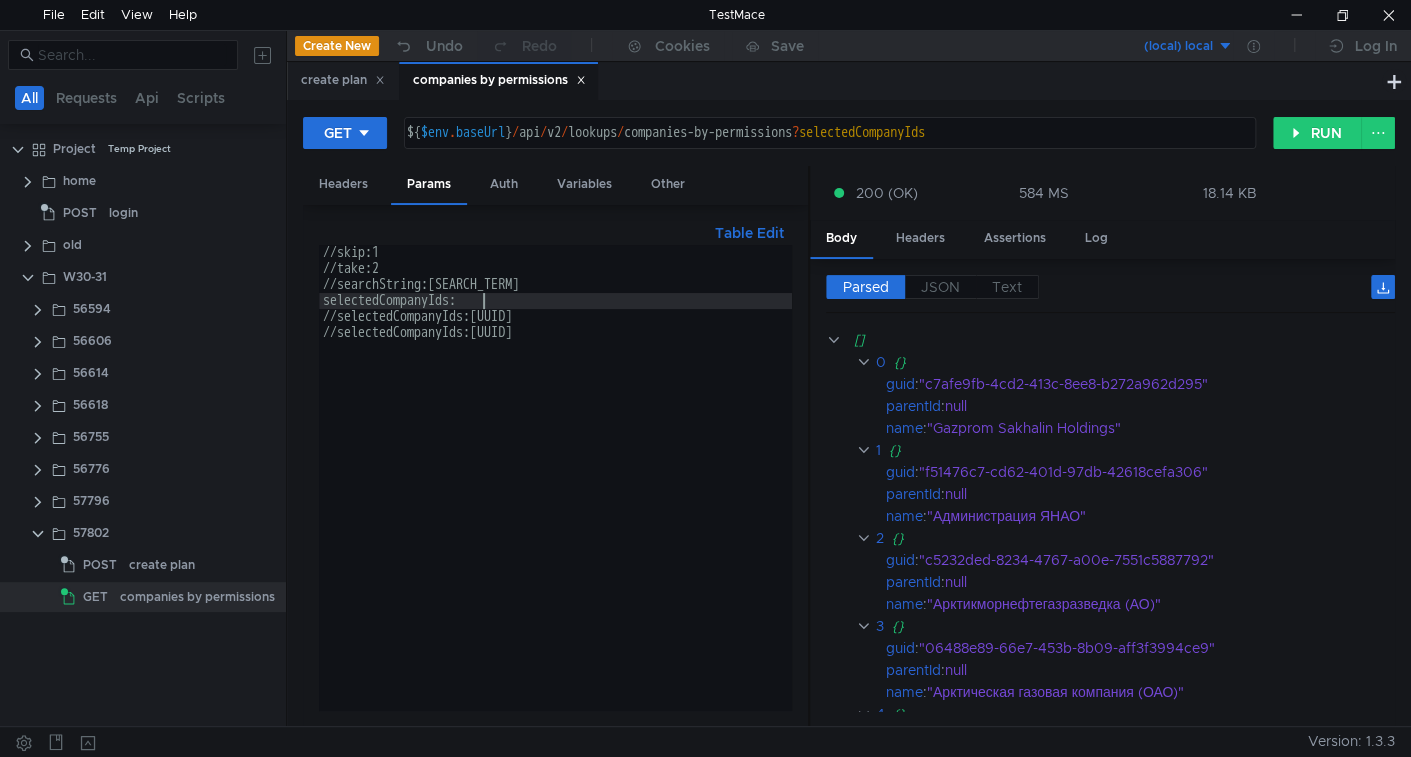 paste on "f51476c7-cd62-401d-97db-42618cefa306" 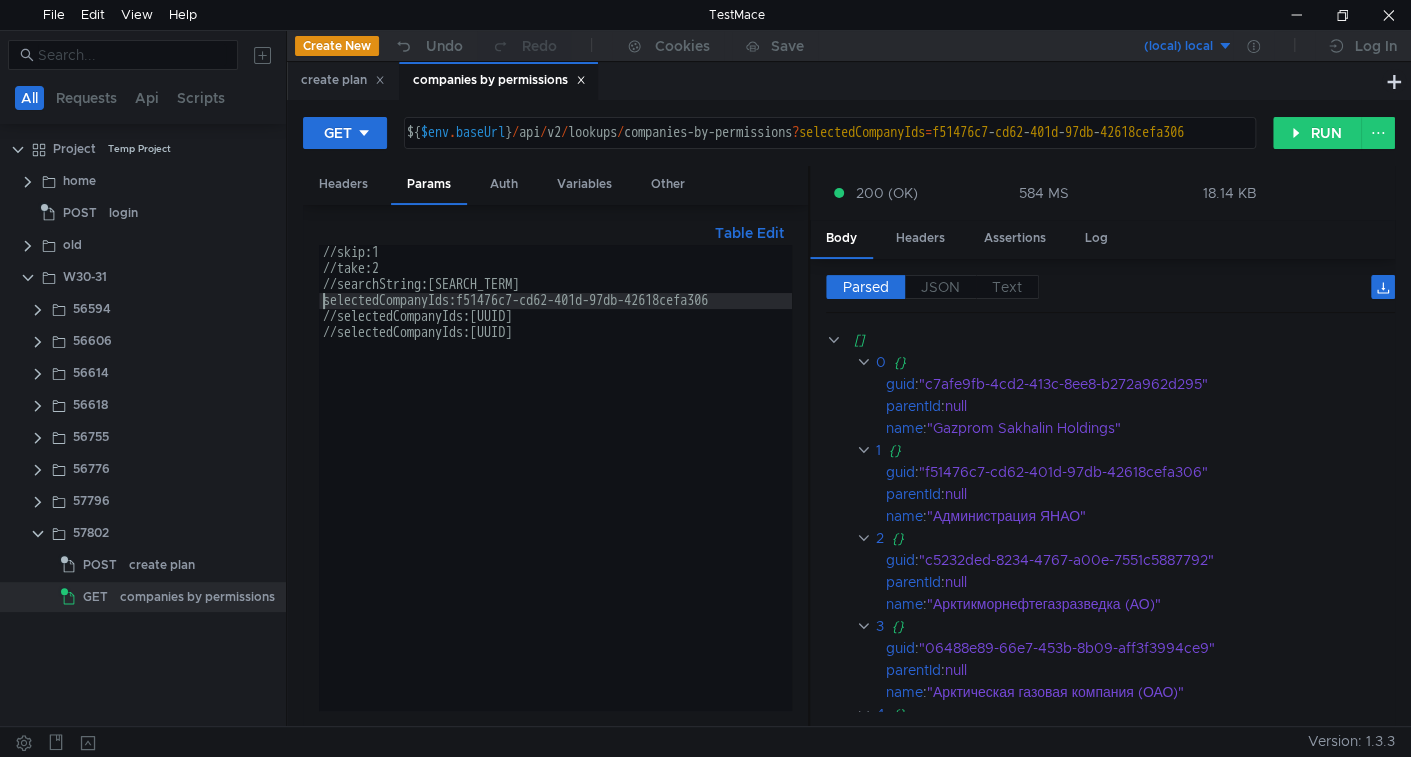 scroll, scrollTop: 0, scrollLeft: 0, axis: both 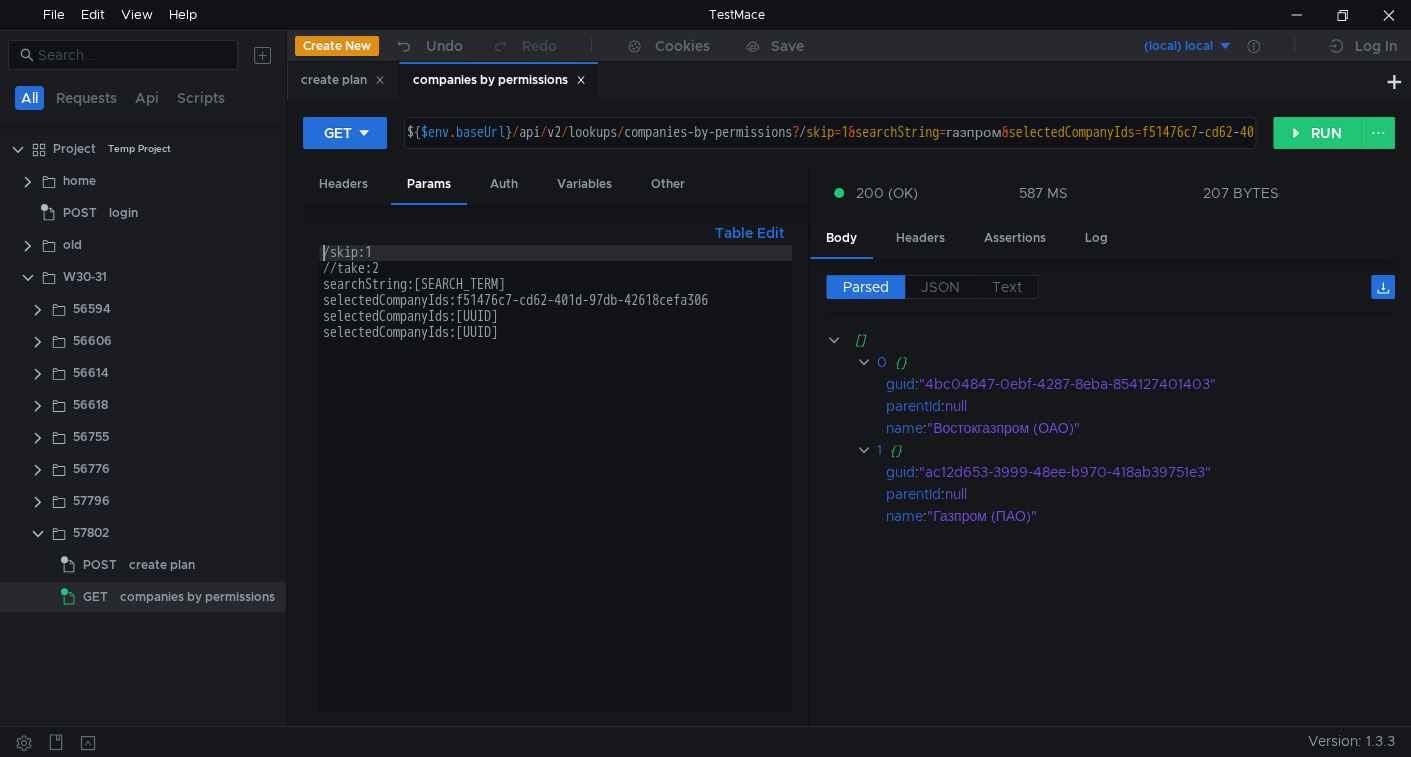type on "skip:1" 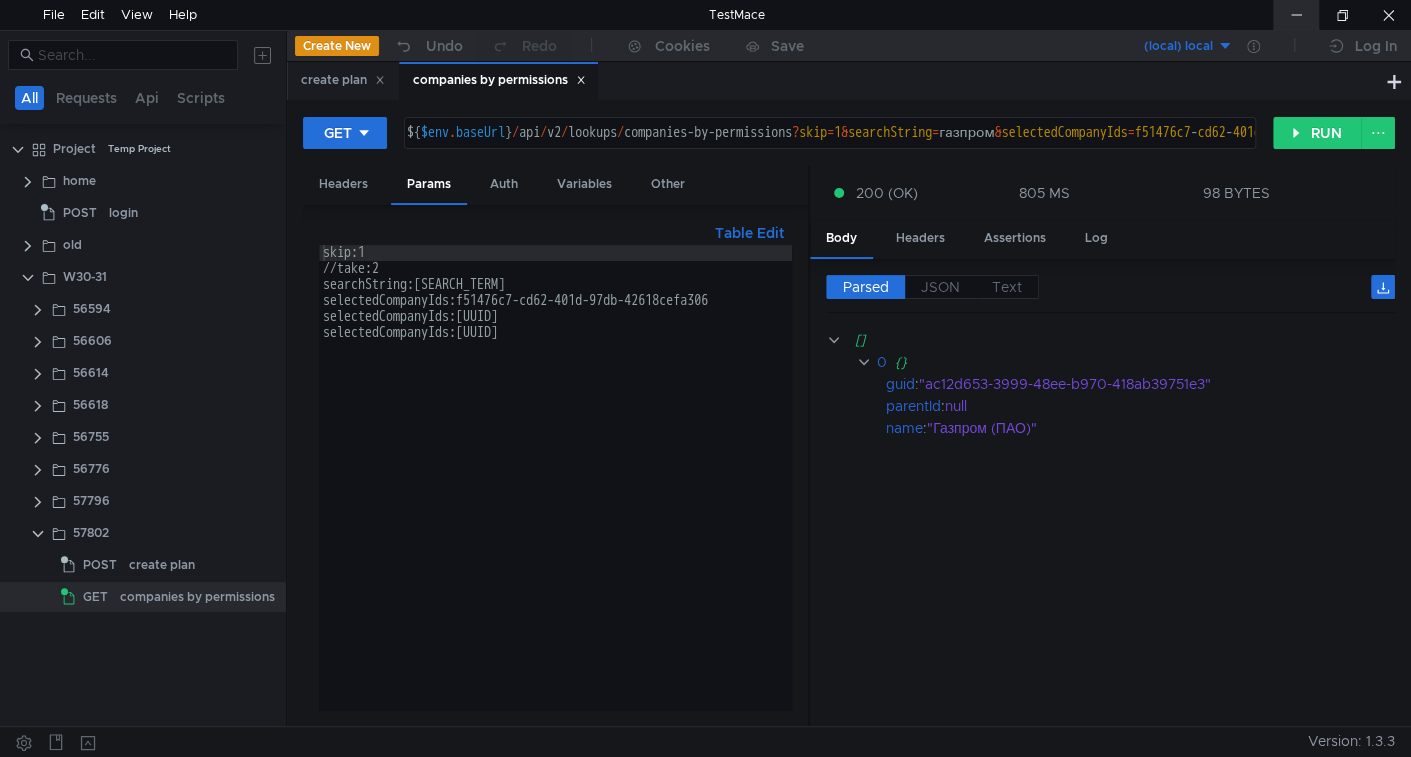 click at bounding box center [1296, 15] 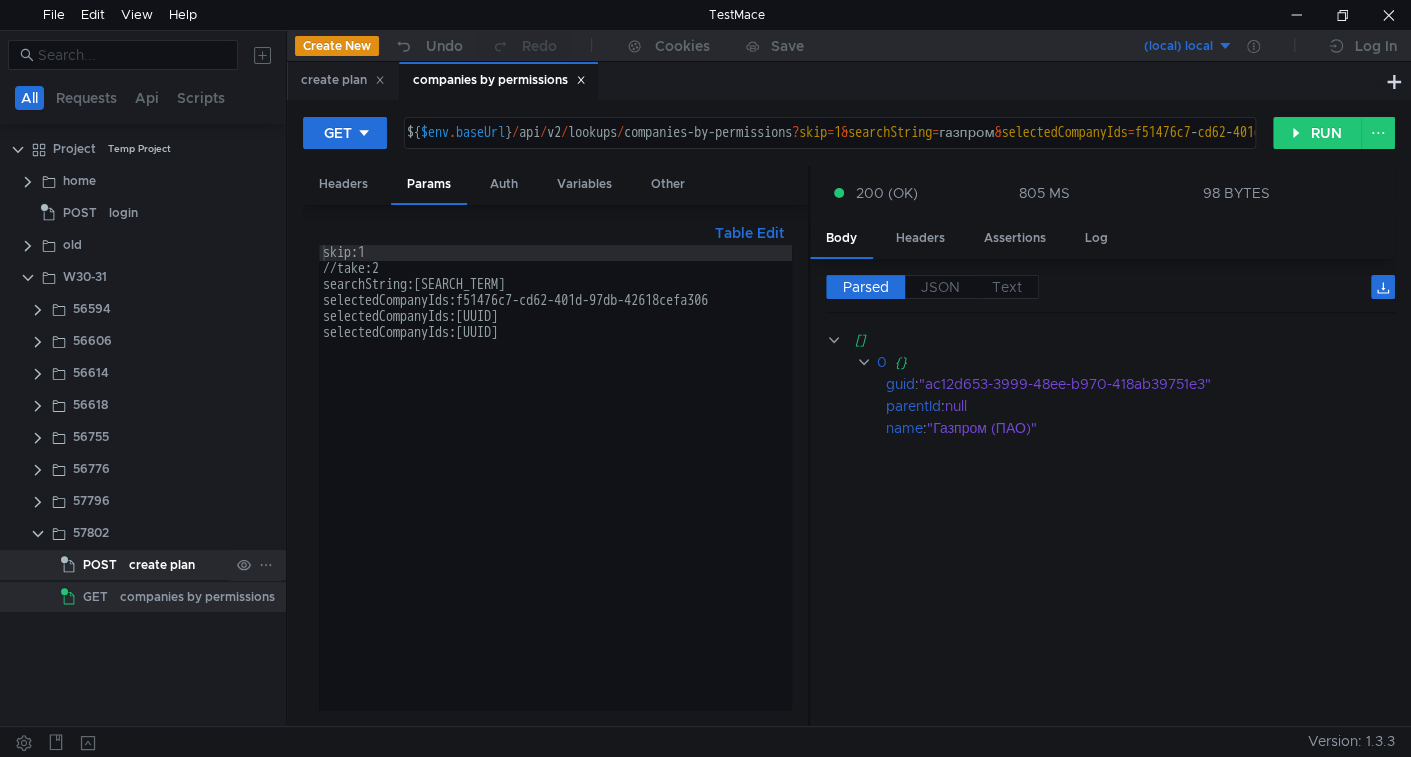 click on "create plan" 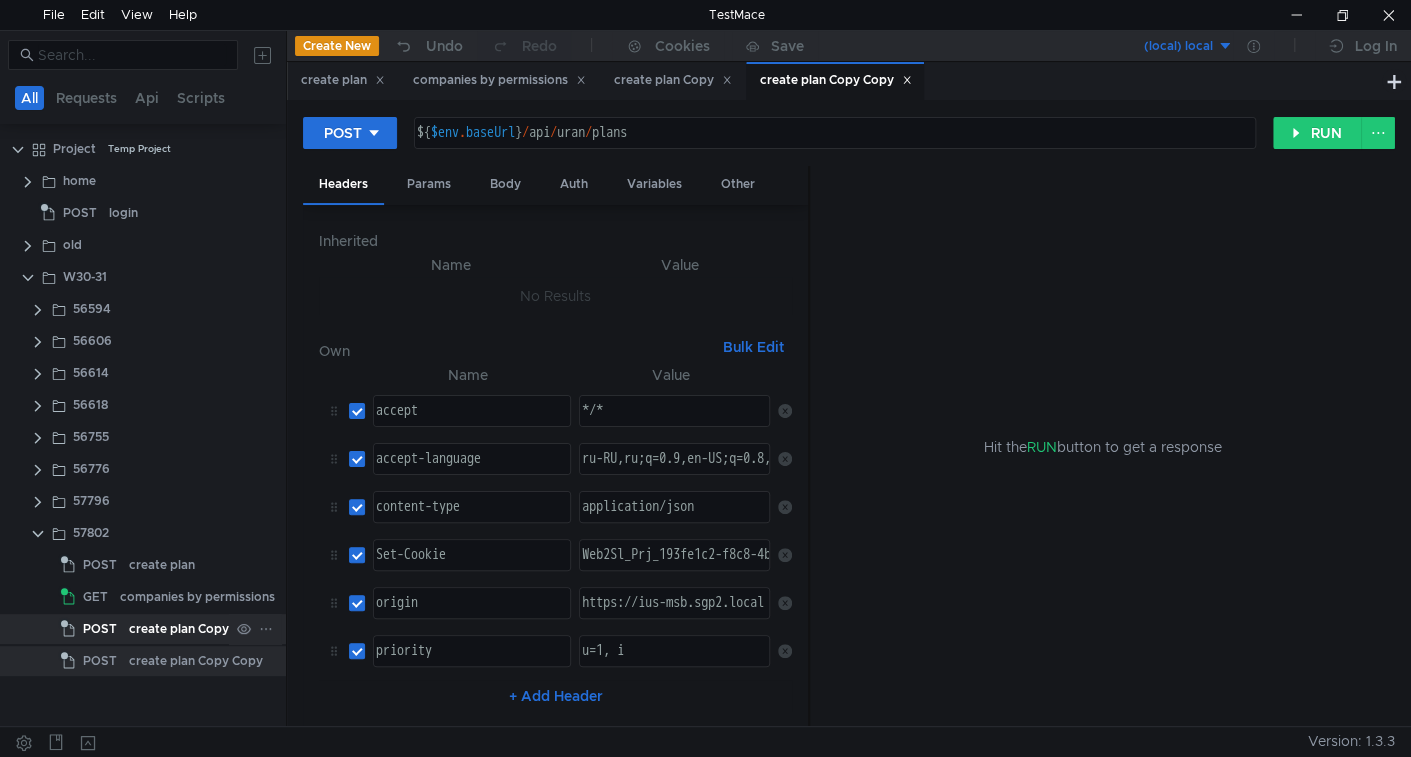 click on "create plan Copy" 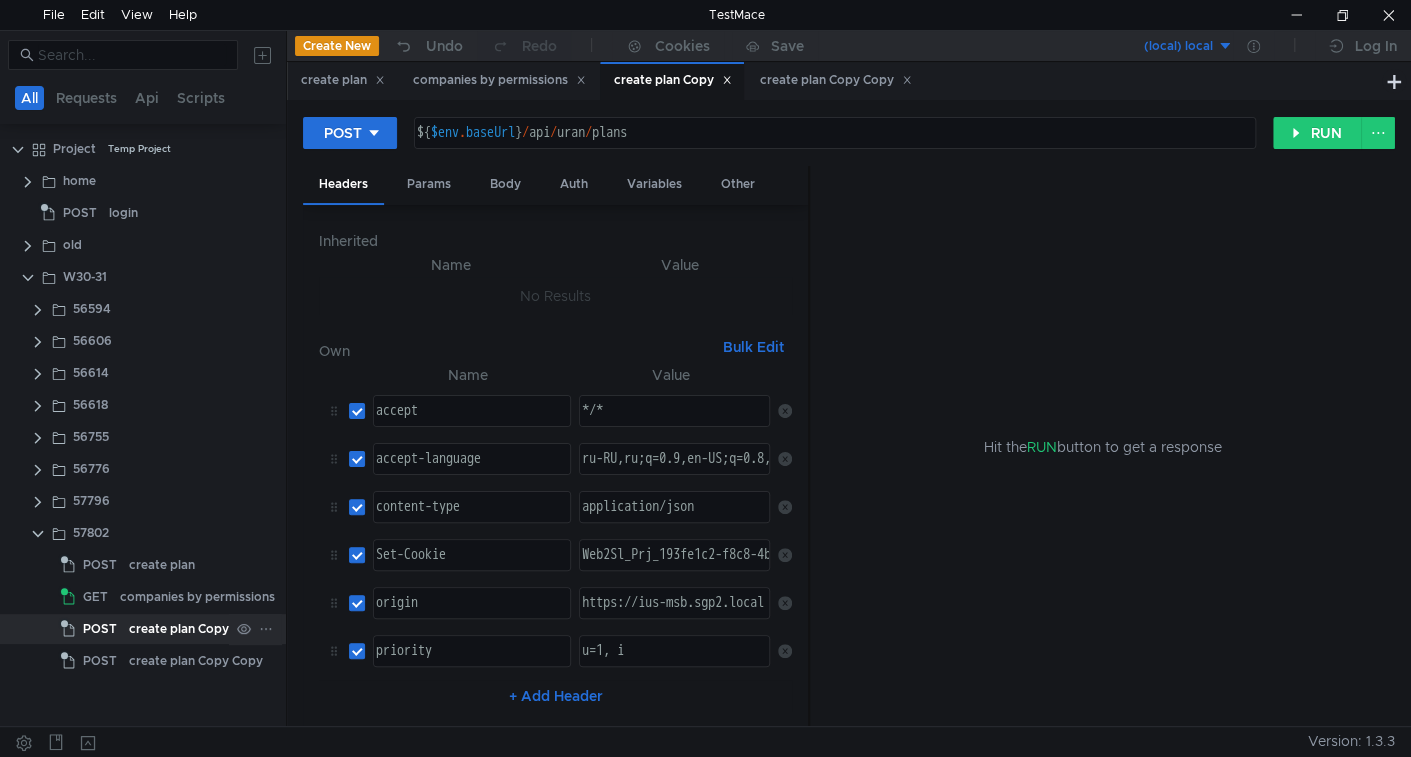 click on "create plan Copy" 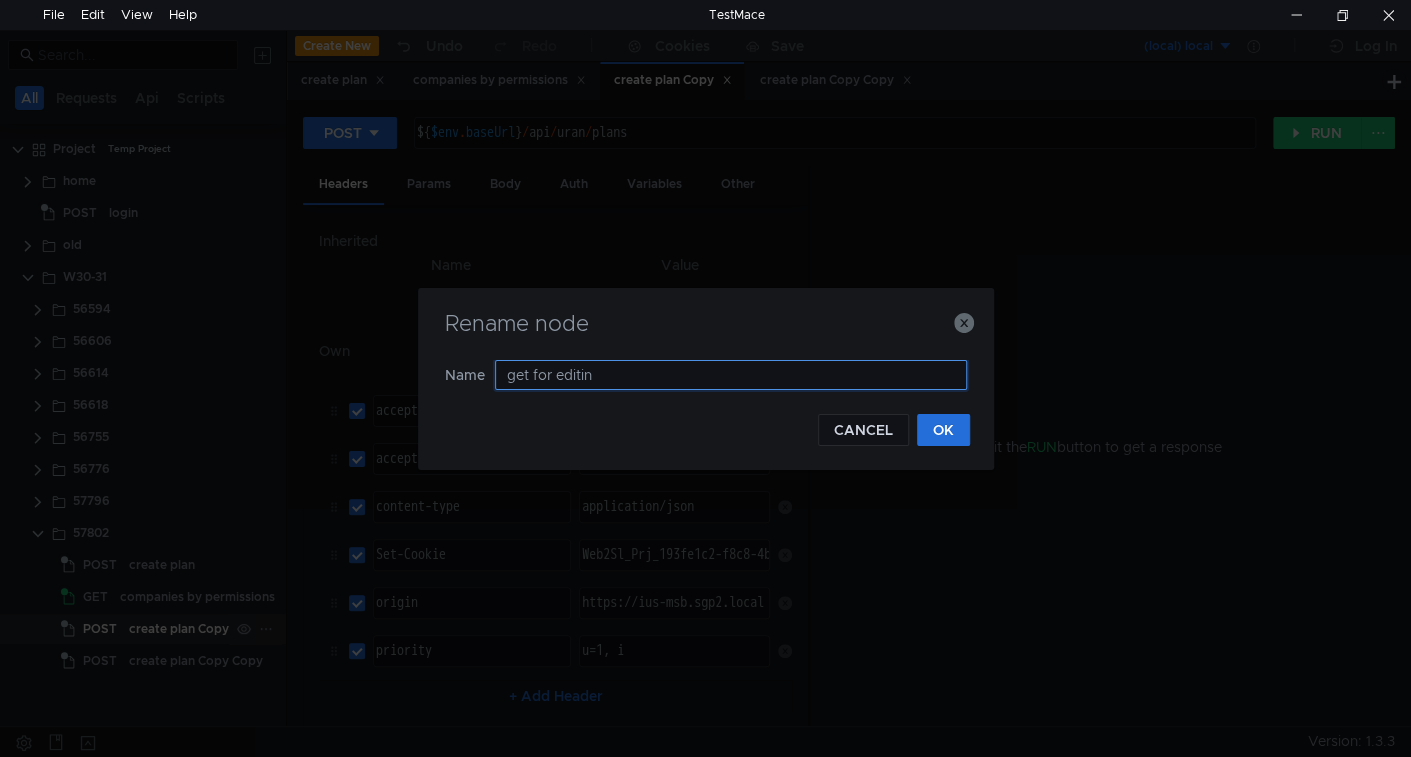 type on "get for editing" 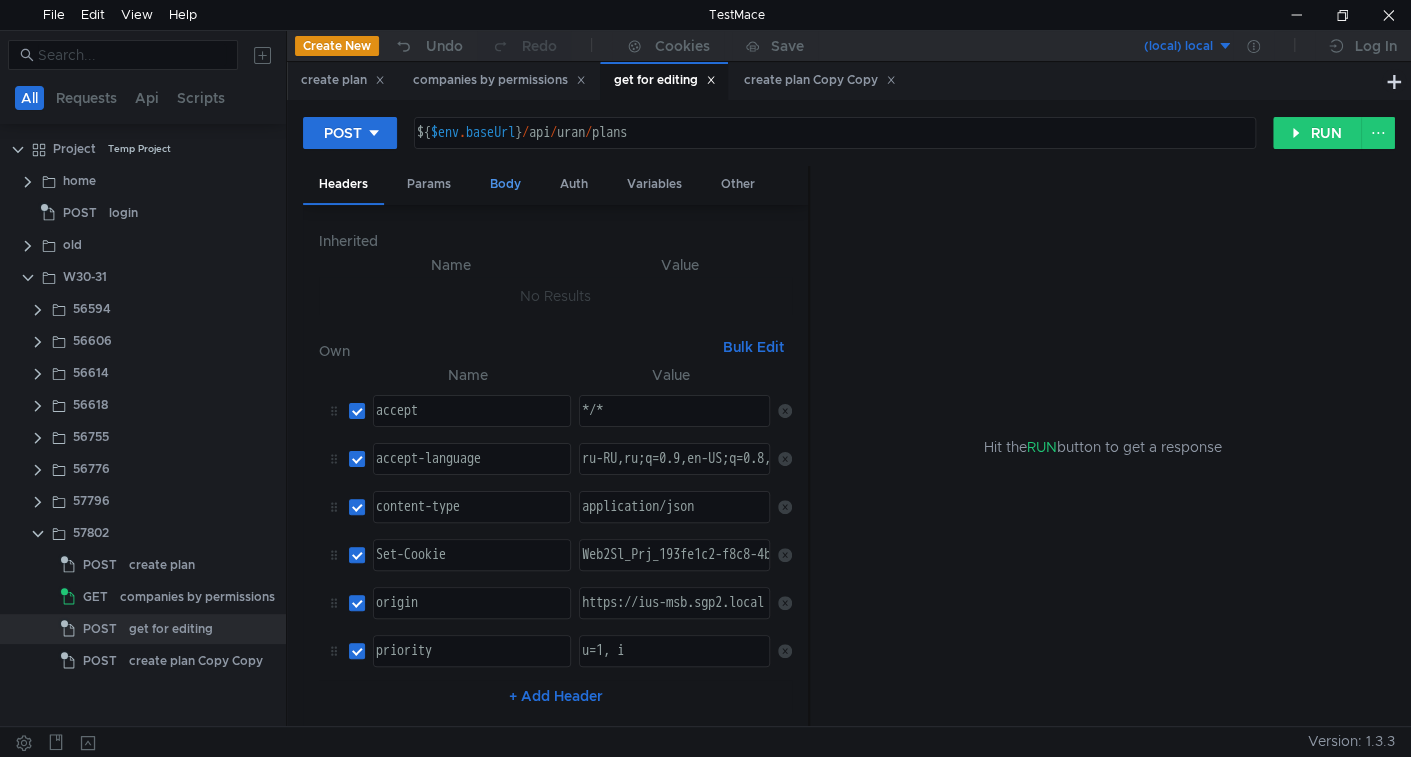 click on "Body" at bounding box center (505, 184) 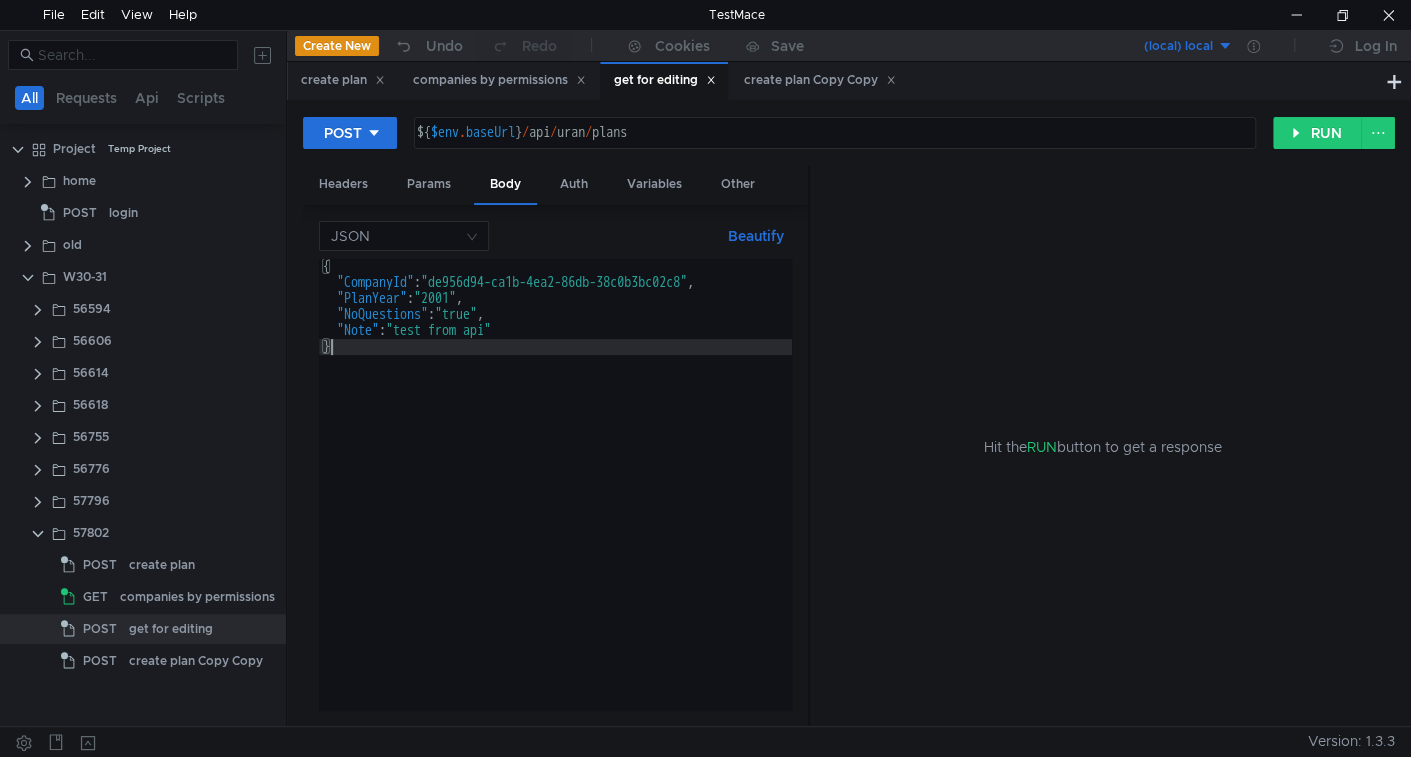 click on "{    "CompanyId" :  "de956d94-ca1b-4ea2-86db-38c0b3bc02c8" ,    "PlanYear" :  "2001" ,    "NoQuestions" :  "true" ,    "Note" :  "test from api" }" at bounding box center [555, 500] 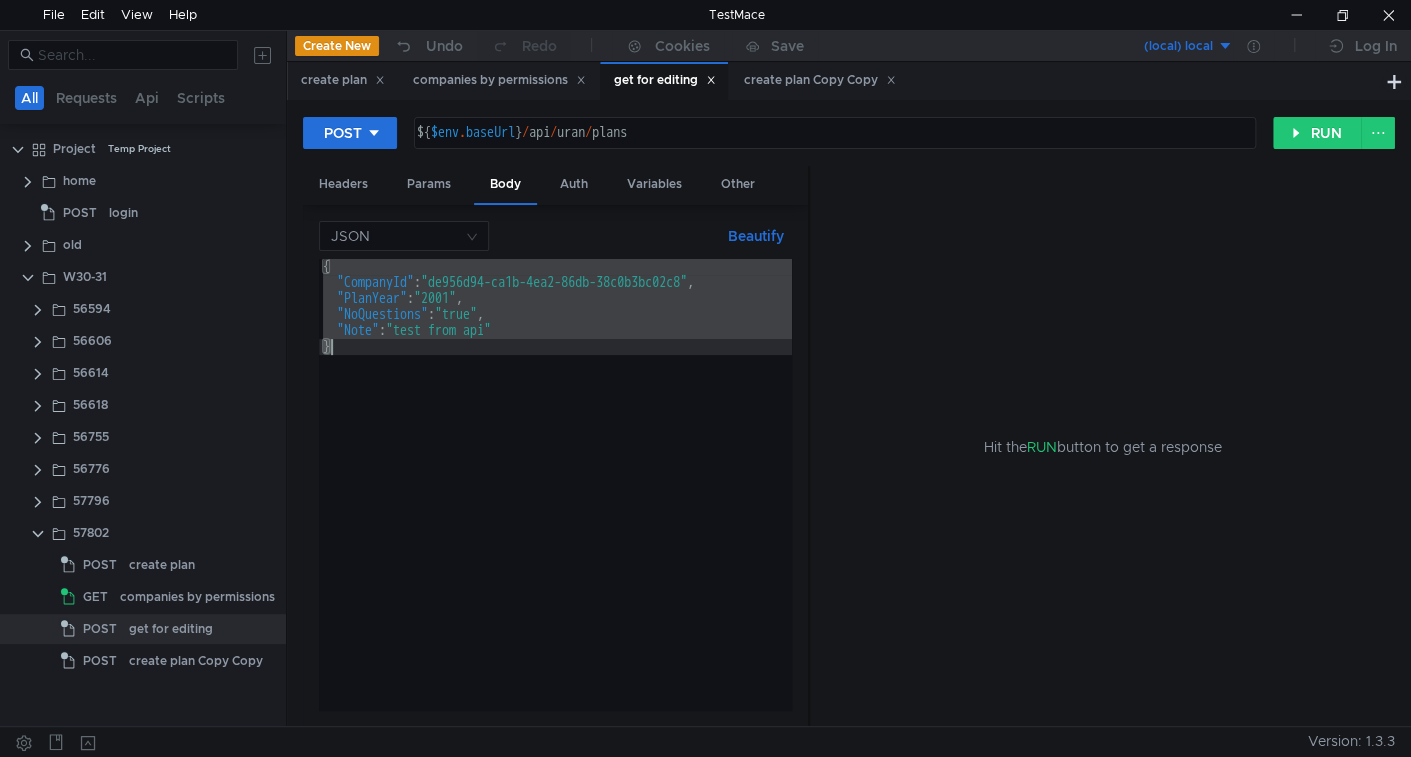 type 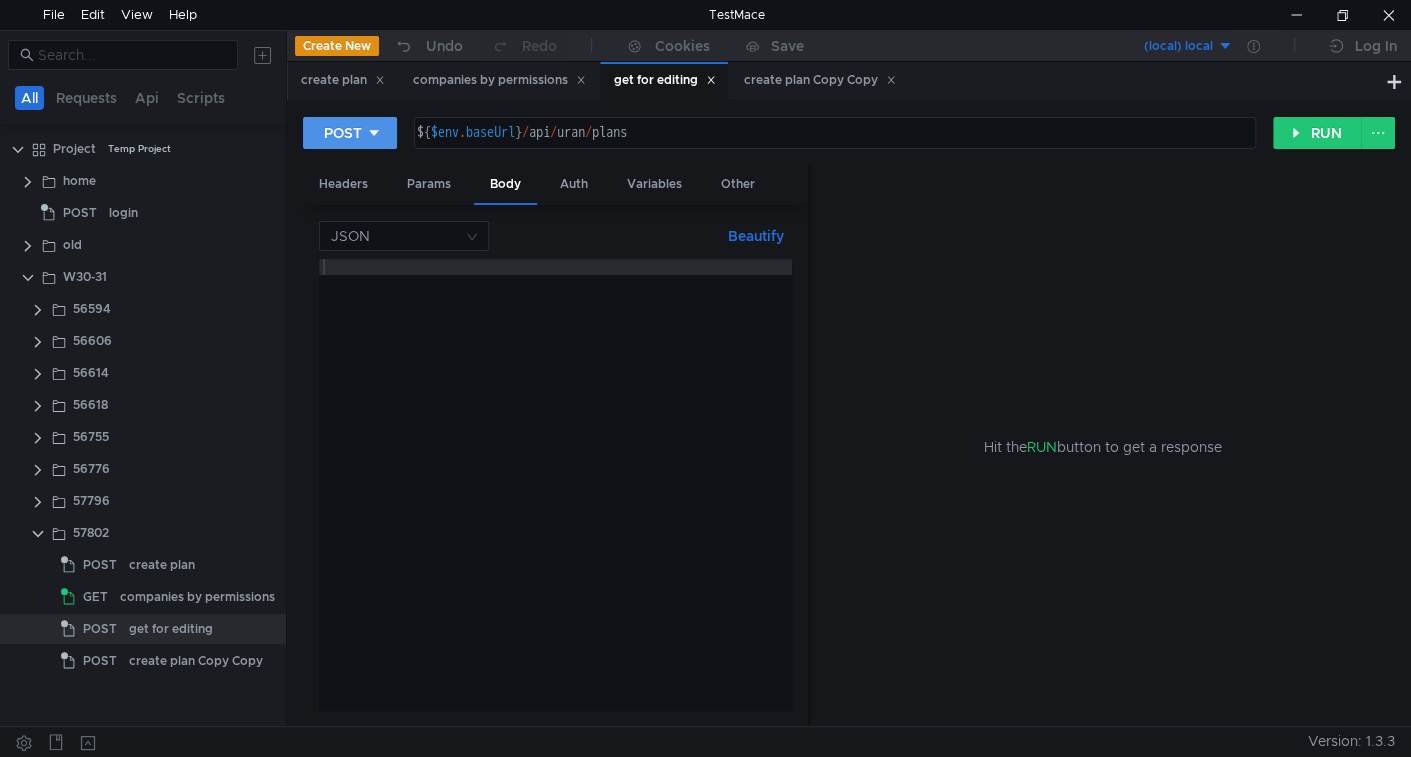 click 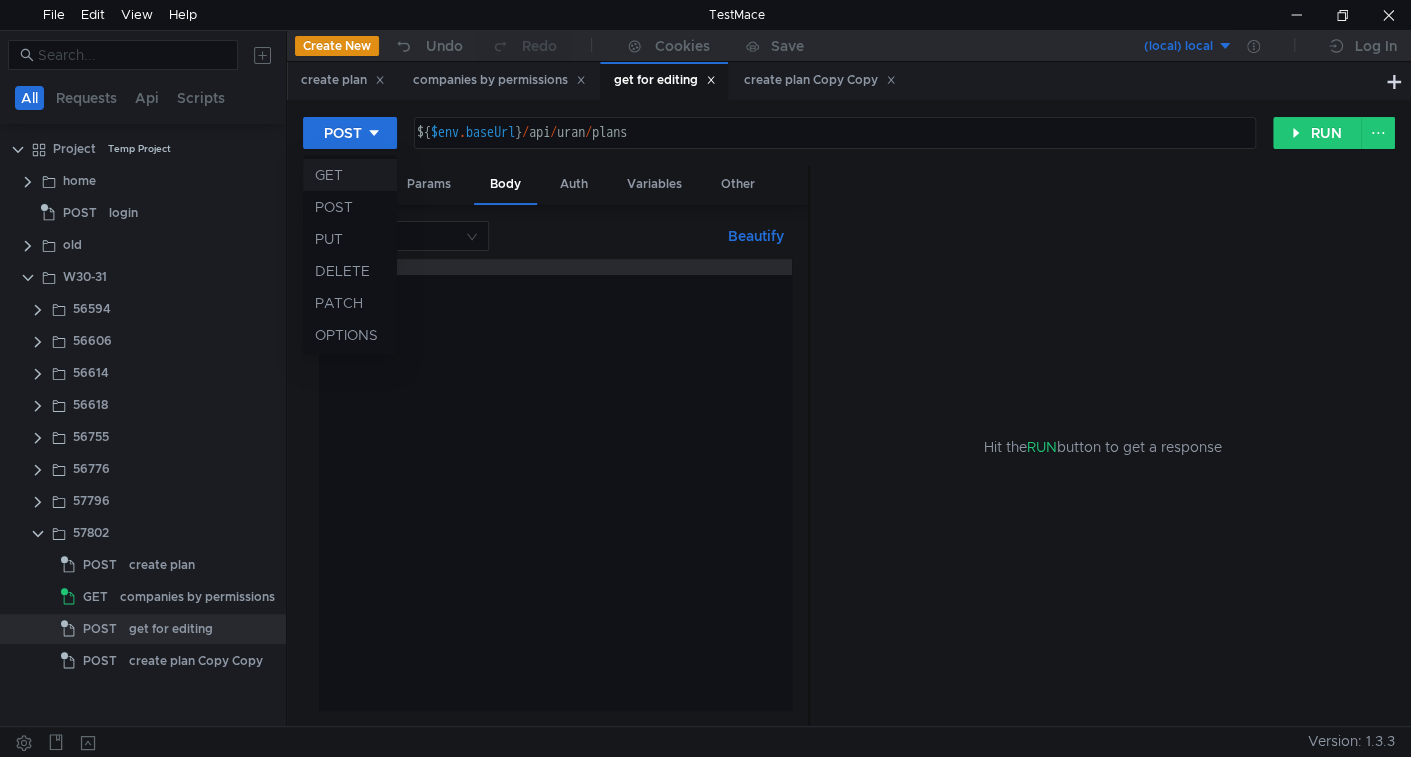 click on "GET" at bounding box center [350, 175] 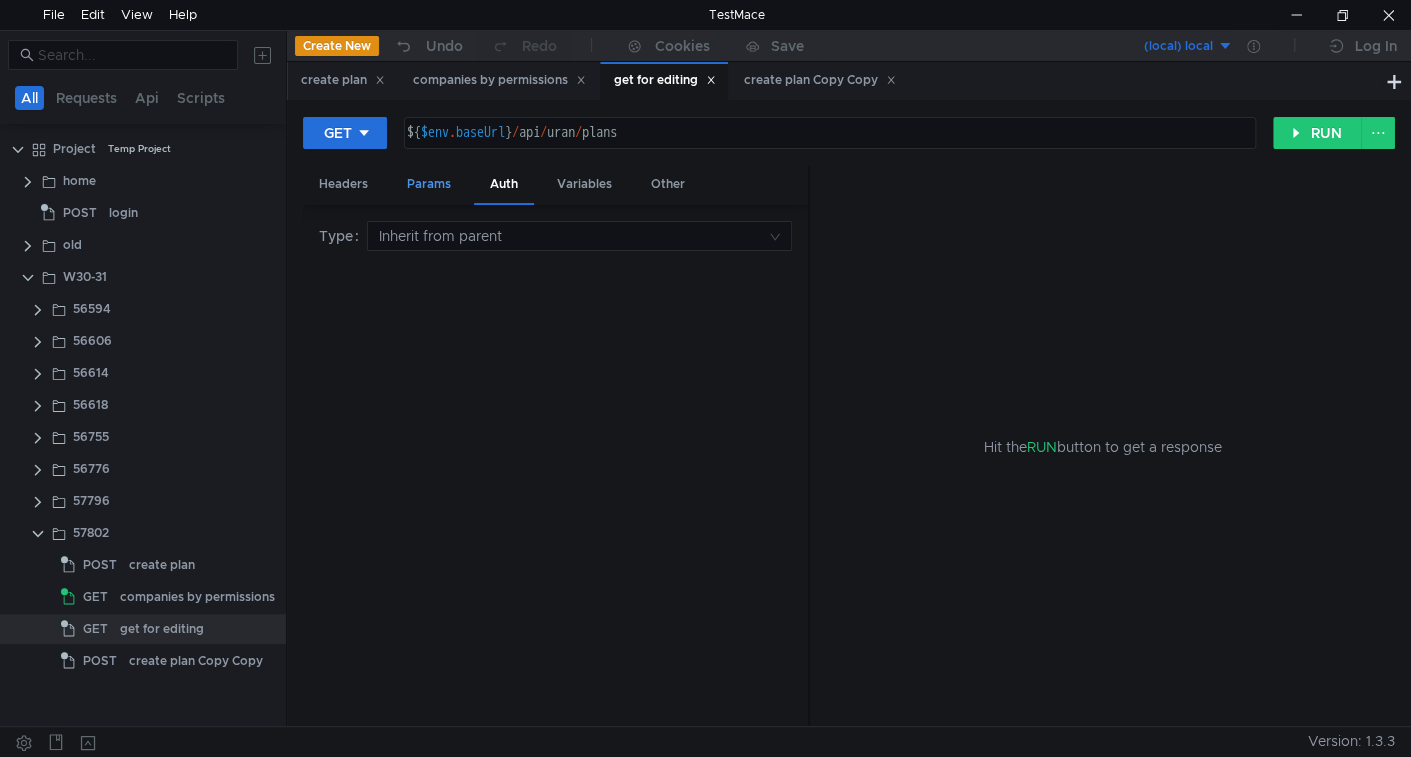 click on "Params" at bounding box center (429, 184) 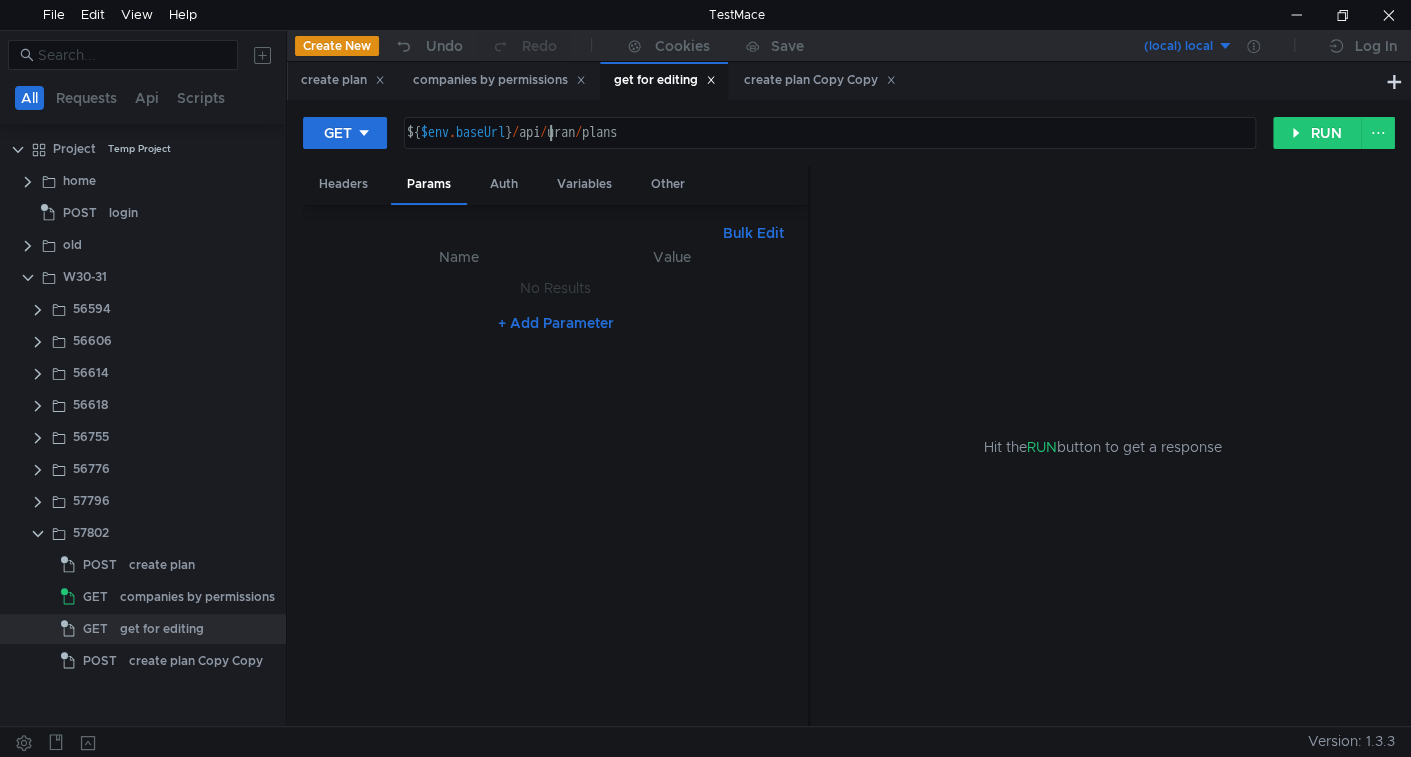 click on "${ $env . baseUrl } / api / uran / plans" at bounding box center (828, 149) 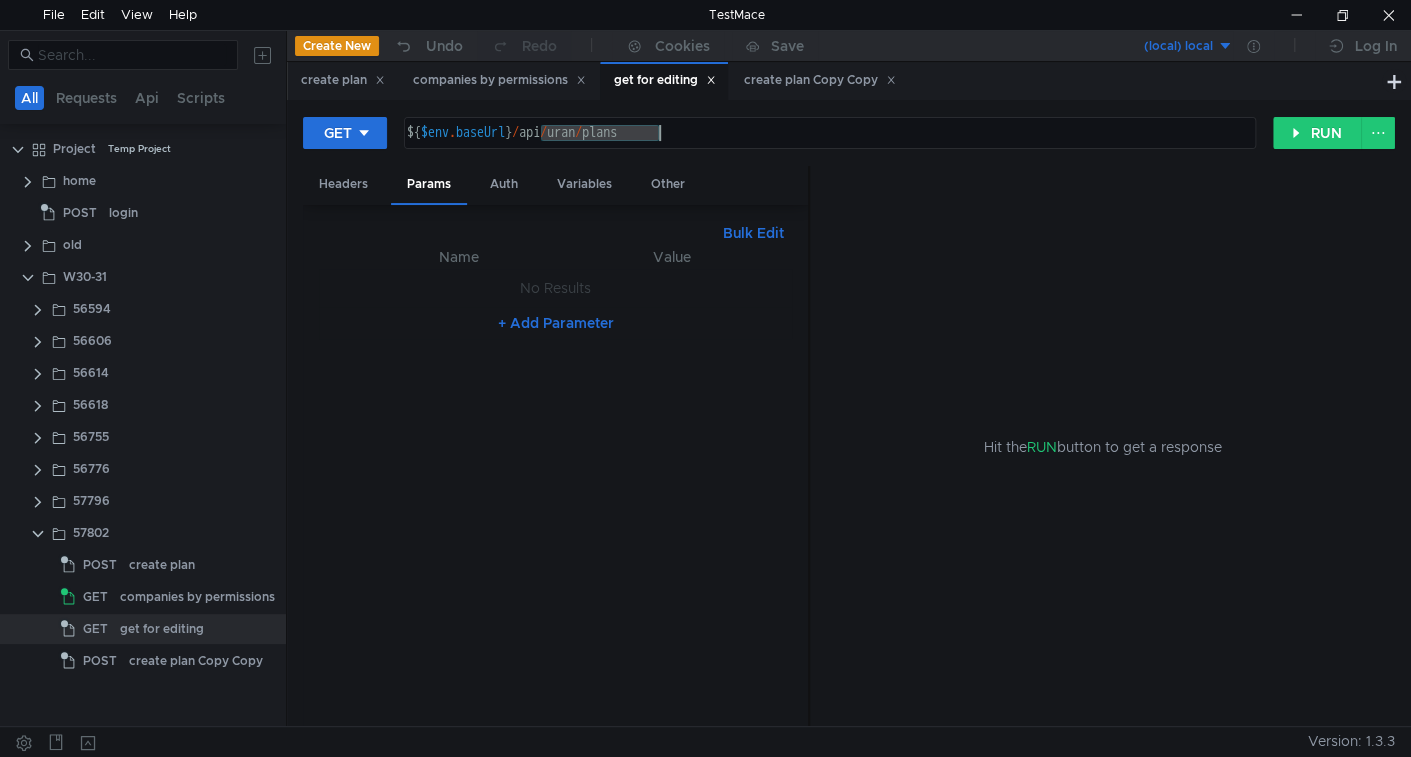 drag, startPoint x: 554, startPoint y: 139, endPoint x: 681, endPoint y: 130, distance: 127.3185 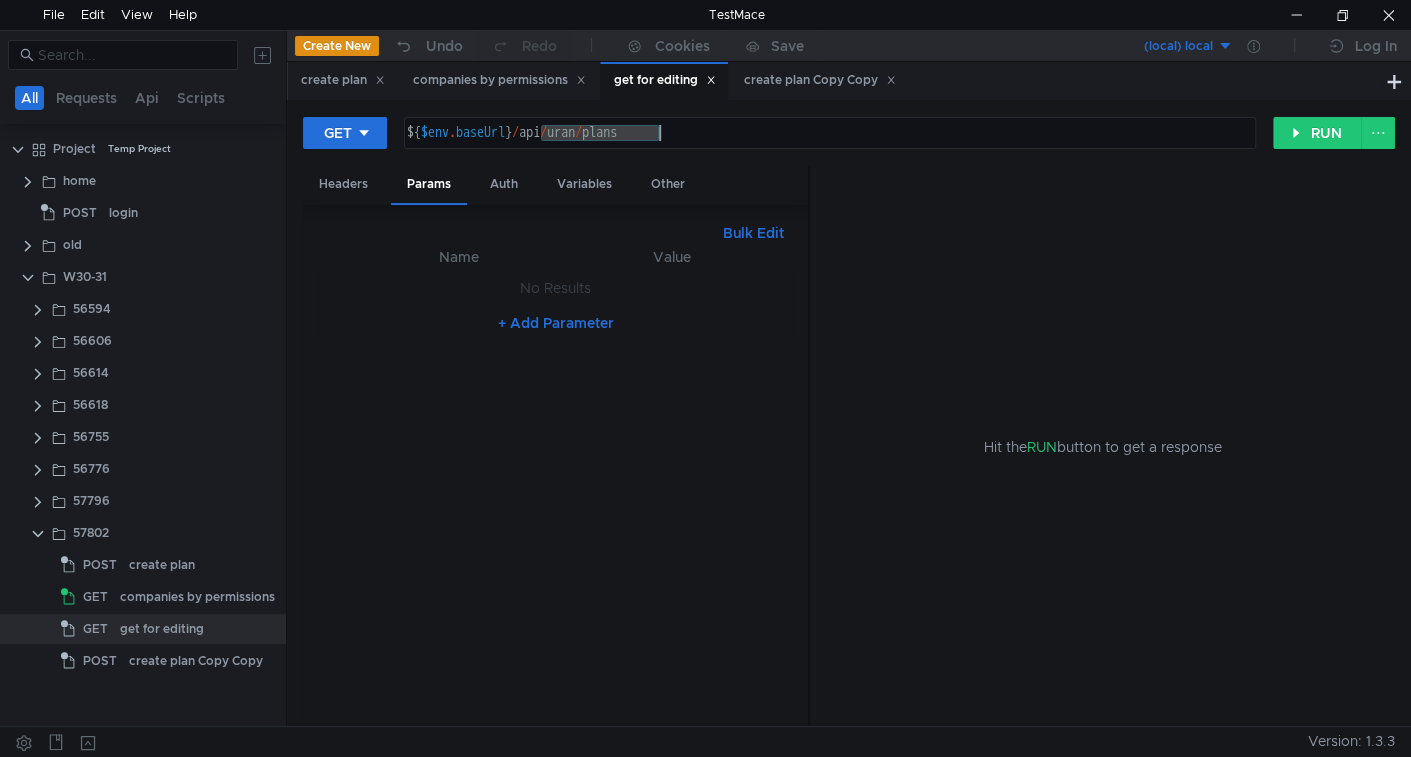 click on "${ $env . baseUrl } / api / uran / plans" at bounding box center [828, 149] 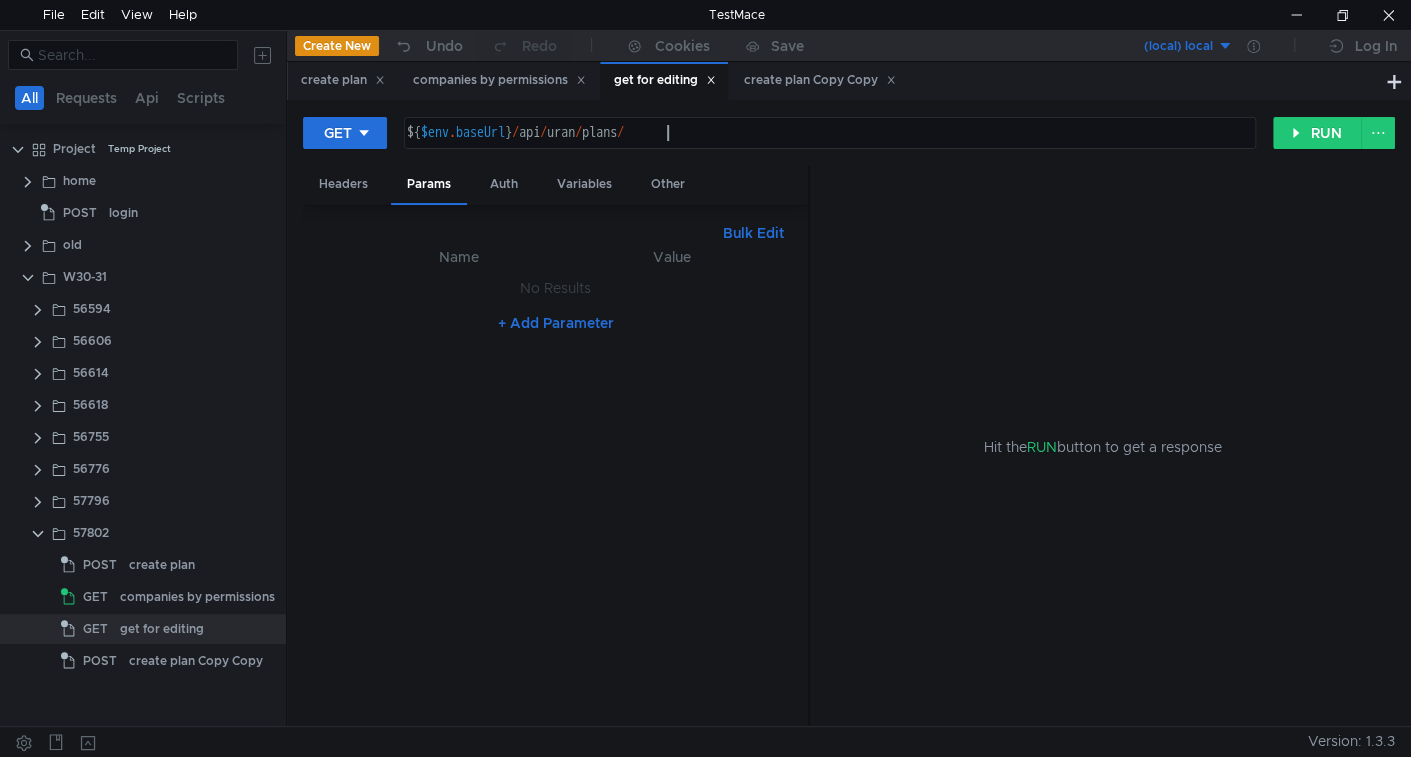 paste on "c0759dc9-17a5-4ccf-90ca-327803bc0214" 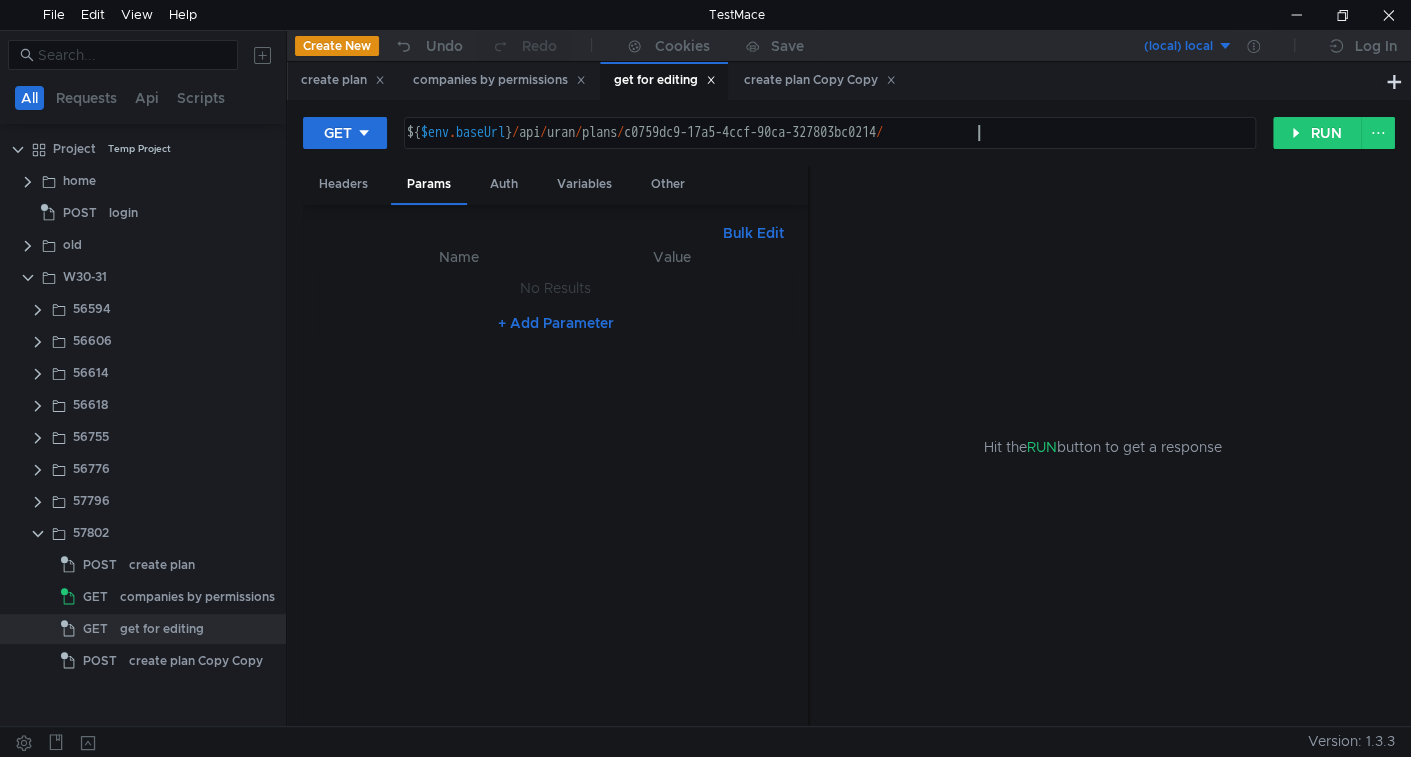 scroll, scrollTop: 0, scrollLeft: 42, axis: horizontal 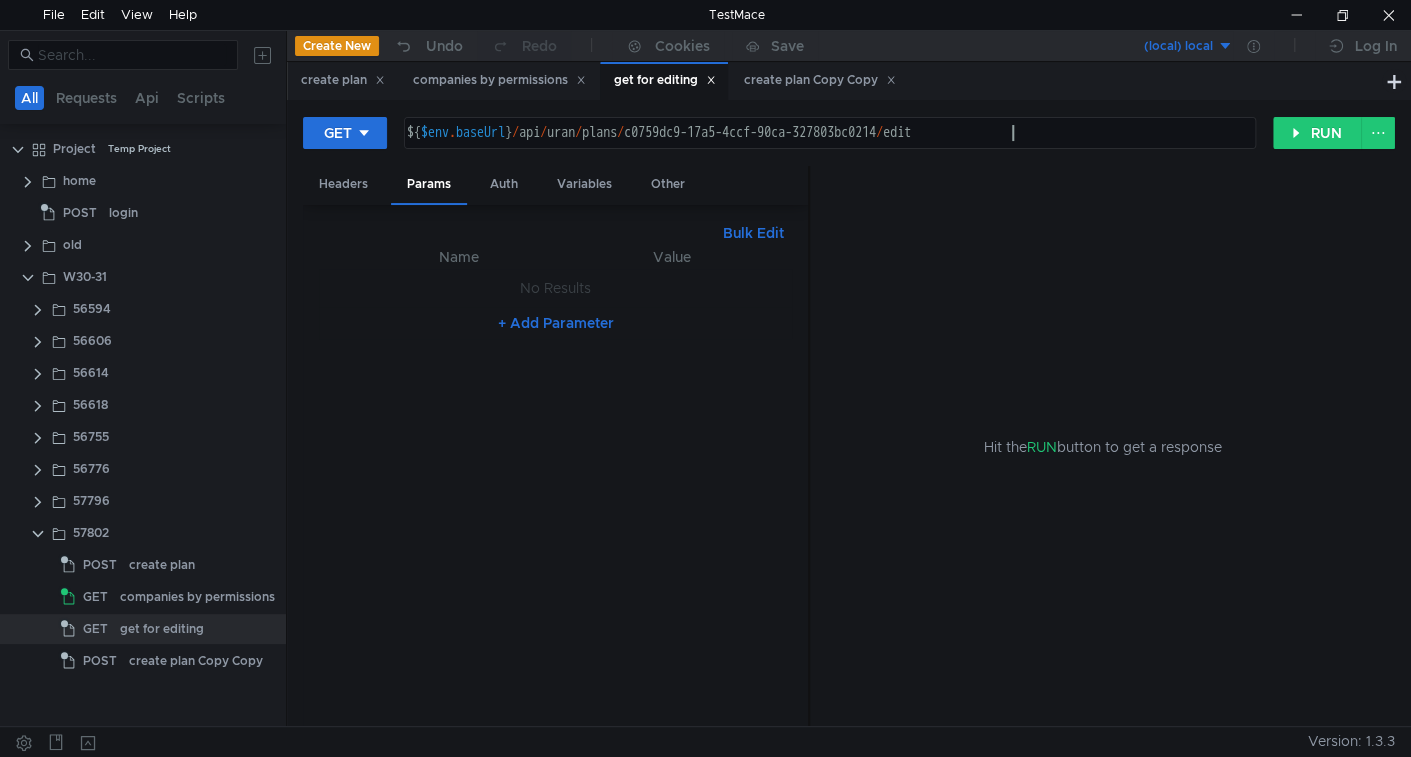 type on "${$env.baseUrl}/api/uran/plans/c0759dc9-17a5-4ccf-90ca-327803bc0214/edit" 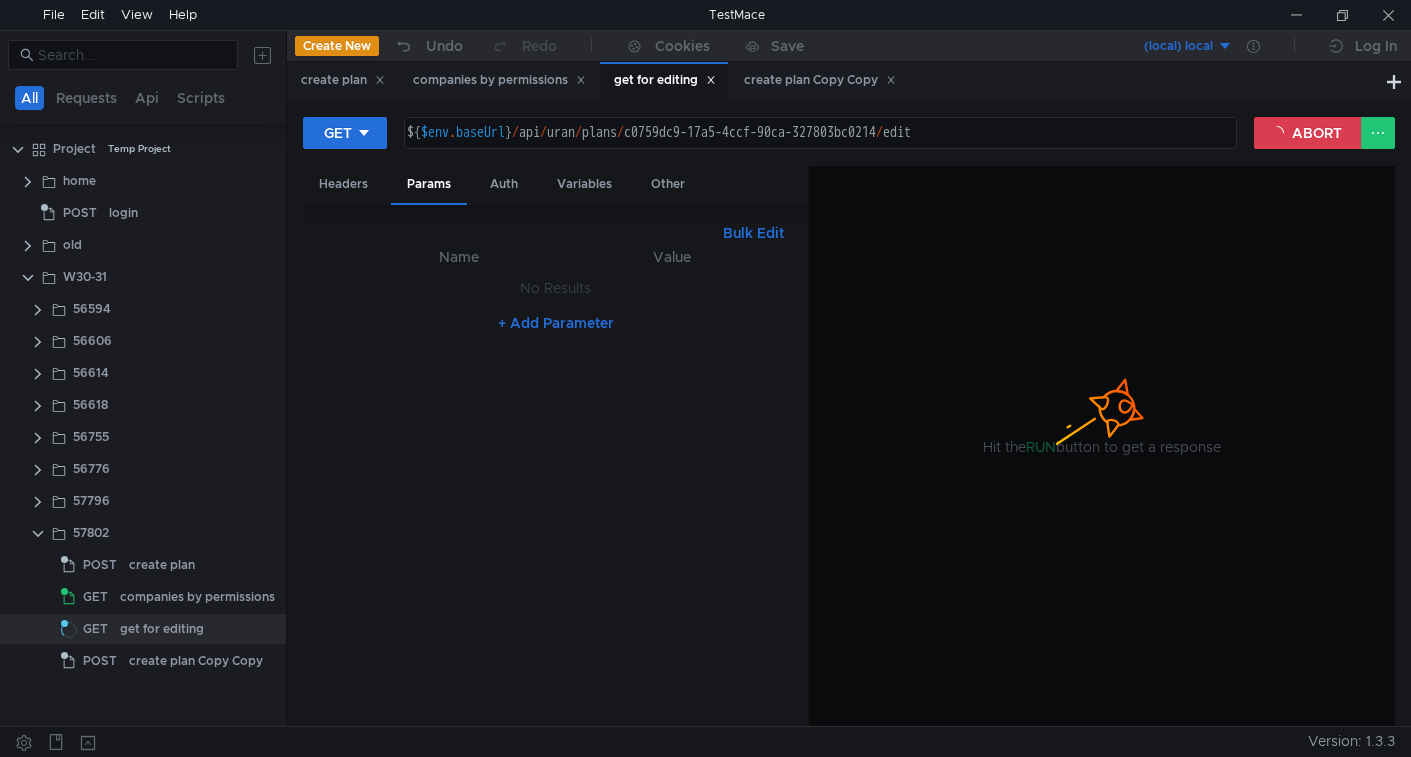 scroll, scrollTop: 0, scrollLeft: 0, axis: both 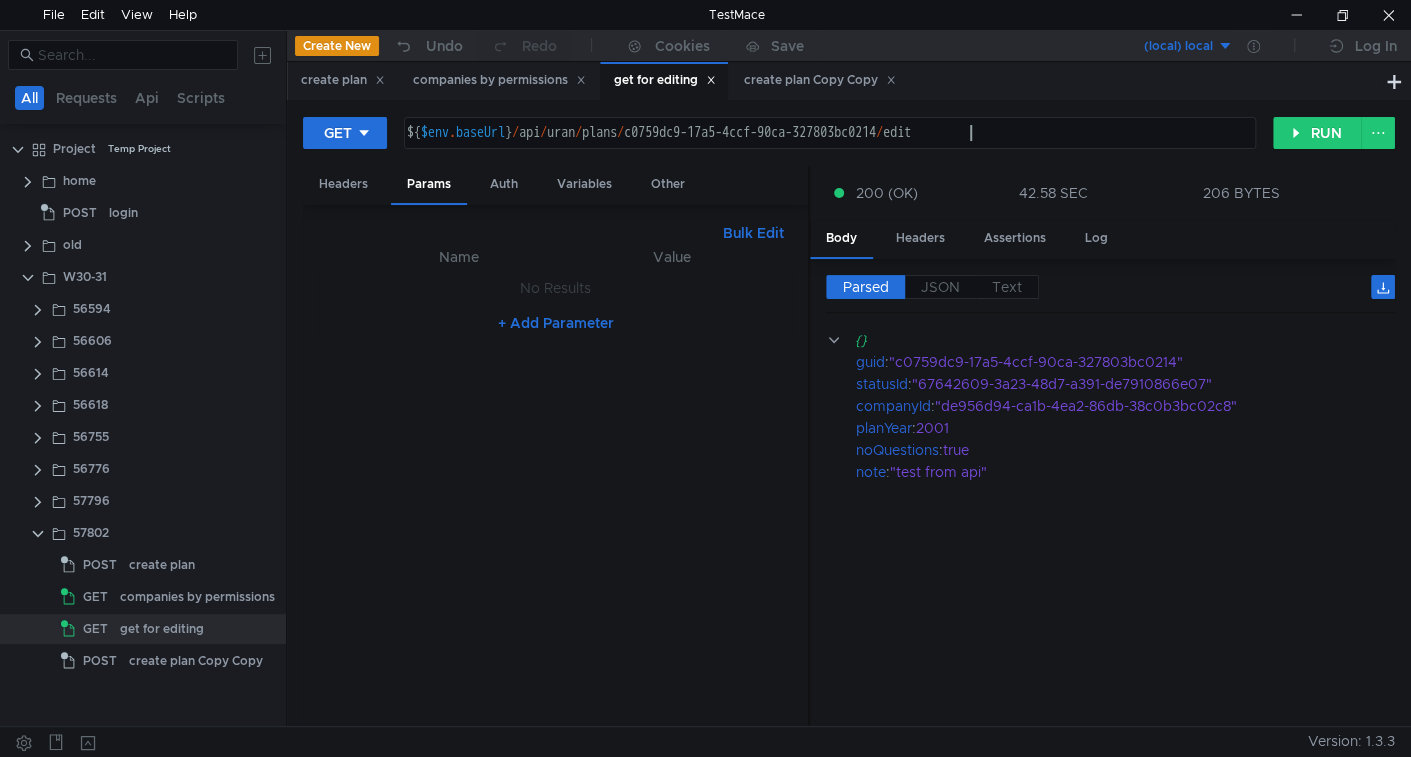 click on "${ $env . baseUrl } / api / uran / plans / c0759dc9-17a5-4ccf-90ca-327803bc0214 / edit" at bounding box center [828, 149] 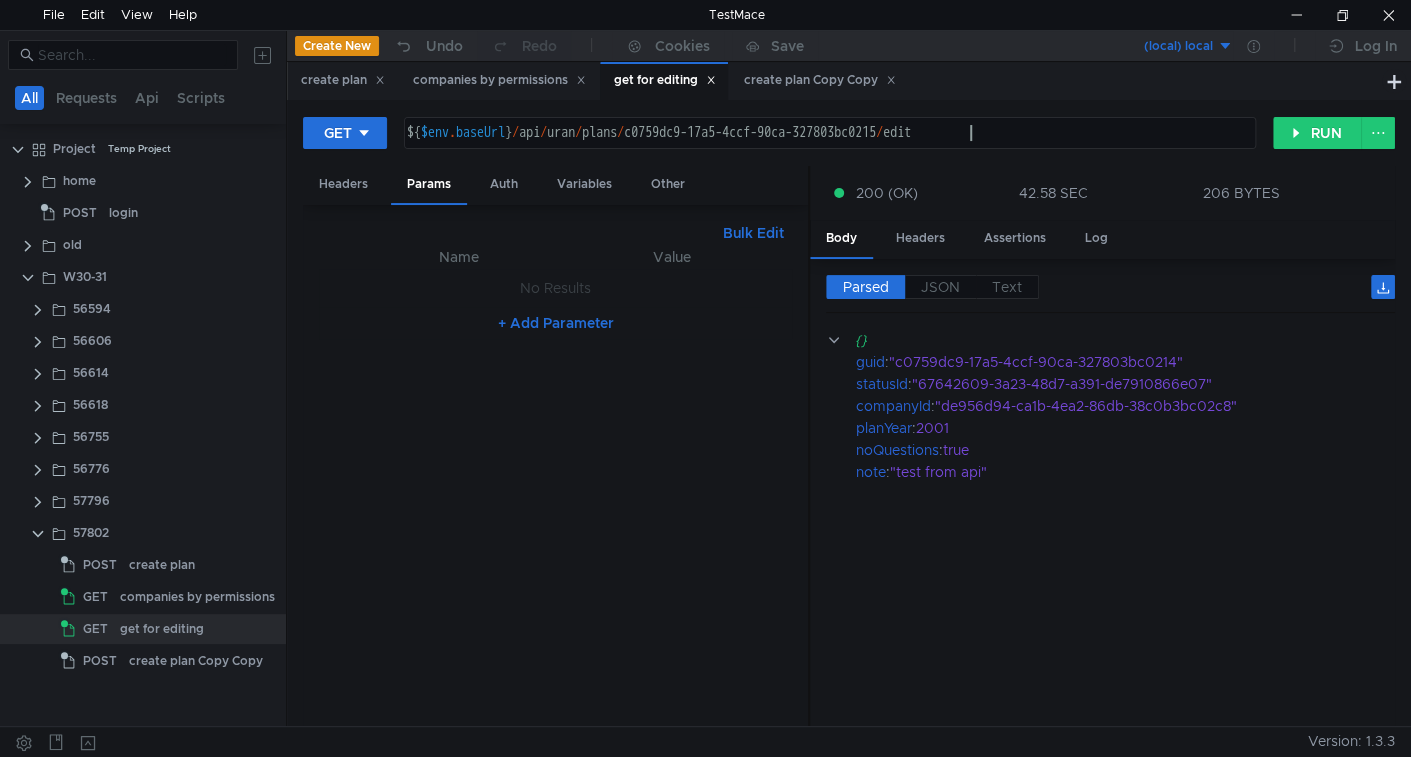 scroll, scrollTop: 0, scrollLeft: 40, axis: horizontal 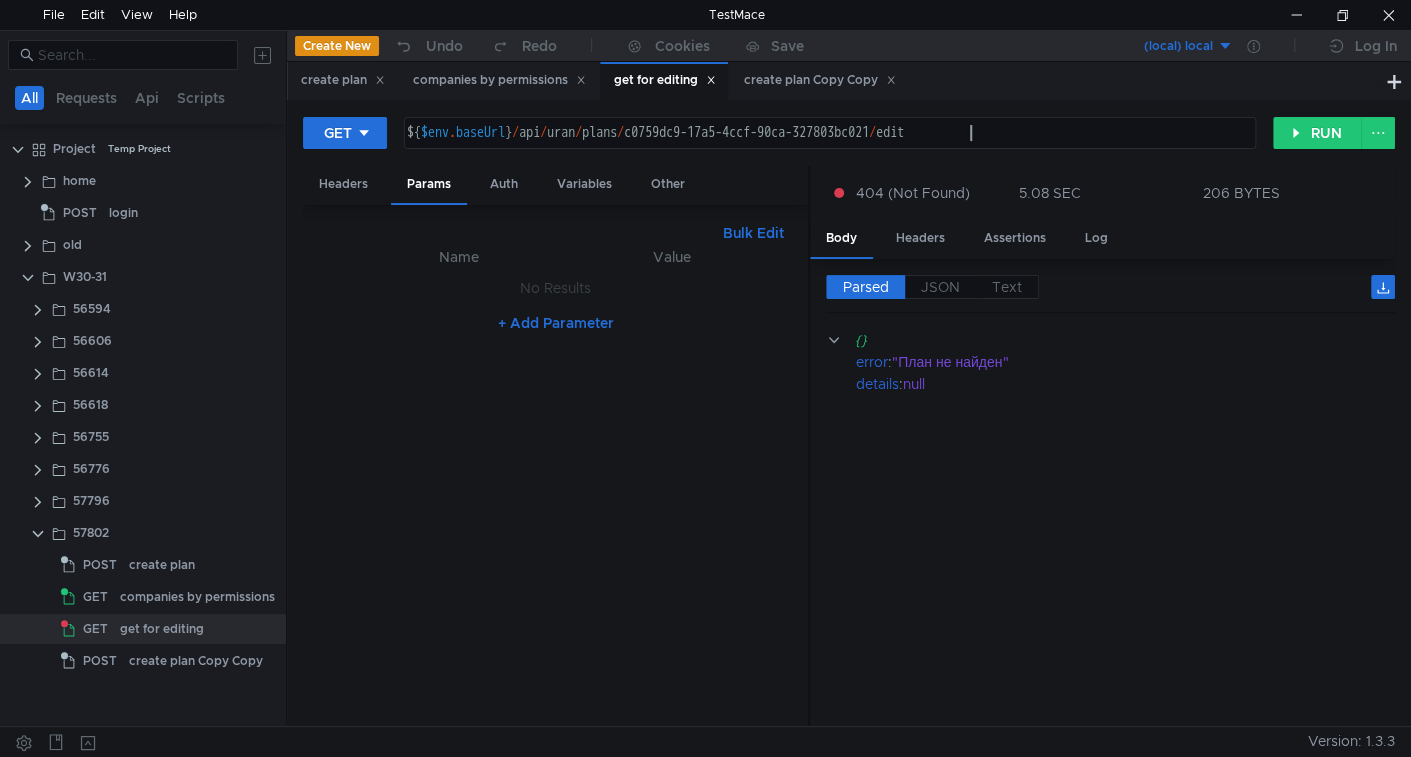 type on "${$env.baseUrl}/api/uran/plans/c0759dc9-17a5-4ccf-90ca-327803bc0214/edit" 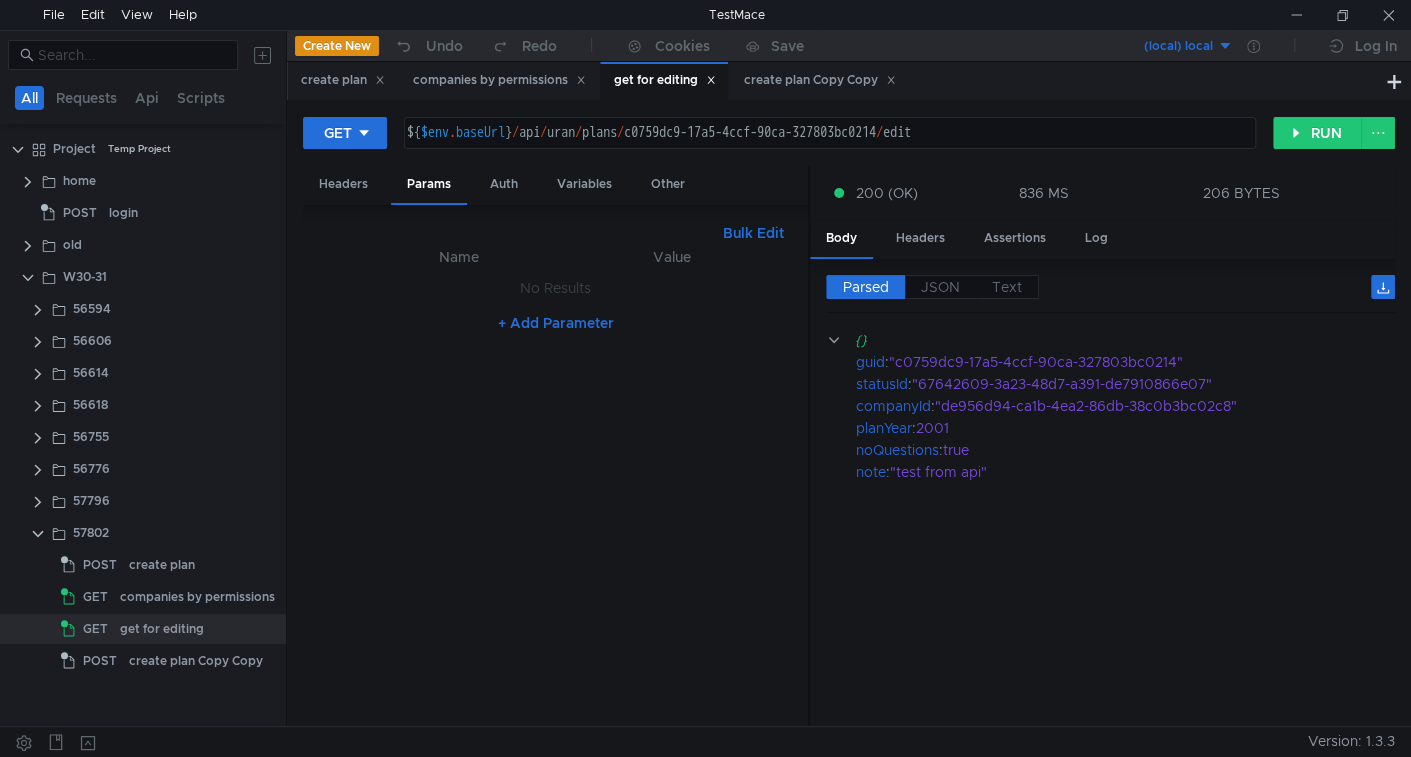 scroll, scrollTop: 0, scrollLeft: 0, axis: both 